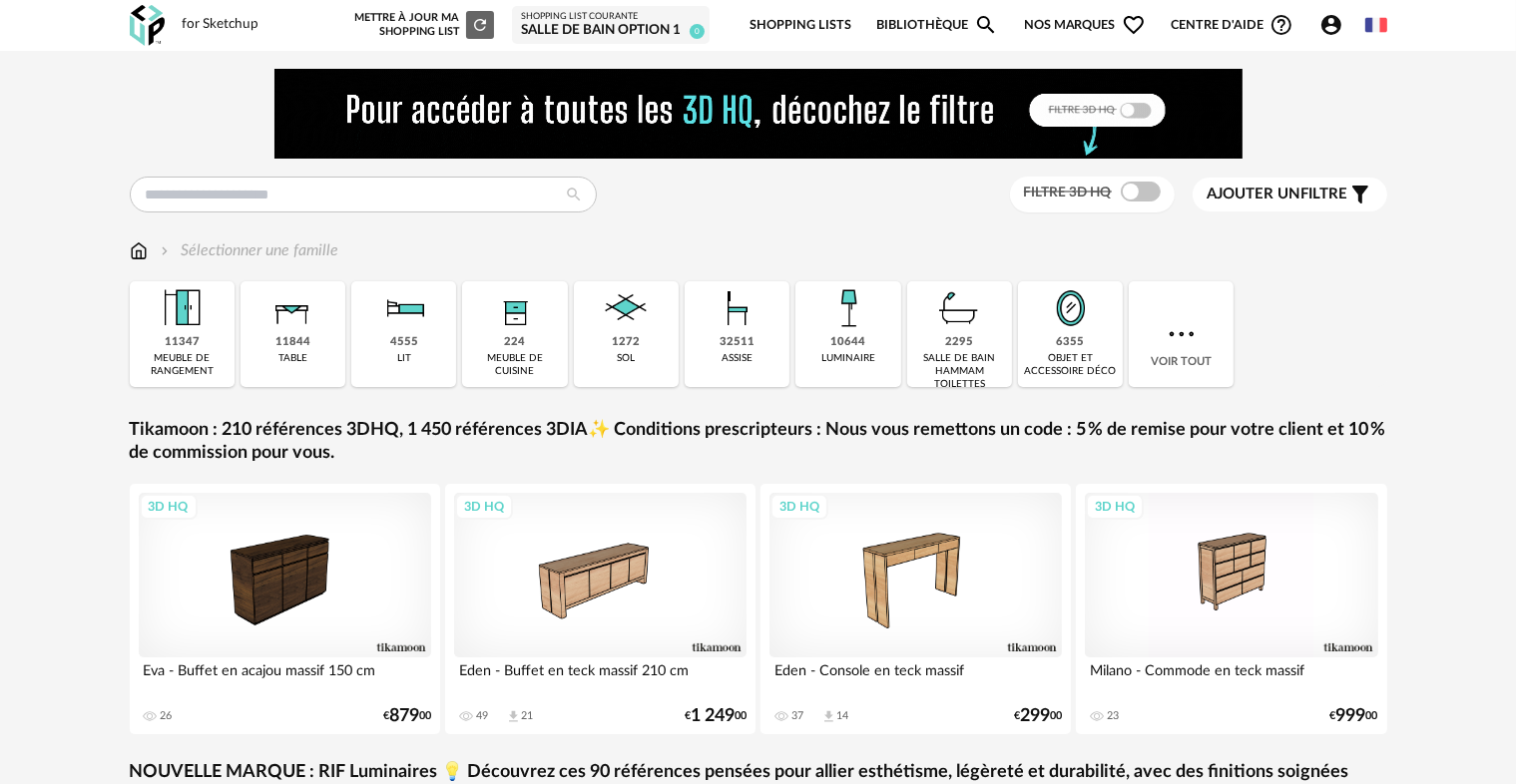 scroll, scrollTop: 0, scrollLeft: 0, axis: both 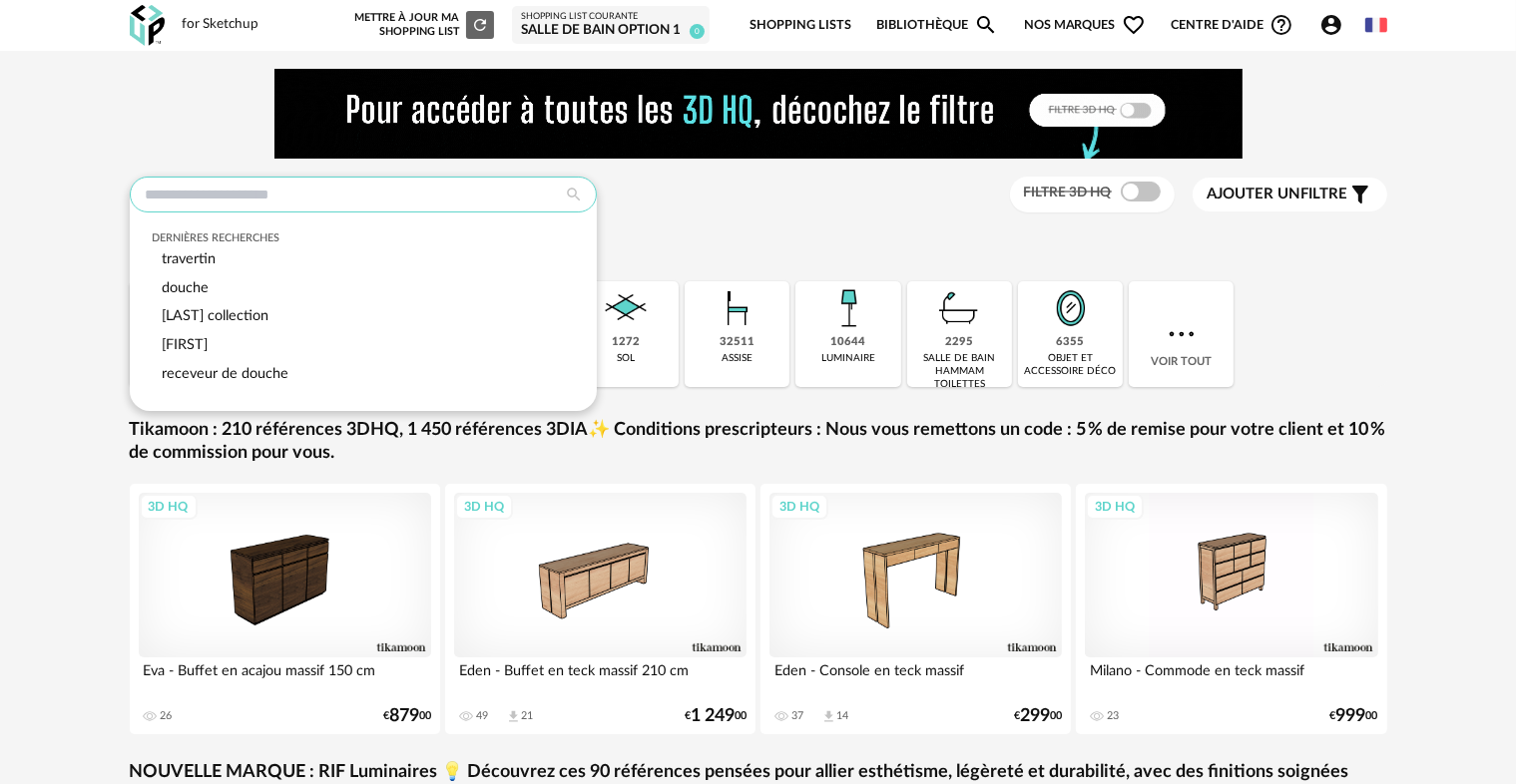 click at bounding box center (363, 195) 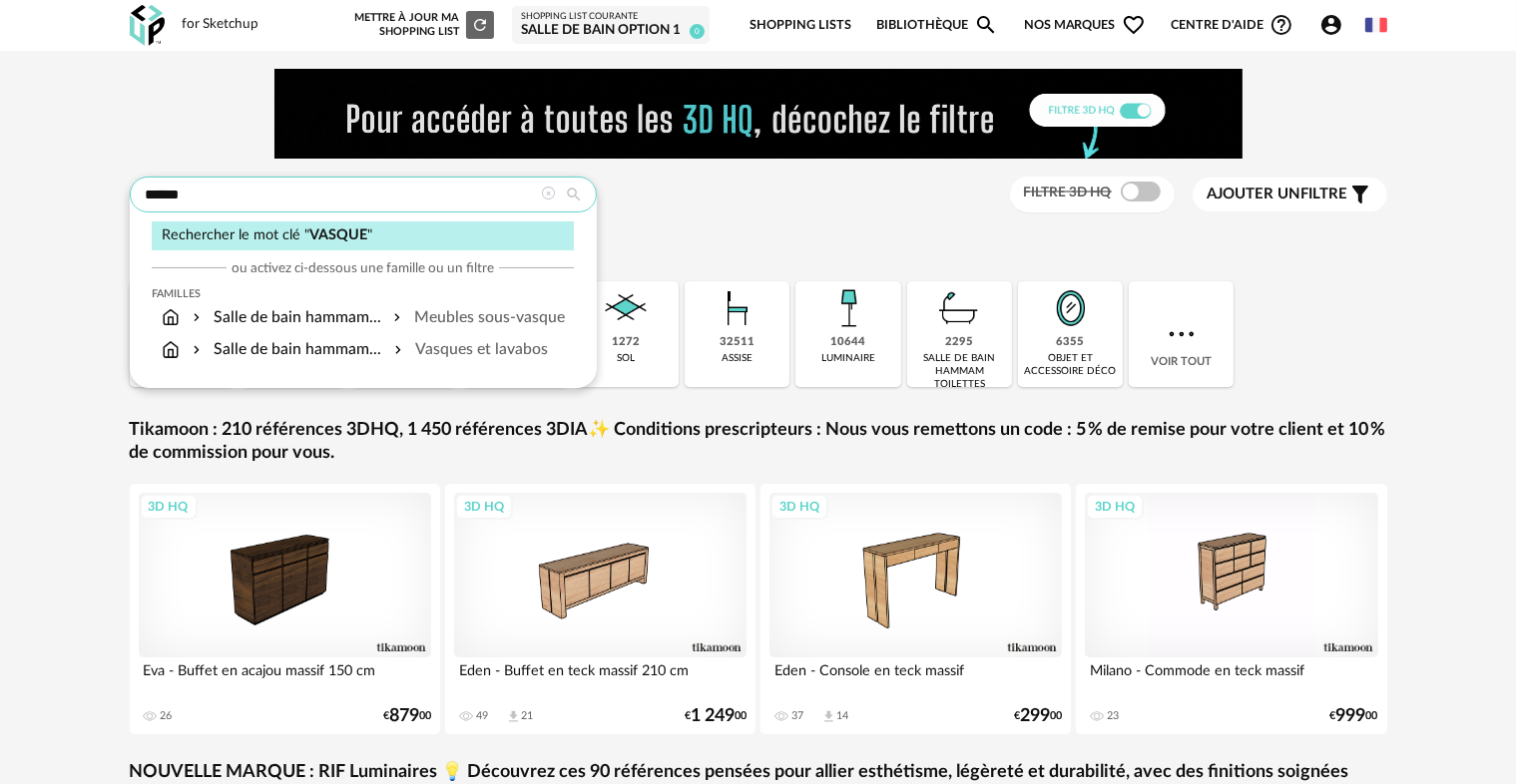 type on "******" 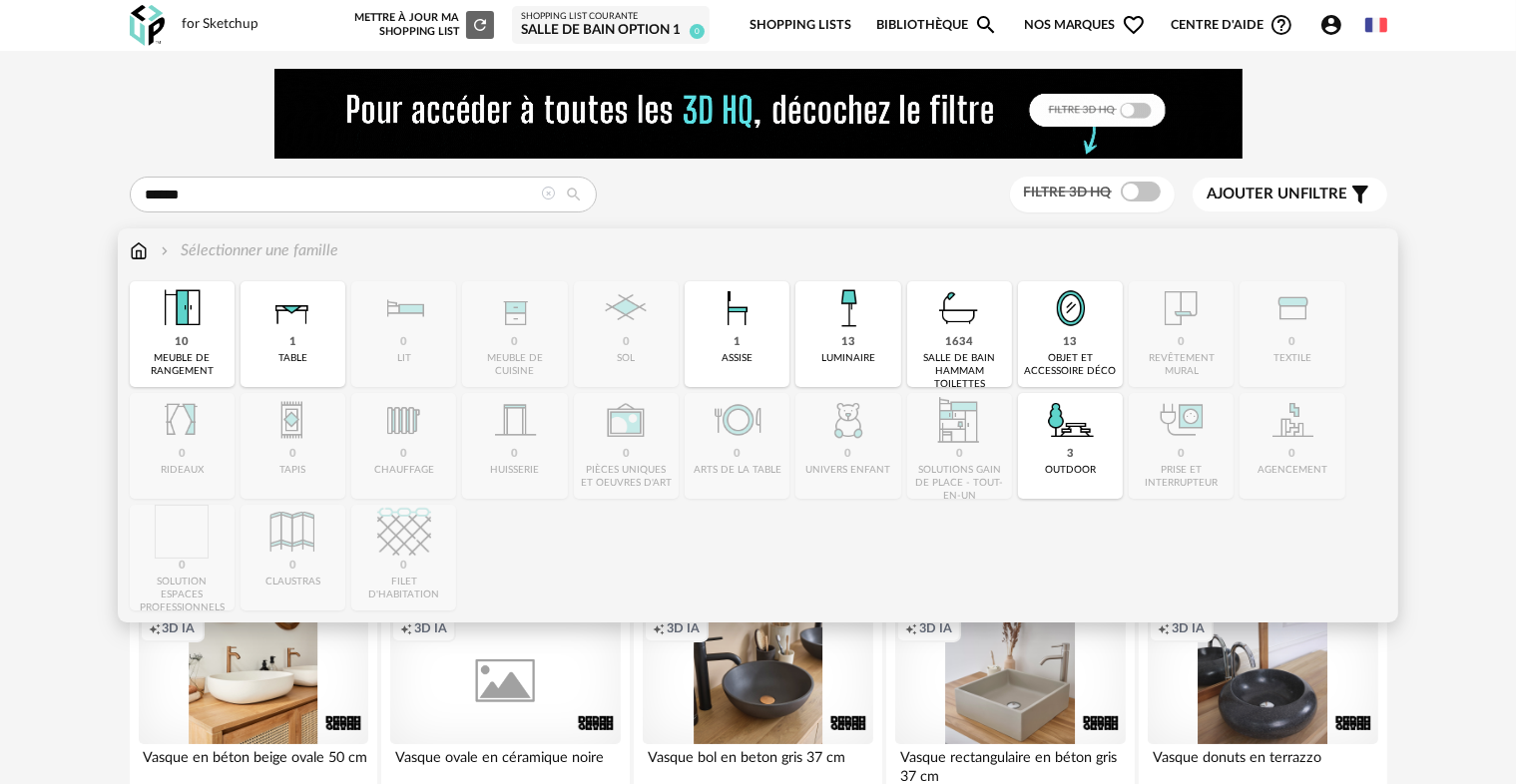 click at bounding box center [139, 250] 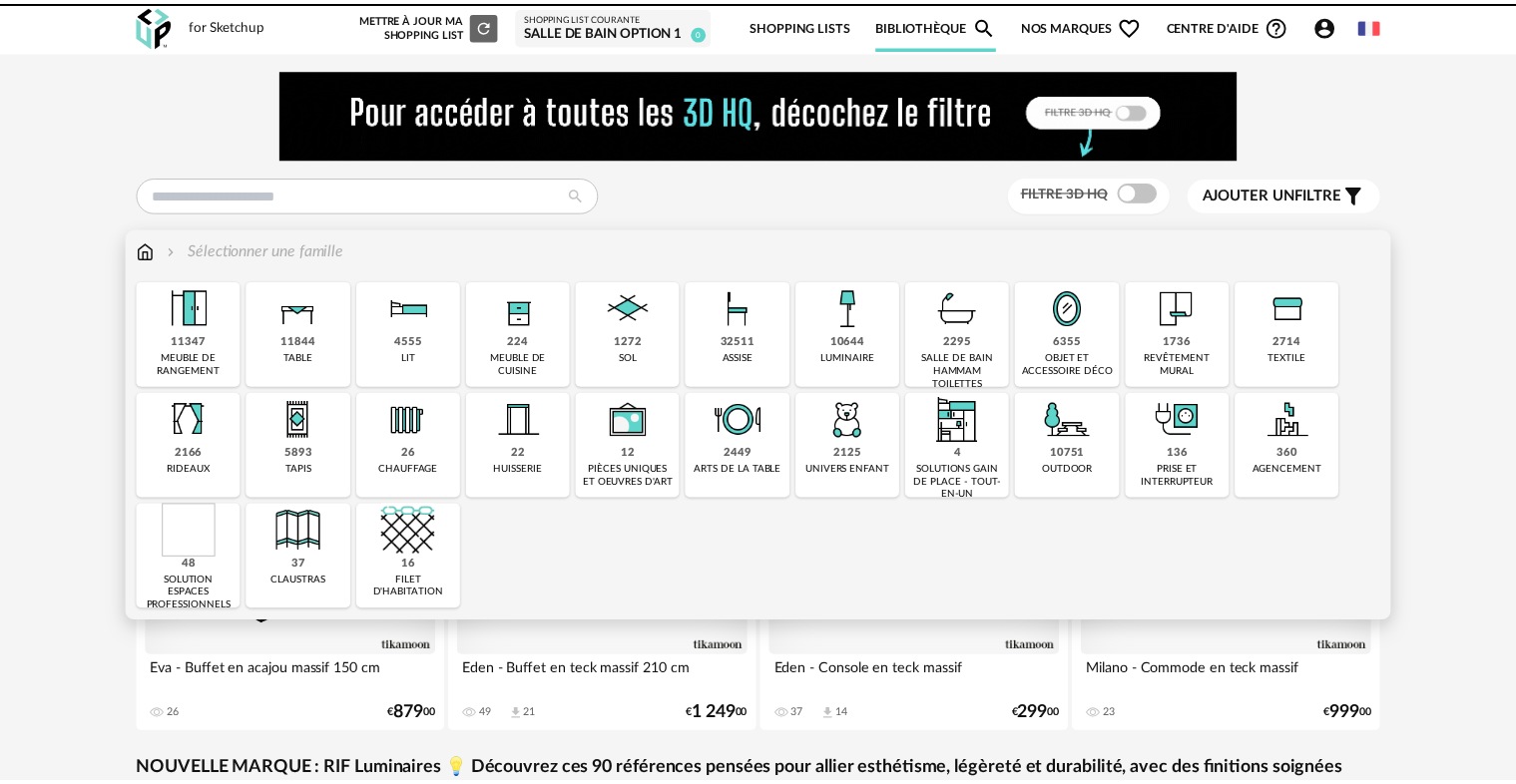 scroll, scrollTop: 0, scrollLeft: 0, axis: both 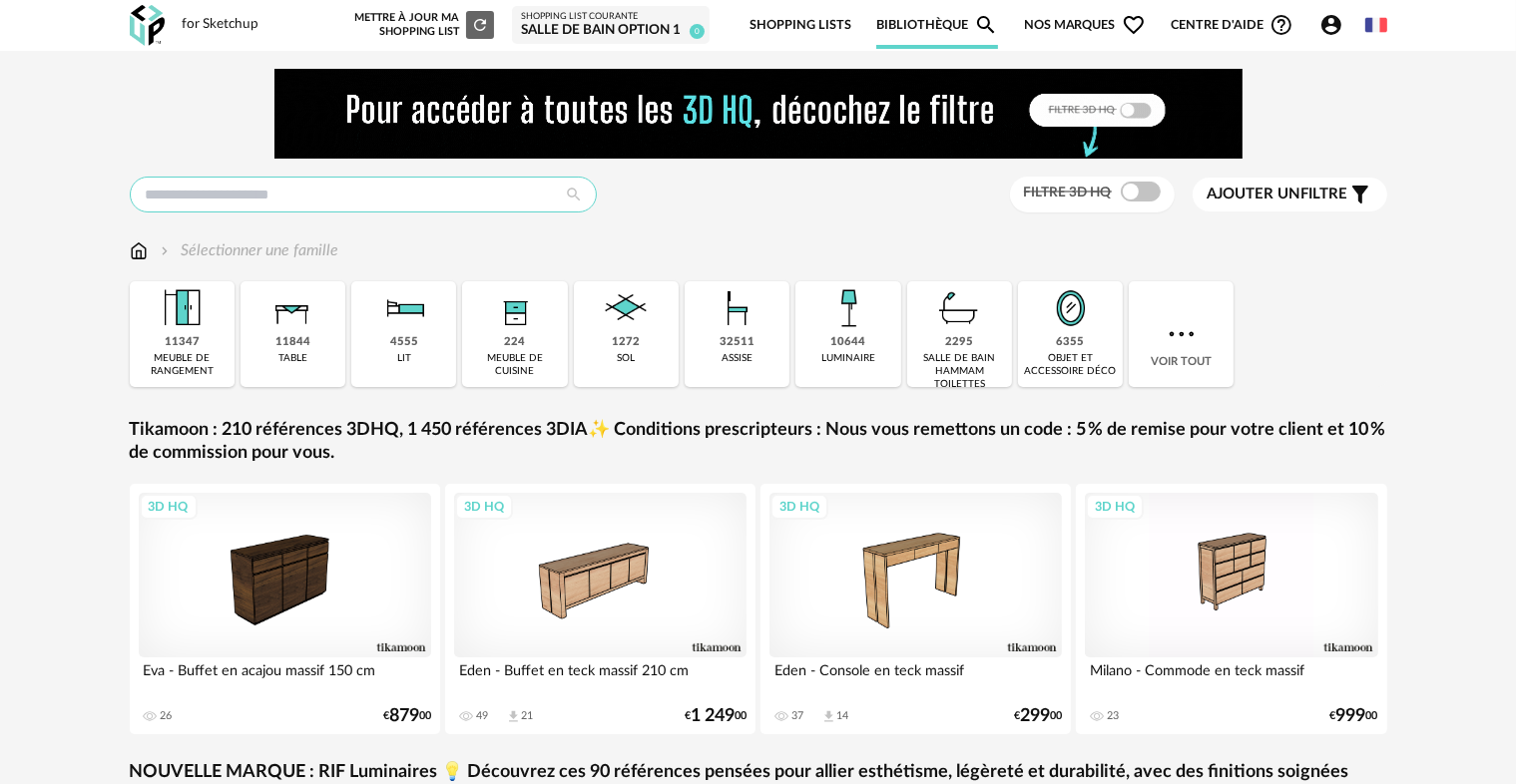 click at bounding box center [363, 195] 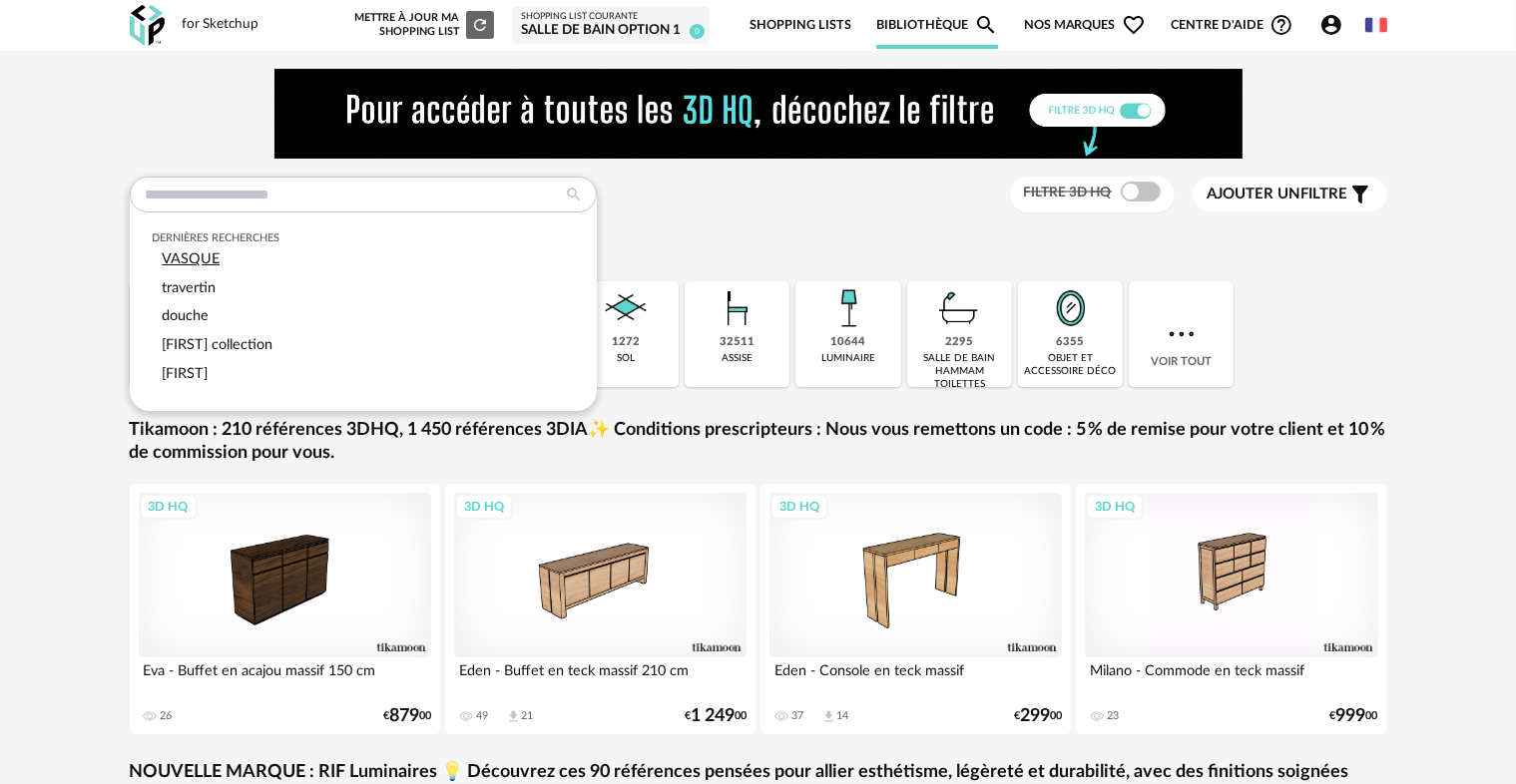 click on "VASQUE" at bounding box center (191, 258) 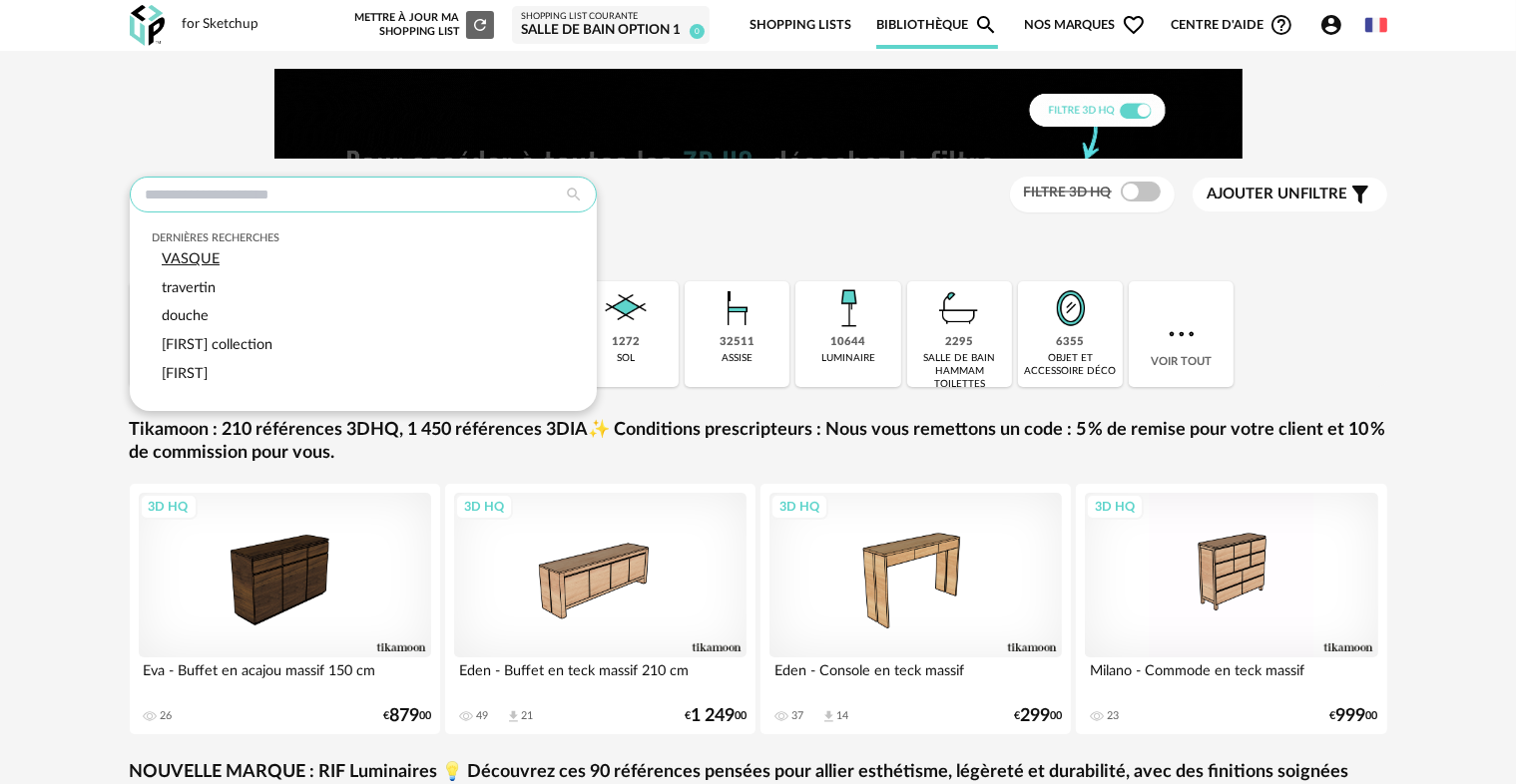 type on "******" 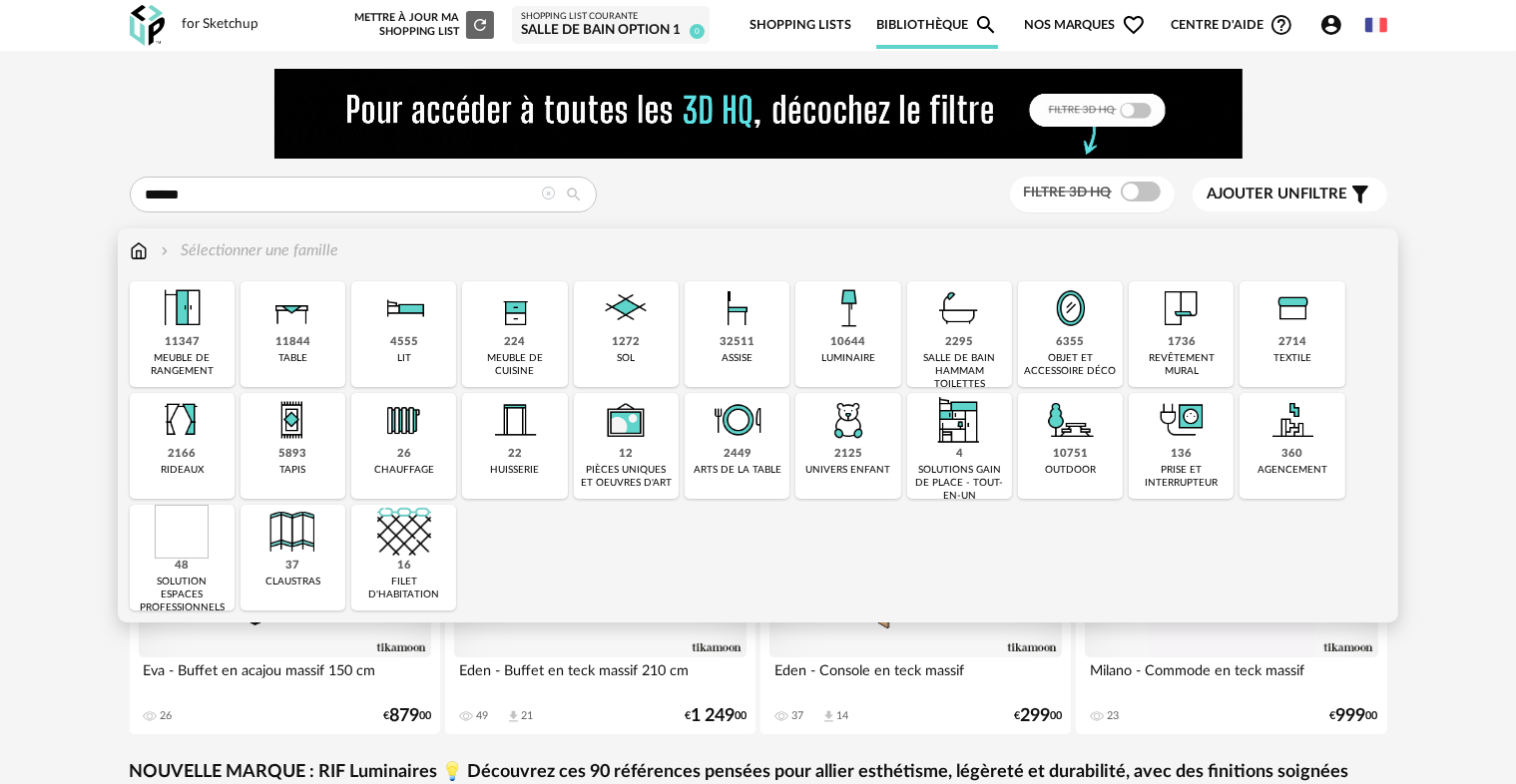click on "2295
salle de bain hammam toilettes" at bounding box center (959, 334) 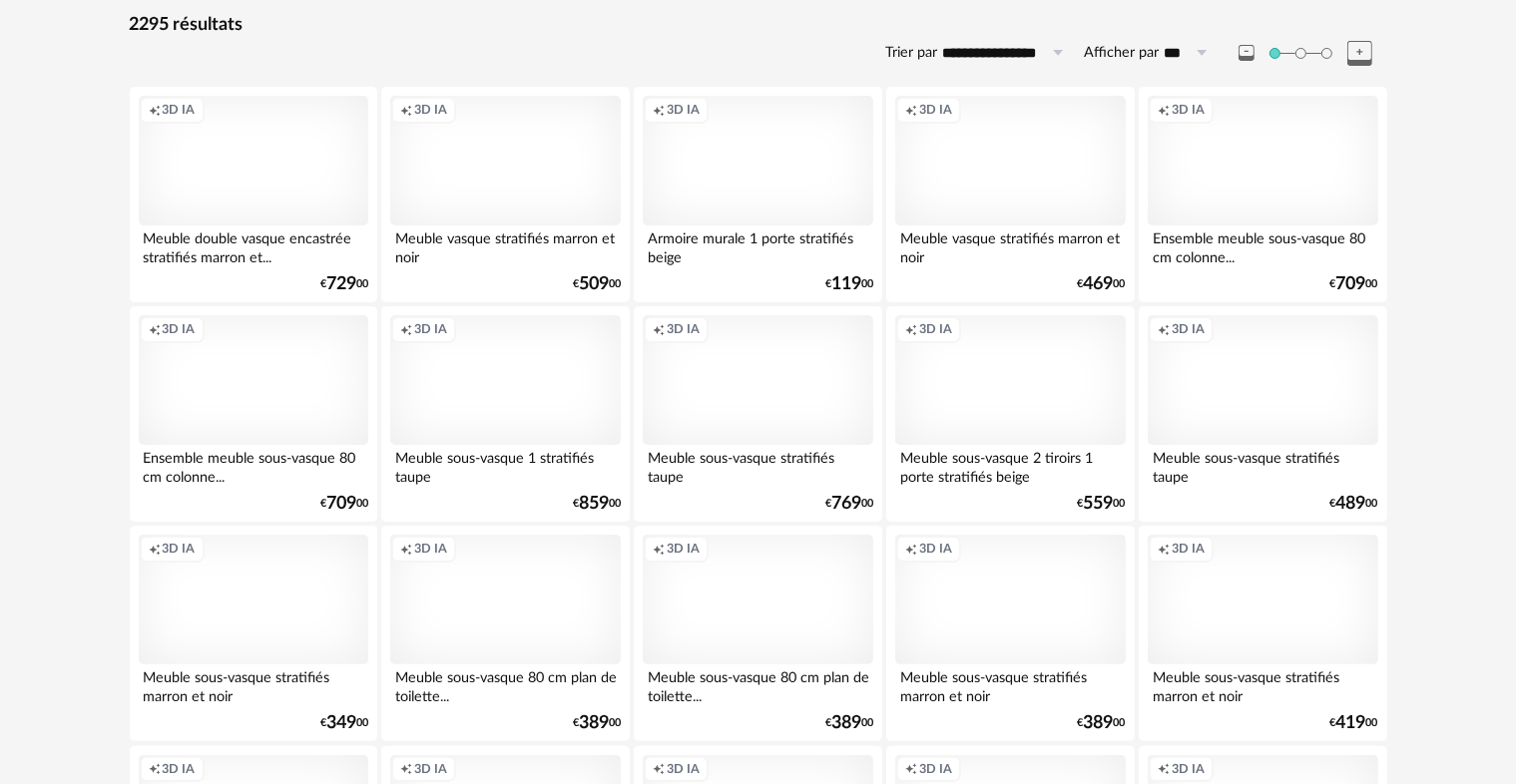 scroll, scrollTop: 0, scrollLeft: 0, axis: both 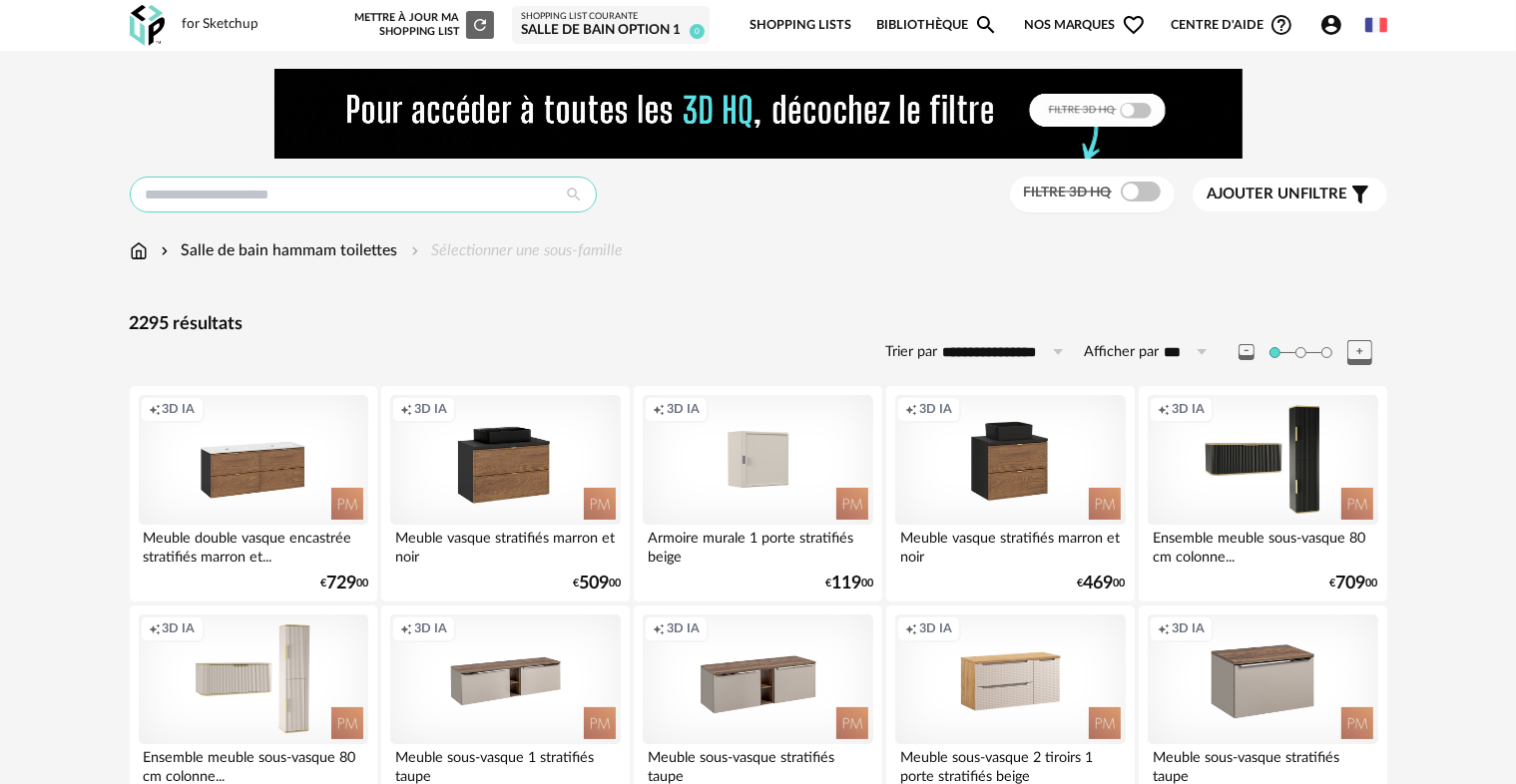 click at bounding box center [363, 195] 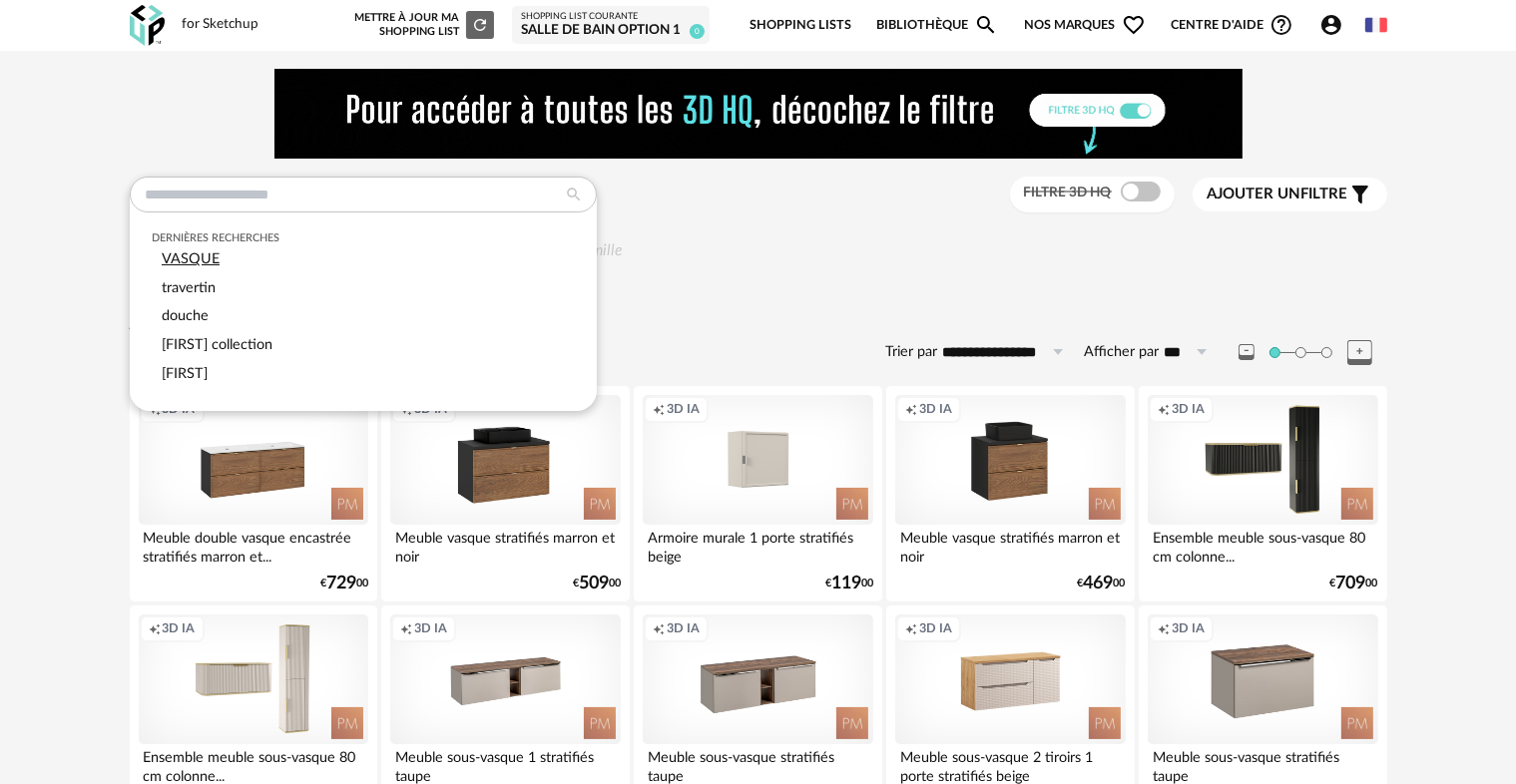 click on "VASQUE" at bounding box center (191, 258) 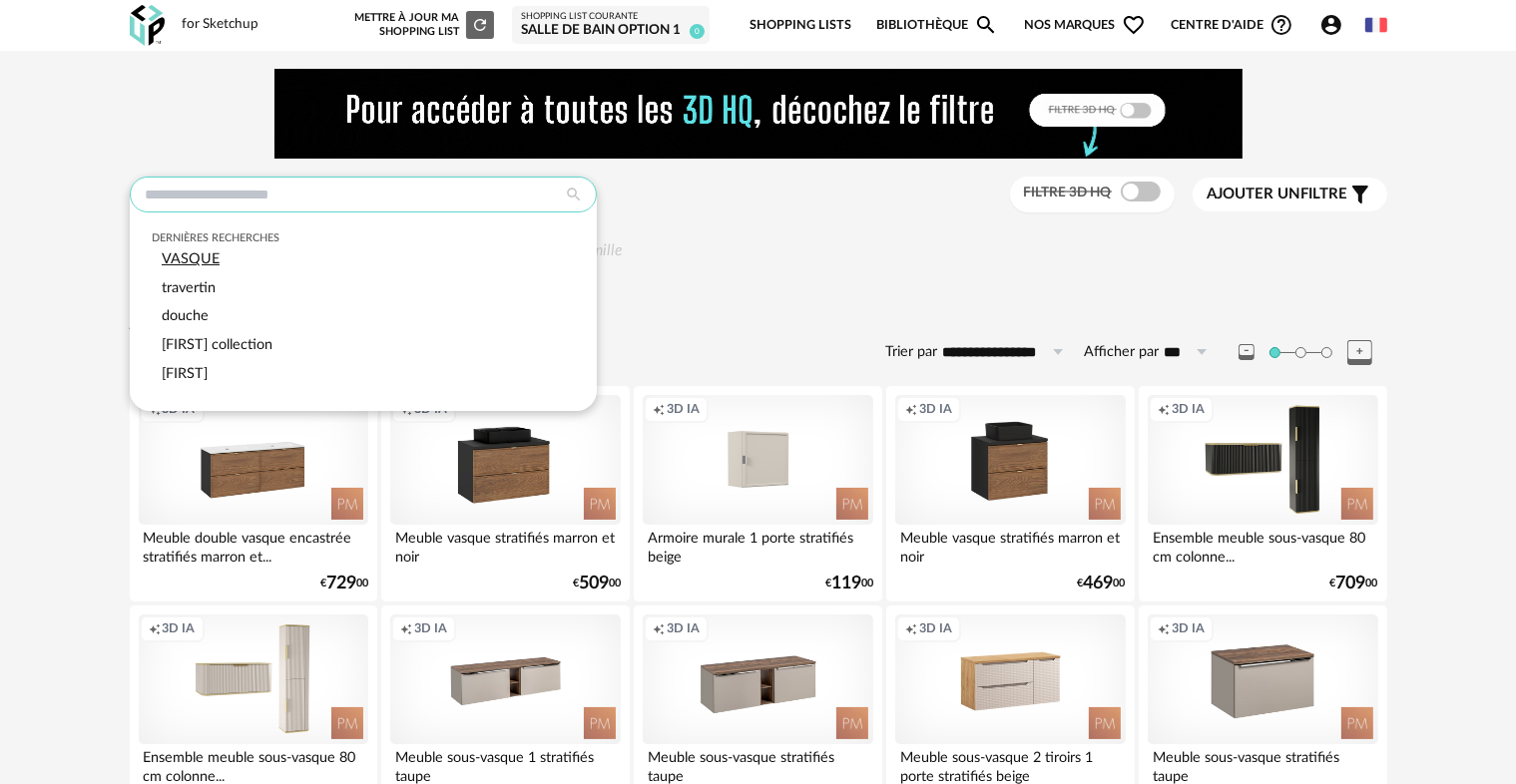 type on "******" 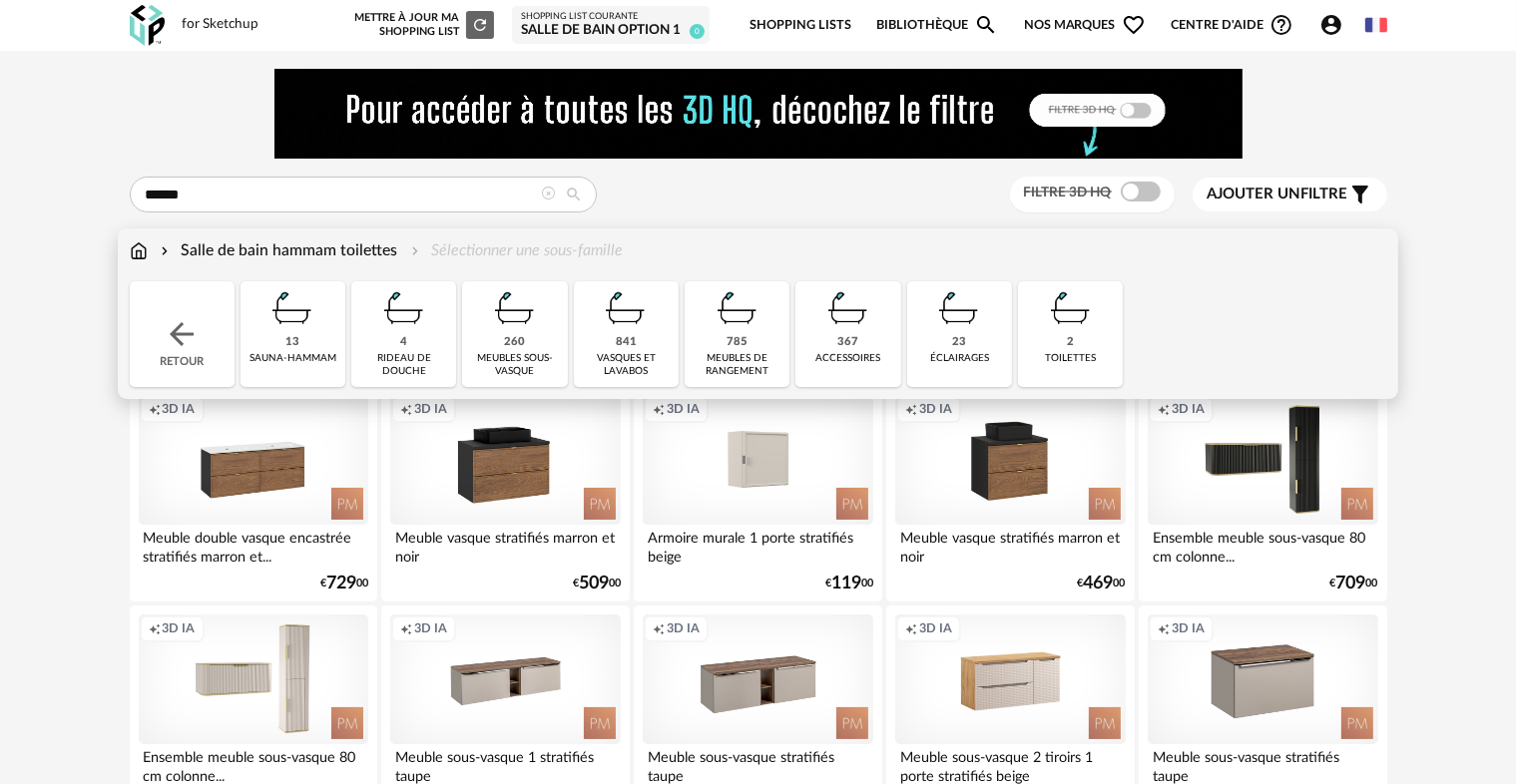 click on "vasques et lavabos" at bounding box center (626, 365) 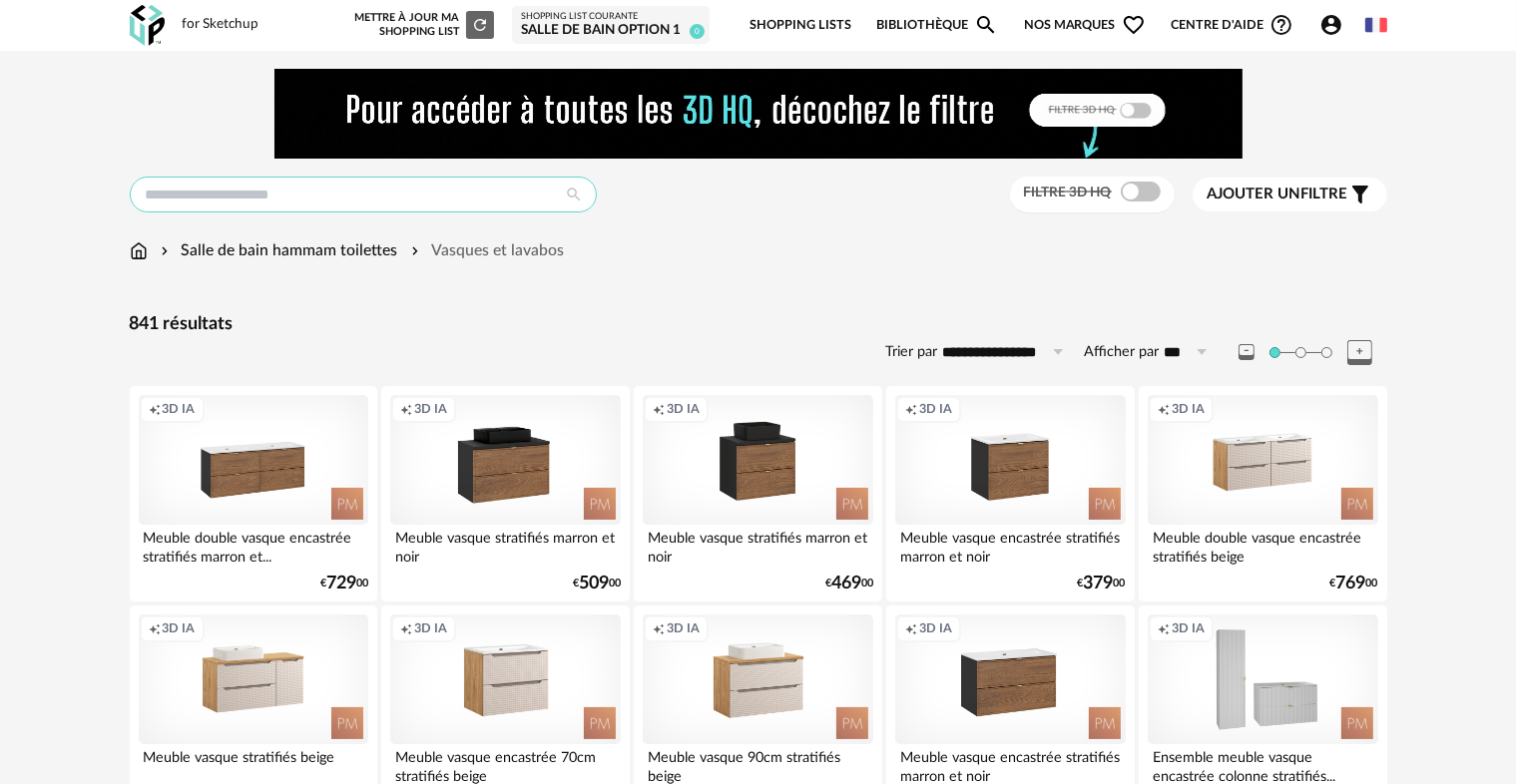 click at bounding box center (363, 195) 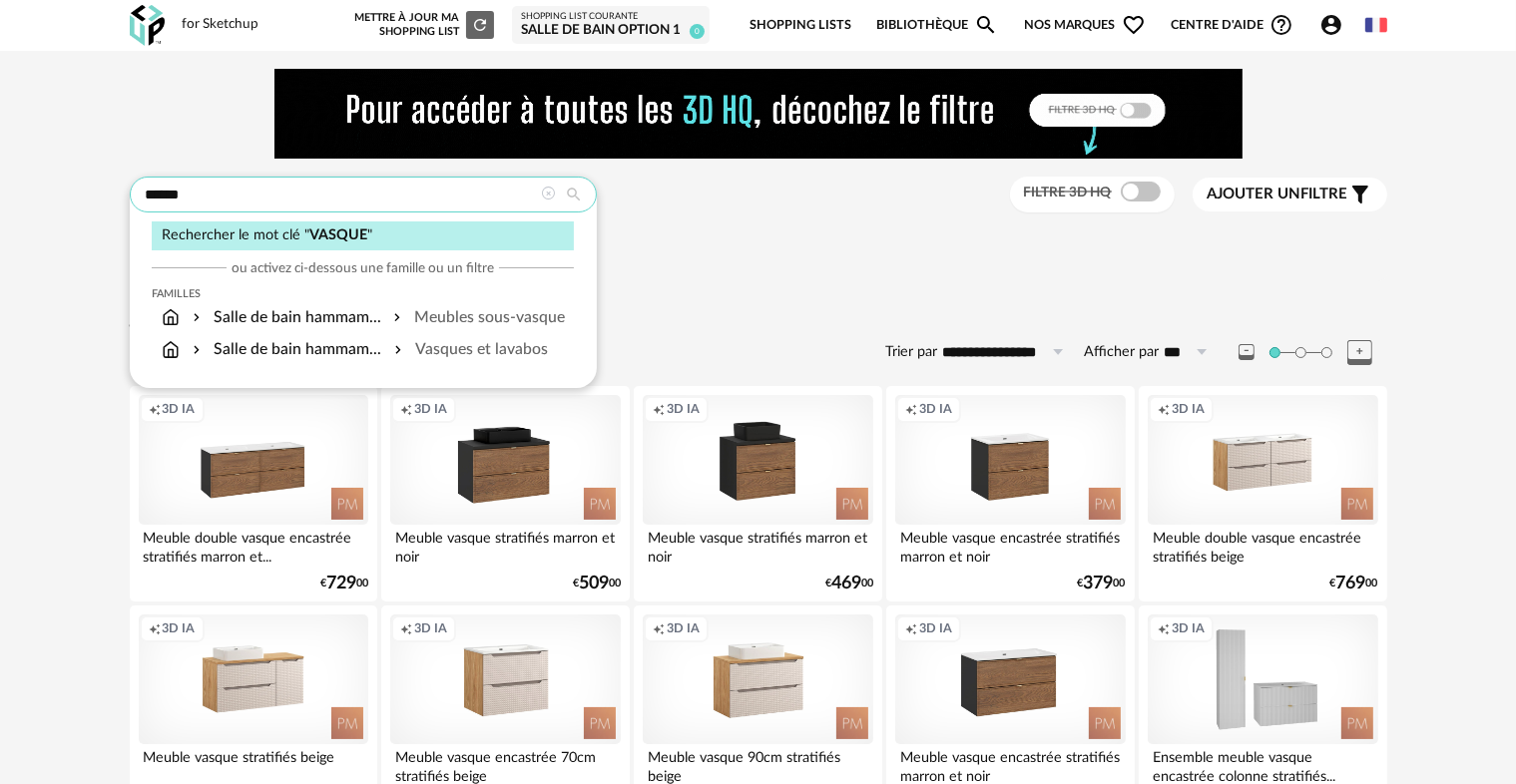 type on "******" 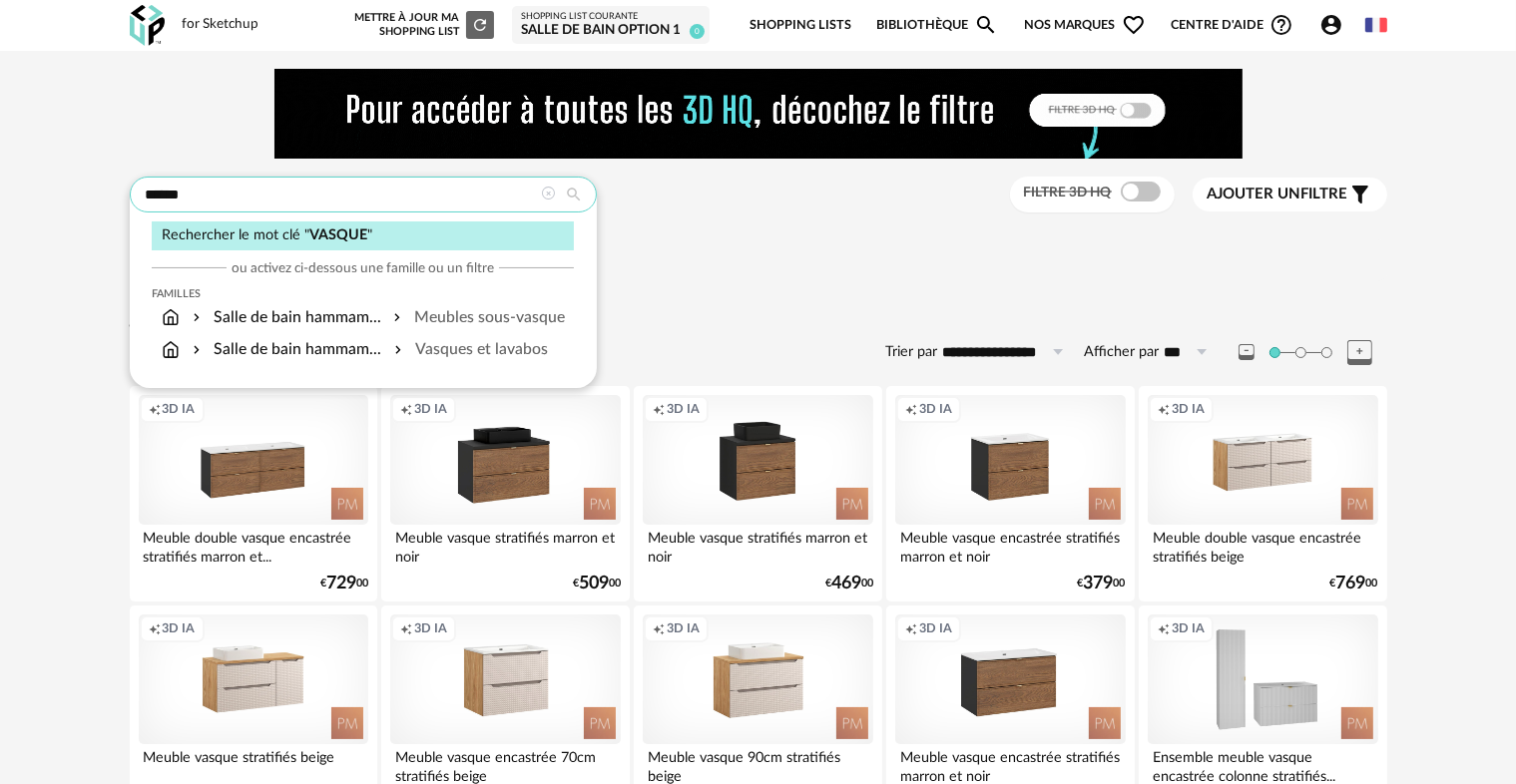 type on "**********" 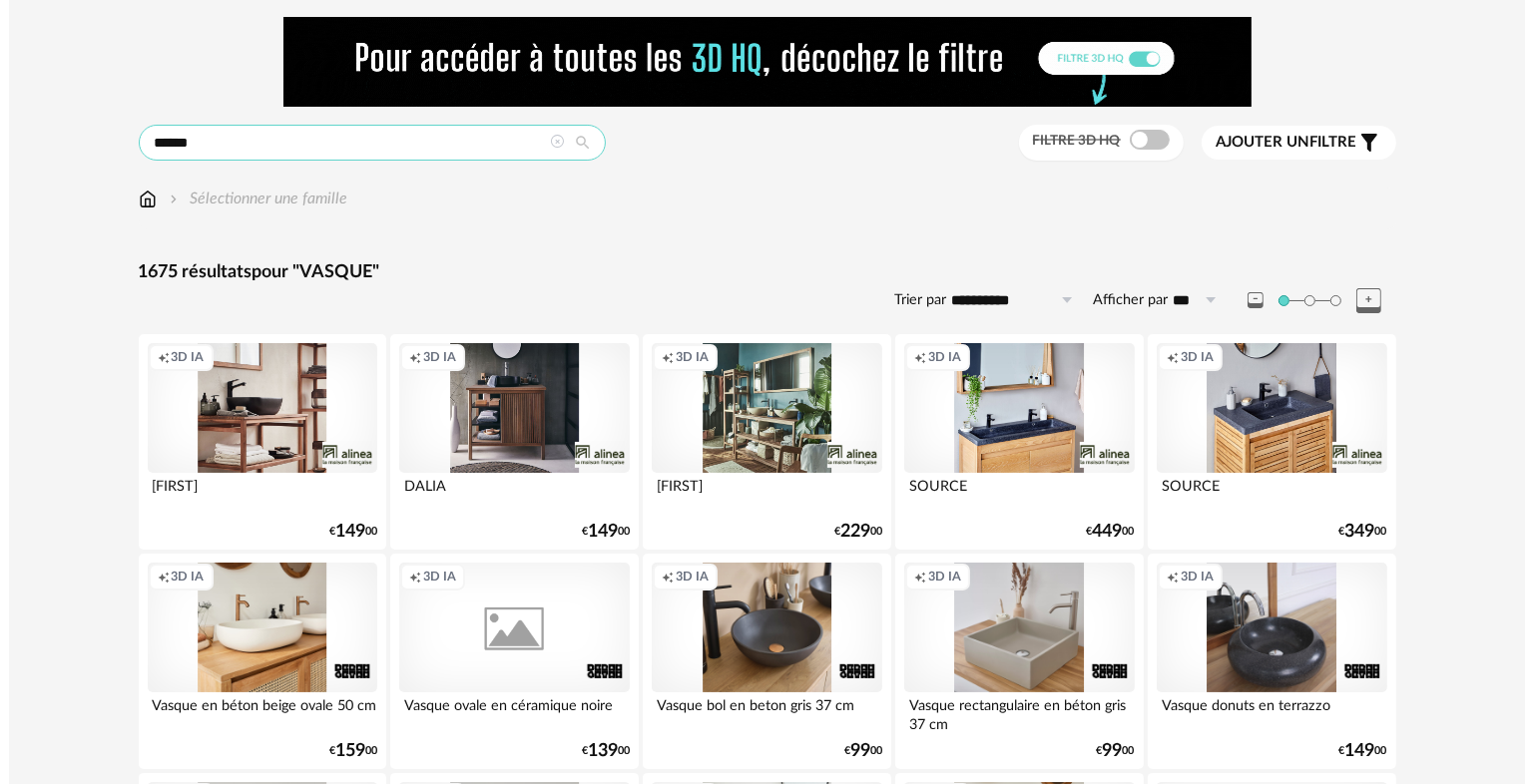 scroll, scrollTop: 0, scrollLeft: 0, axis: both 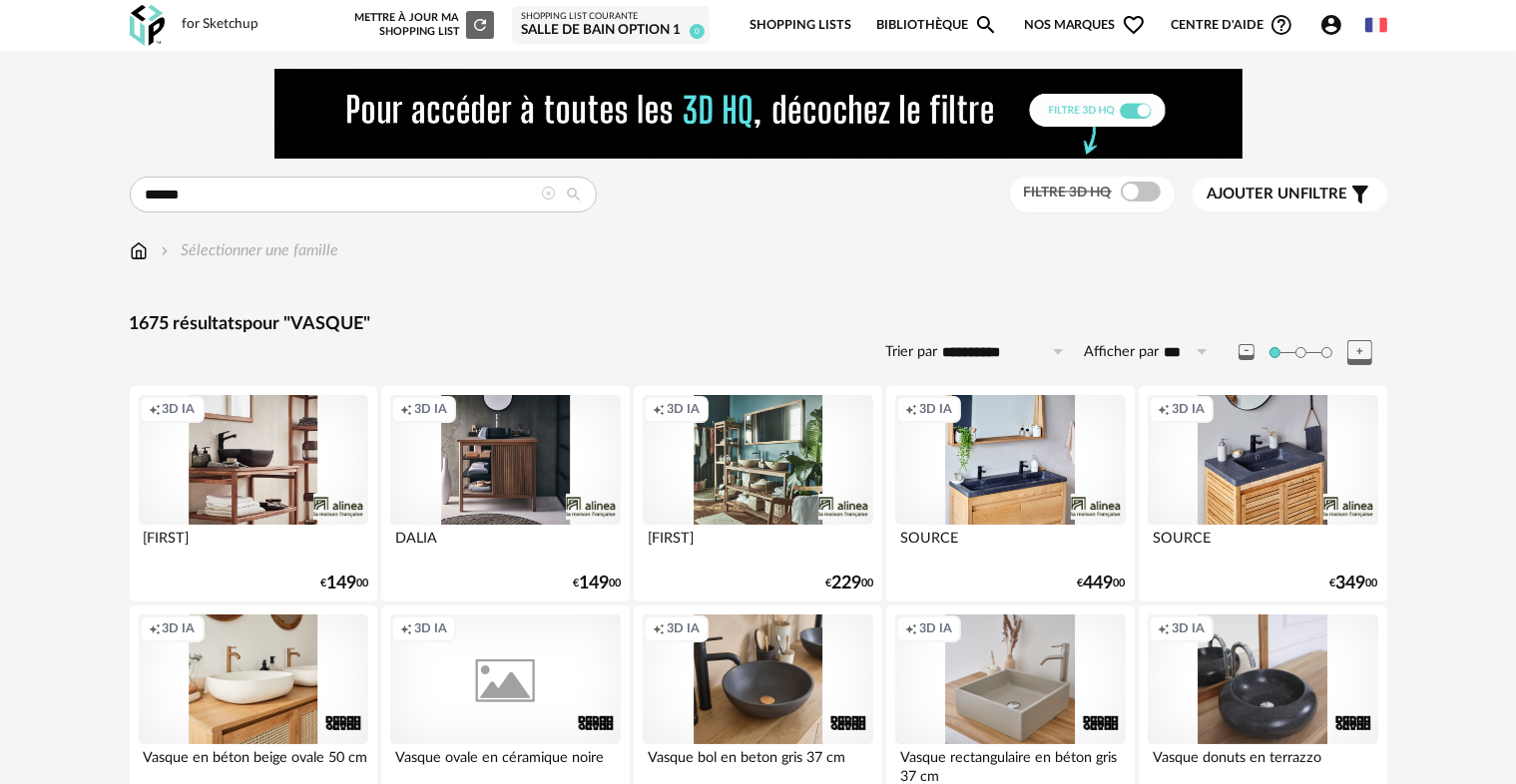 click at bounding box center [549, 194] 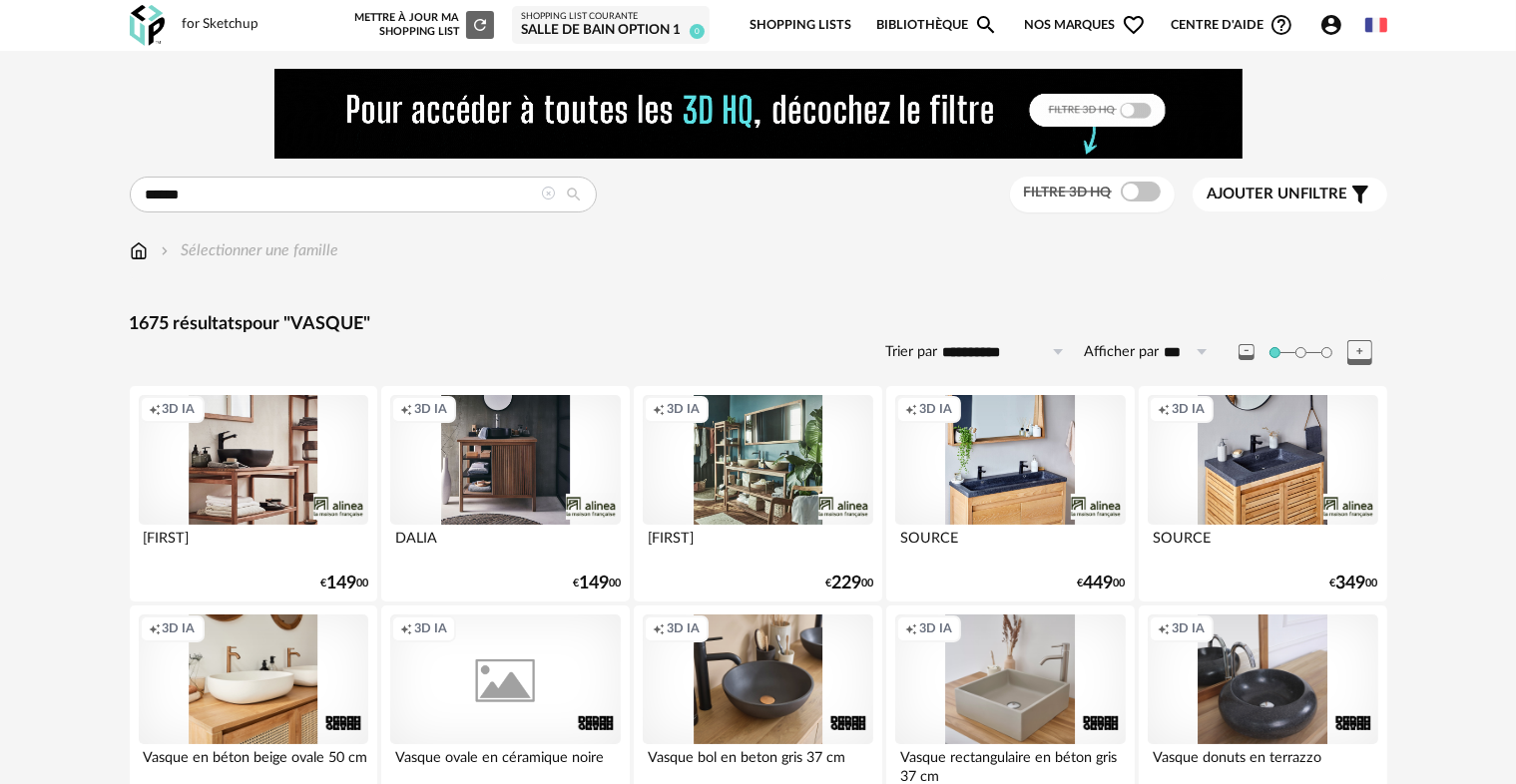 type 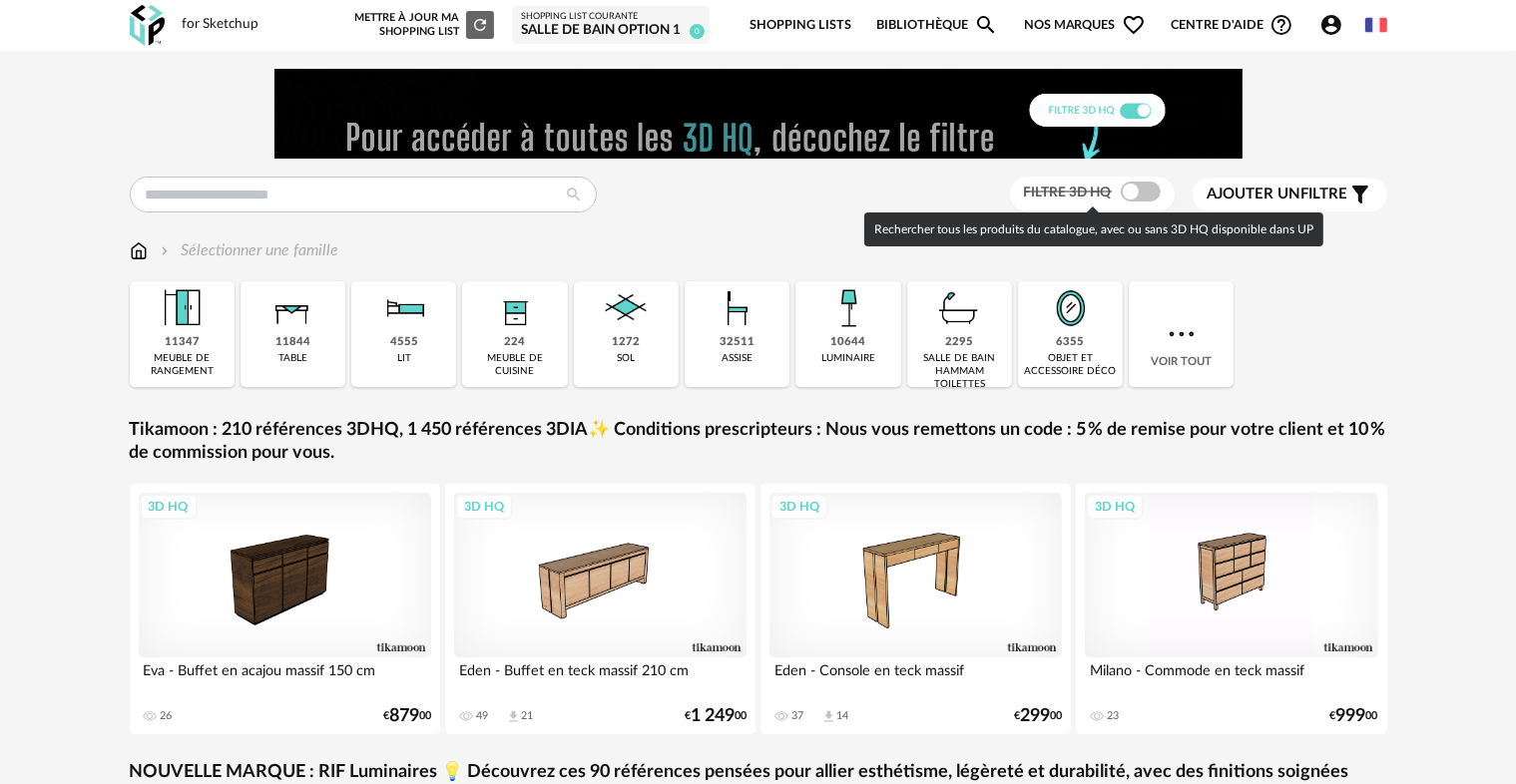 click at bounding box center (1141, 192) 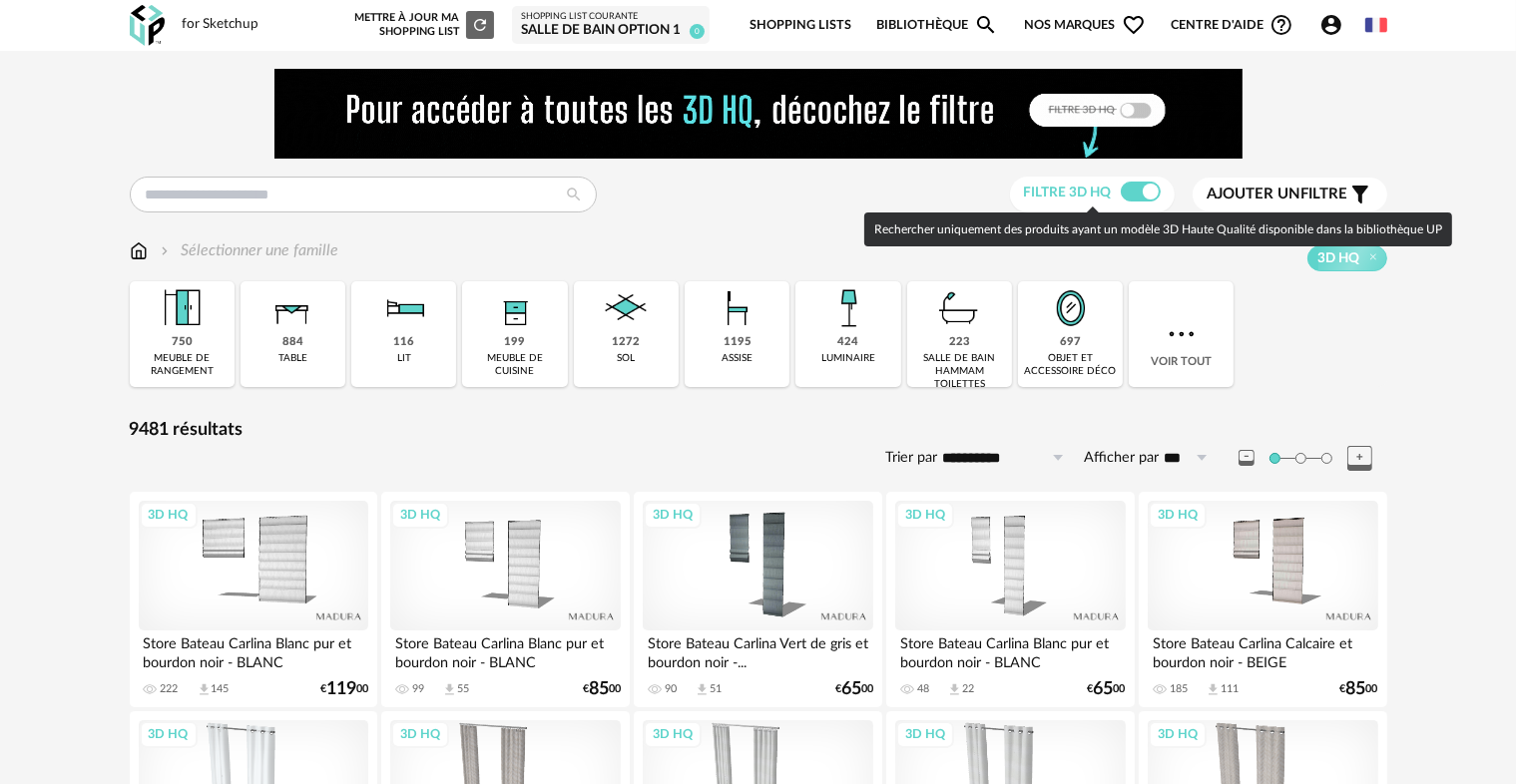 click at bounding box center [1141, 192] 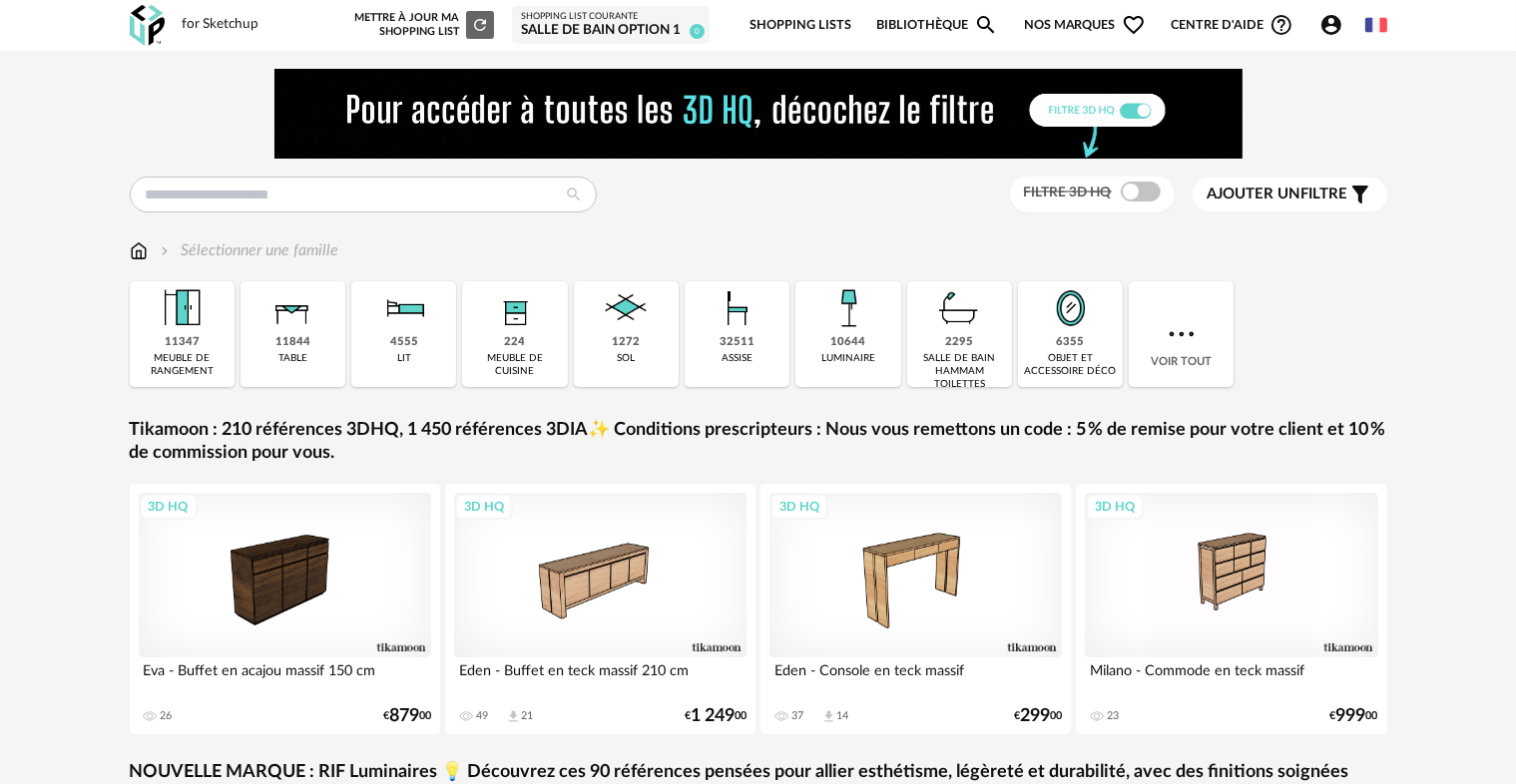 click on "Nos marques Heart Outline icon" at bounding box center (1085, 25) 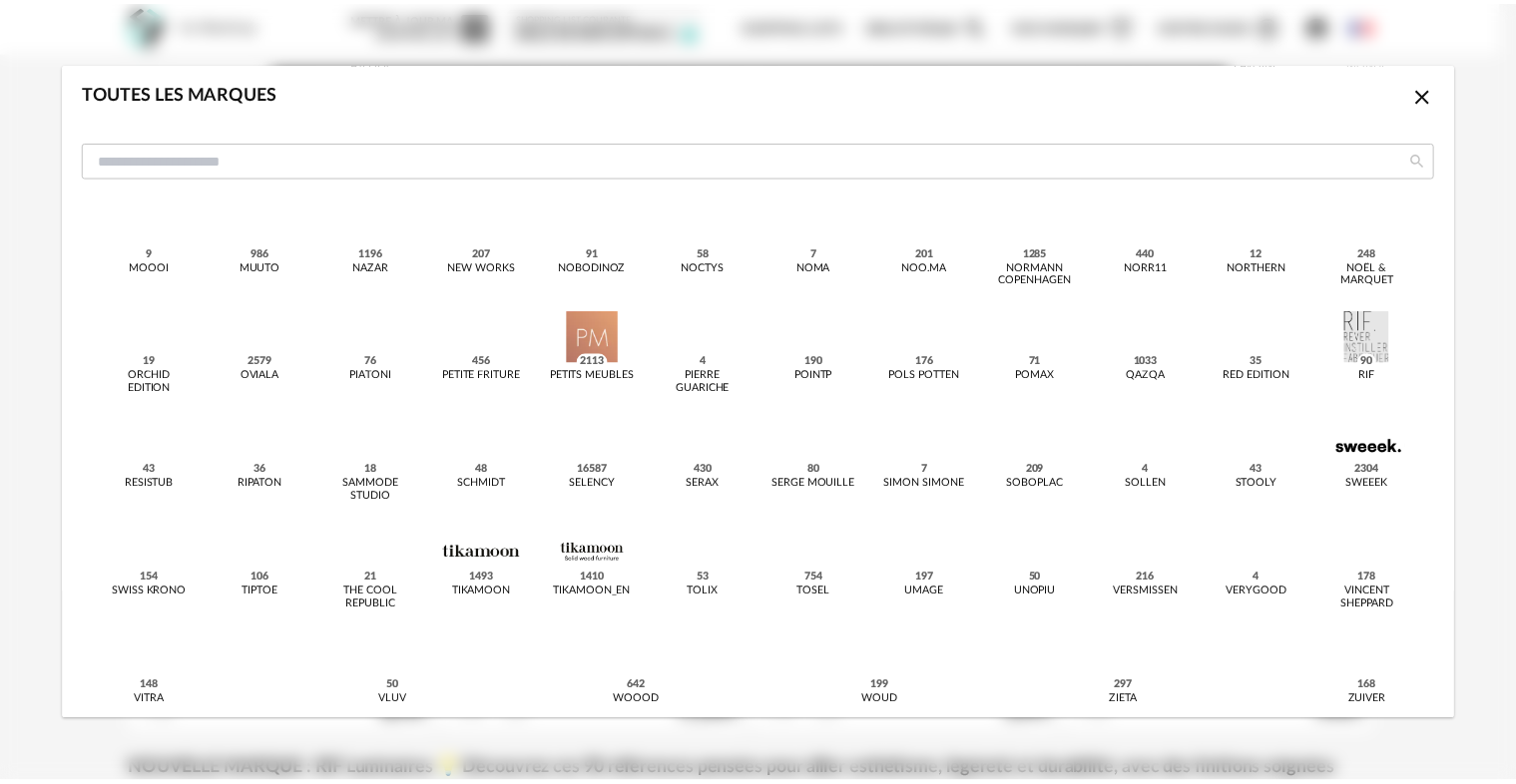 scroll, scrollTop: 1044, scrollLeft: 0, axis: vertical 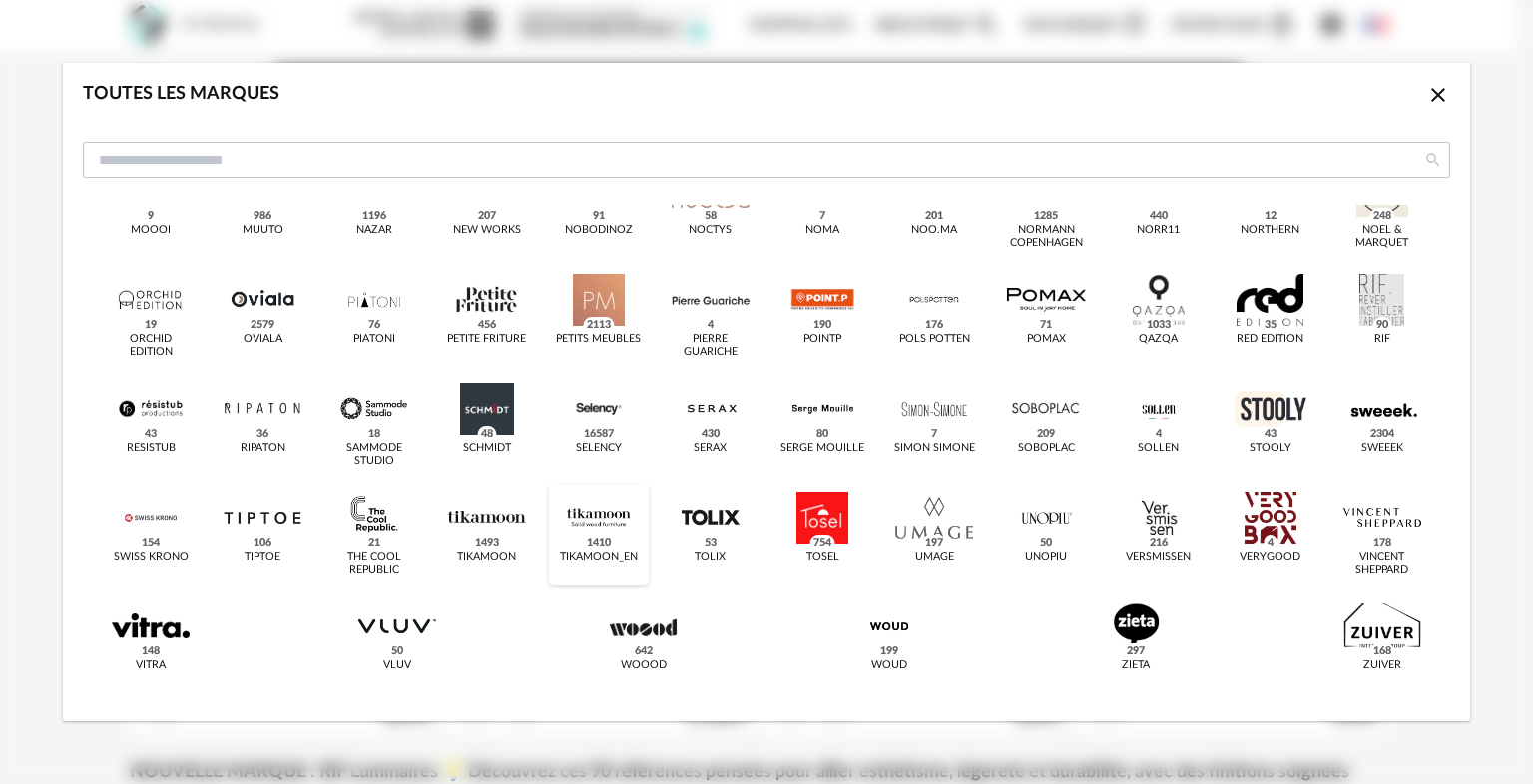 click at bounding box center [599, 518] 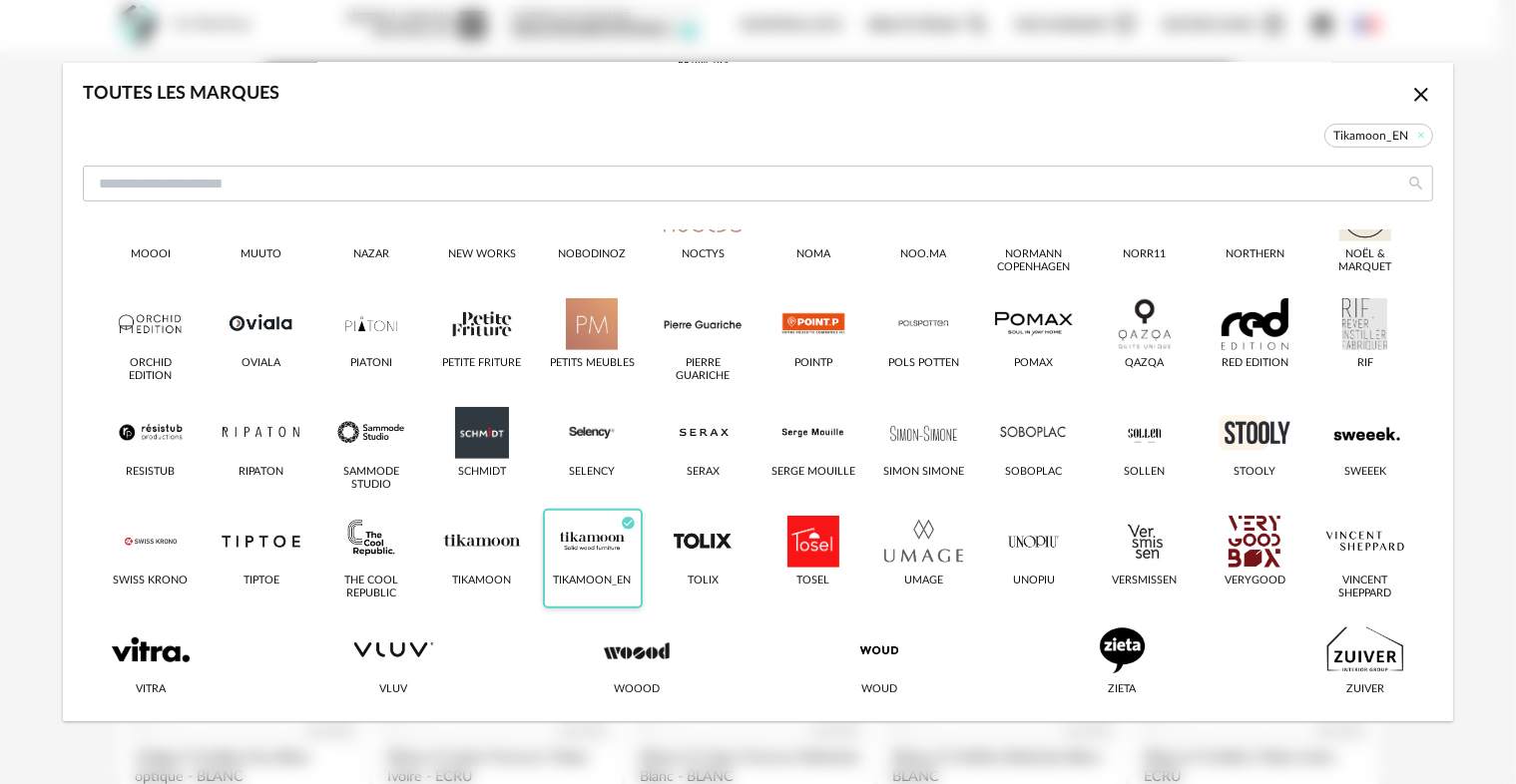scroll, scrollTop: 1068, scrollLeft: 0, axis: vertical 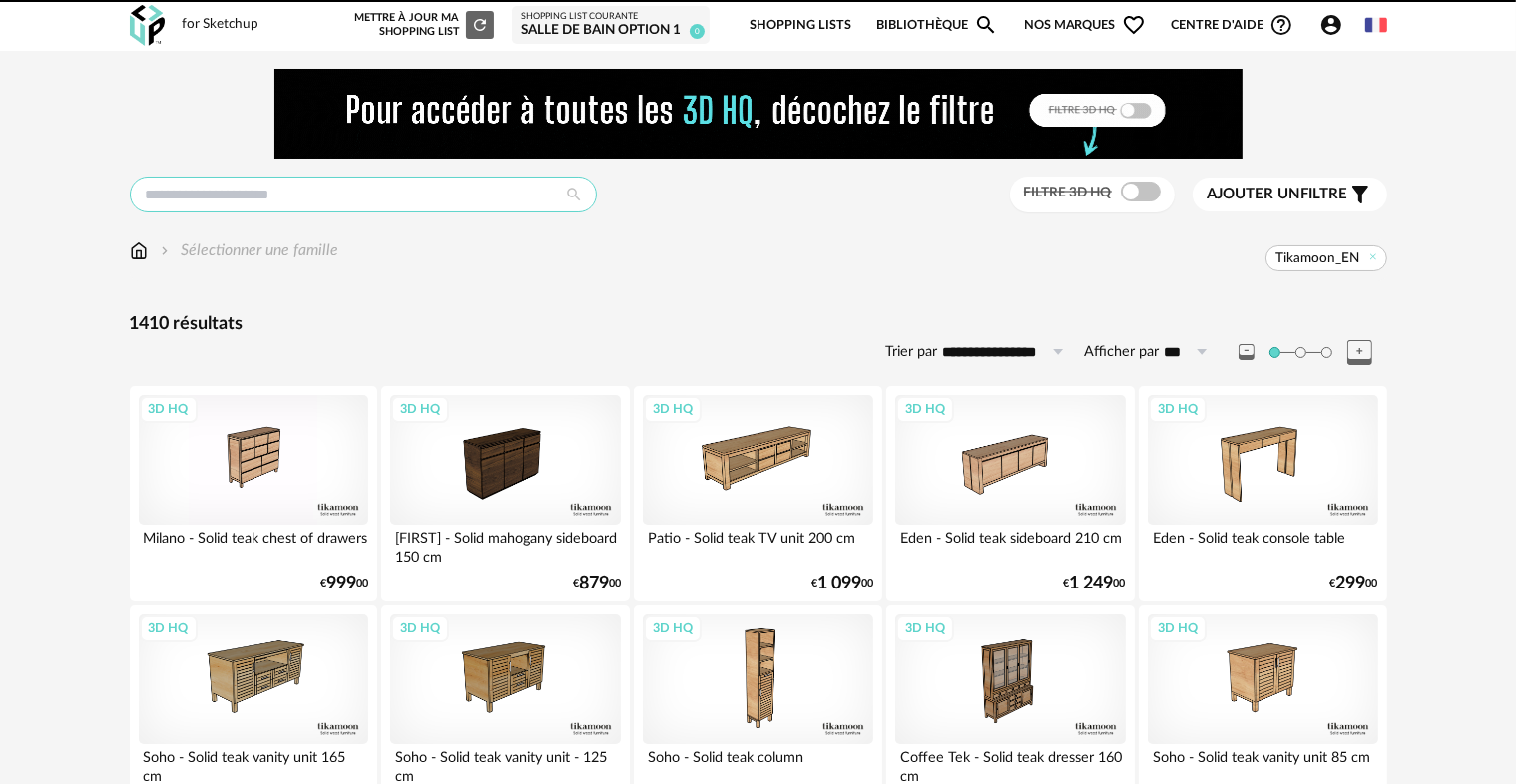 click at bounding box center (363, 195) 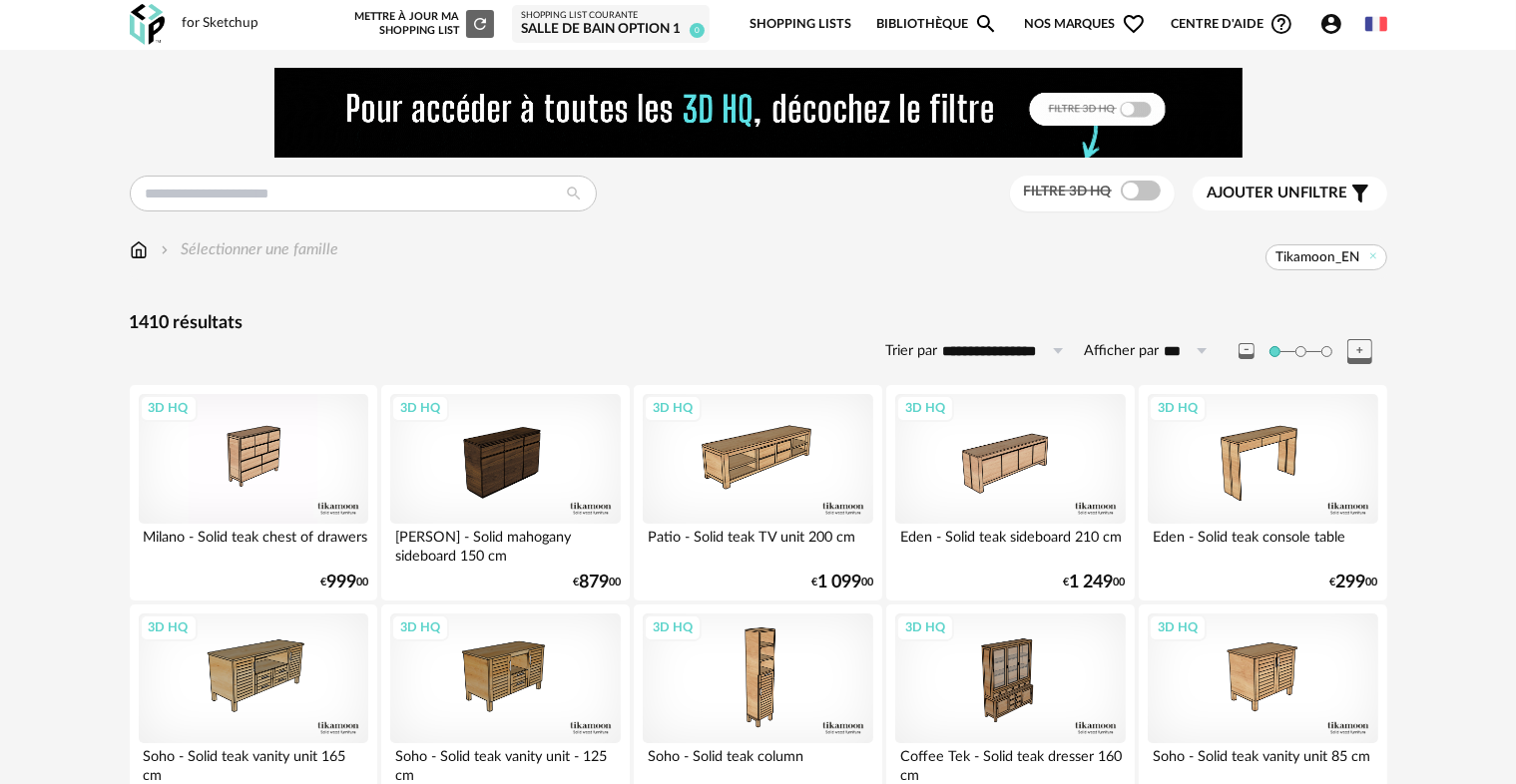 scroll, scrollTop: 0, scrollLeft: 0, axis: both 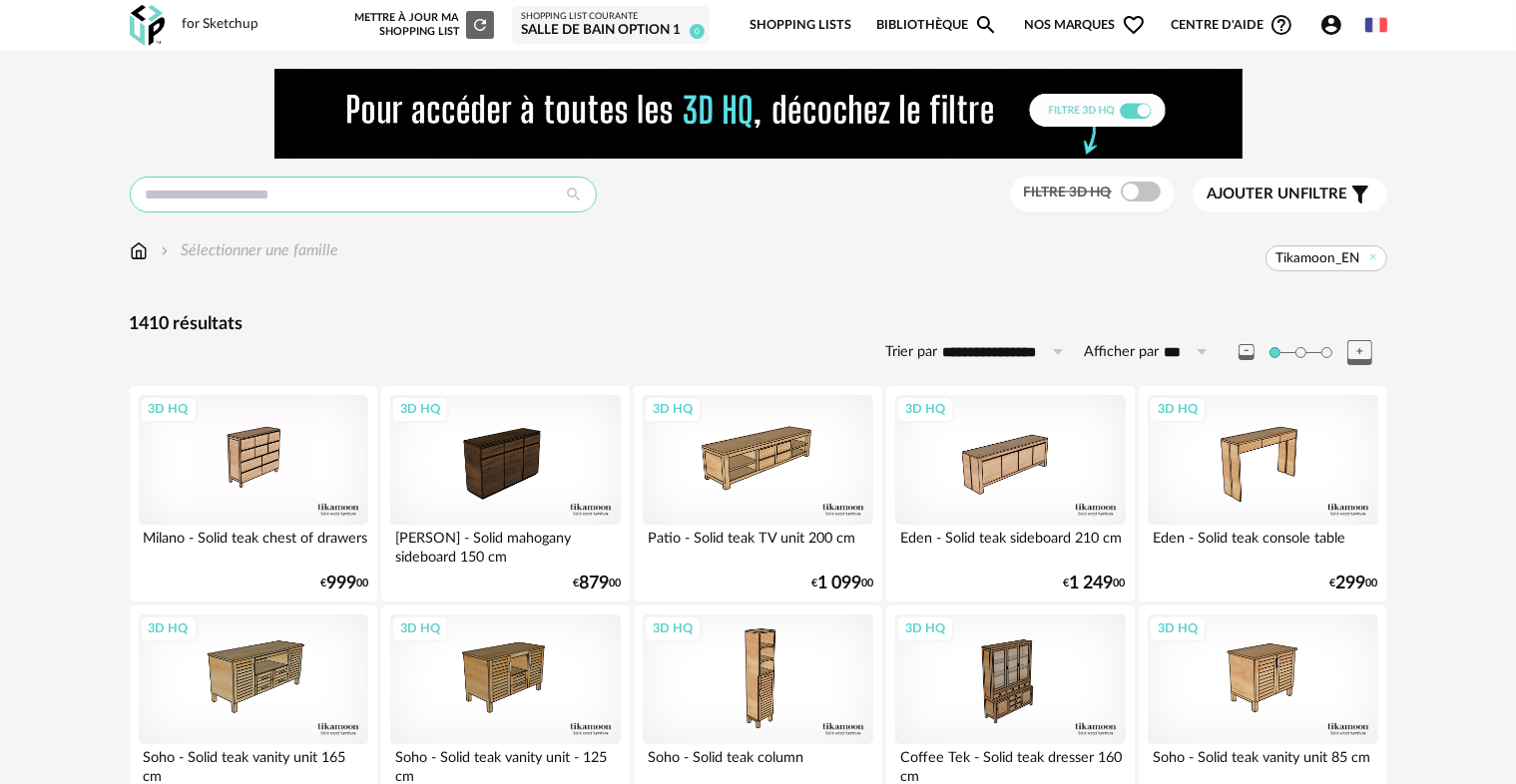 click at bounding box center (363, 195) 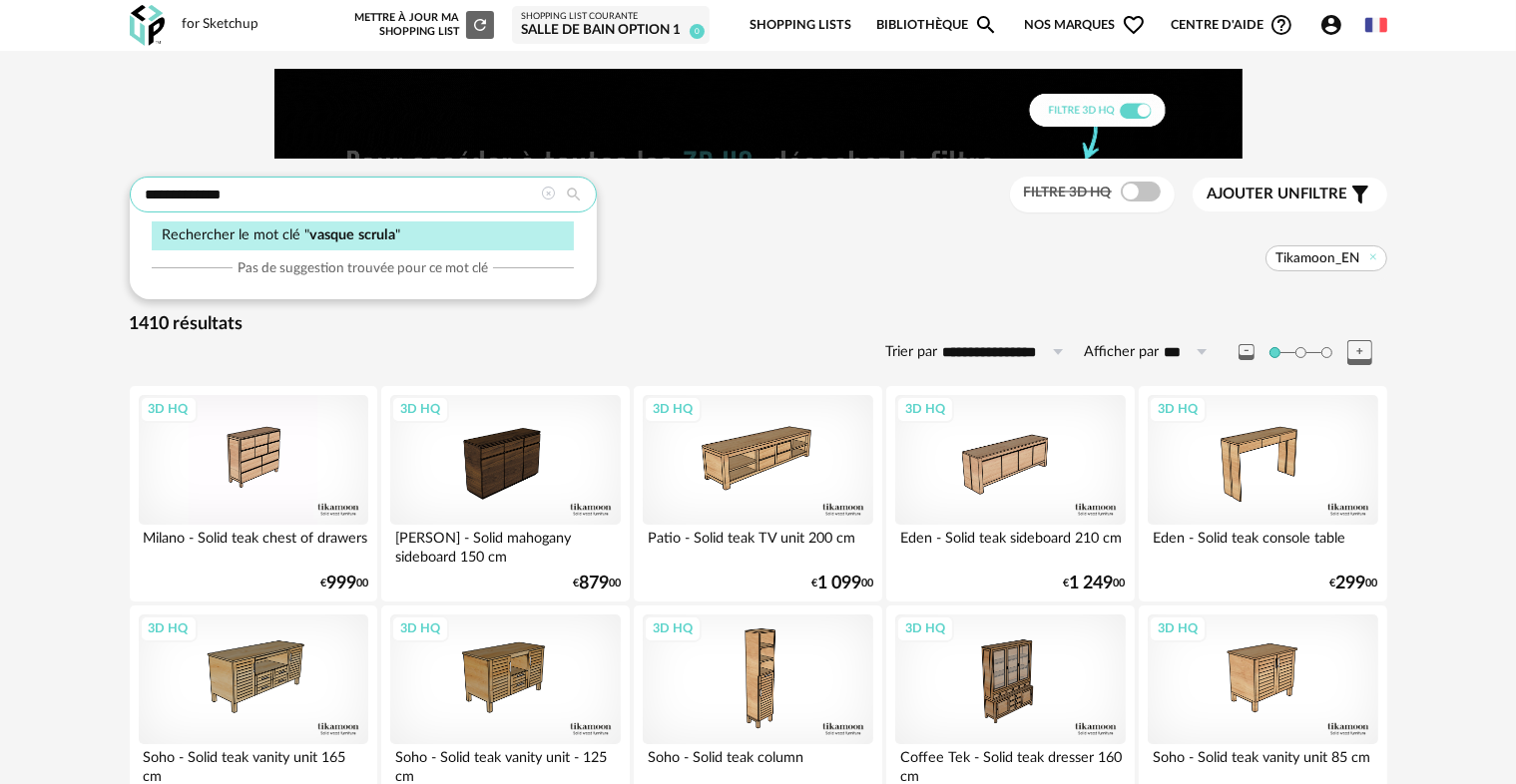 type on "**********" 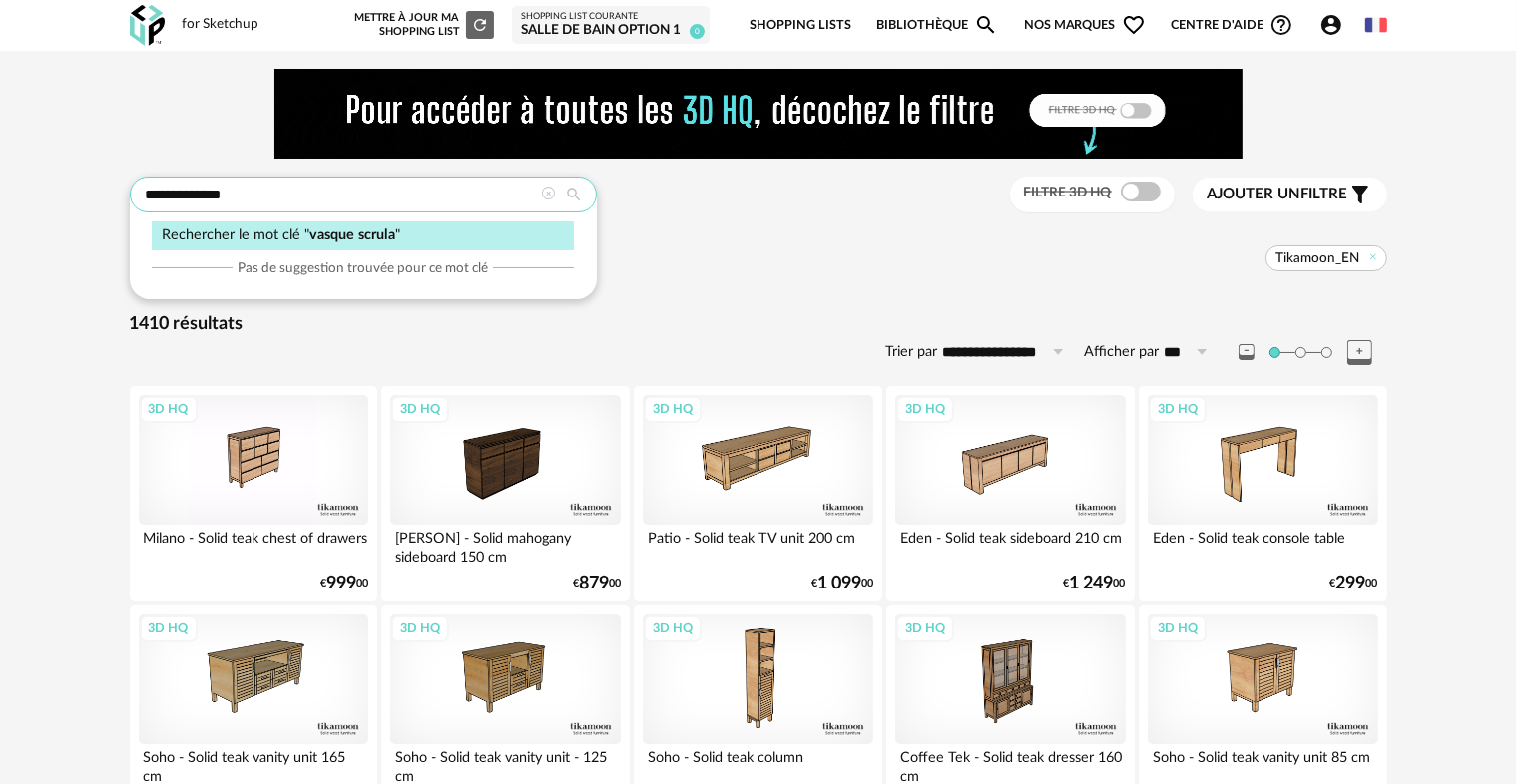 type on "**********" 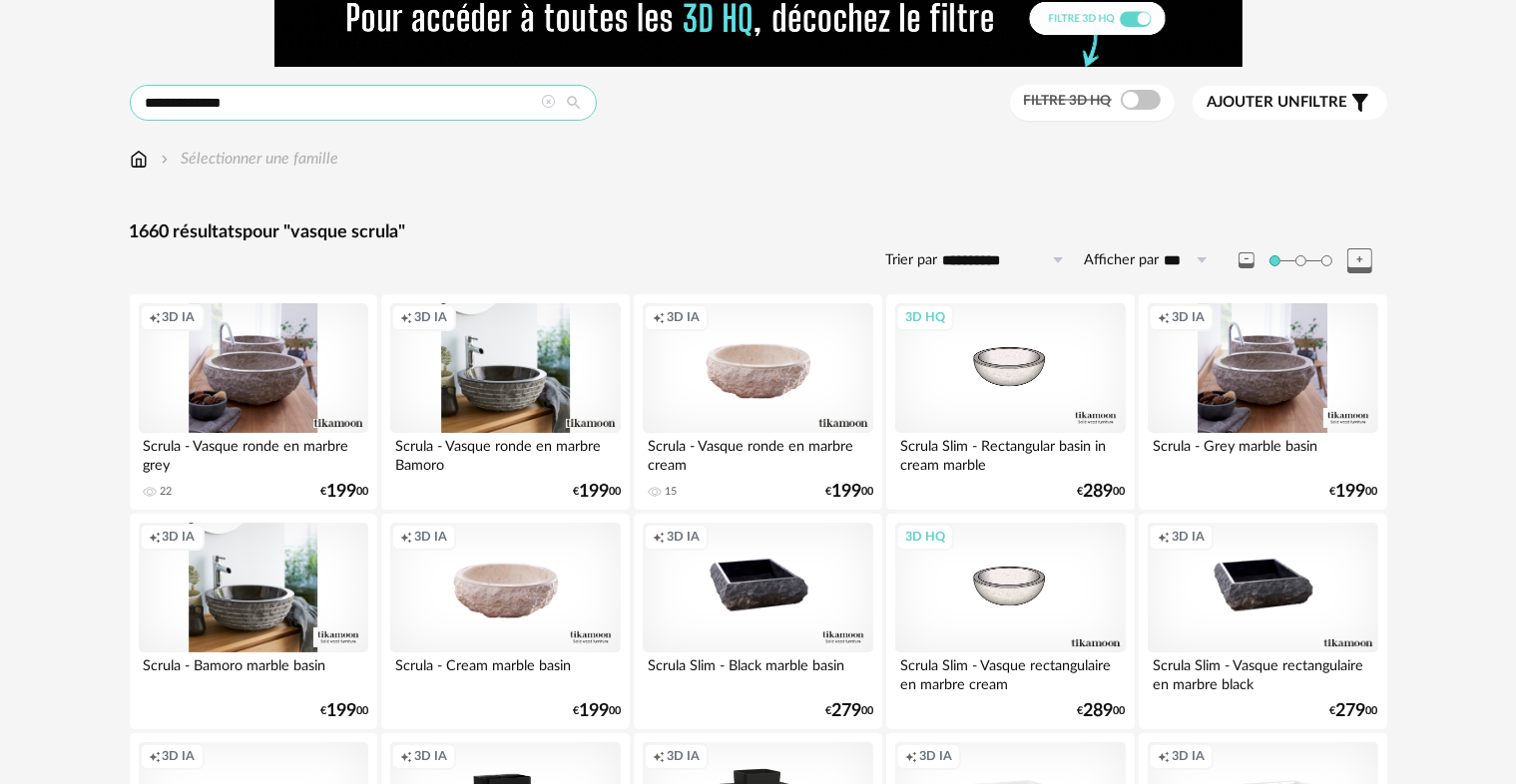 scroll, scrollTop: 100, scrollLeft: 0, axis: vertical 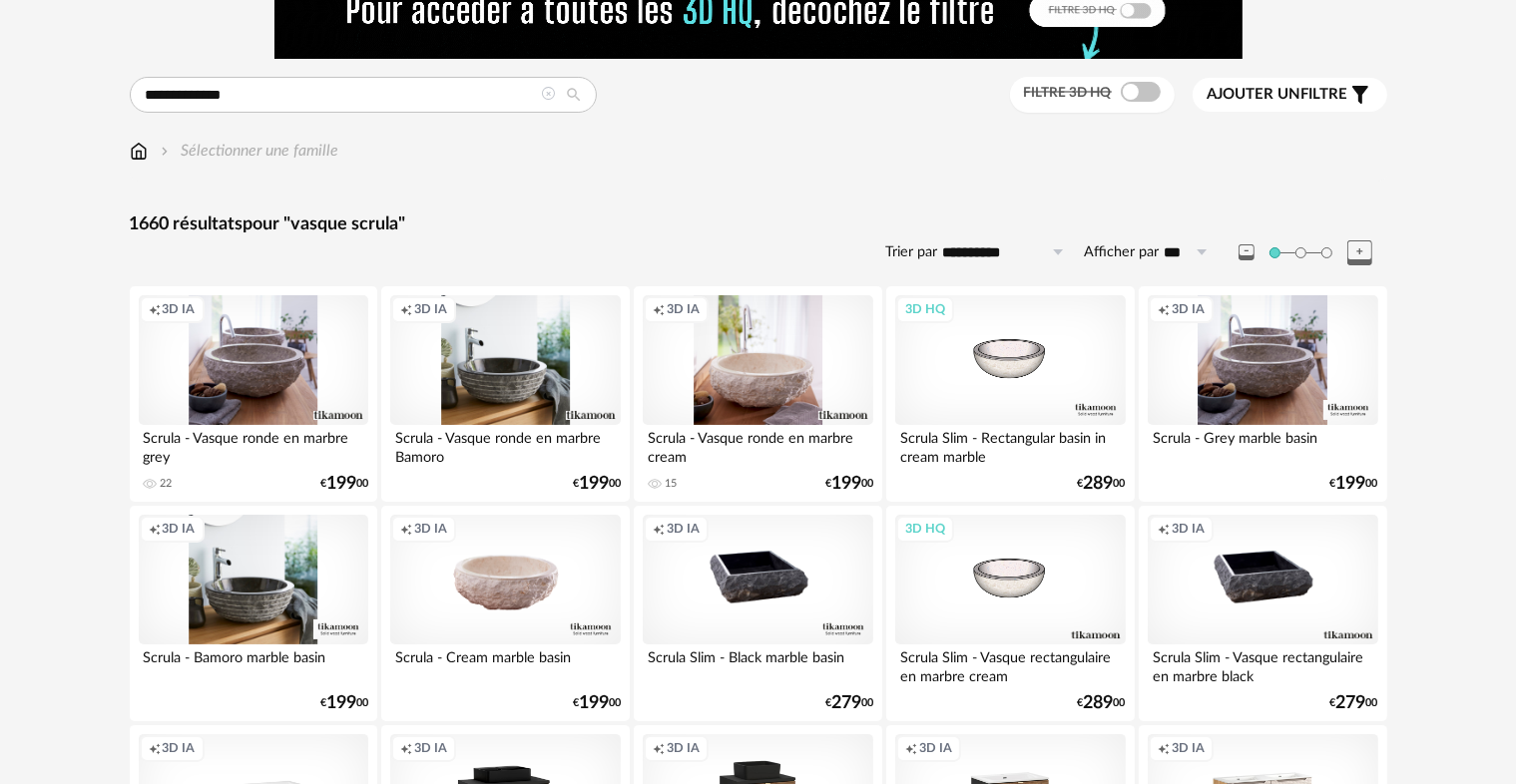 click on "Creation icon   3D IA" at bounding box center [758, 360] 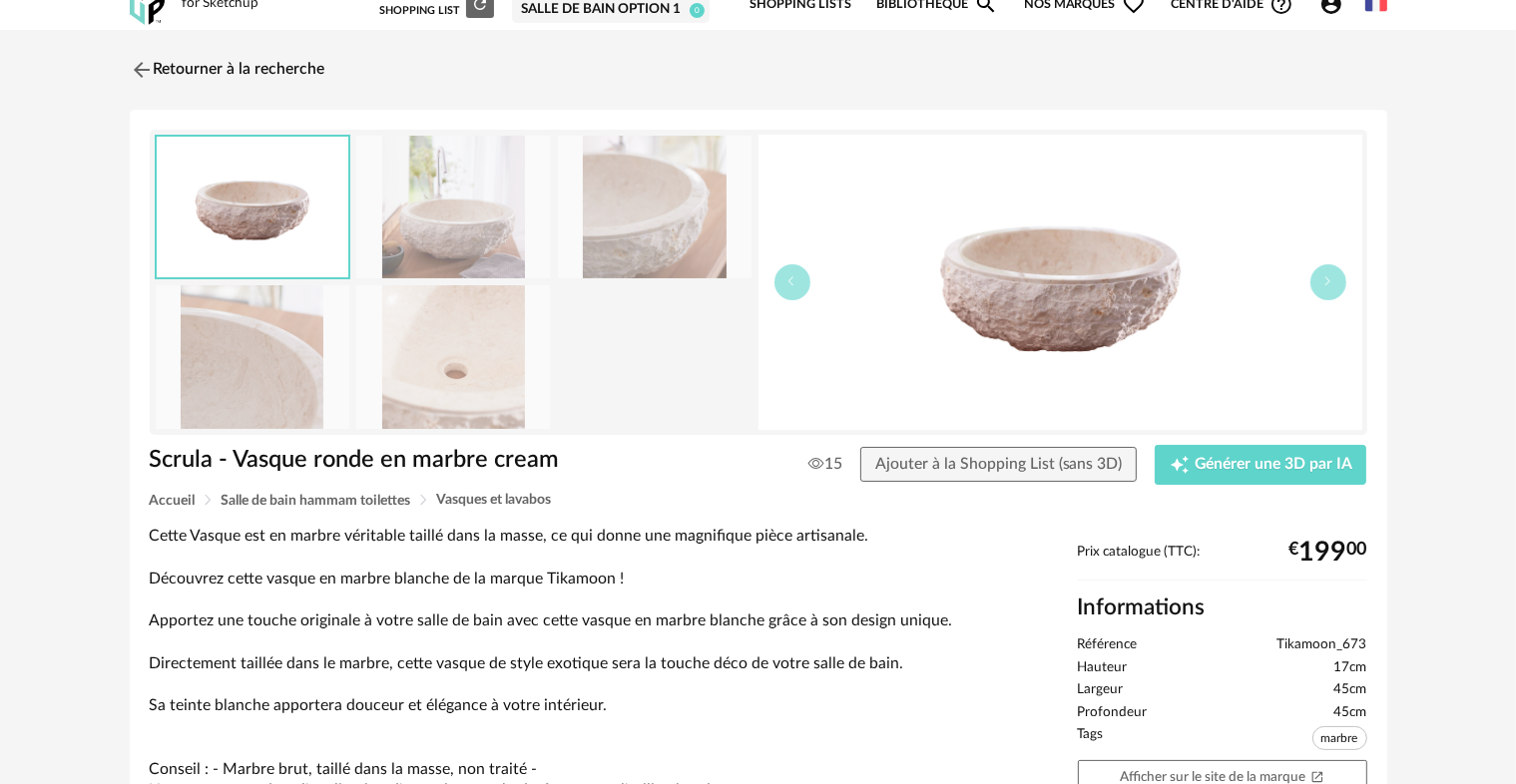 scroll, scrollTop: 0, scrollLeft: 0, axis: both 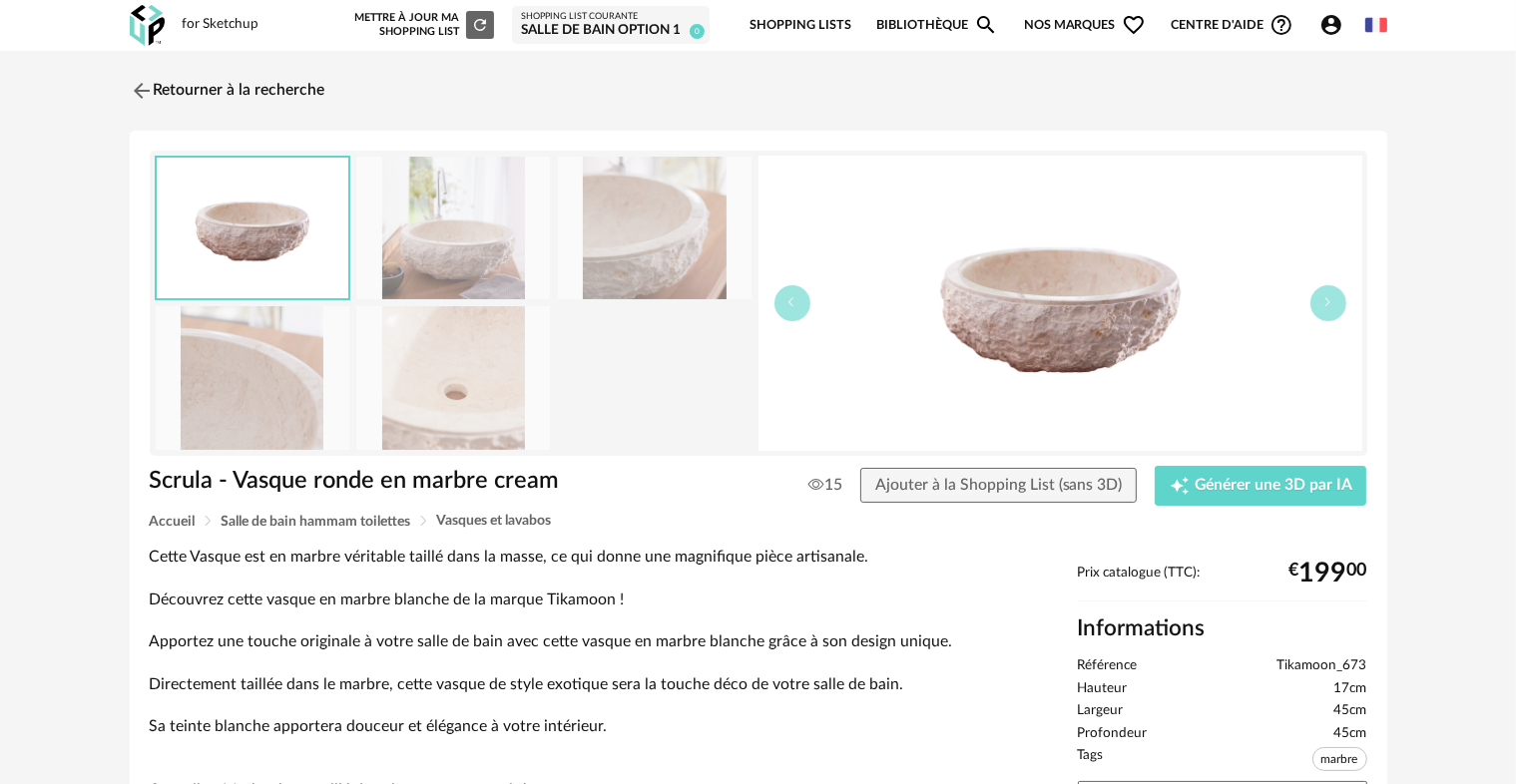 click at bounding box center (453, 227) 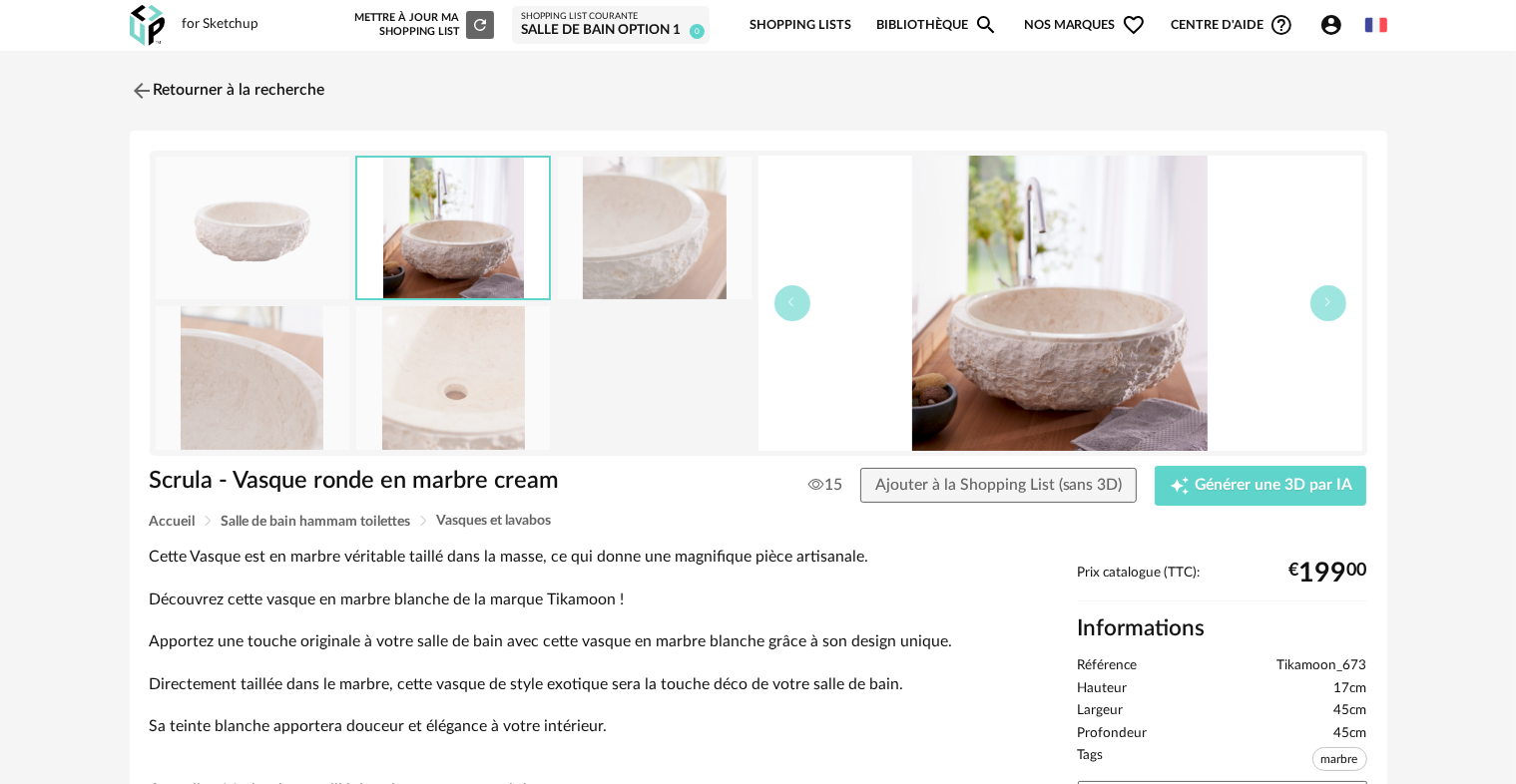 click at bounding box center [655, 227] 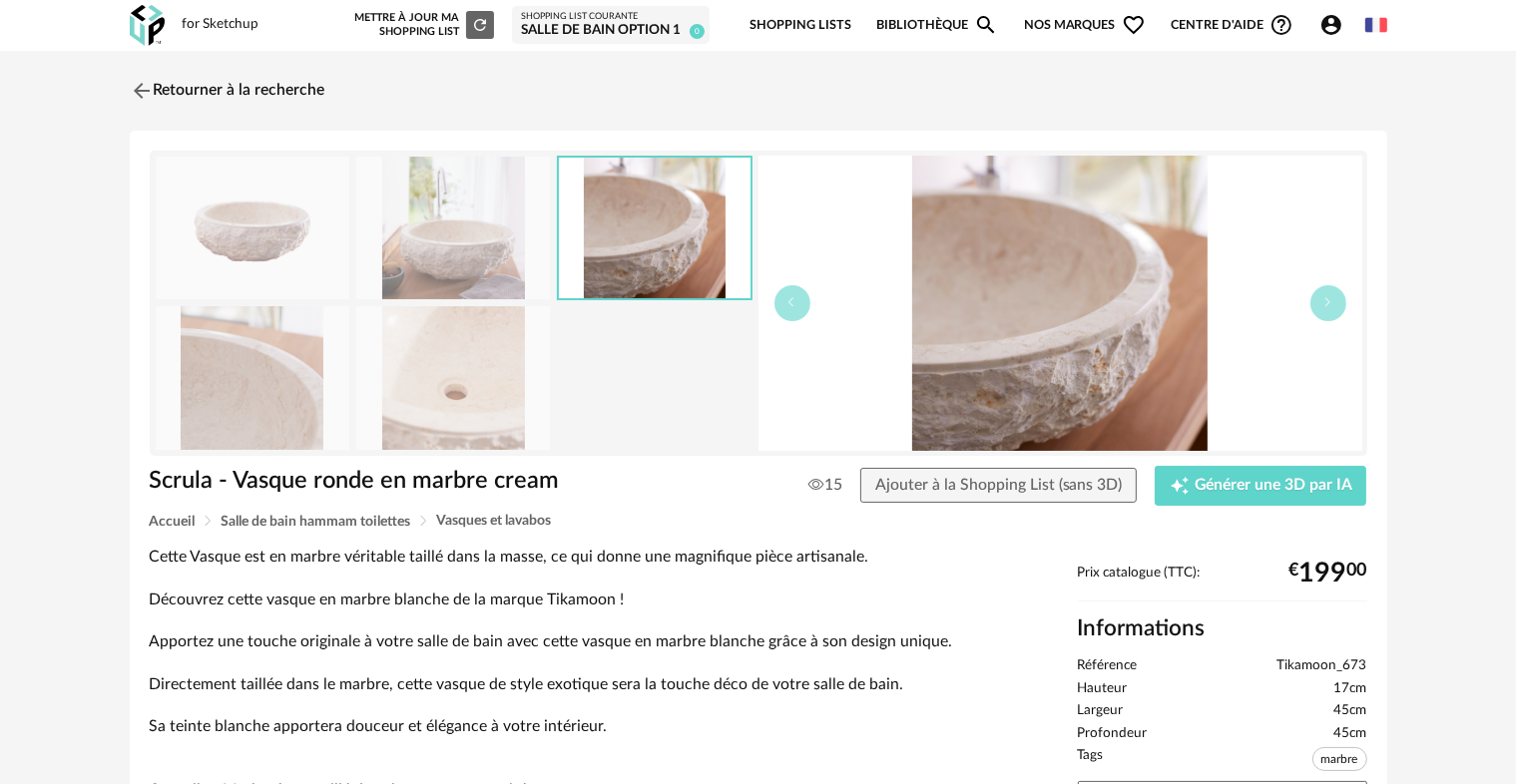 click at bounding box center (253, 377) 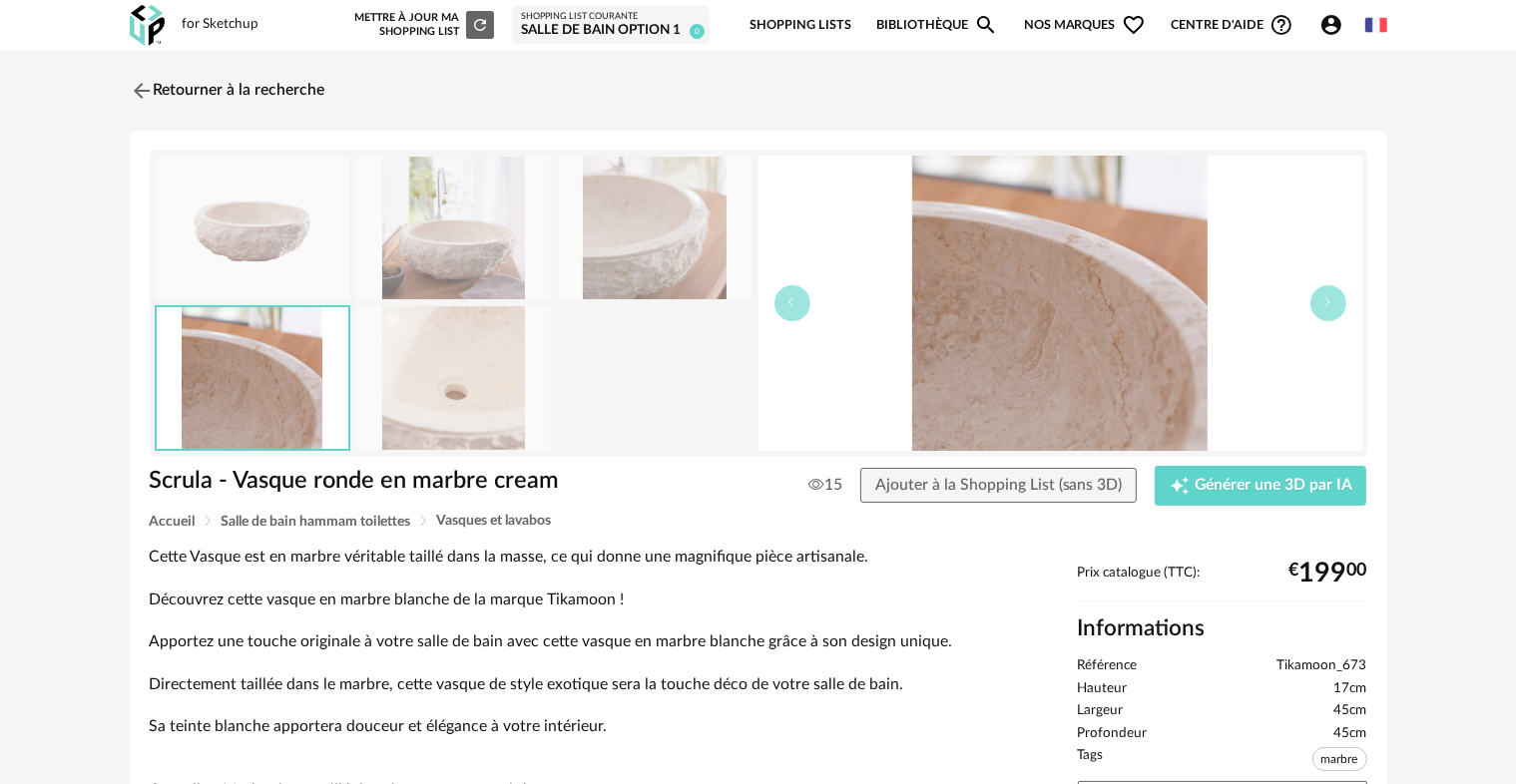 click at bounding box center (453, 377) 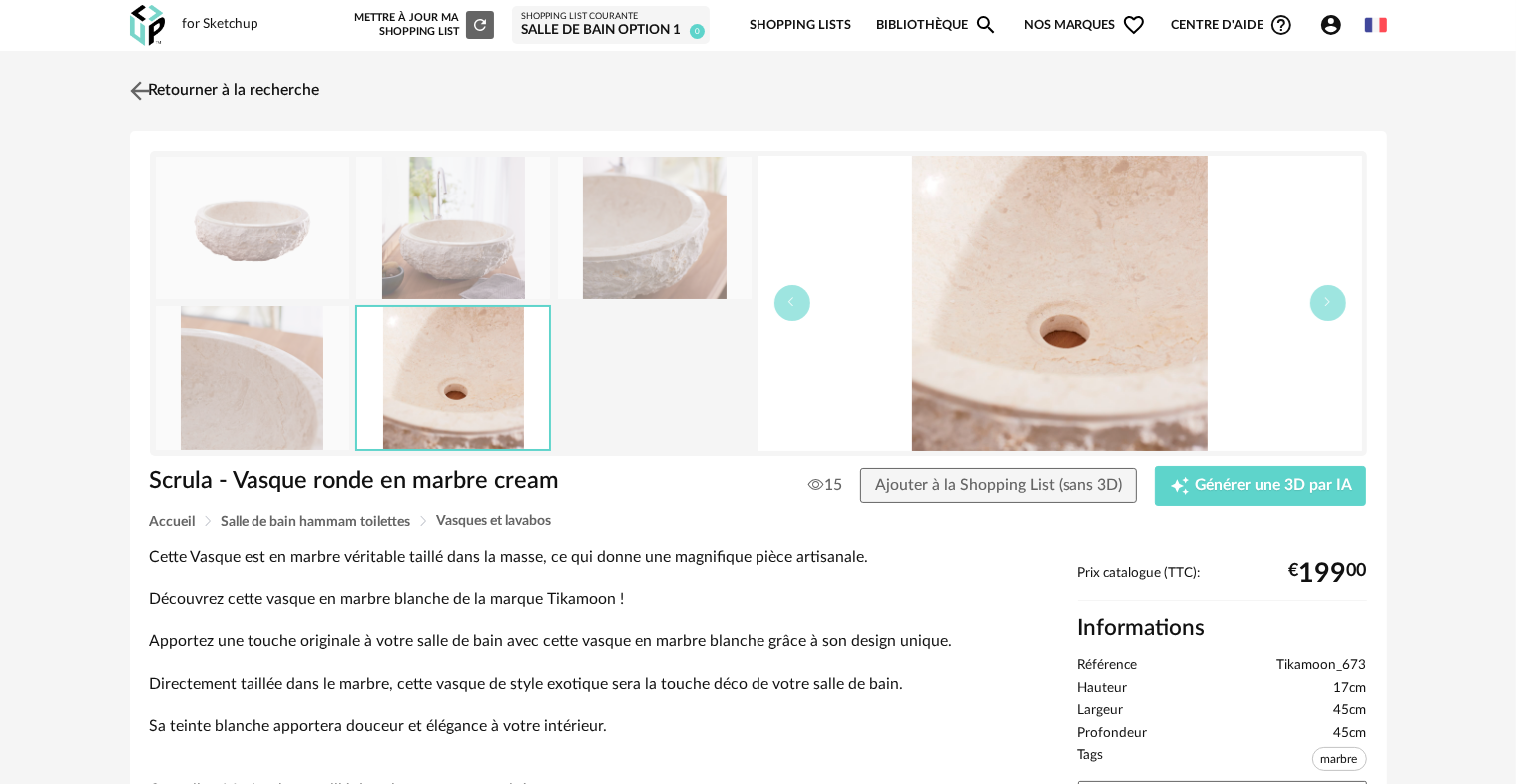 click at bounding box center (139, 90) 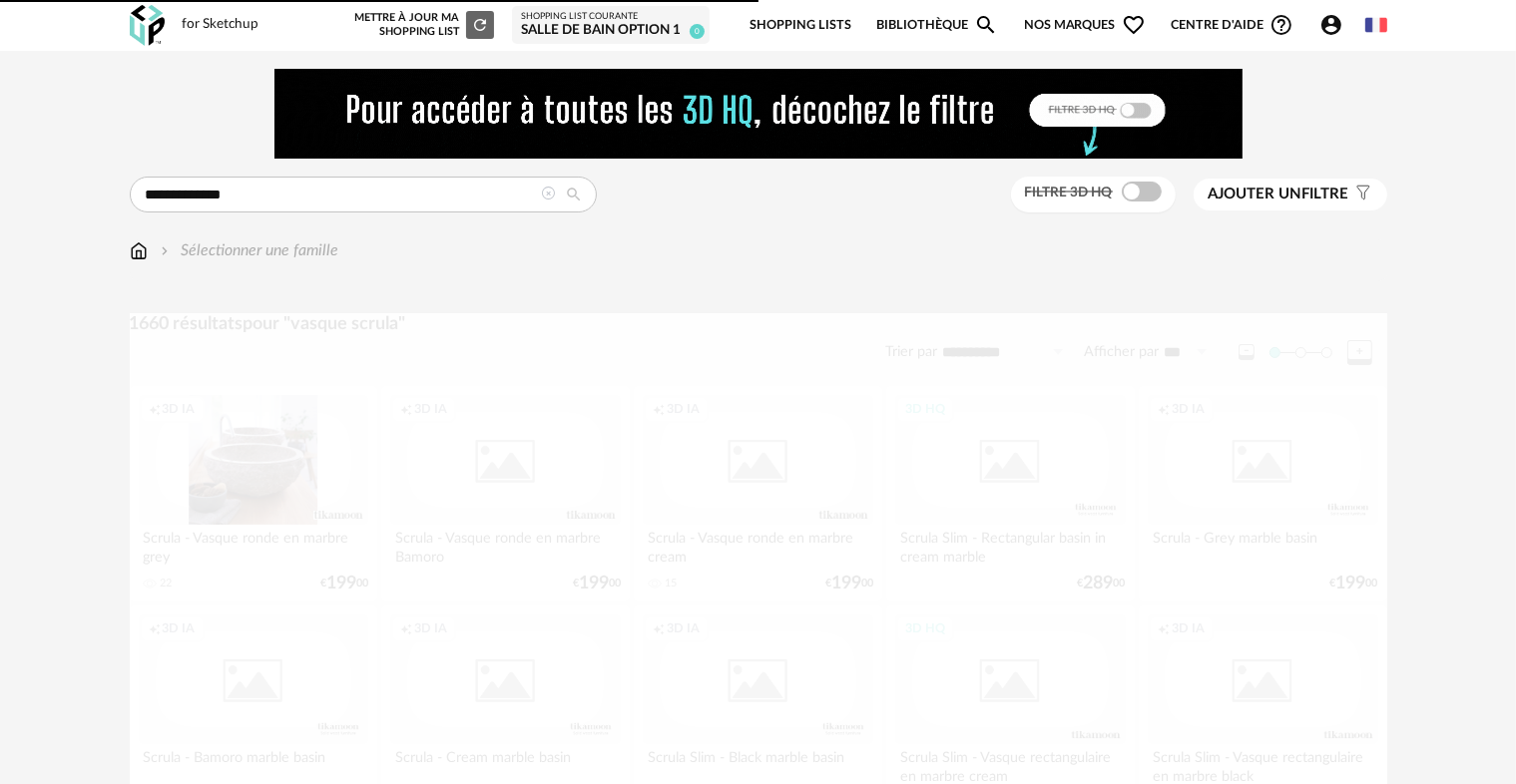 scroll, scrollTop: 100, scrollLeft: 0, axis: vertical 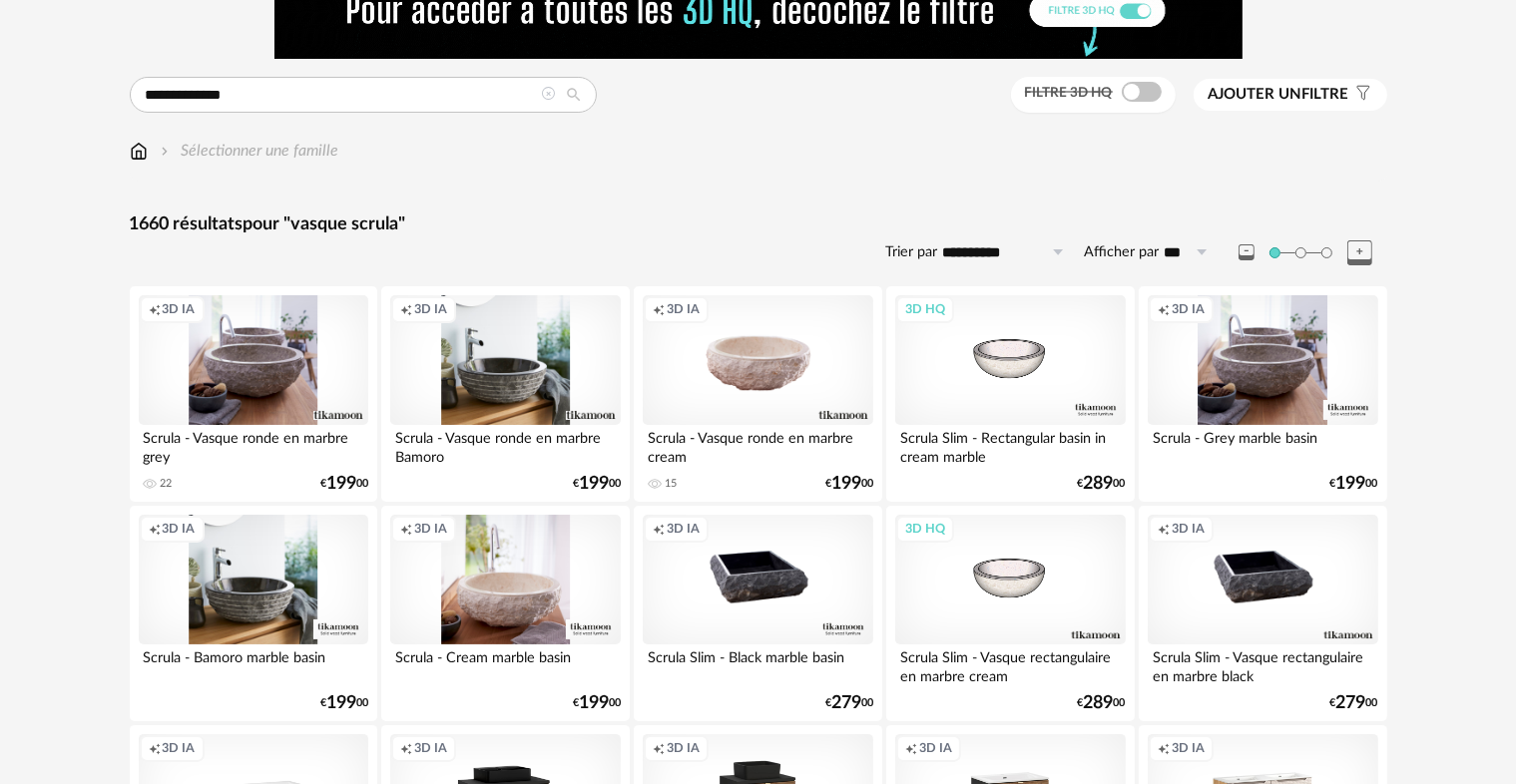 click on "Creation icon   3D IA" at bounding box center (505, 580) 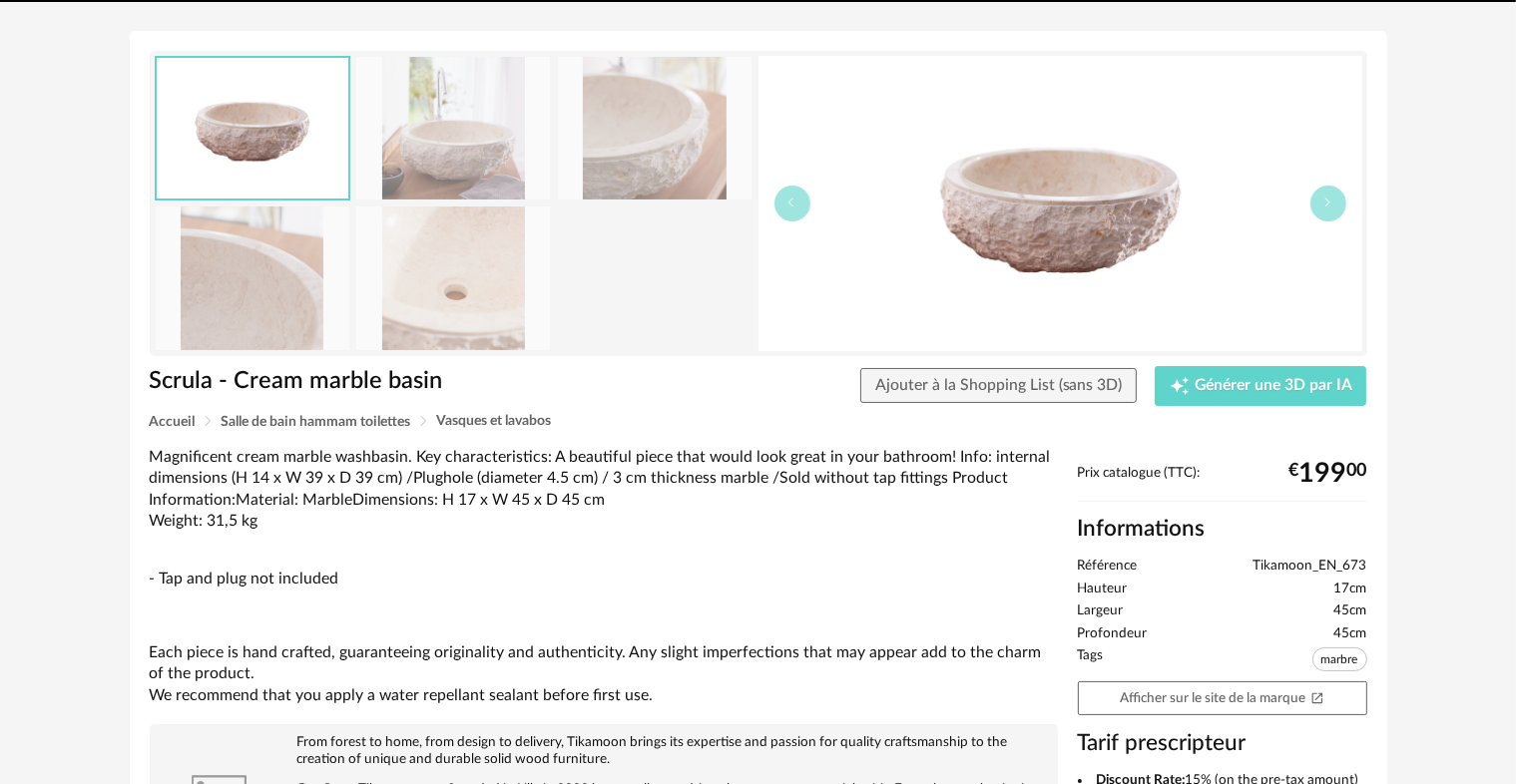 scroll, scrollTop: 0, scrollLeft: 0, axis: both 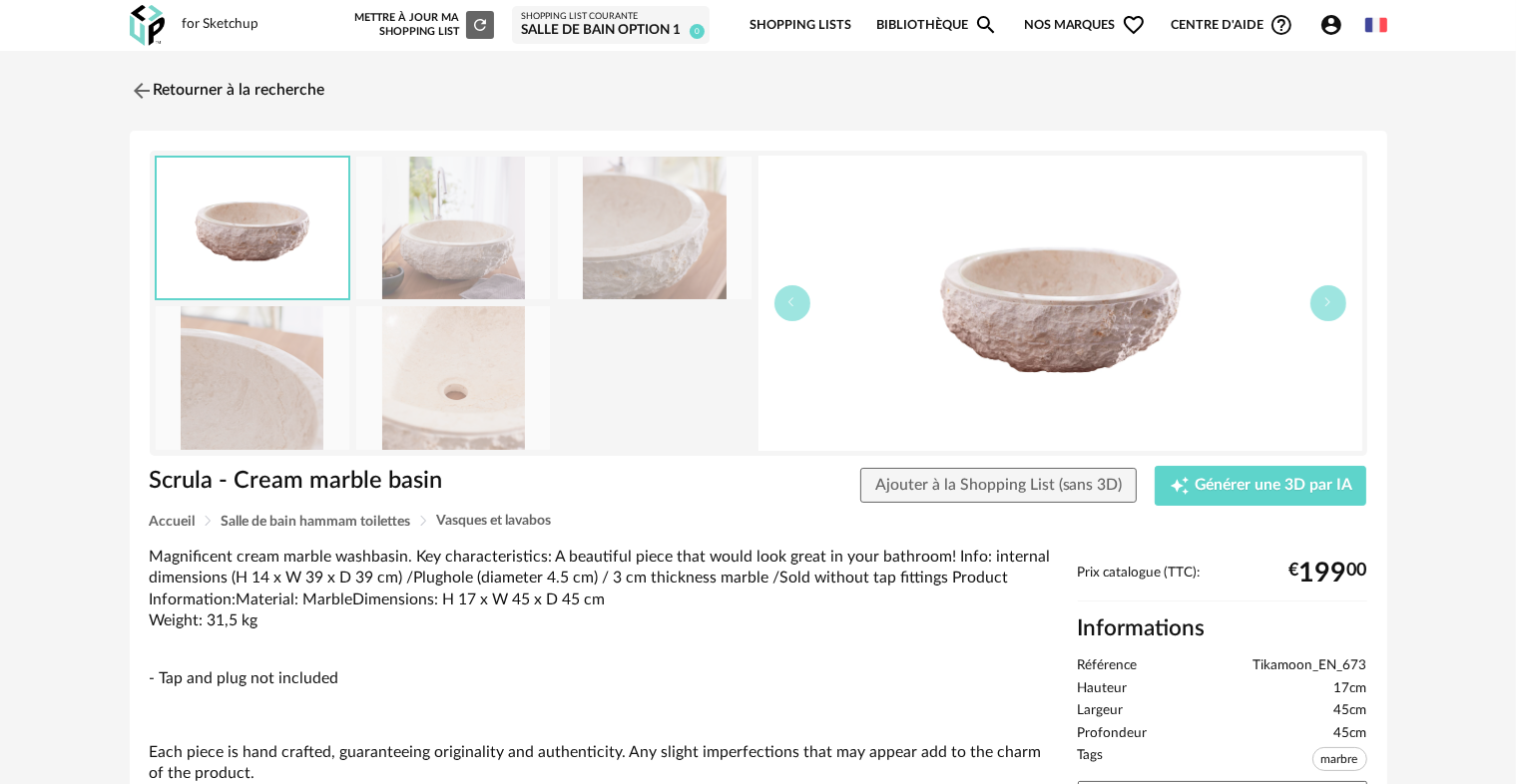 click at bounding box center [453, 227] 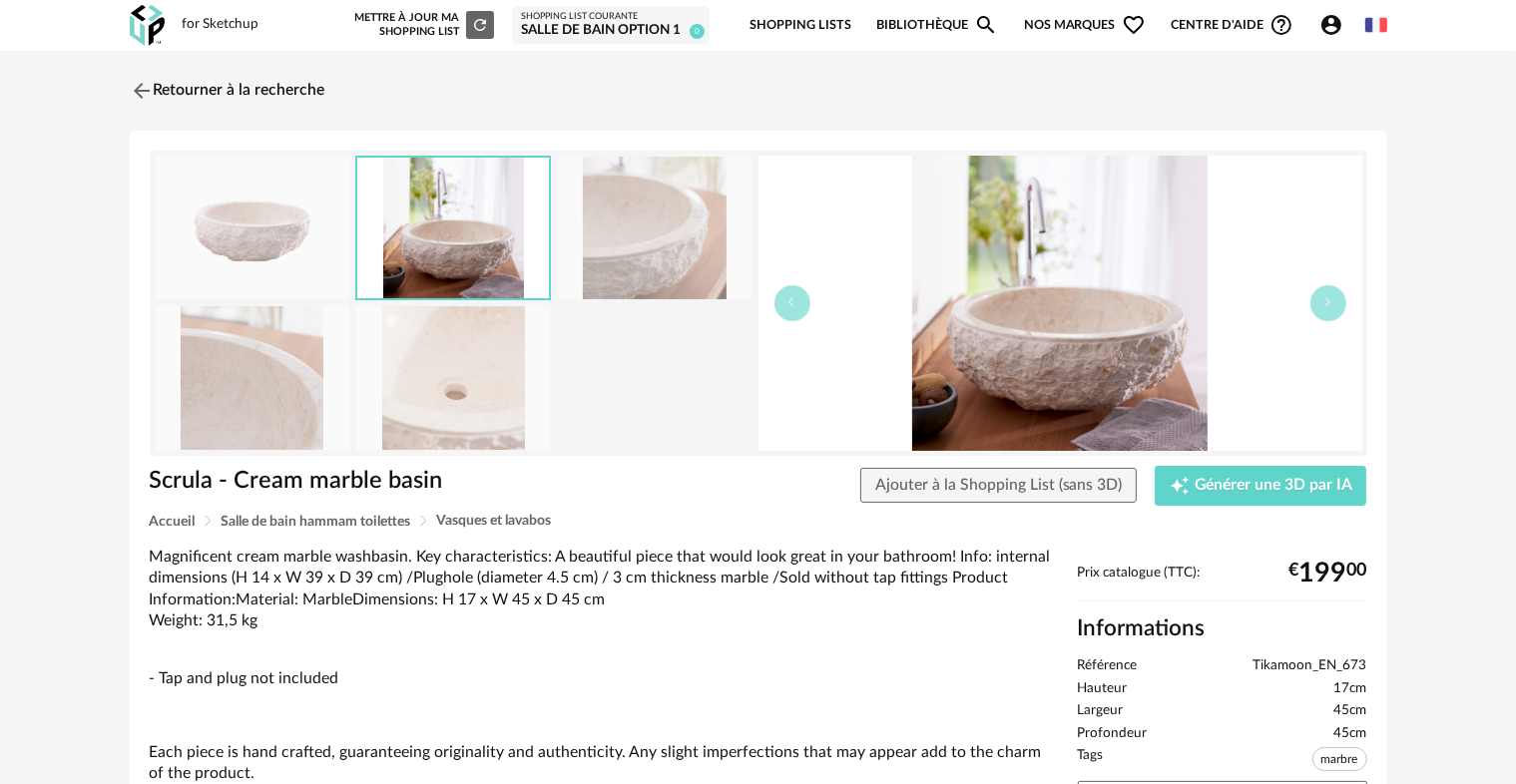 click at bounding box center [655, 227] 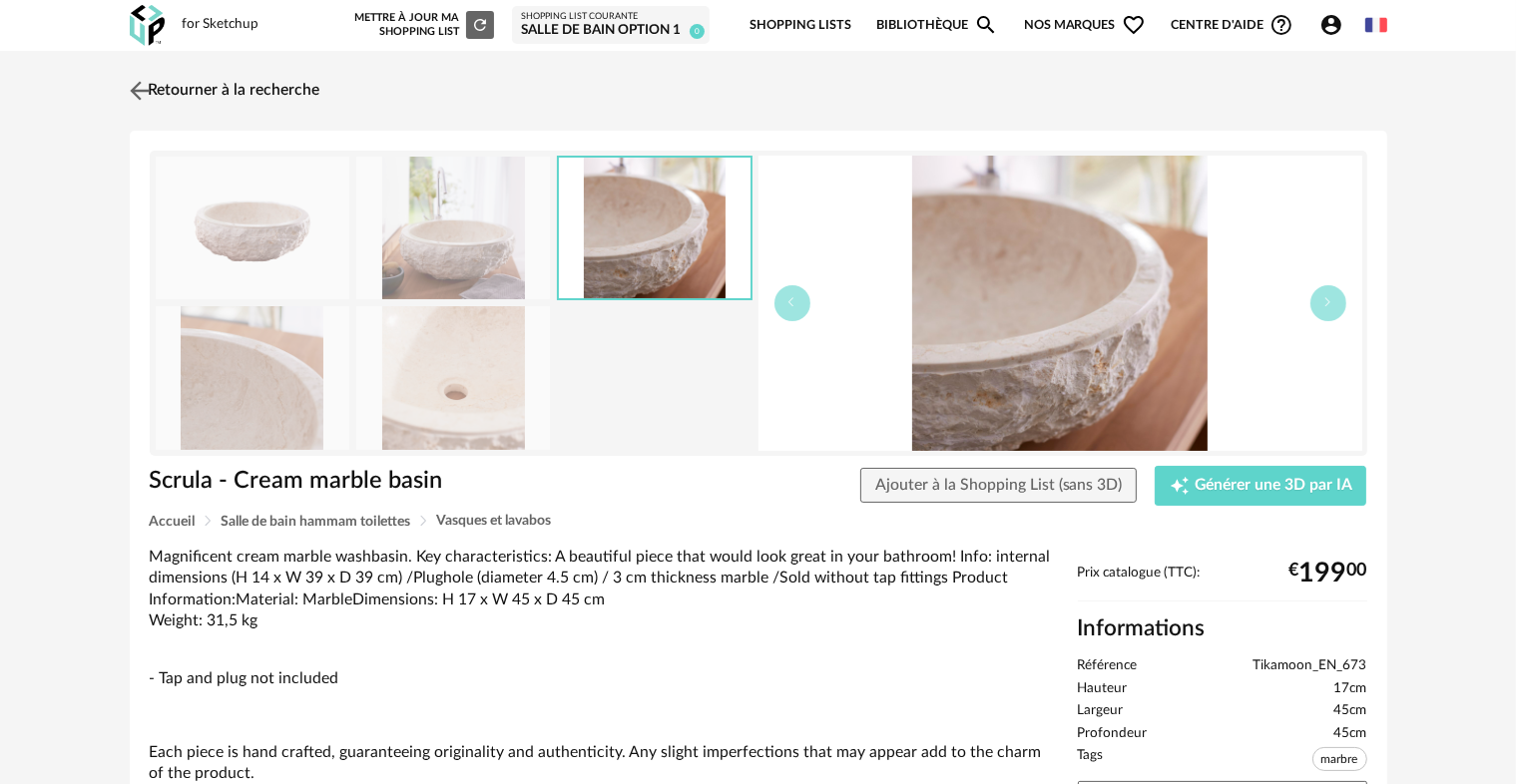 click at bounding box center [139, 90] 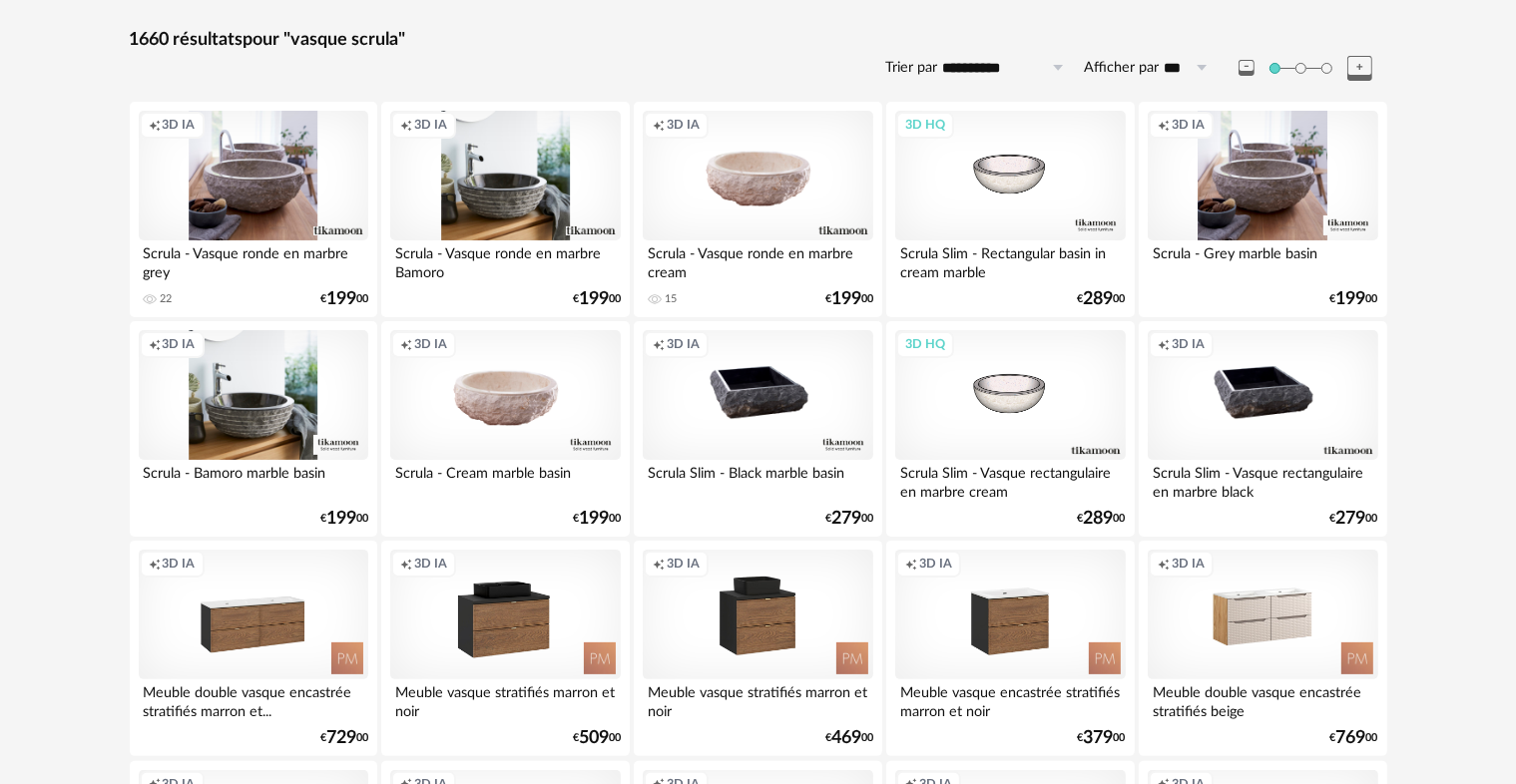 scroll, scrollTop: 199, scrollLeft: 0, axis: vertical 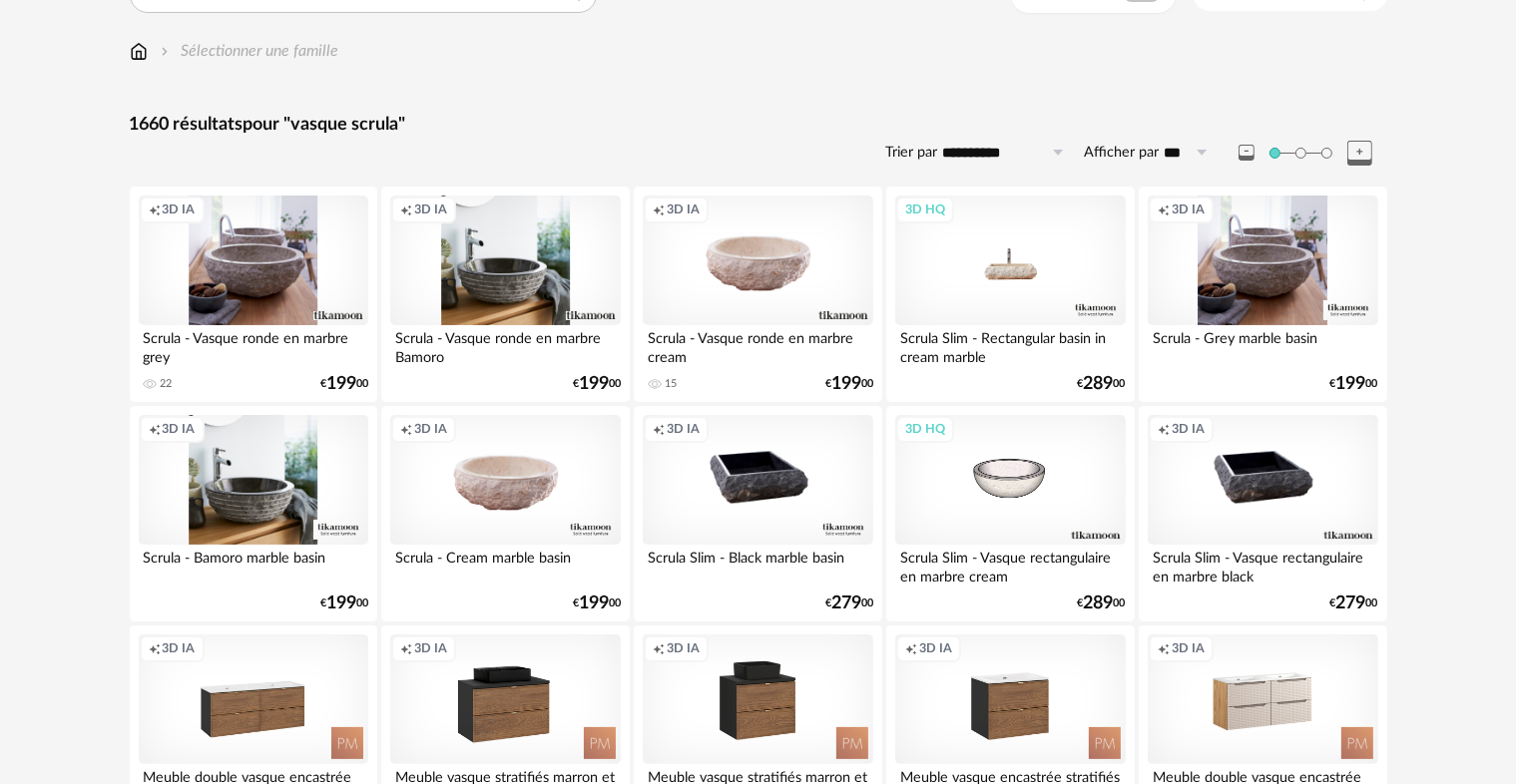 click on "3D HQ" at bounding box center [1010, 260] 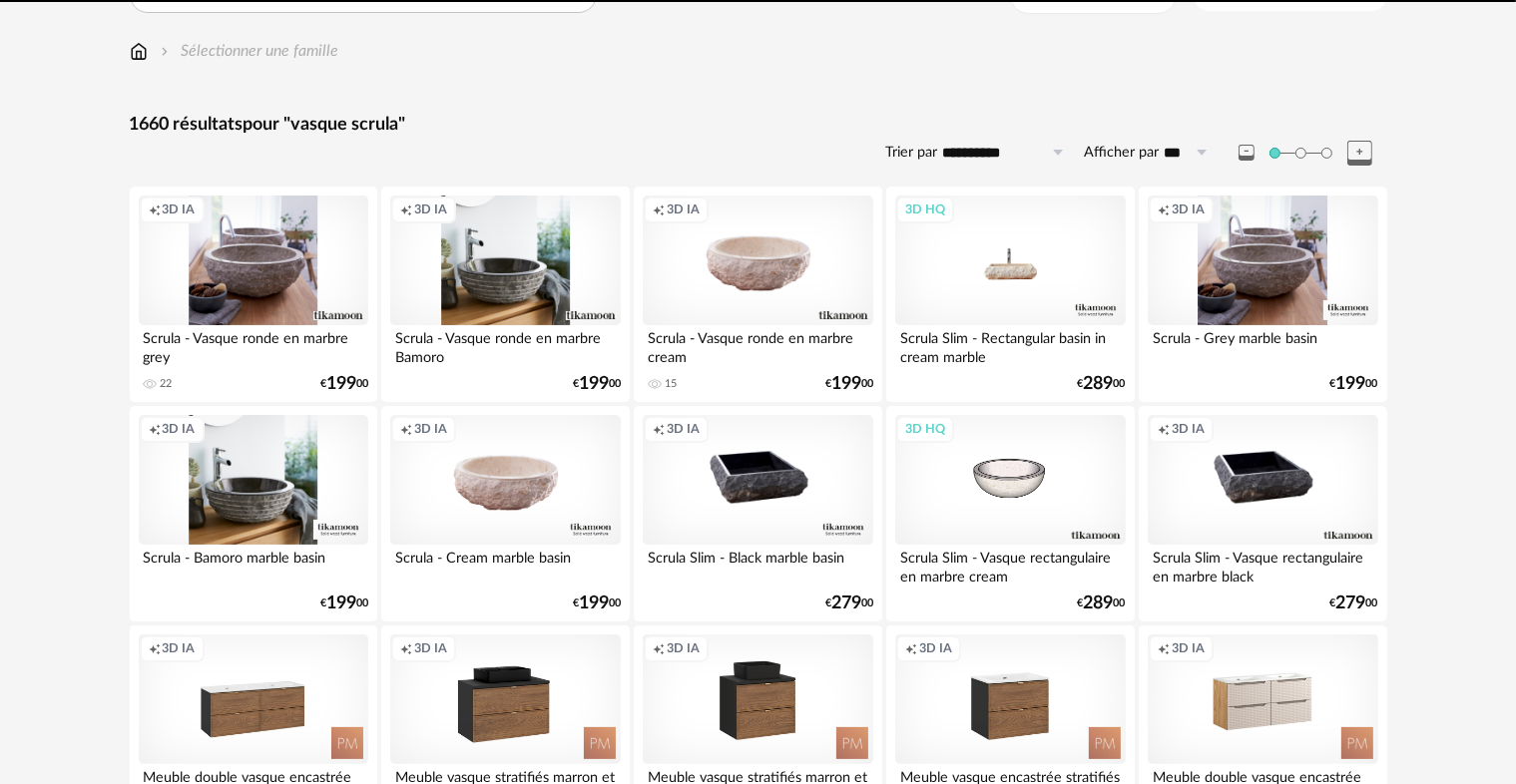 scroll, scrollTop: 0, scrollLeft: 0, axis: both 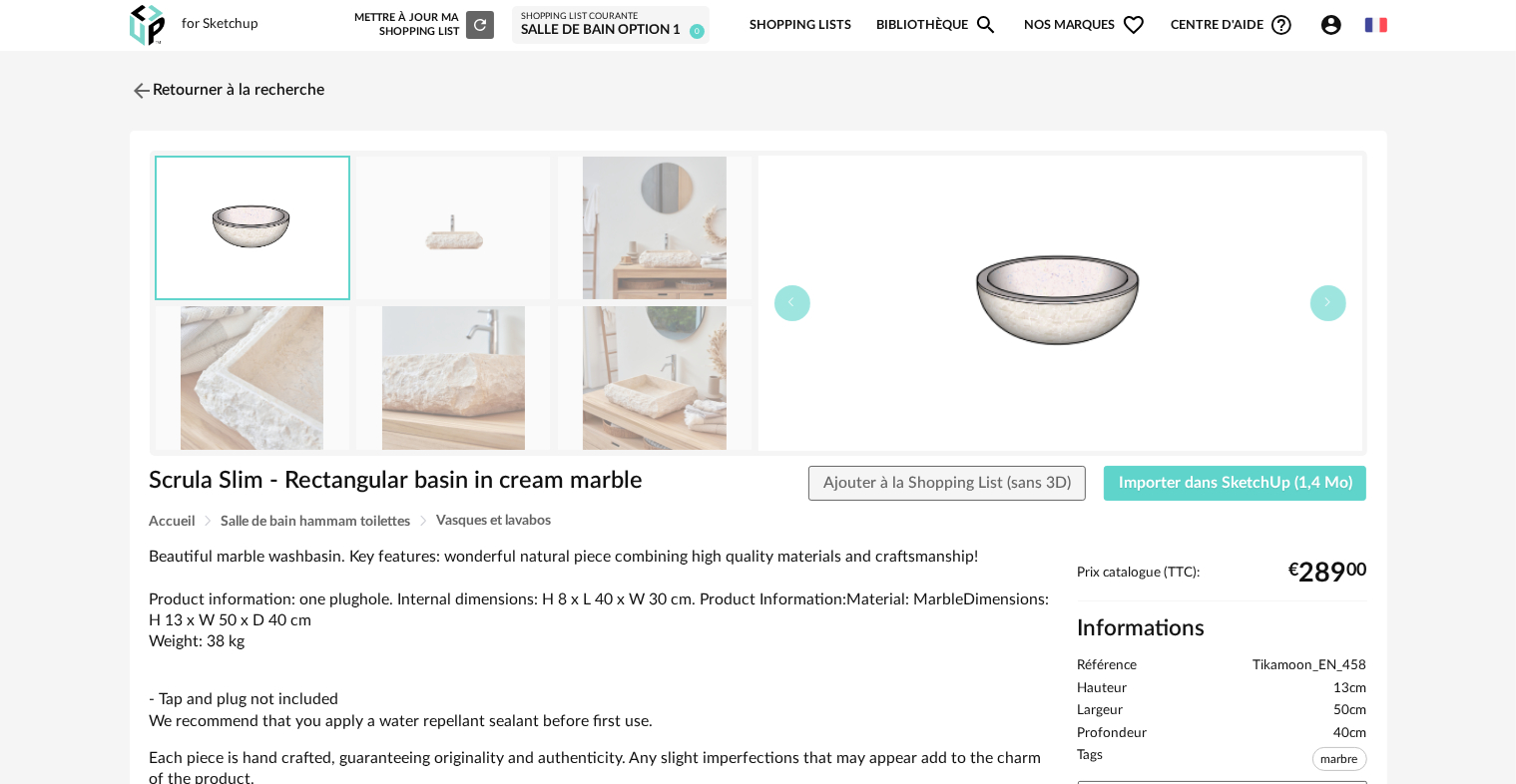 click at bounding box center (253, 227) 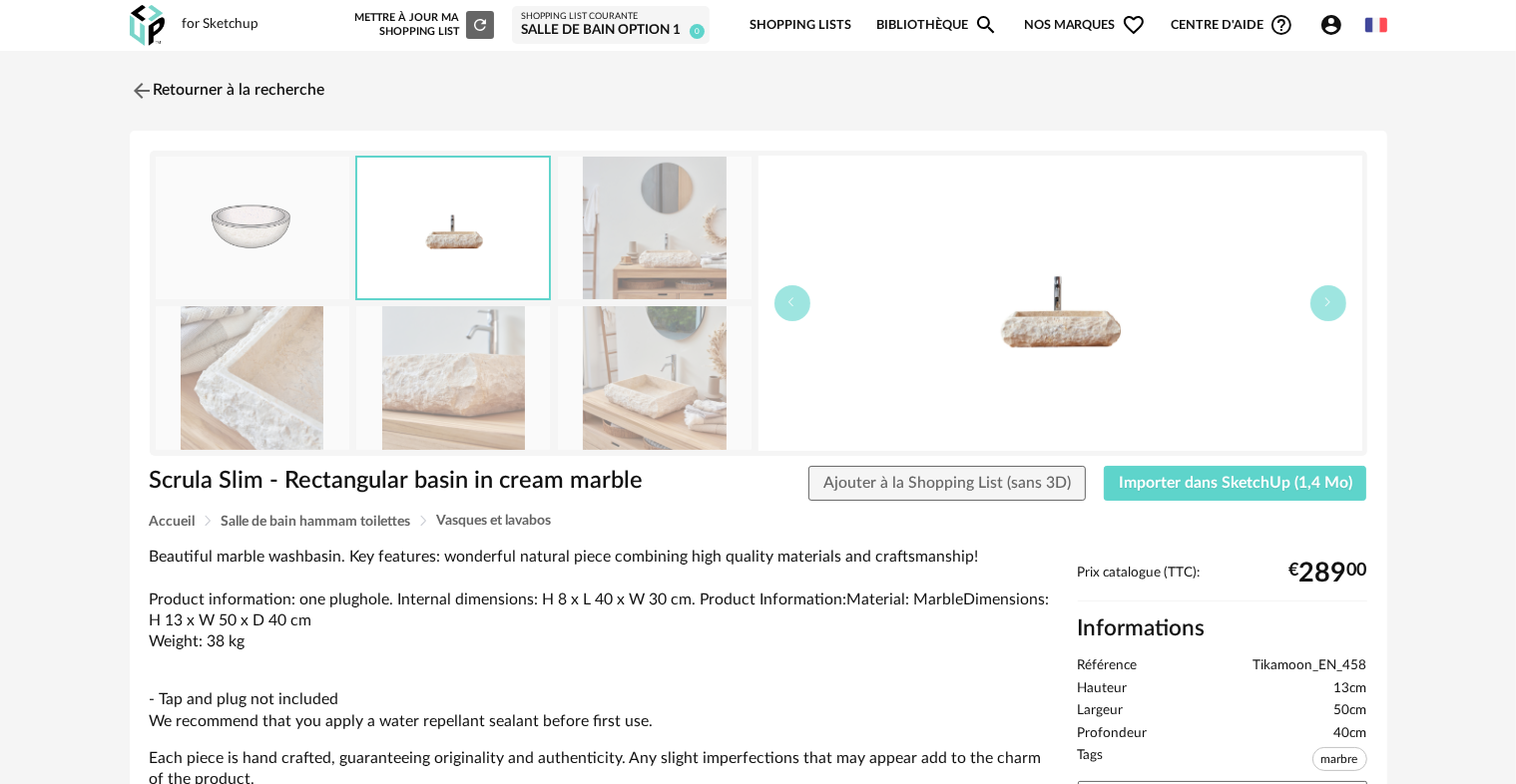 click at bounding box center [253, 227] 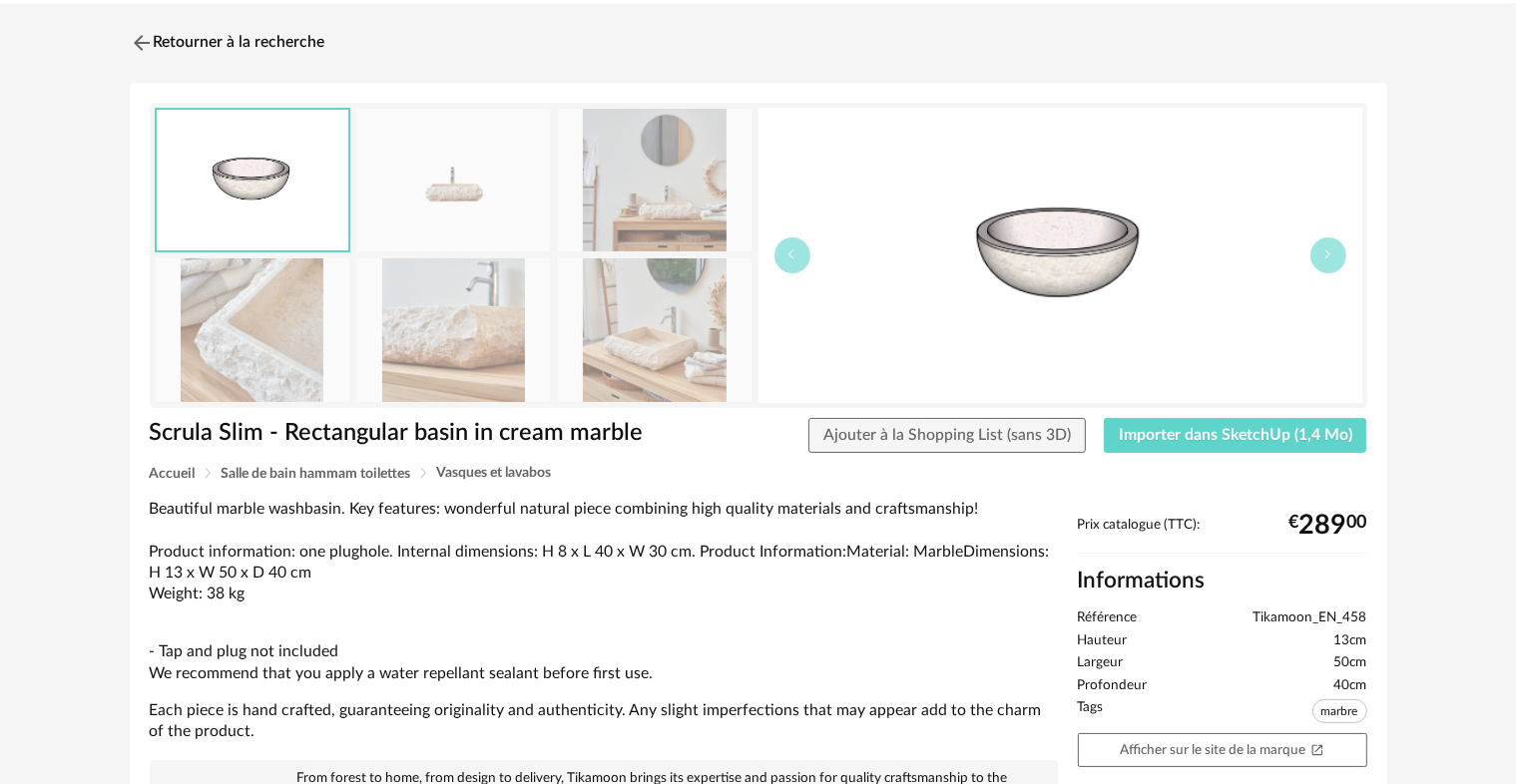 scroll, scrollTop: 0, scrollLeft: 0, axis: both 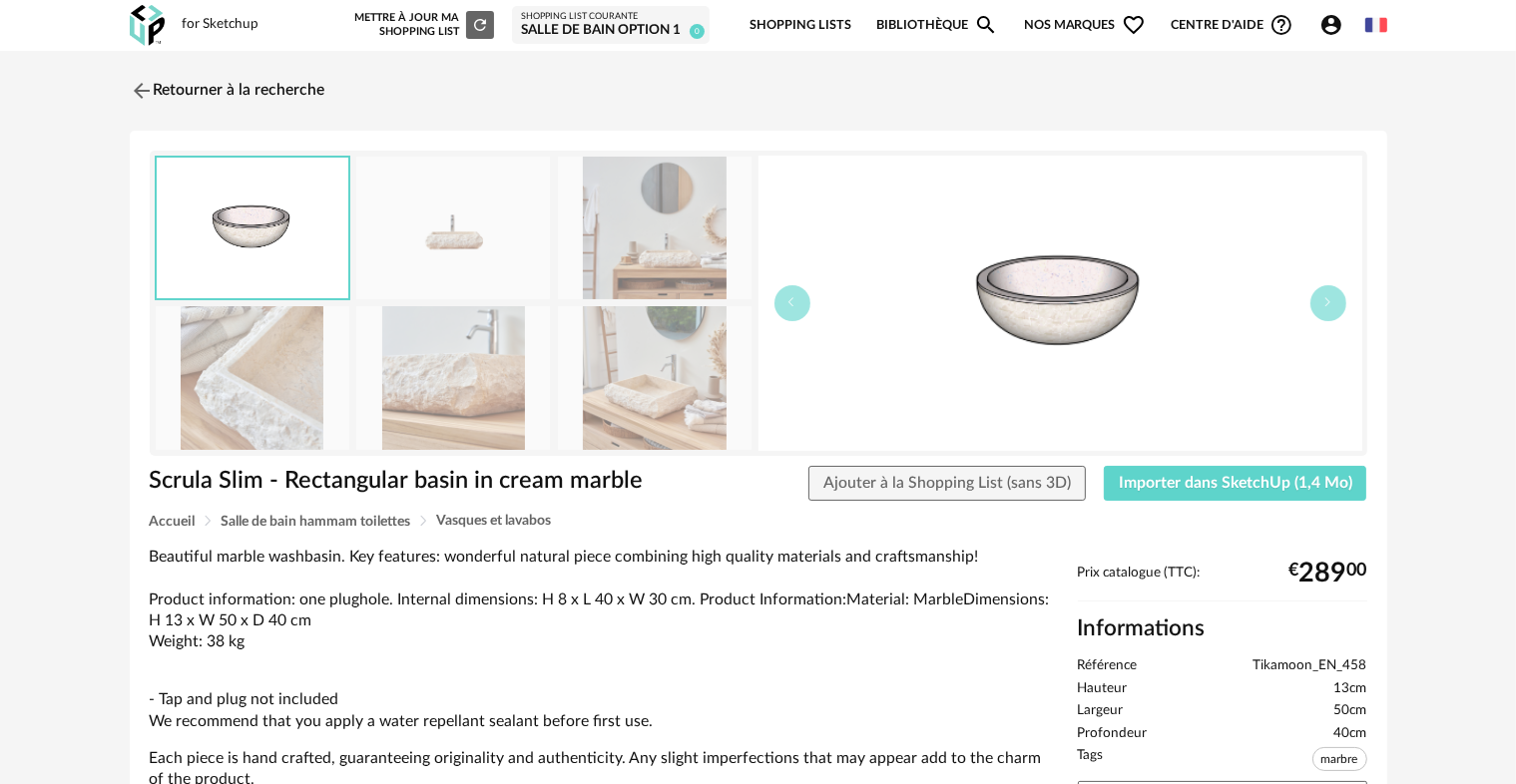 click at bounding box center (655, 377) 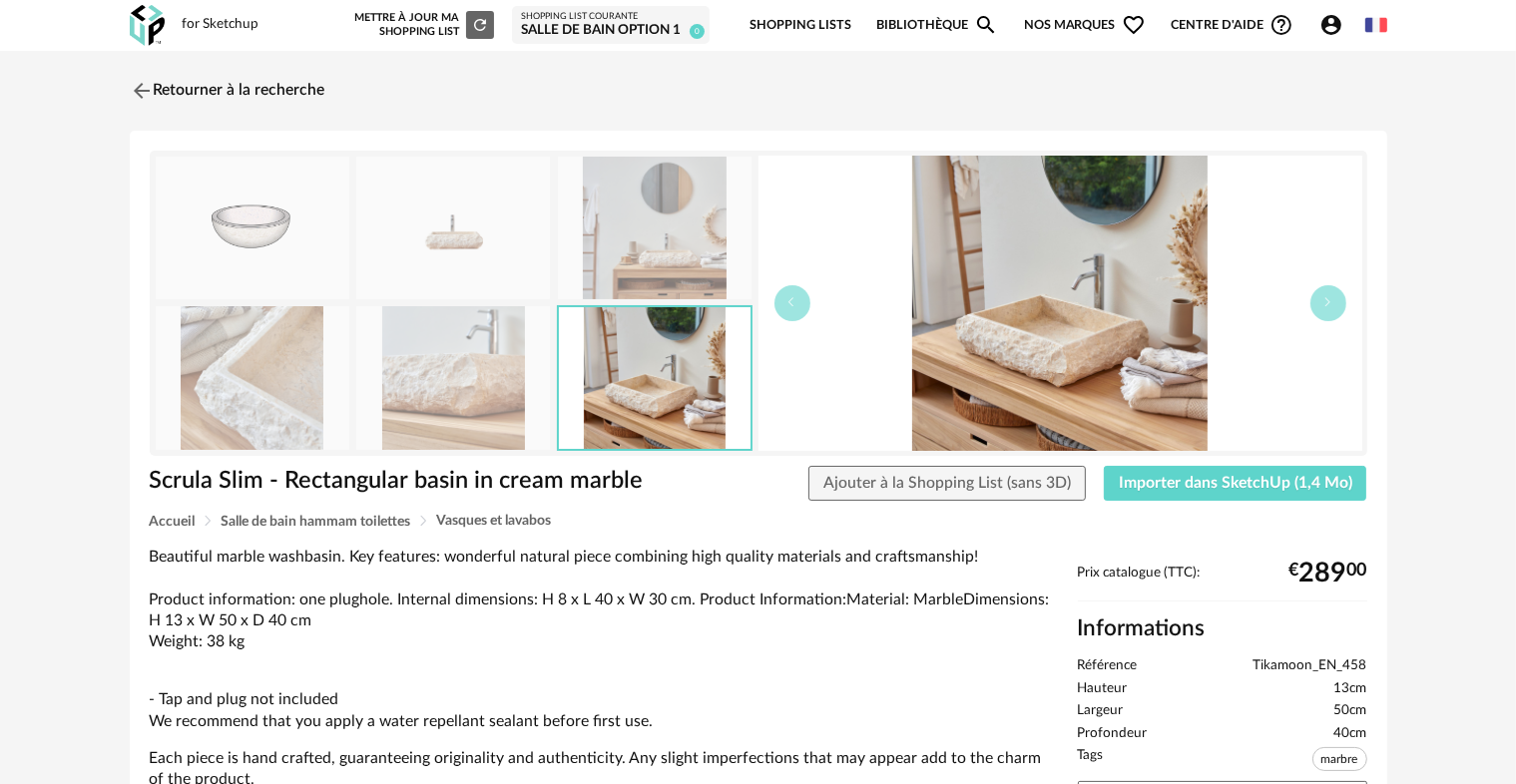 click at bounding box center (253, 227) 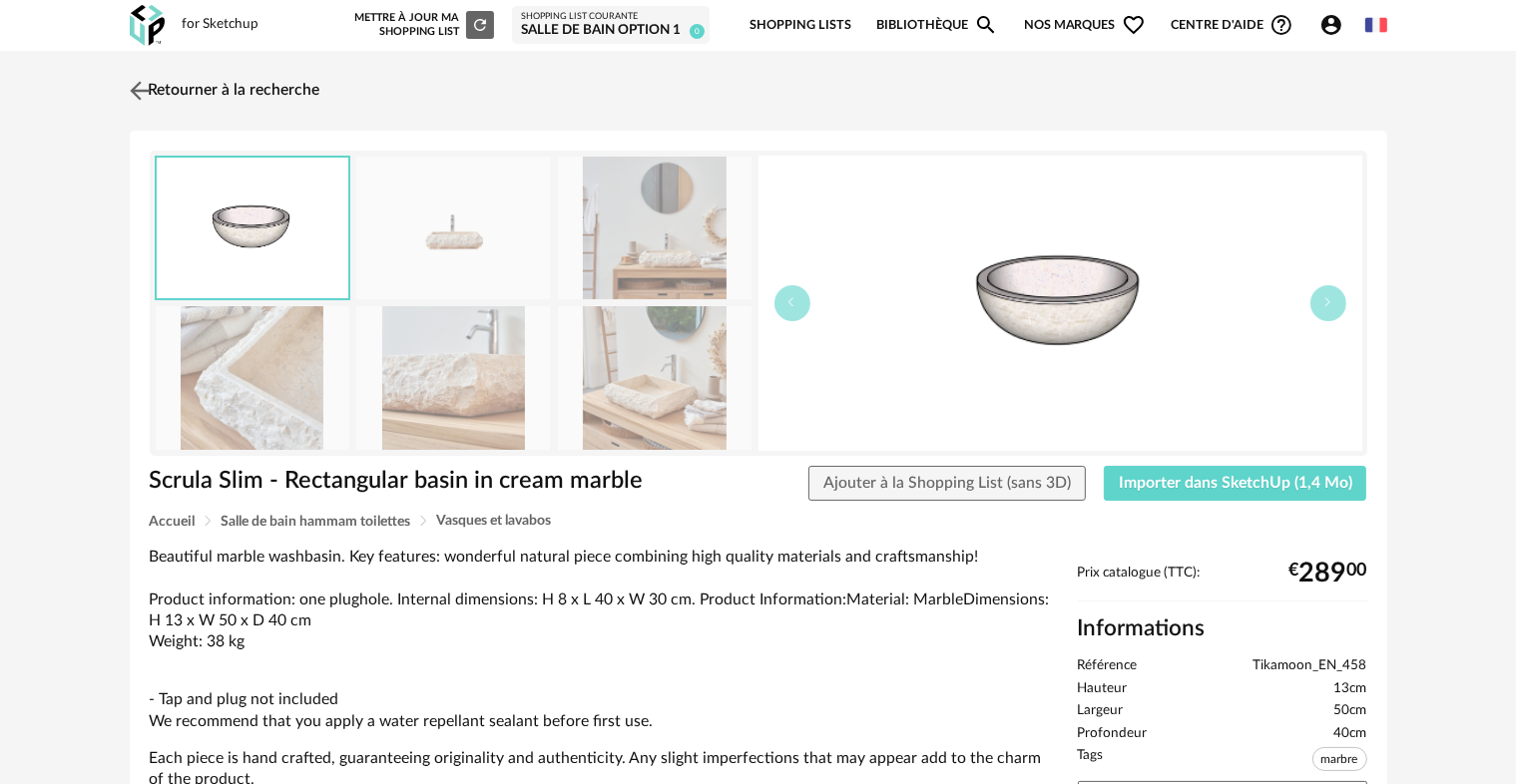 click at bounding box center (139, 90) 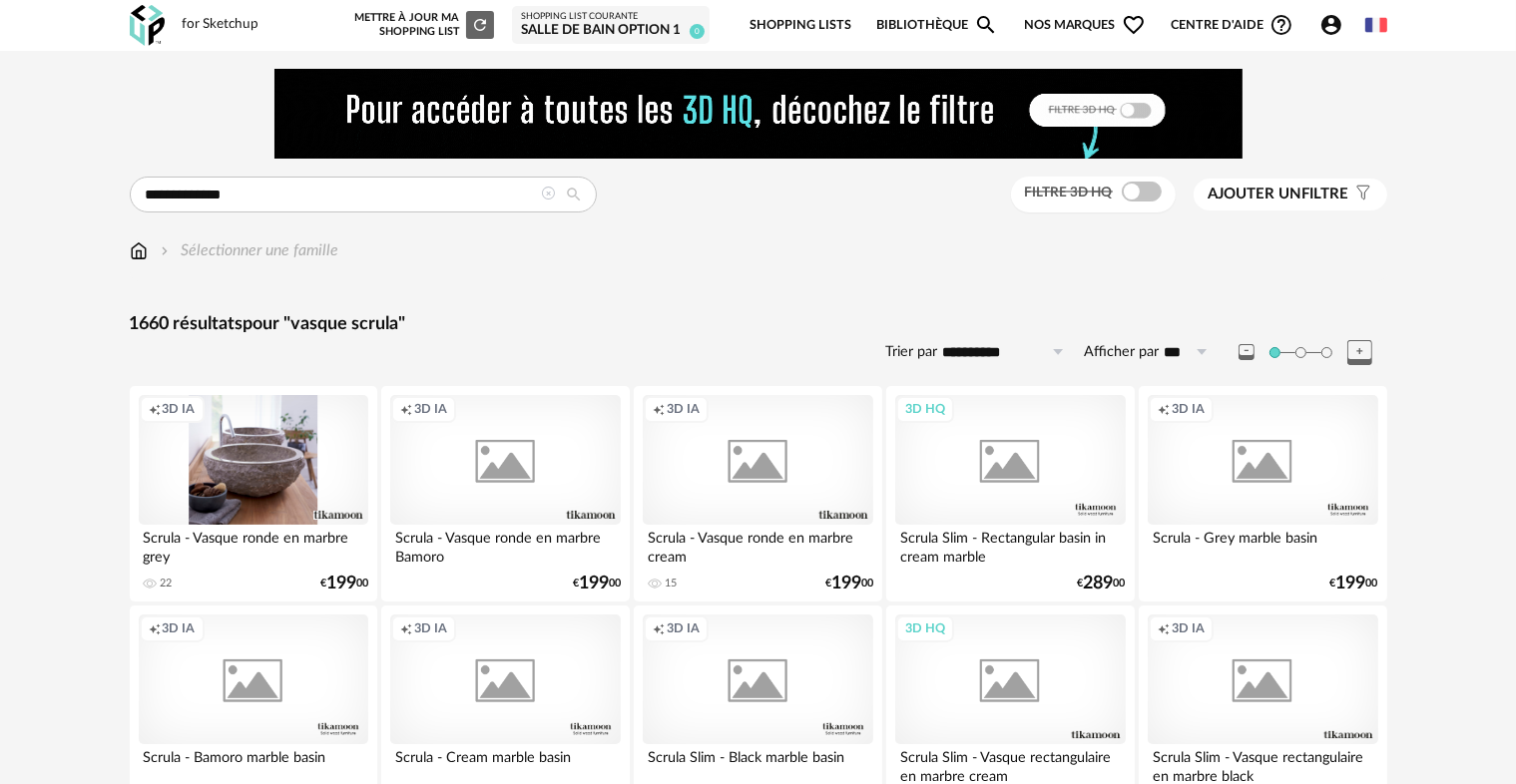 scroll, scrollTop: 199, scrollLeft: 0, axis: vertical 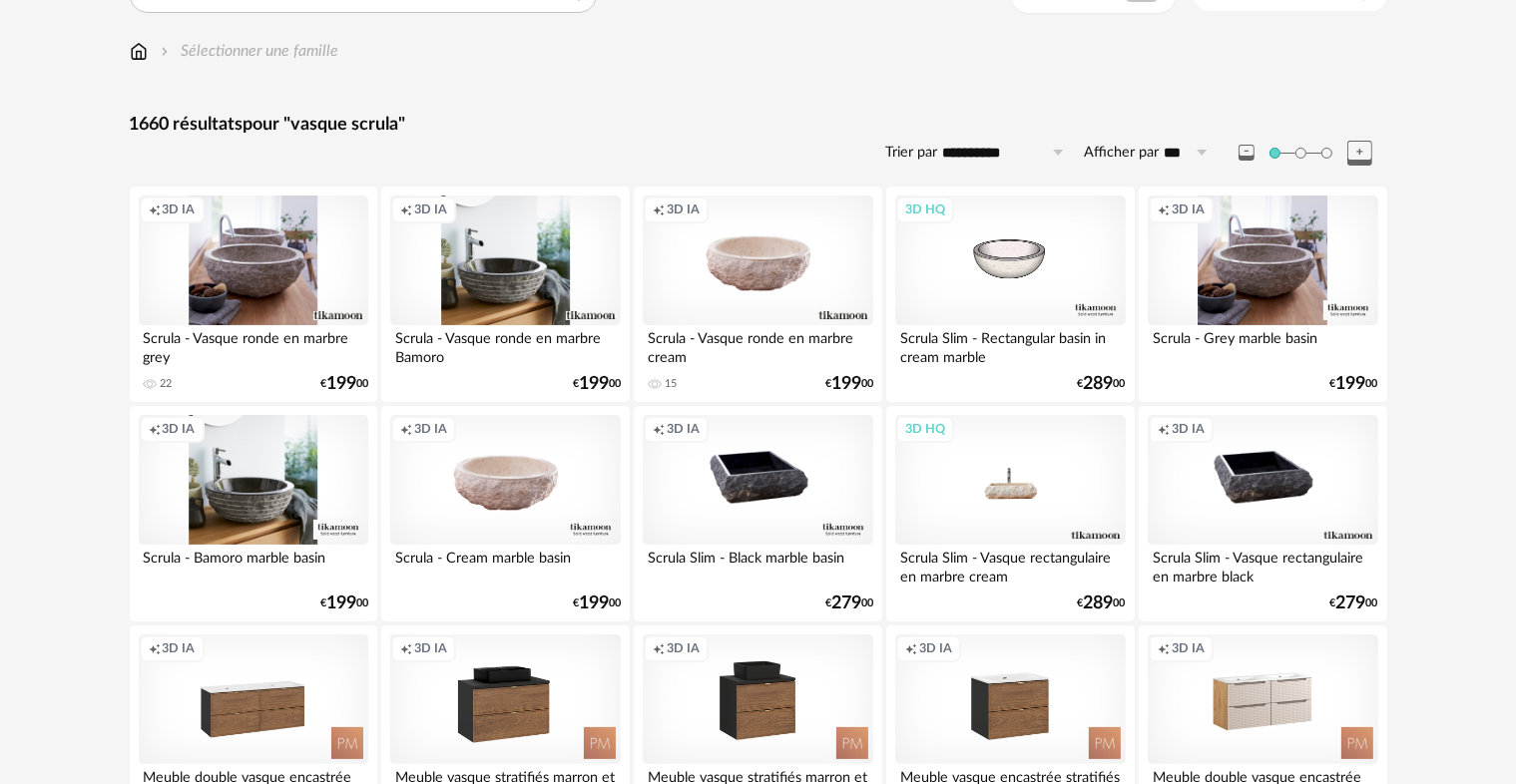 click on "3D HQ" at bounding box center [1010, 480] 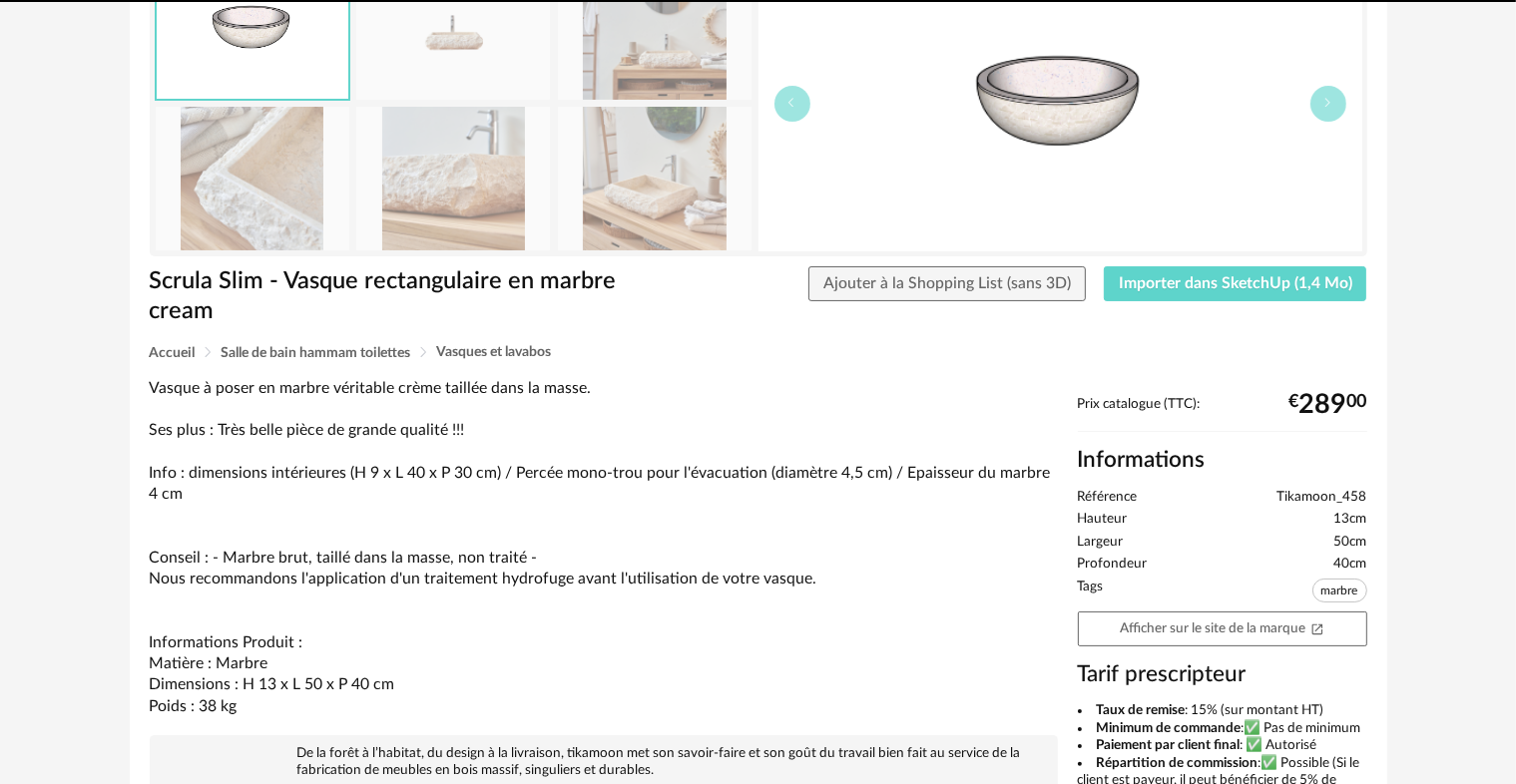 scroll, scrollTop: 0, scrollLeft: 0, axis: both 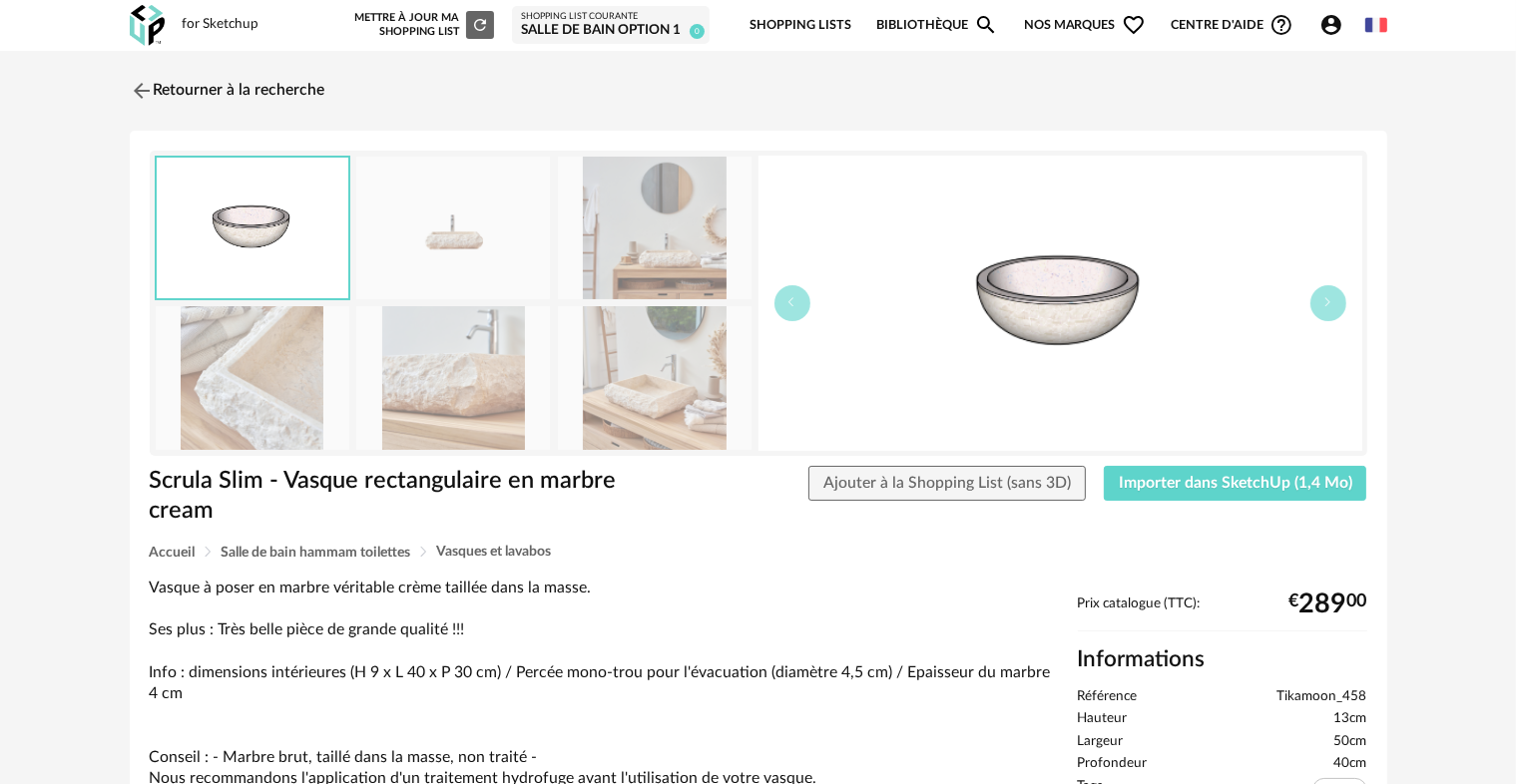 click at bounding box center [253, 227] 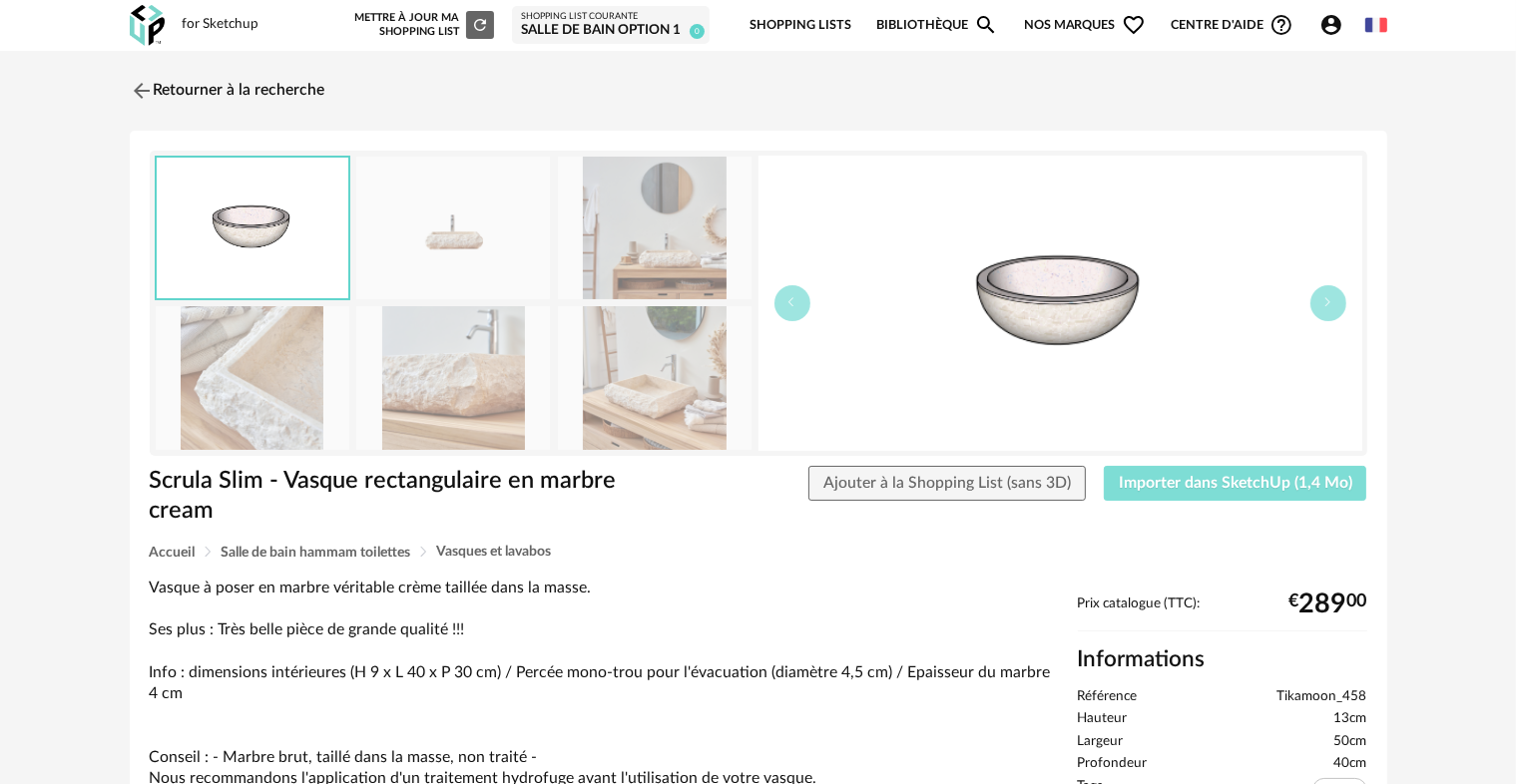 click on "Importer dans SketchUp (1,4 Mo)" at bounding box center (1236, 483) 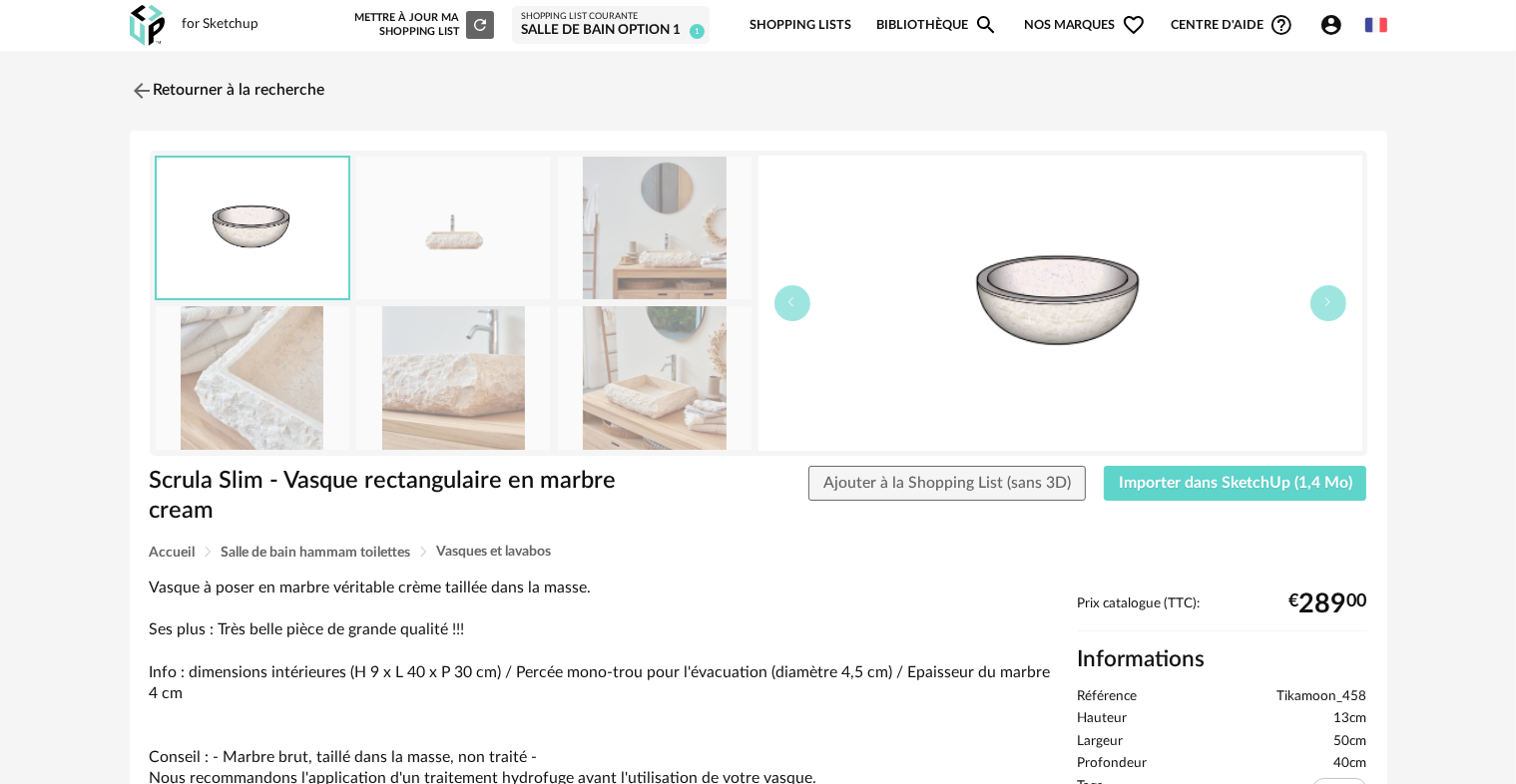 click on "Scrula Slim - Vasque rectangulaire en marbre cream   Scrula Slim - Vasque rectangulaire en marbre cream
Ajouter à la Shopping List (sans 3D)
Importer dans SketchUp (1,4 Mo)
Accueil
Salle de bain hammam toilettes
Vasques et lavabos
Vasque à poser en marbre véritable crème taillée dans la masse. Ses plus : Très belle pièce de grande qualité !!! Info : dimensions intérieures (H 9 x L 40 x P 30 cm) / Percée mono-trou pour l'évacuation (diamètre 4,5 cm) / Epaisseur du marbre 4 cm Conseil : - Marbre brut, taillé dans la masse, non traité - Nous recommandons l'application d'un traitement hydrofuge avant l'utilisation de votre vasque. Informations Produit : Matière : Marbre Dimensions : H 13 x L 50 x P 40 cm Poids : 38 kg
Notre histoire :
Notre modèle :
Produits similaires         3D HQ   Milos - Vasque ronde en terrazzo premium moon     37   Download icon   17   € 429 00         3D HQ" at bounding box center [758, 775] 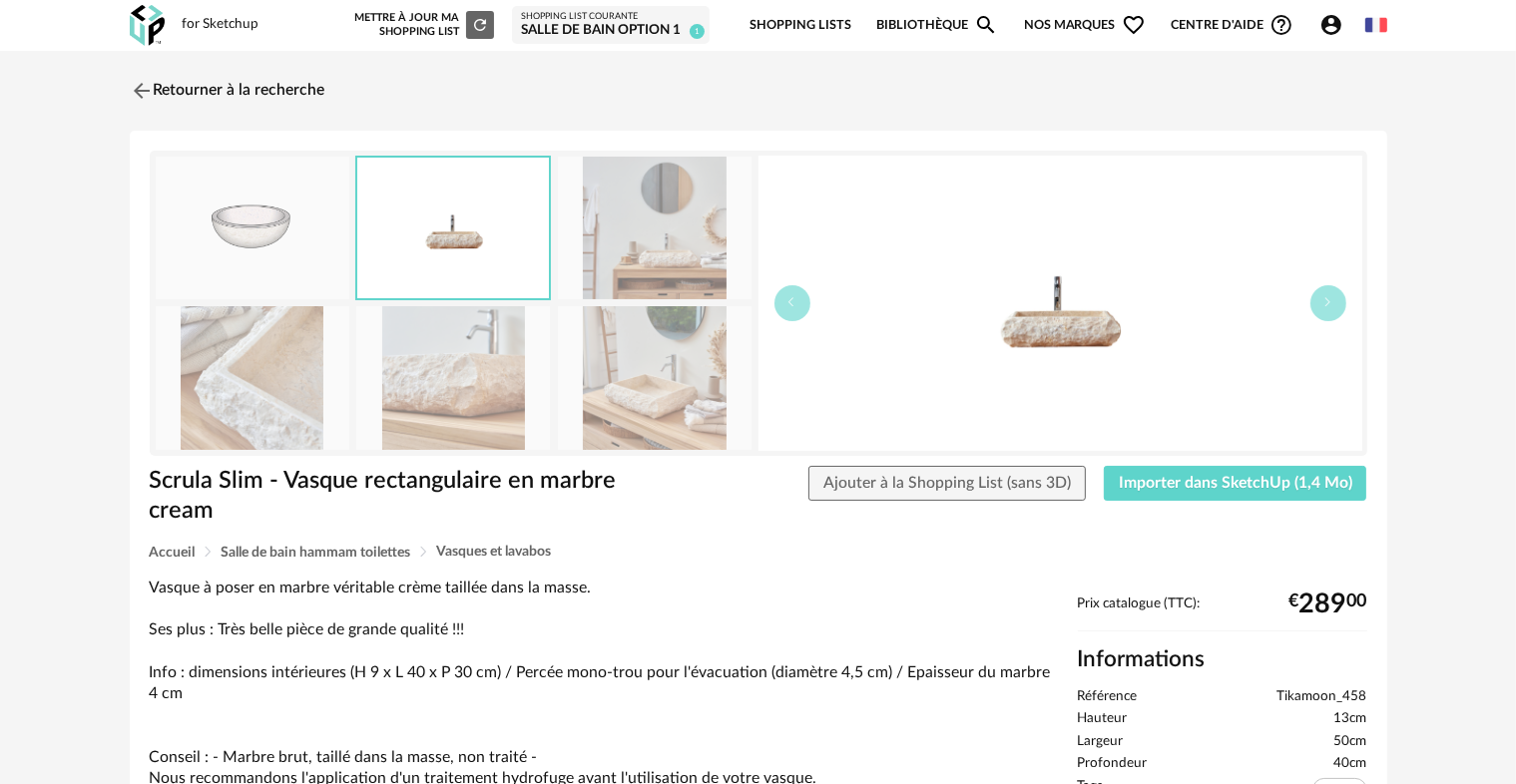 click at bounding box center (453, 377) 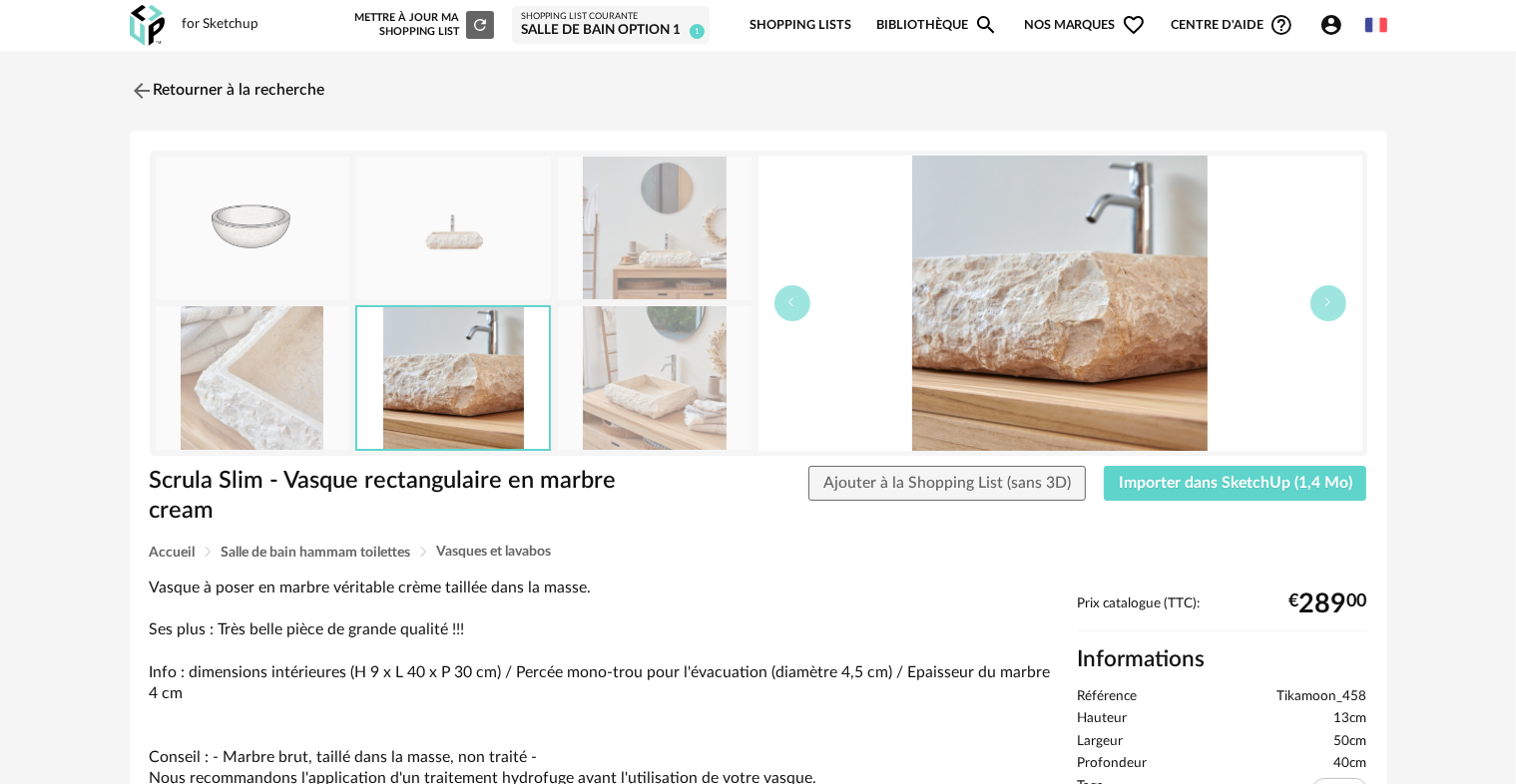 click at bounding box center [253, 377] 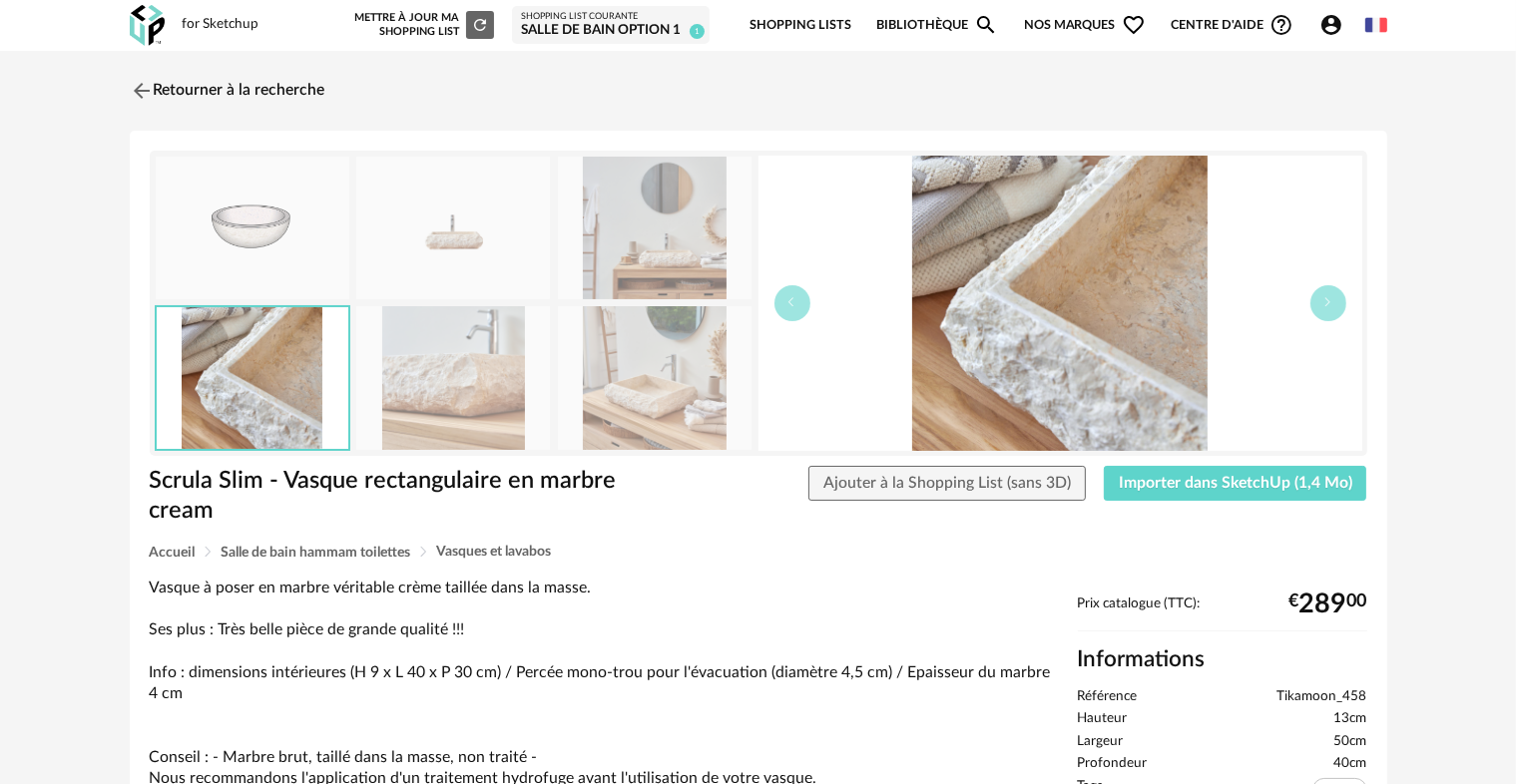 click at bounding box center (1060, 303) 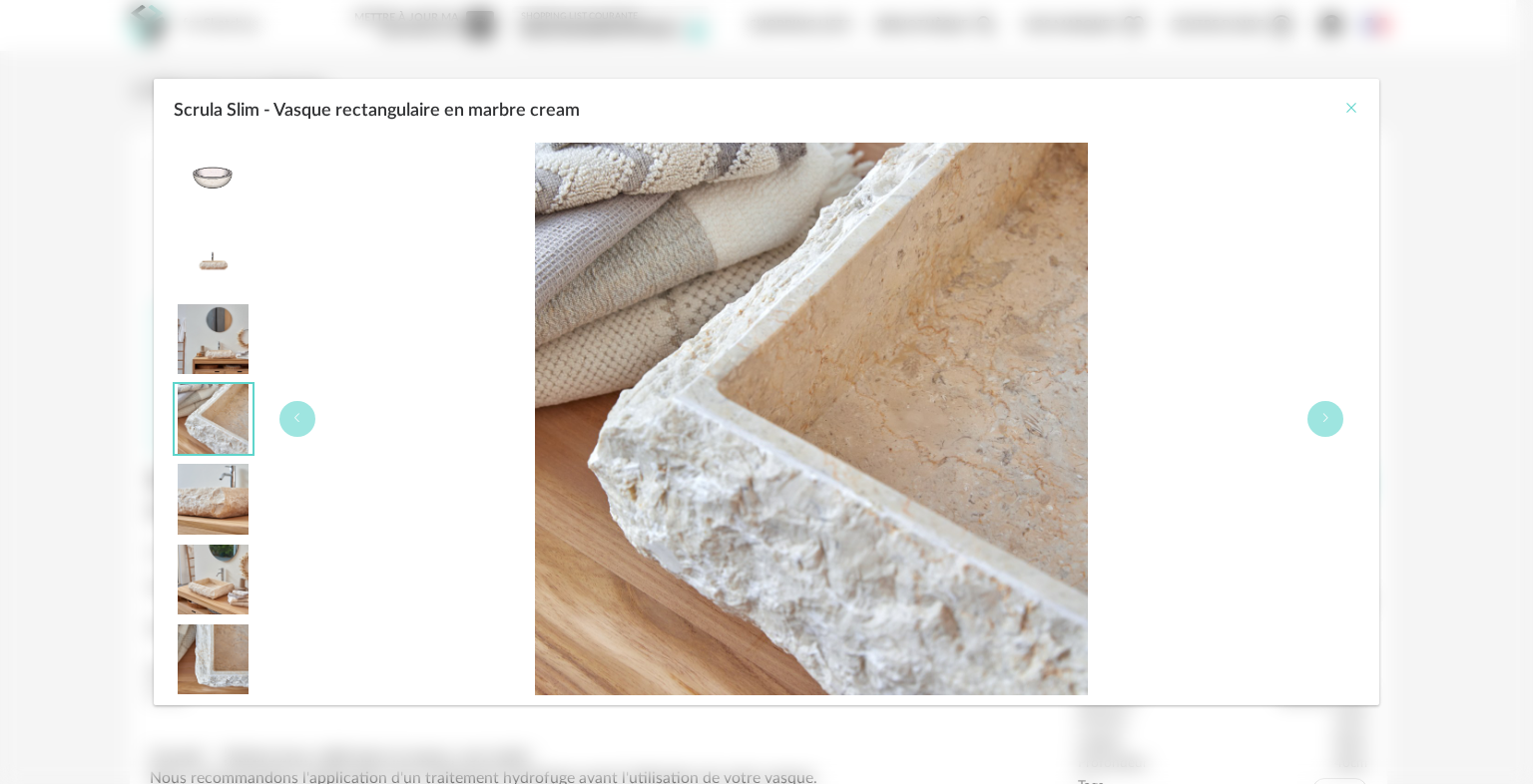click at bounding box center [1351, 108] 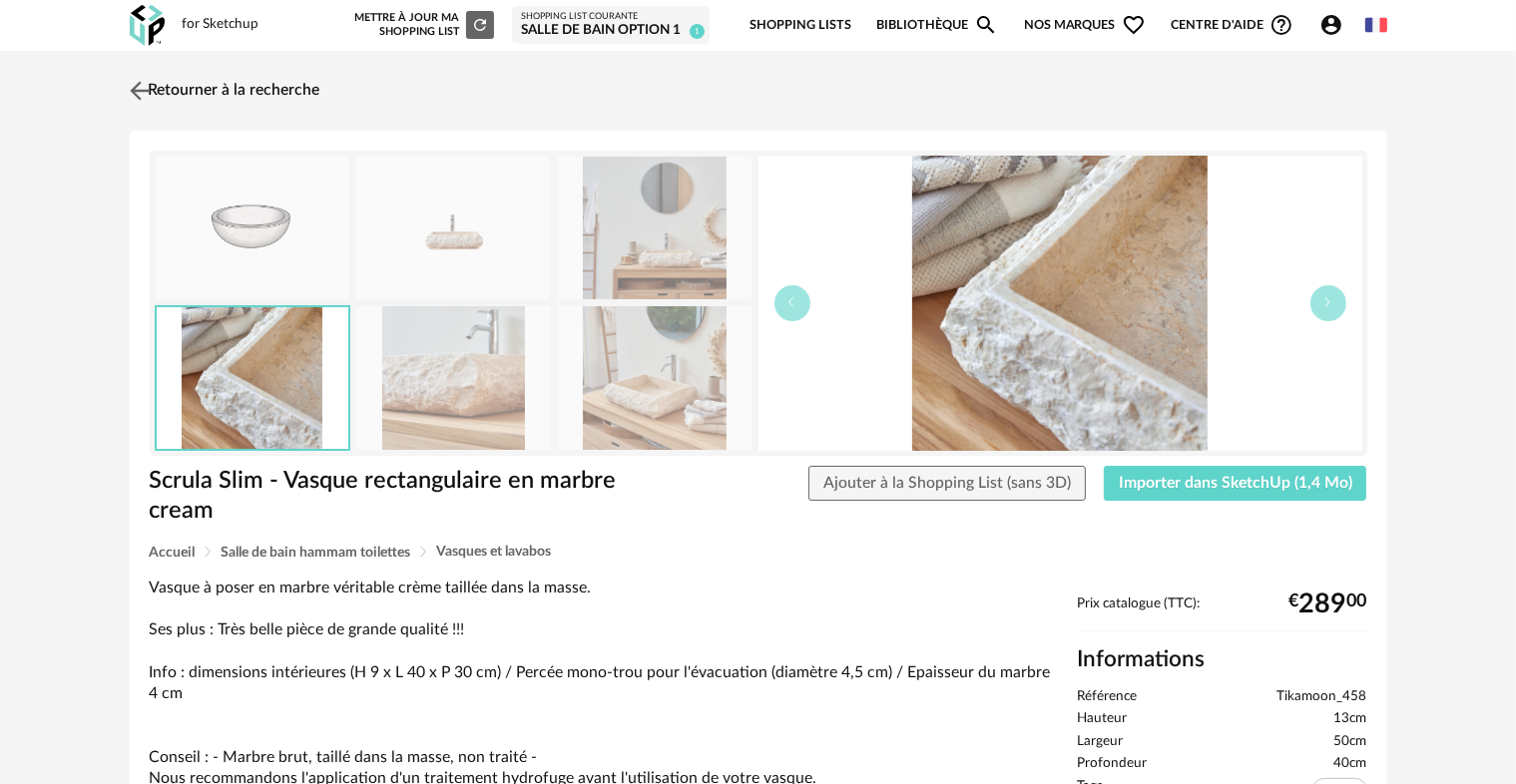 click at bounding box center [139, 90] 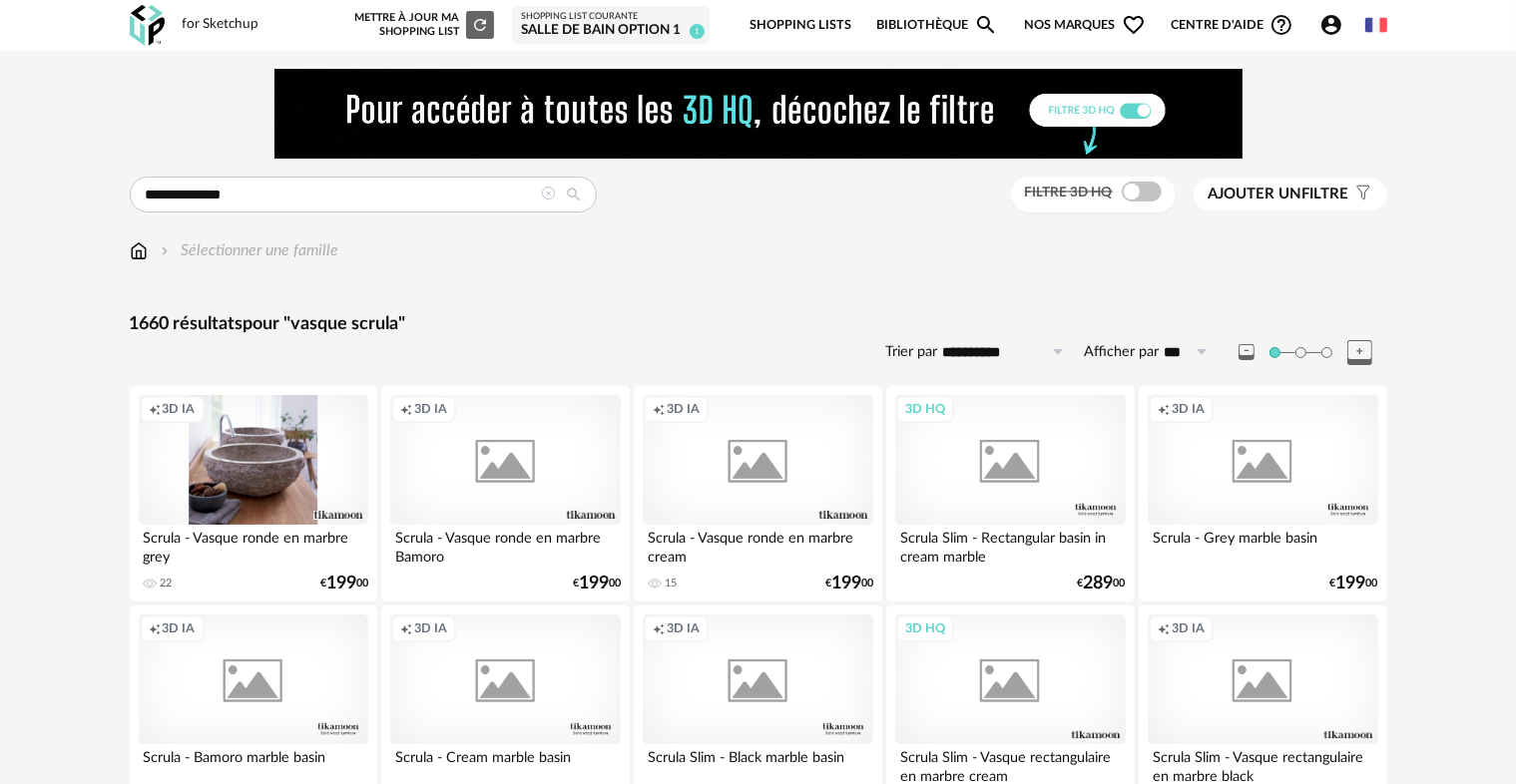 scroll, scrollTop: 199, scrollLeft: 0, axis: vertical 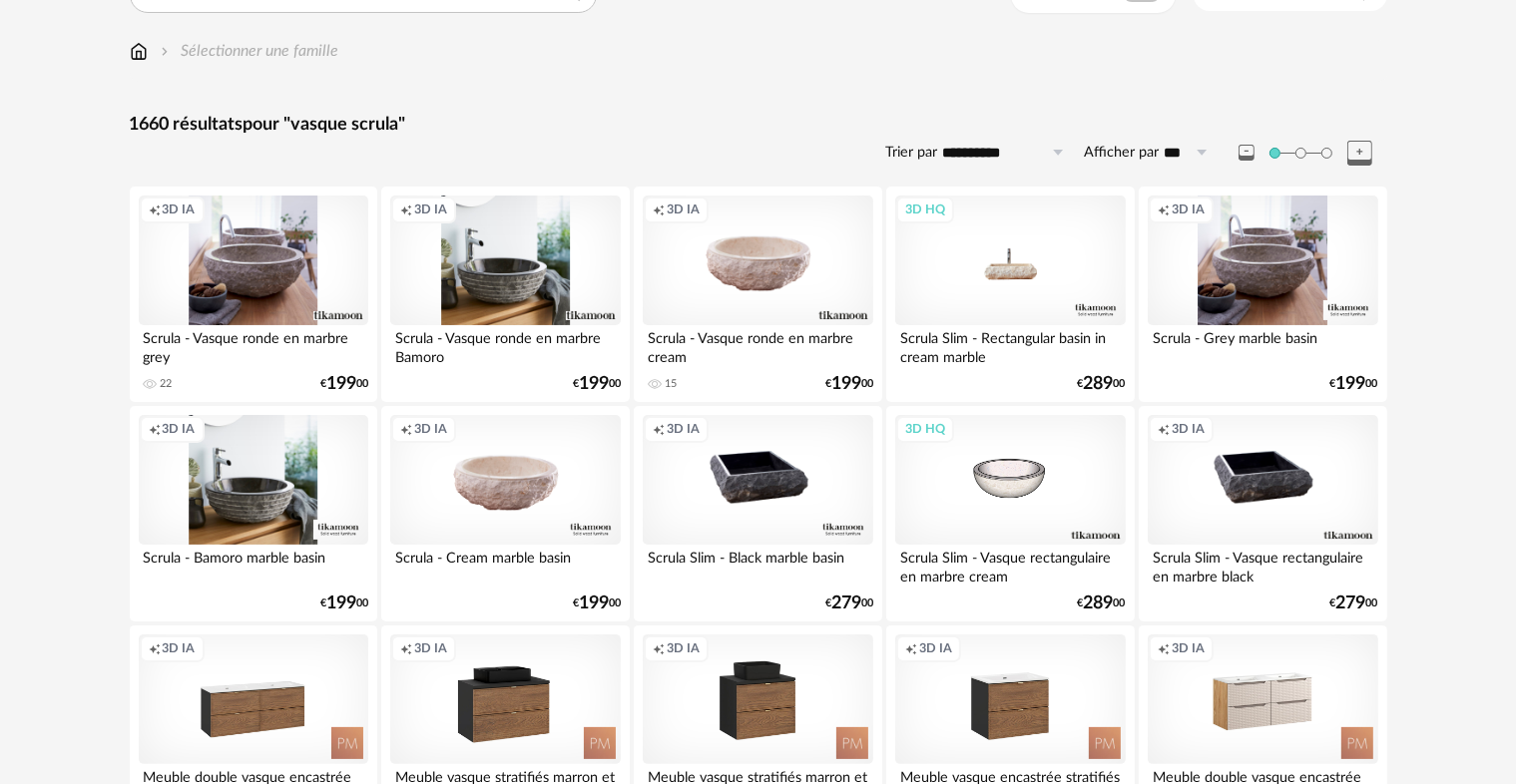 click on "3D HQ" at bounding box center [1010, 260] 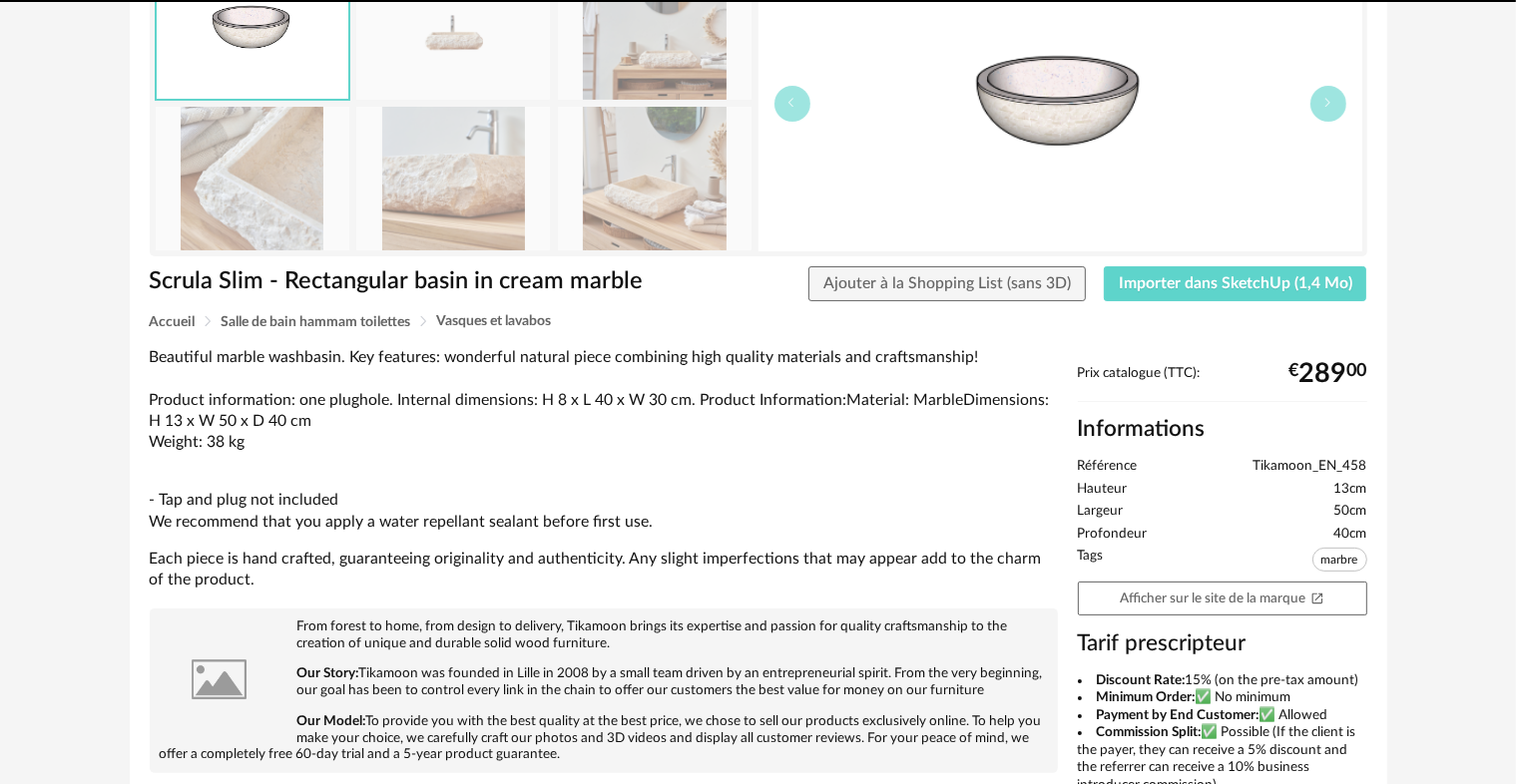 scroll, scrollTop: 0, scrollLeft: 0, axis: both 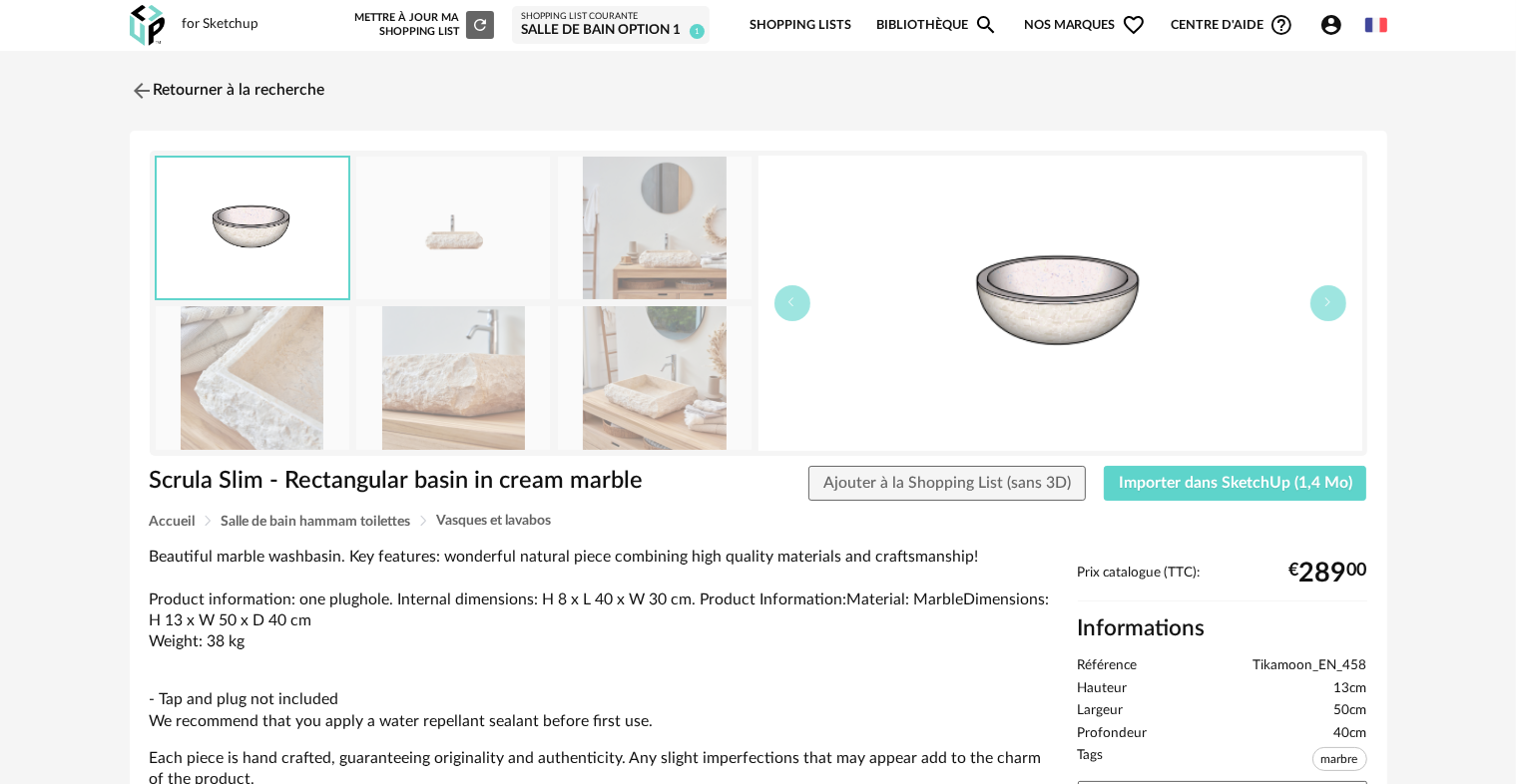 click at bounding box center [1060, 303] 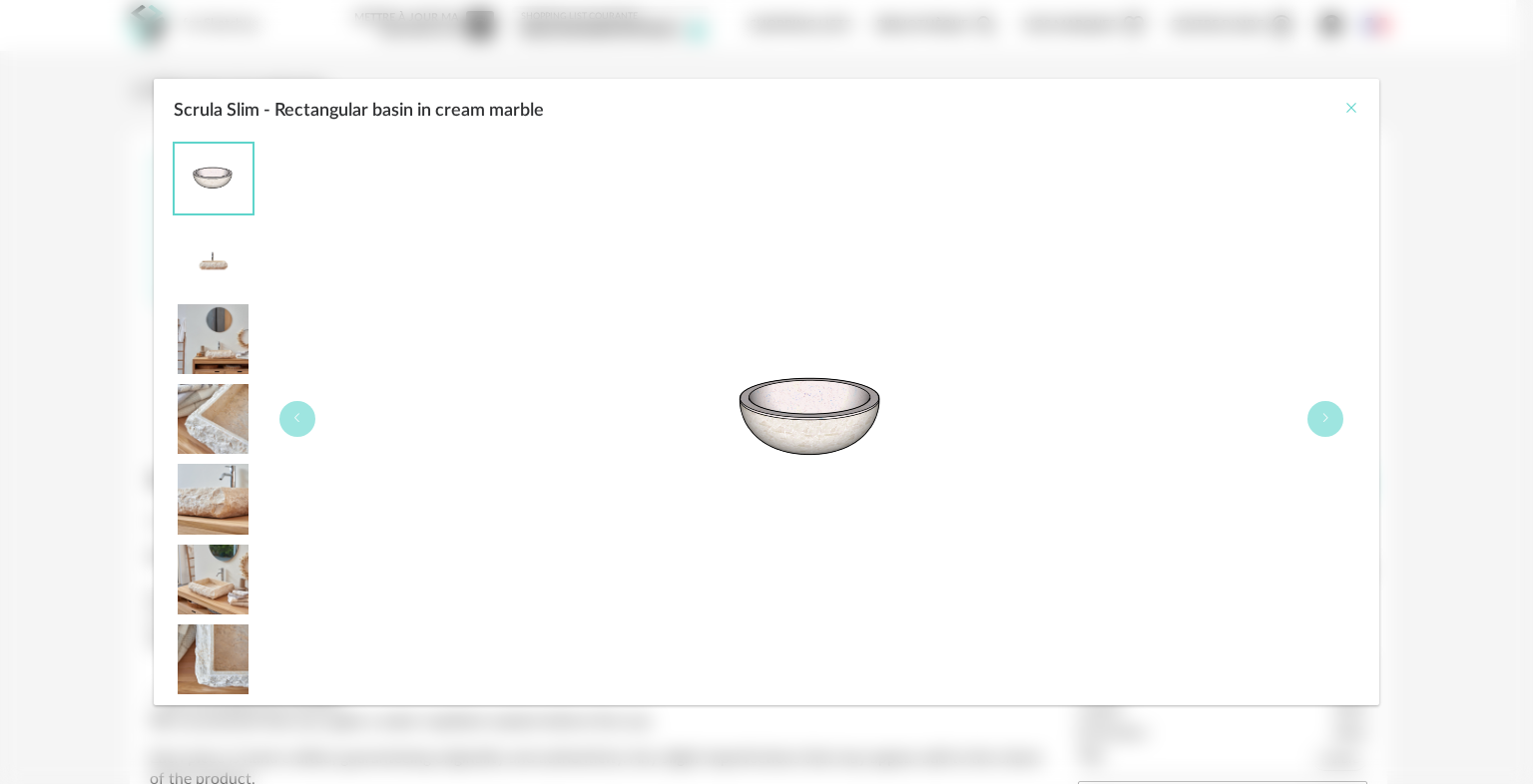 click at bounding box center [1351, 108] 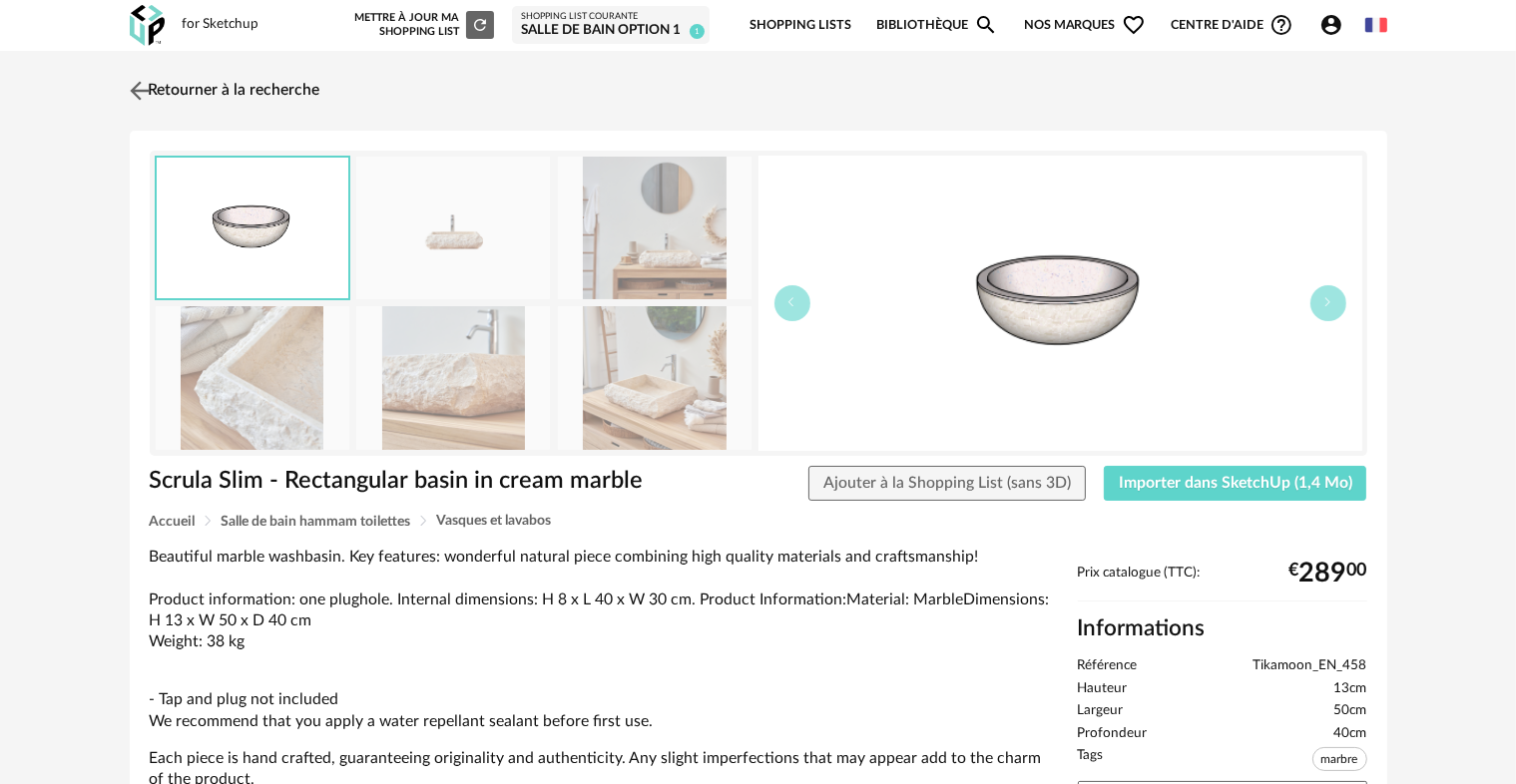 click at bounding box center (139, 90) 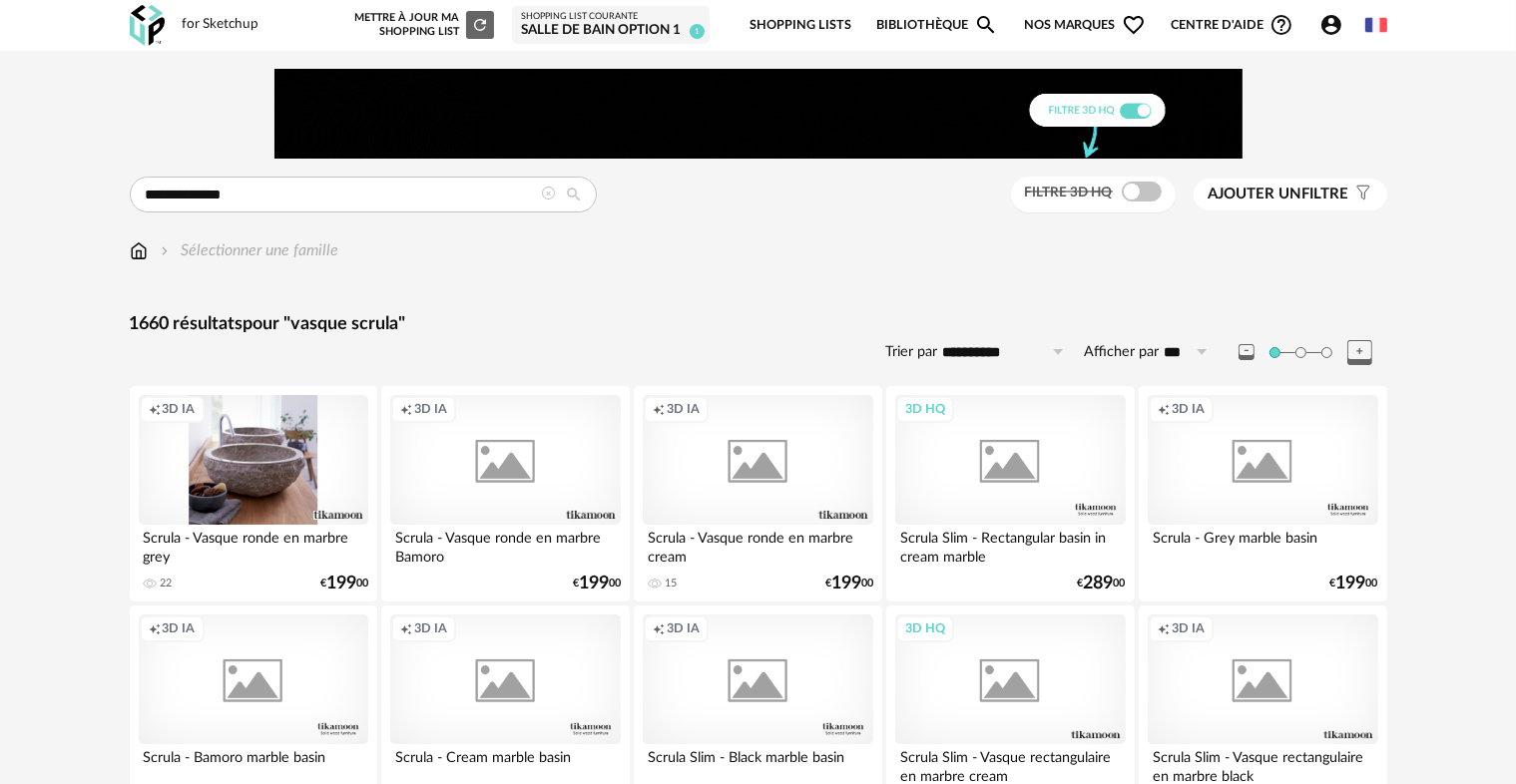 scroll, scrollTop: 199, scrollLeft: 0, axis: vertical 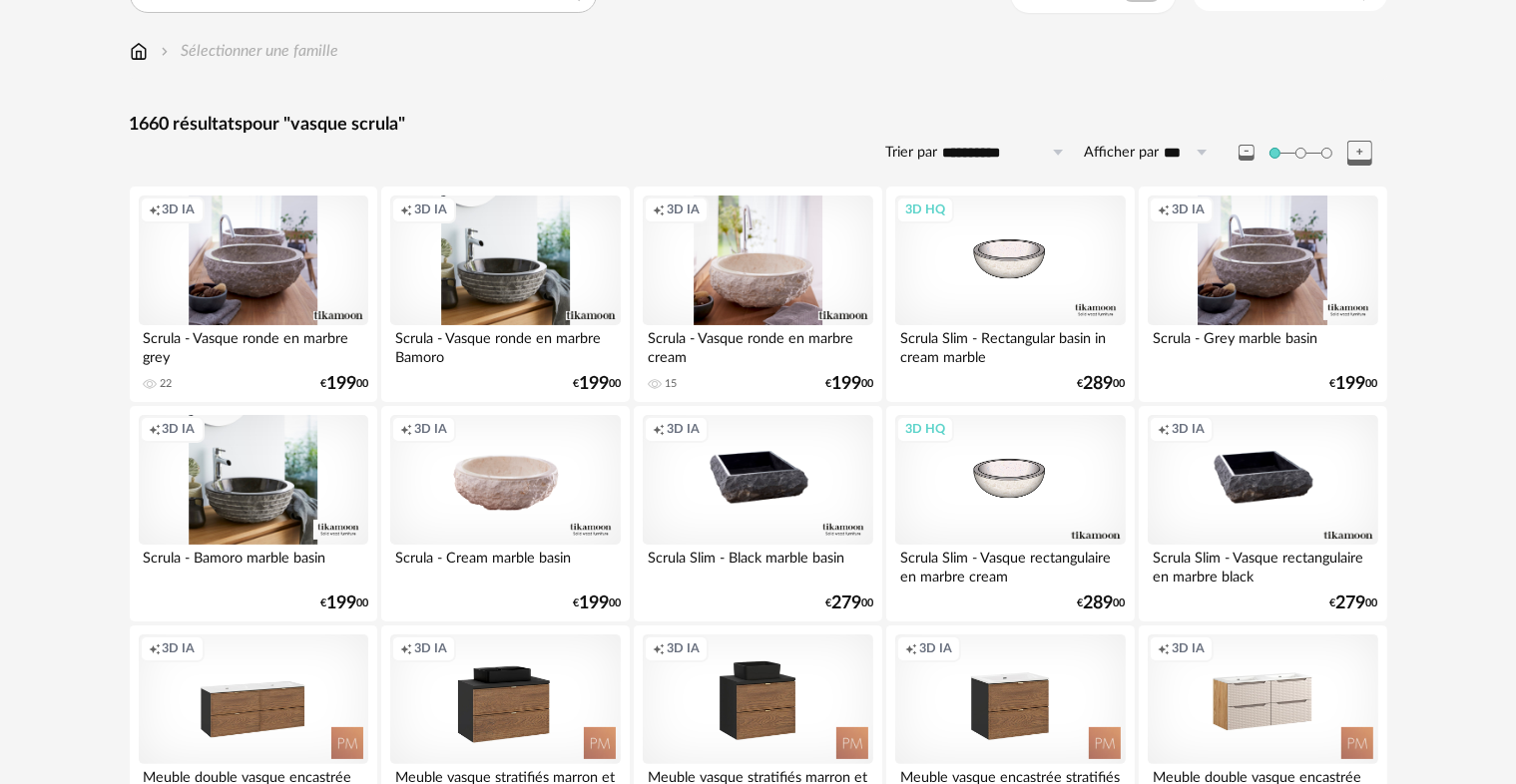 click on "Creation icon   3D IA" at bounding box center [758, 260] 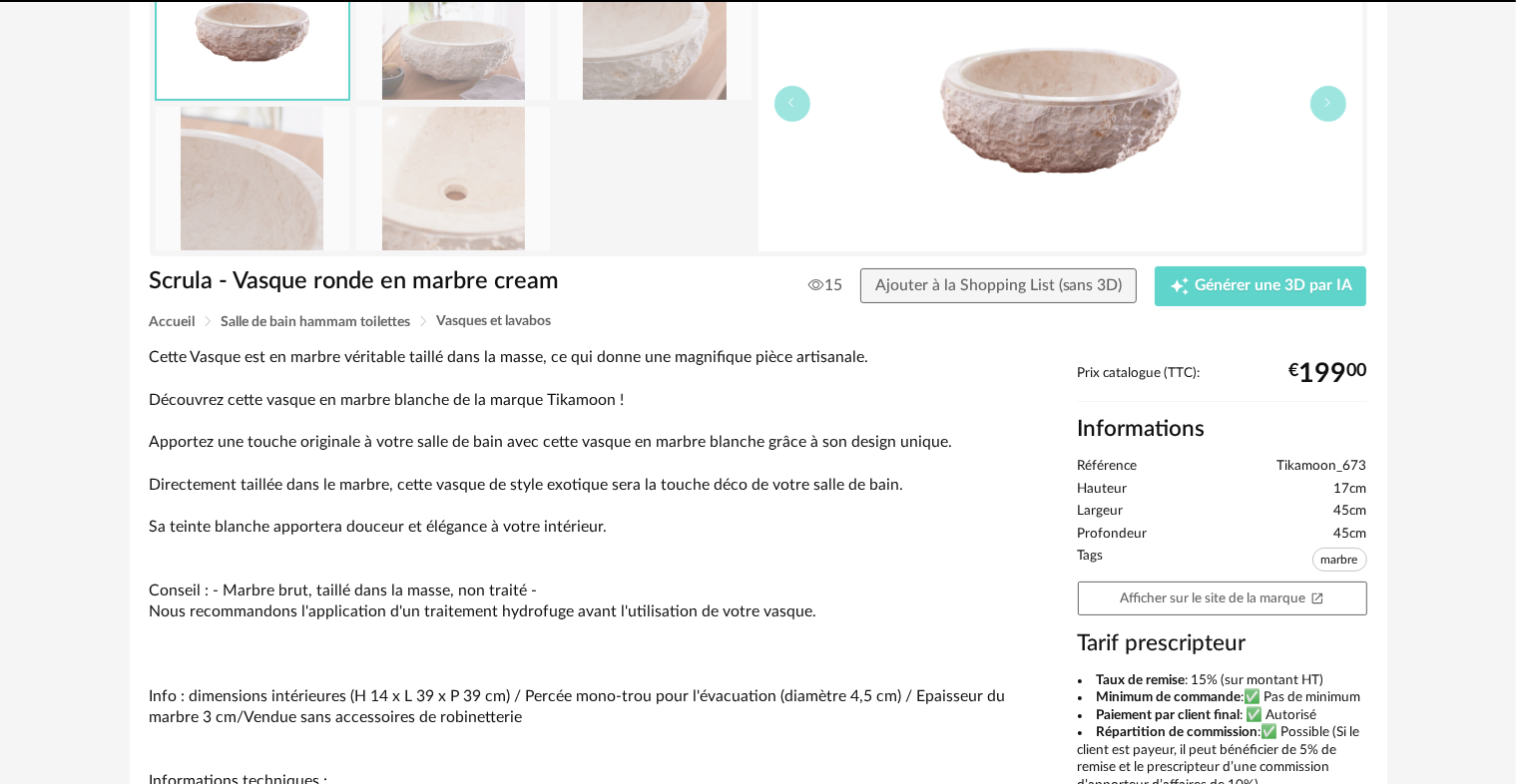 scroll, scrollTop: 0, scrollLeft: 0, axis: both 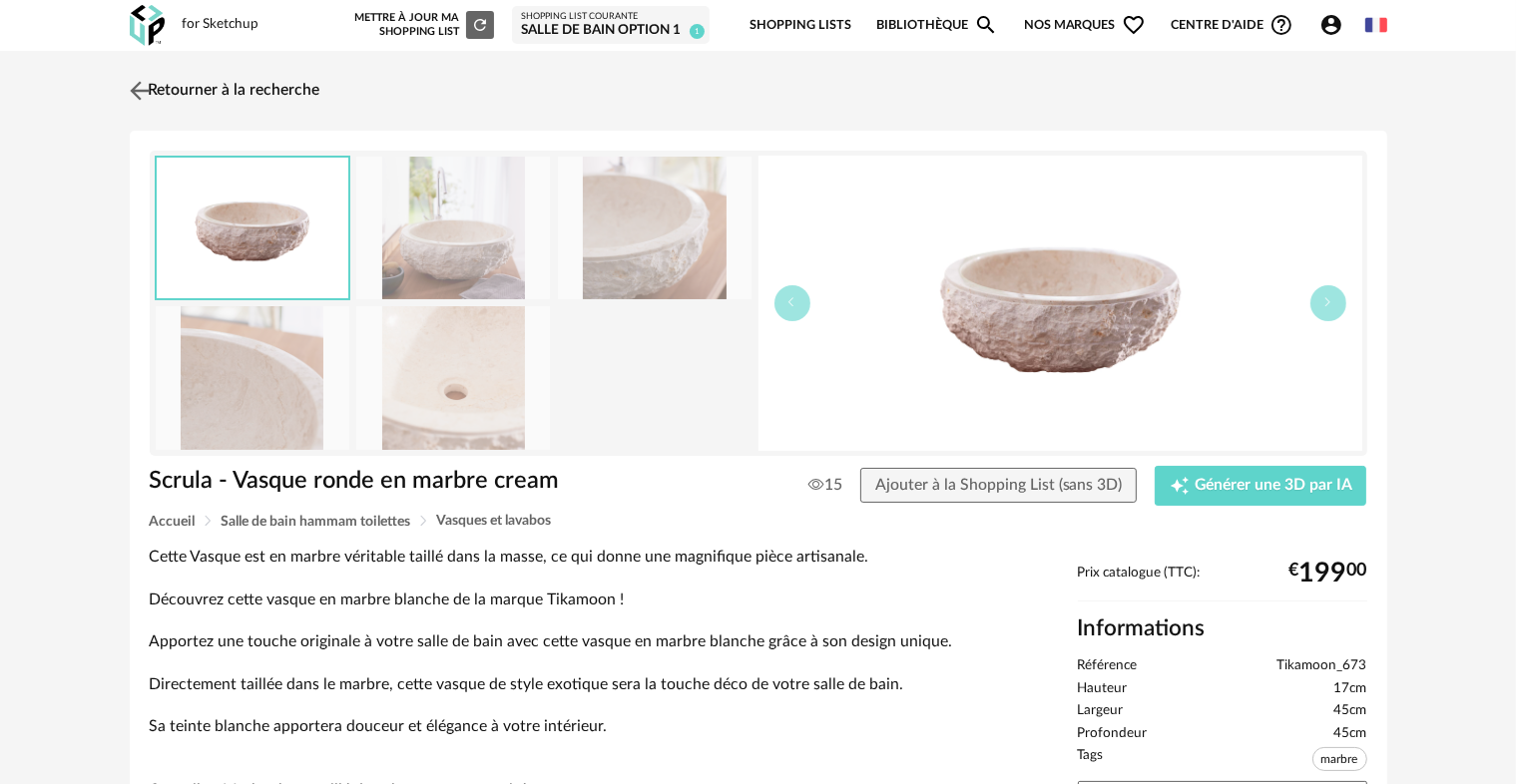 click at bounding box center (139, 90) 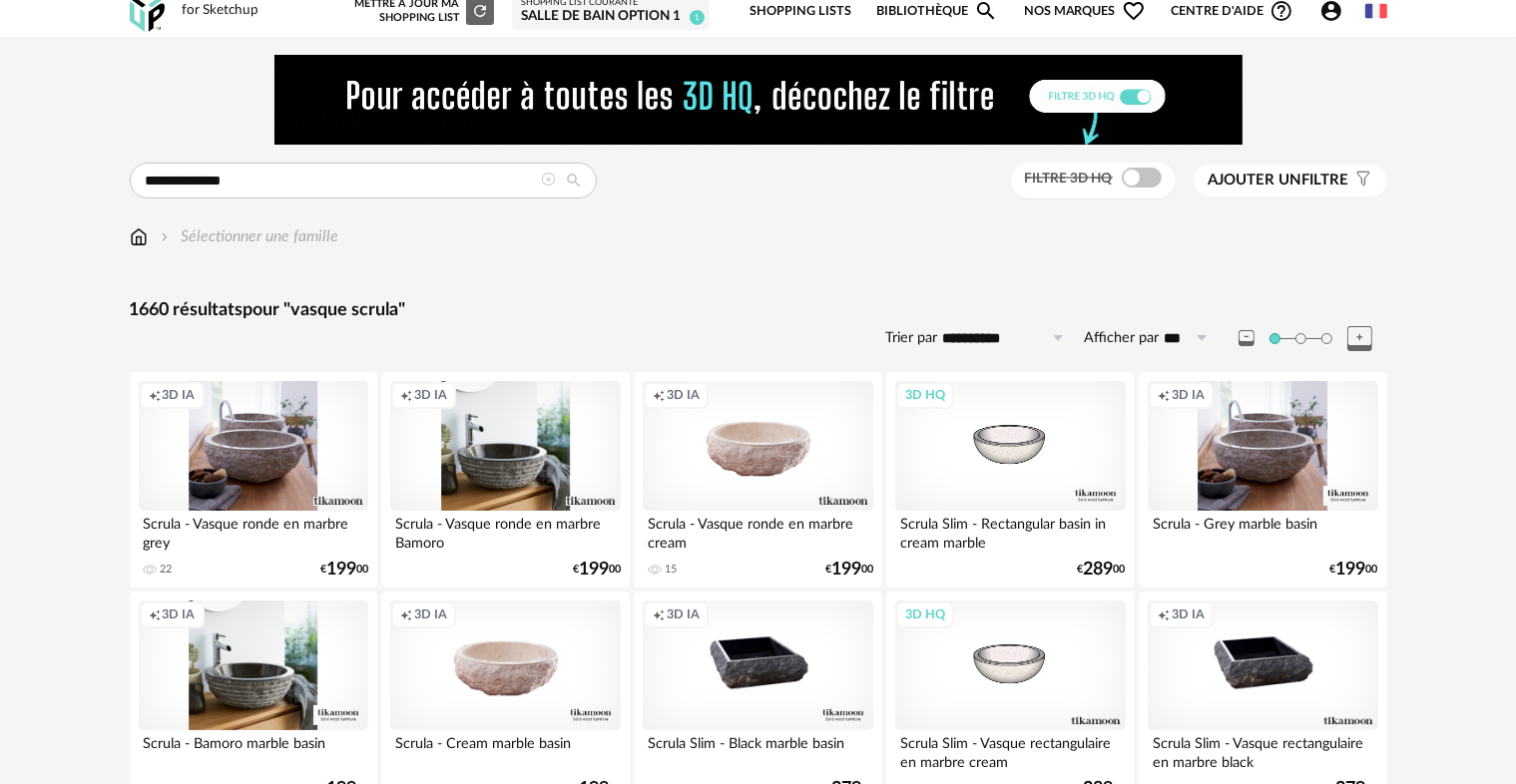 scroll, scrollTop: 0, scrollLeft: 0, axis: both 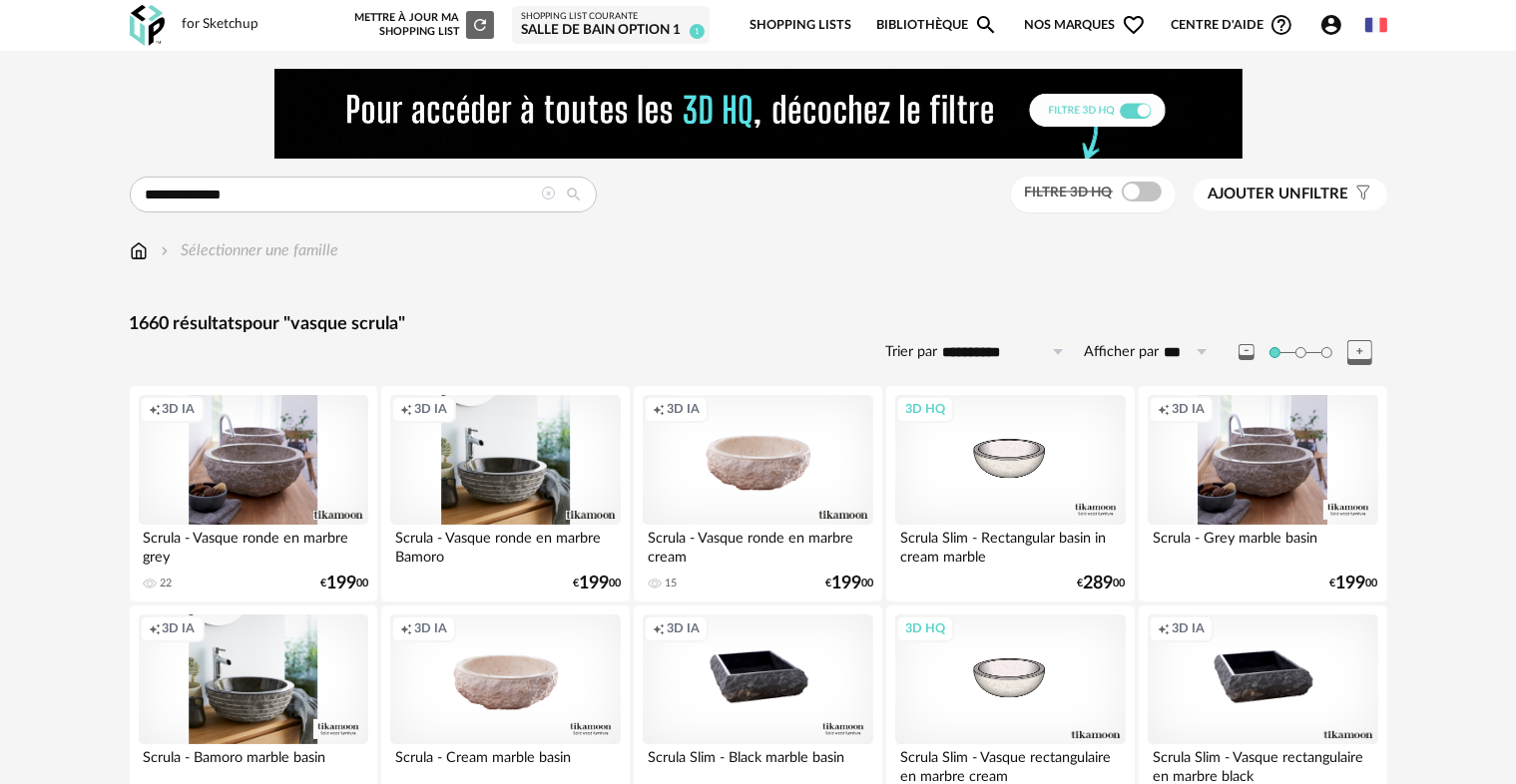 click at bounding box center [549, 194] 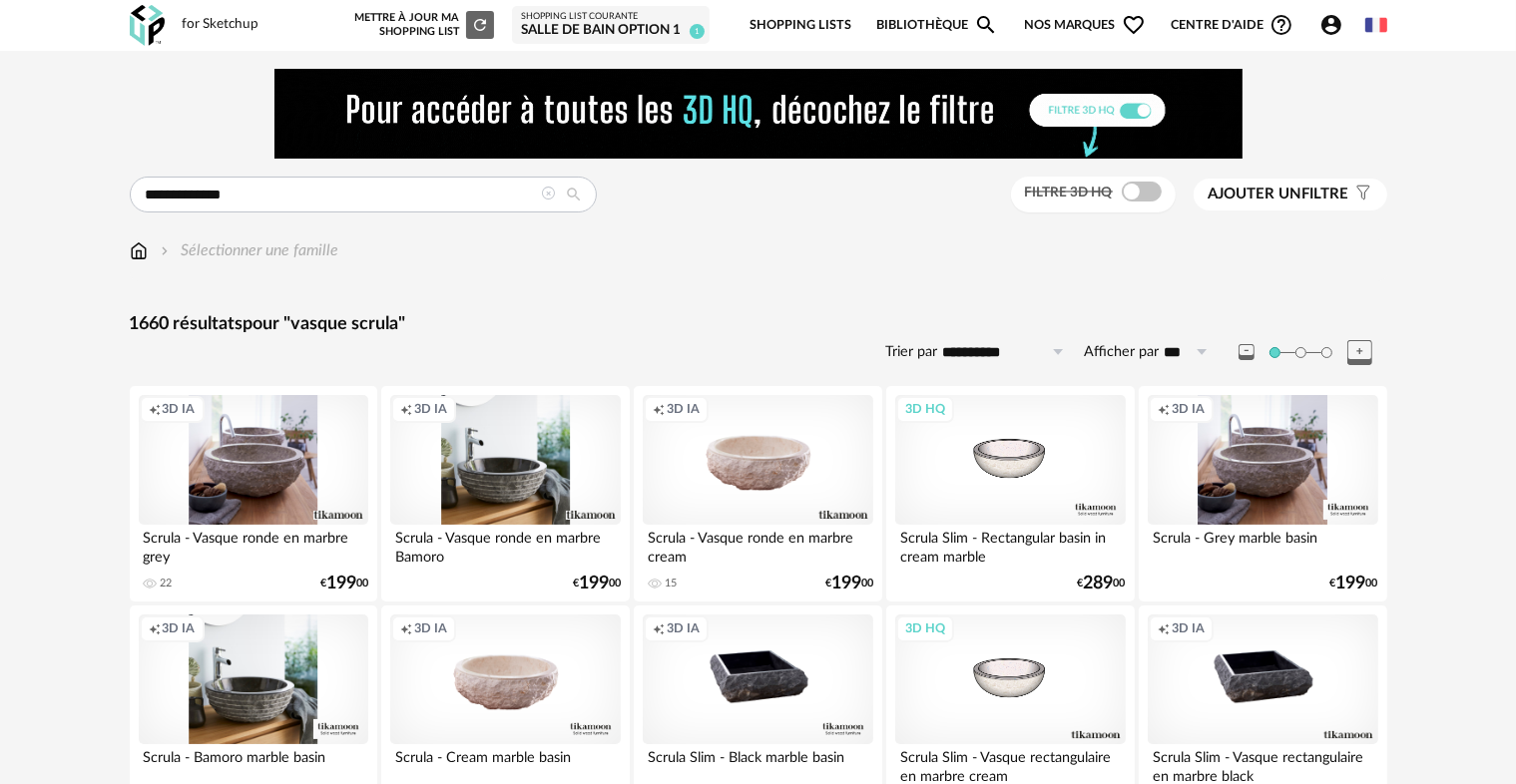 type 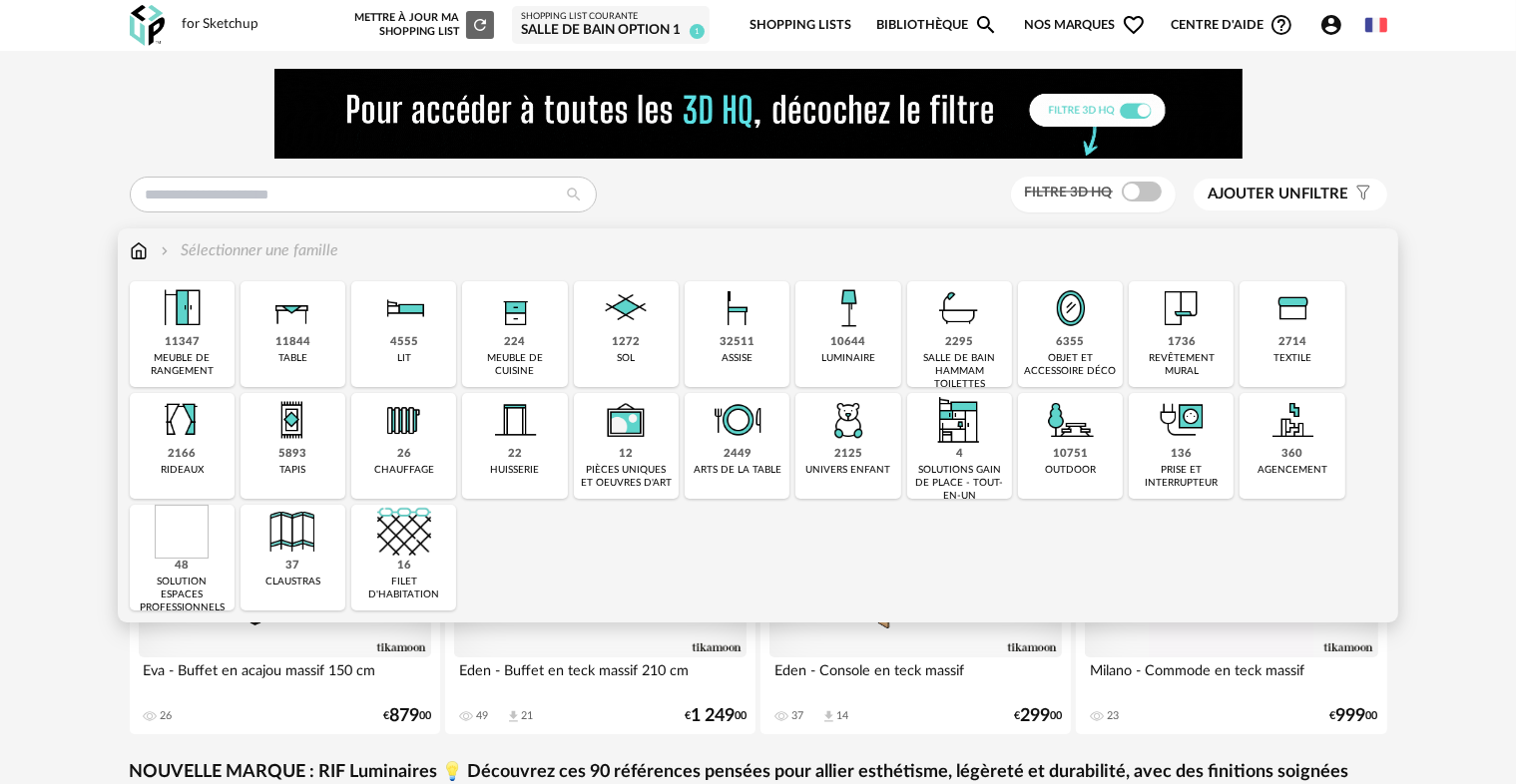click on "1272" at bounding box center (626, 342) 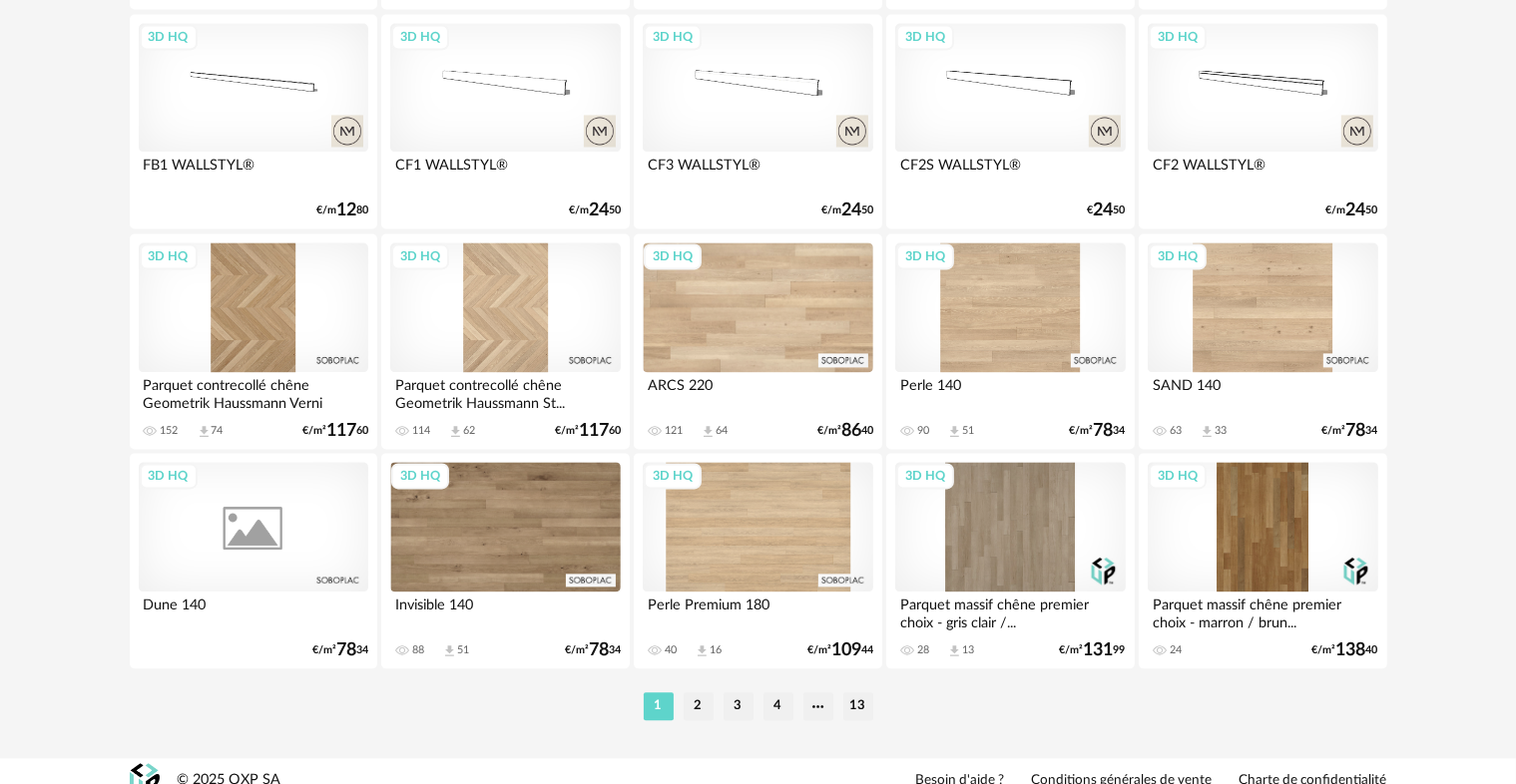scroll, scrollTop: 4123, scrollLeft: 0, axis: vertical 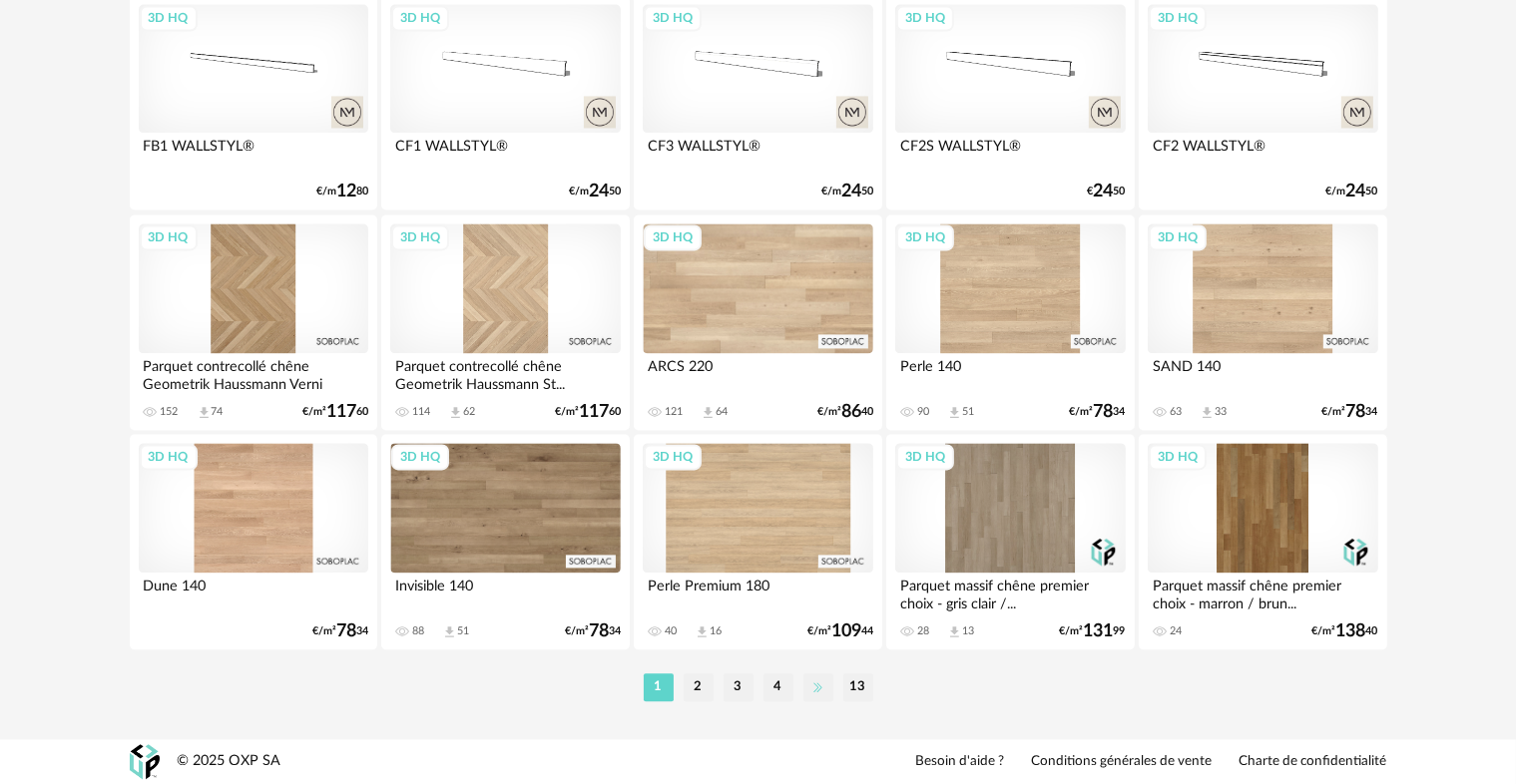 click at bounding box center [818, 687] 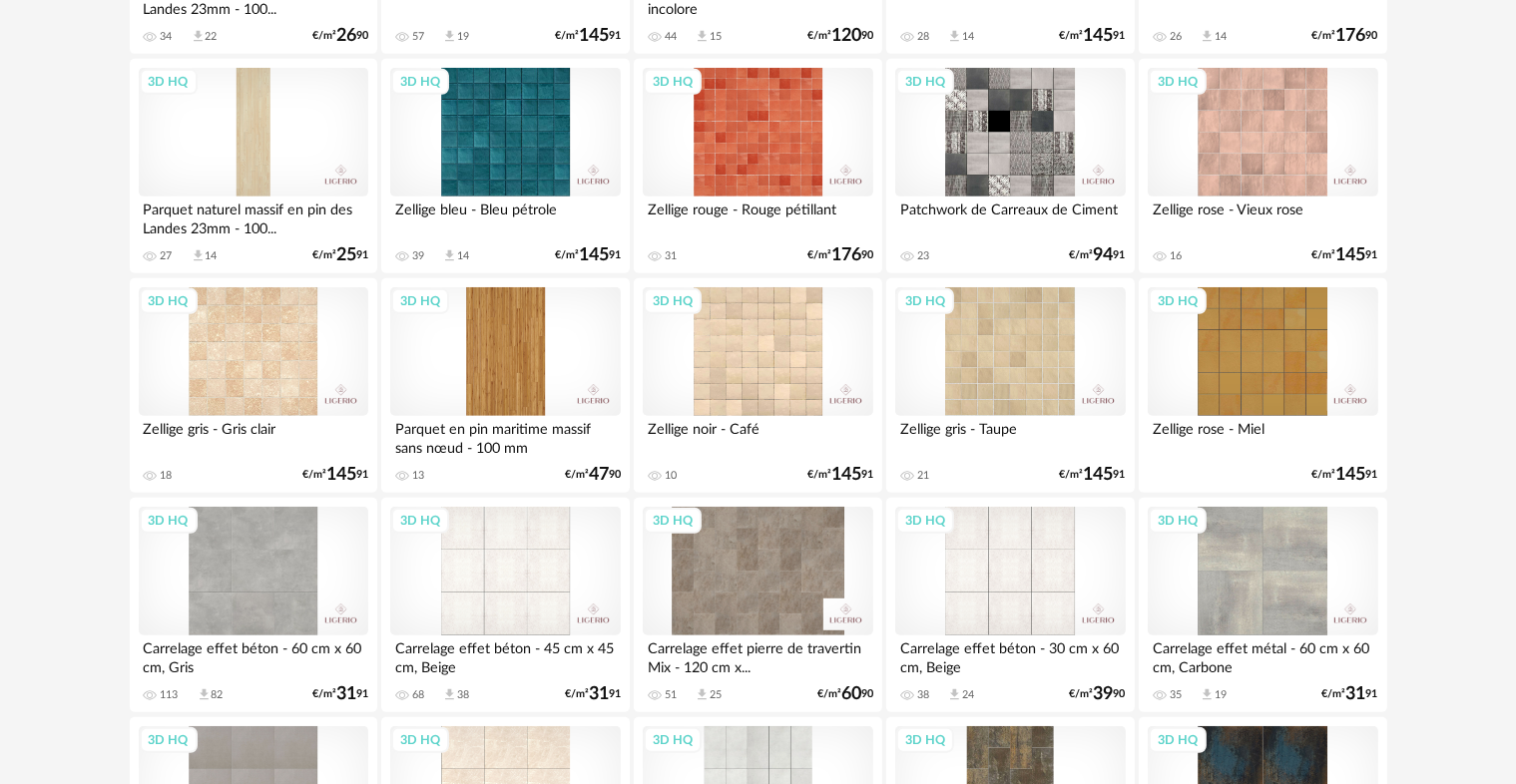 scroll, scrollTop: 997, scrollLeft: 0, axis: vertical 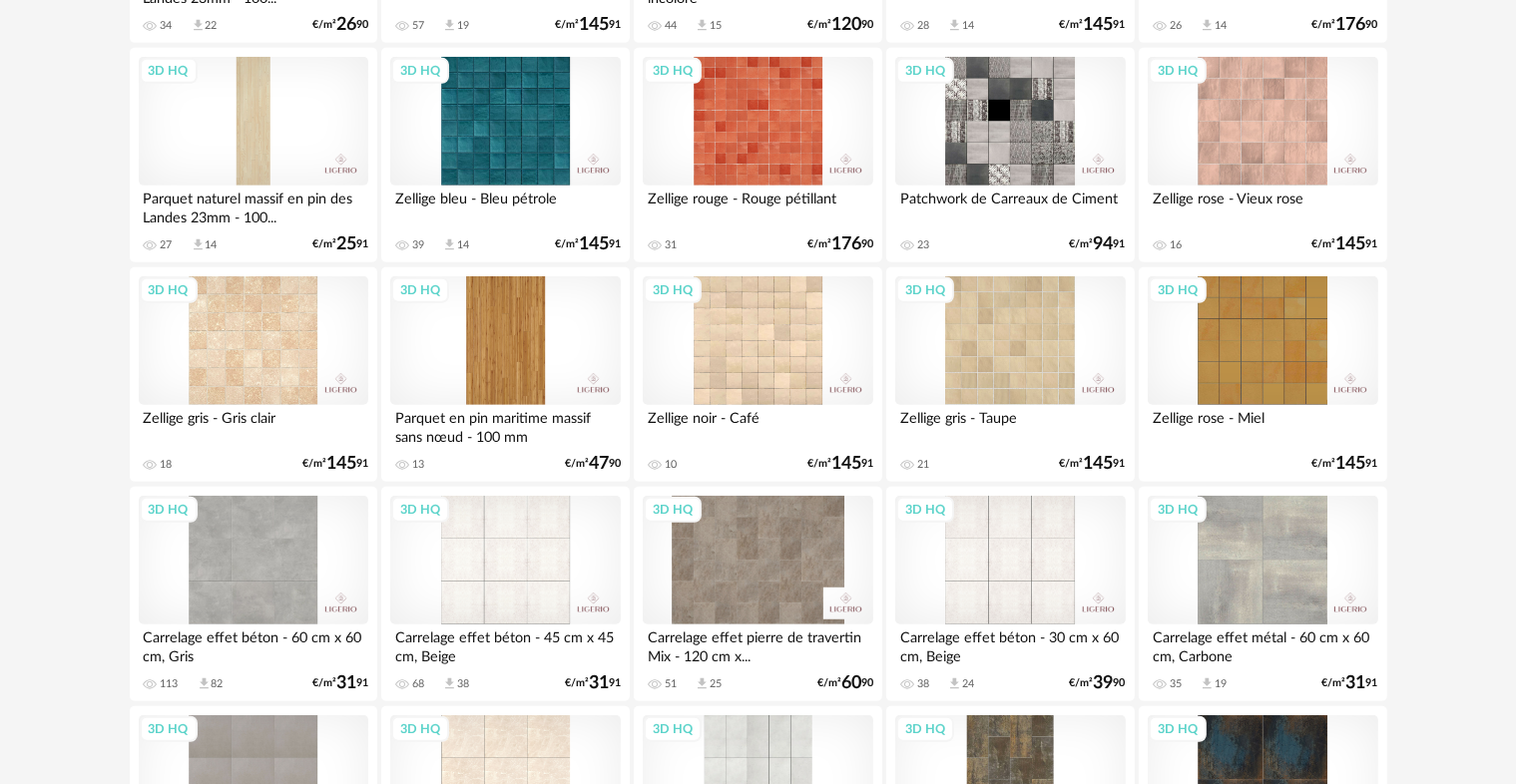 click on "3D HQ" at bounding box center (253, 341) 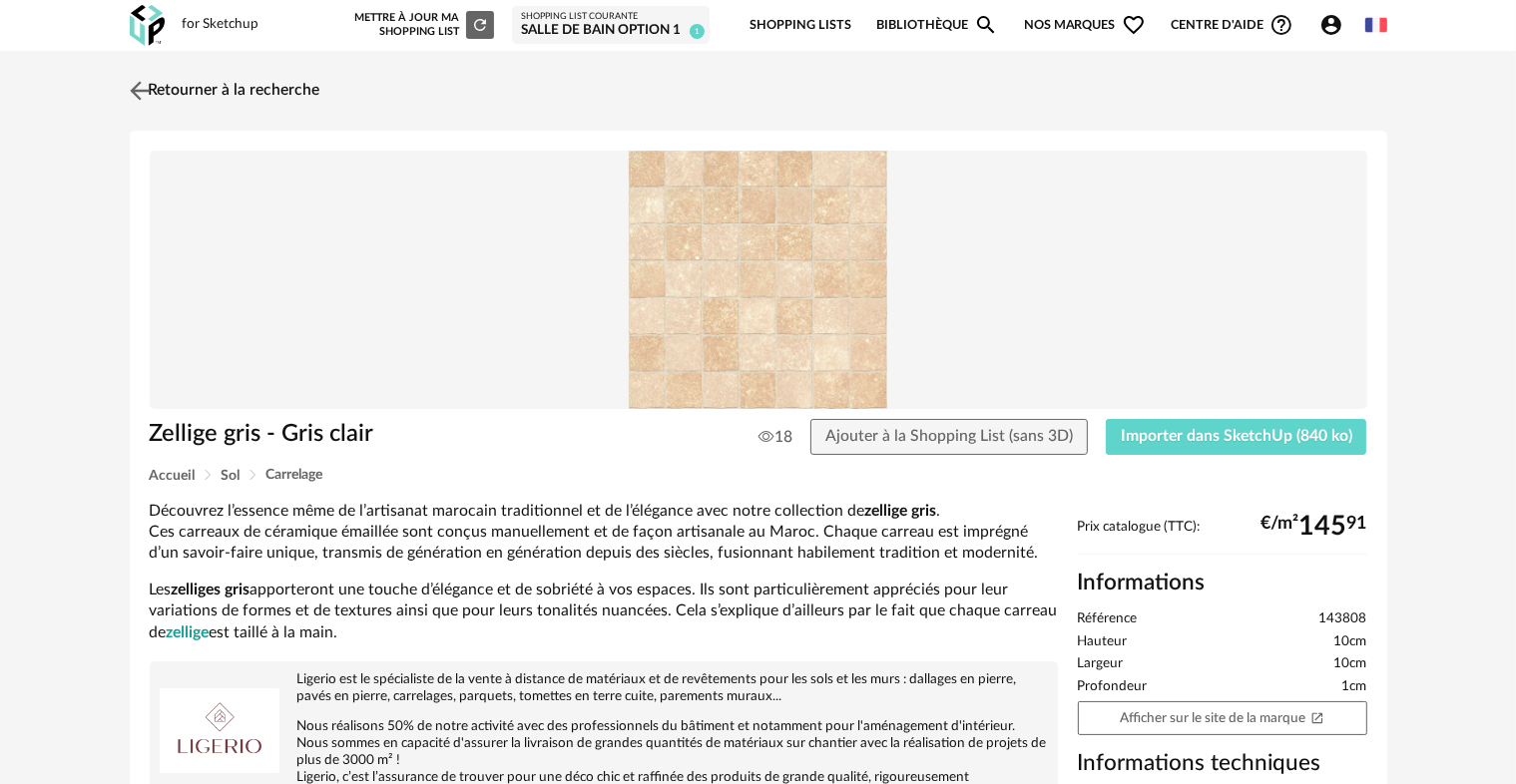 click at bounding box center [139, 90] 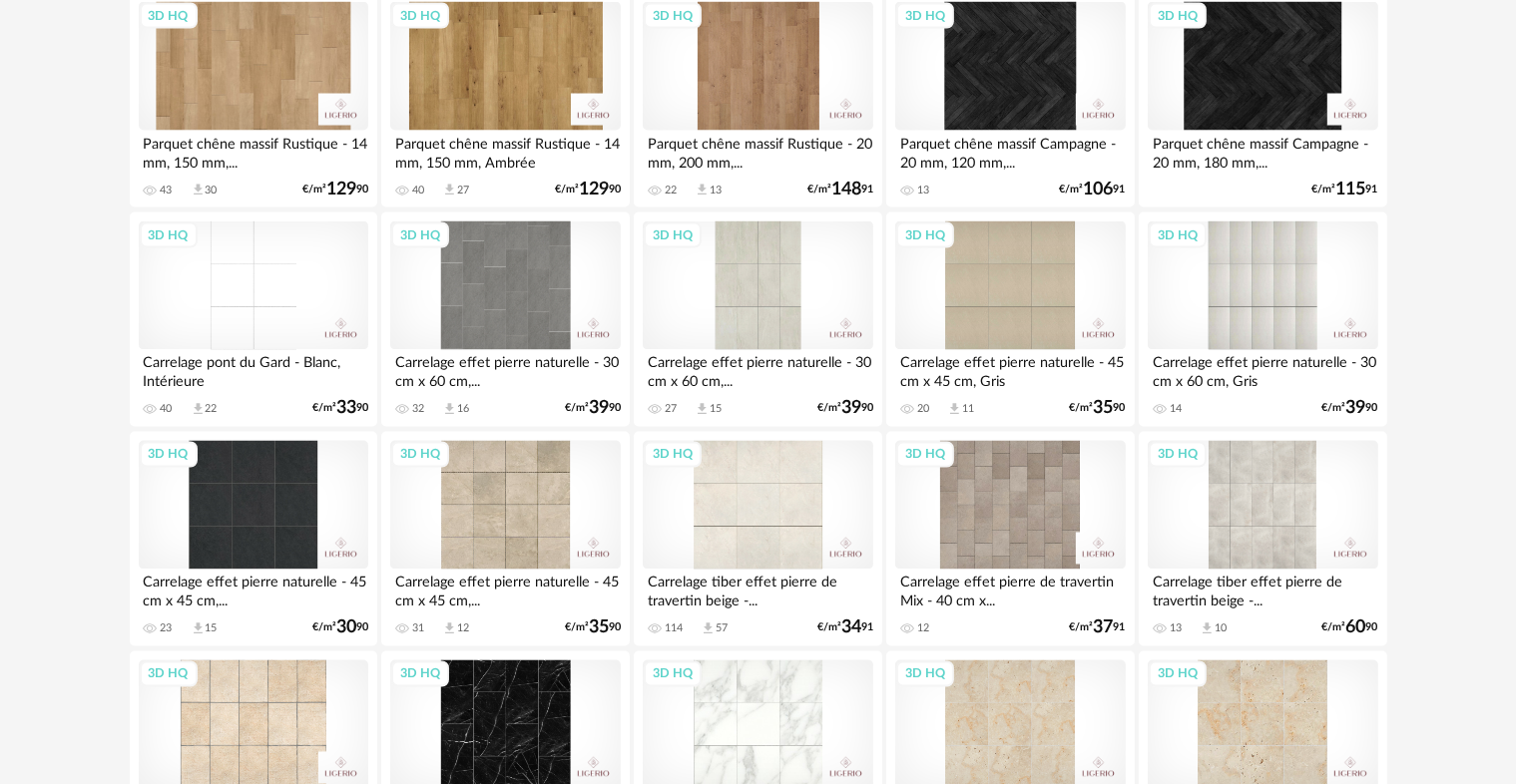 scroll, scrollTop: 3491, scrollLeft: 0, axis: vertical 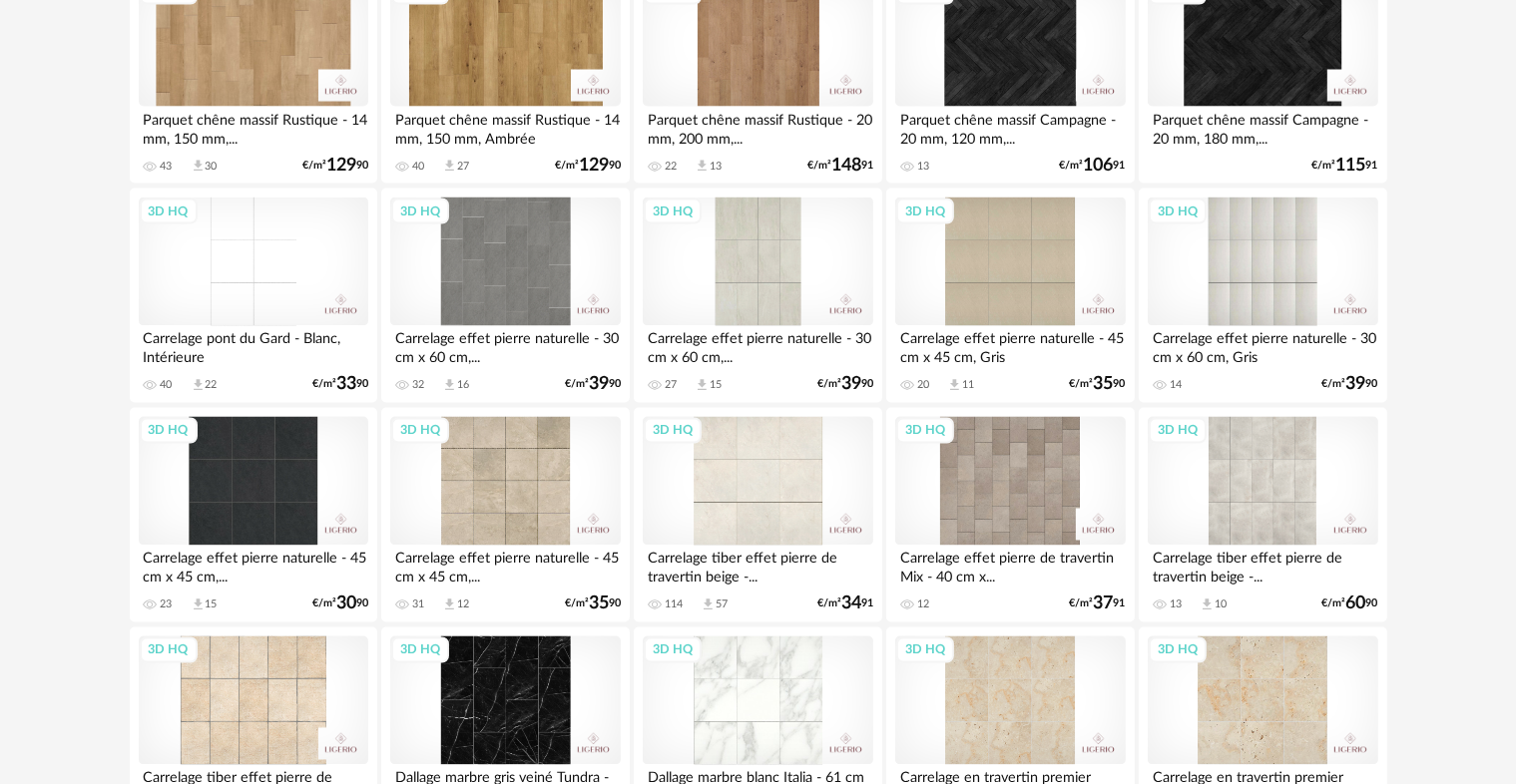 click on "3D HQ" at bounding box center [758, 262] 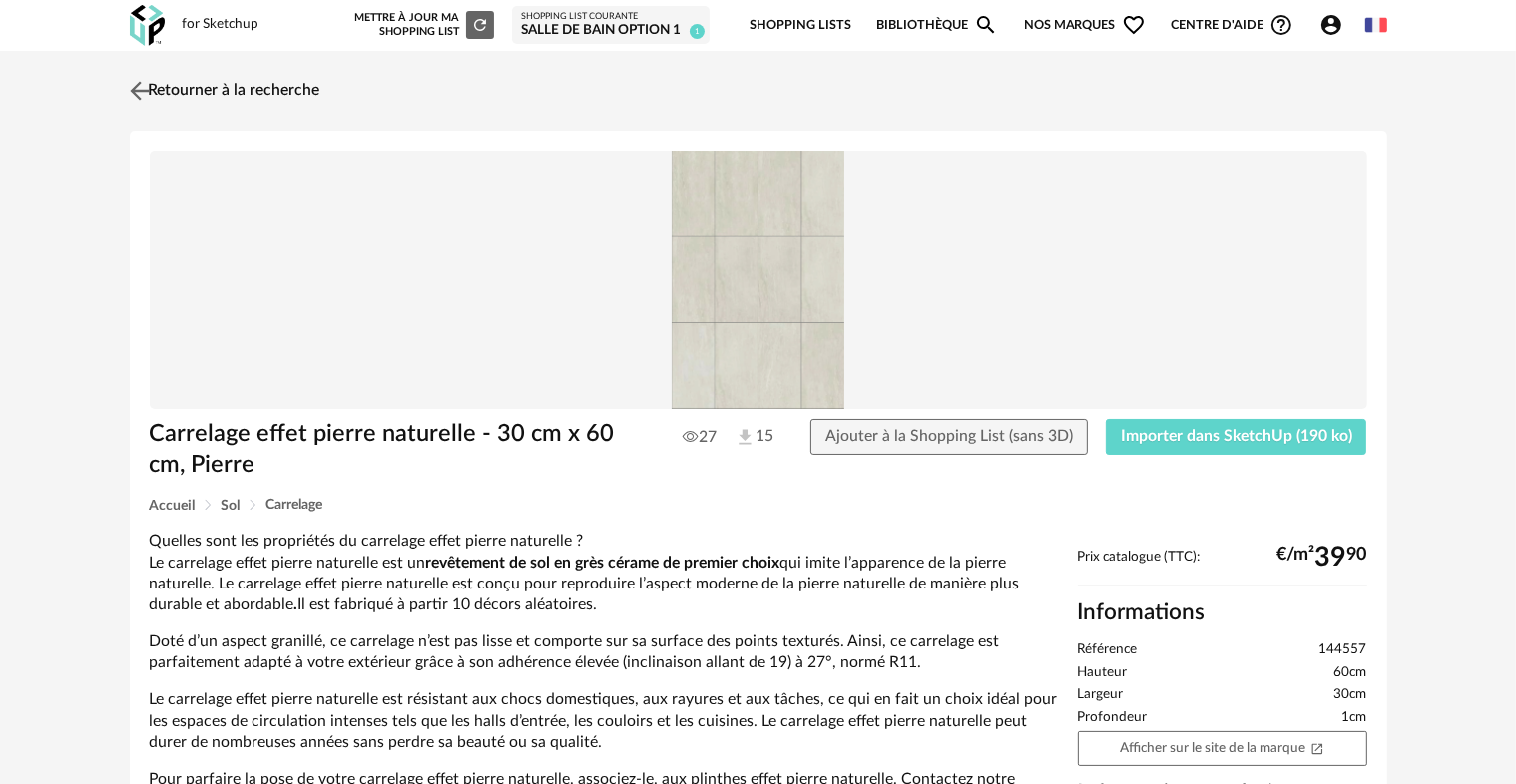 click at bounding box center (139, 90) 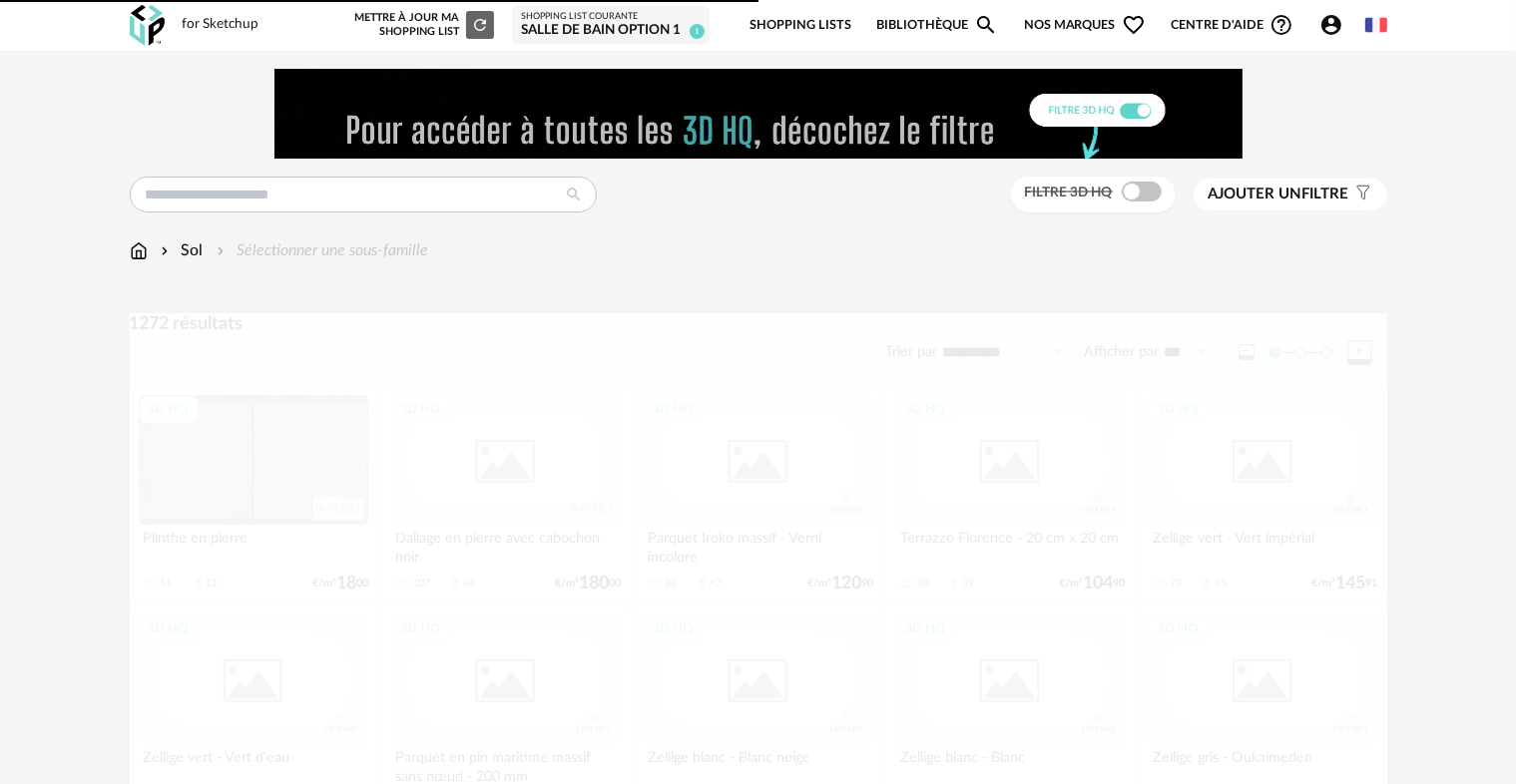 scroll, scrollTop: 3491, scrollLeft: 0, axis: vertical 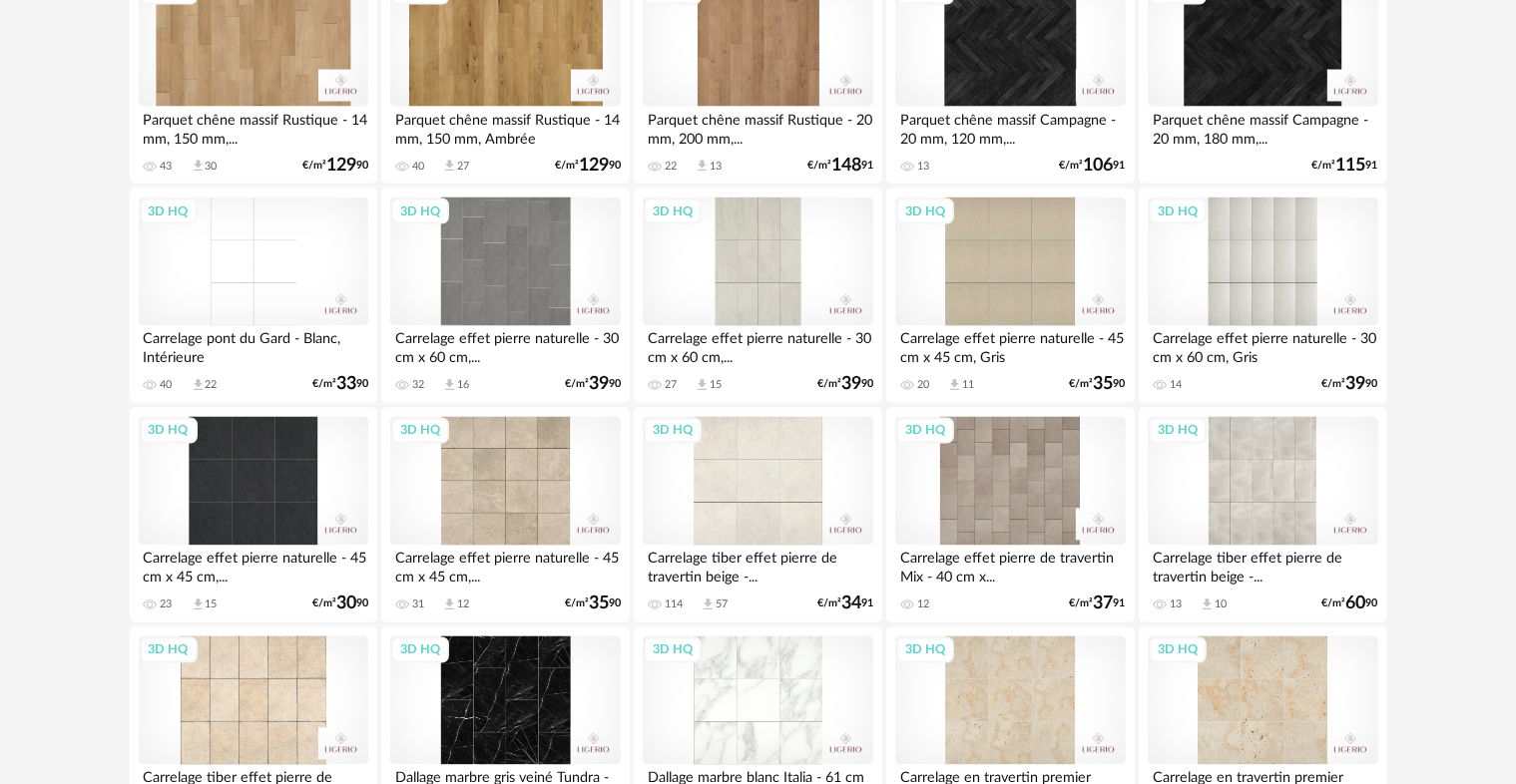 click on "3D HQ" at bounding box center (1010, 482) 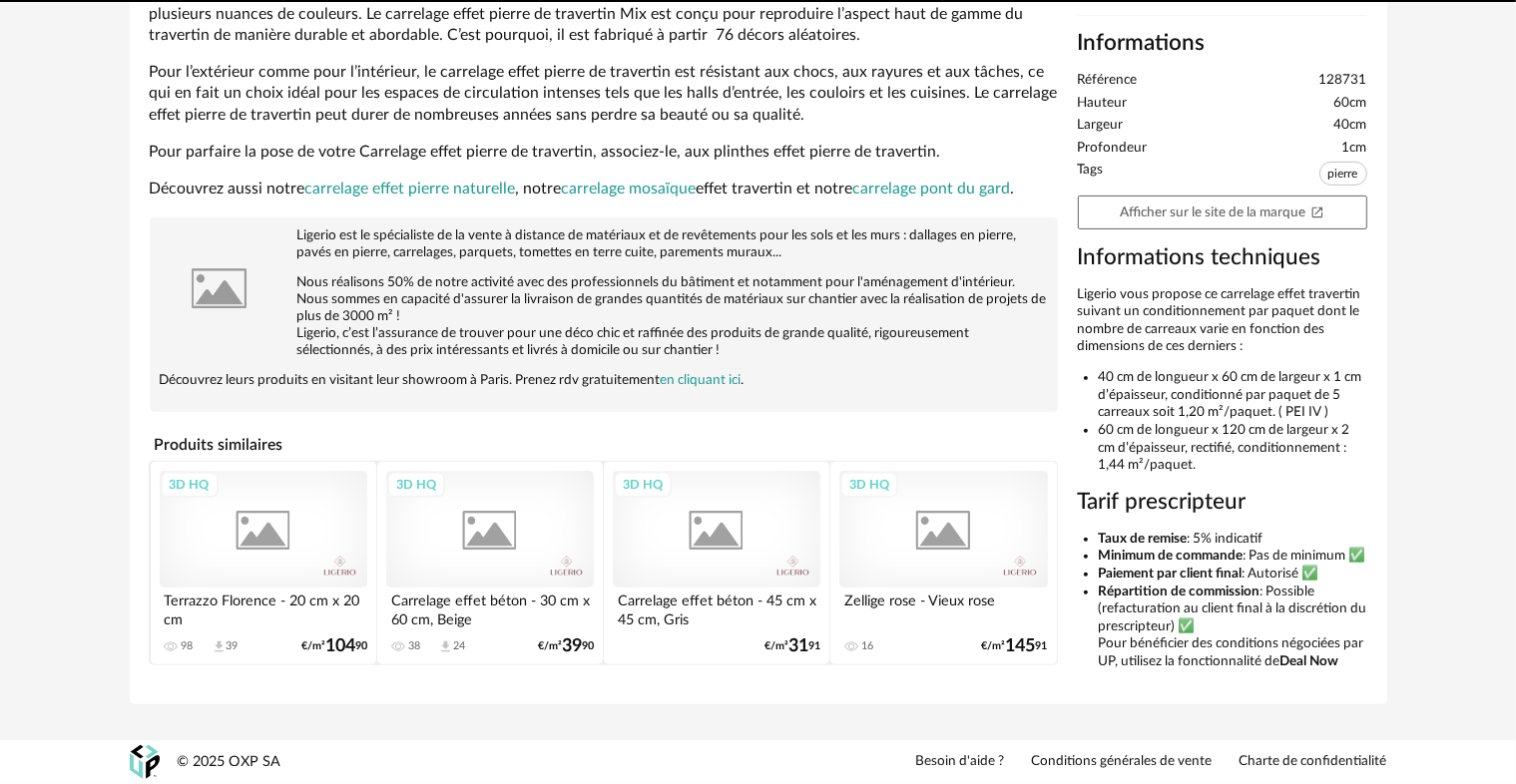 scroll, scrollTop: 0, scrollLeft: 0, axis: both 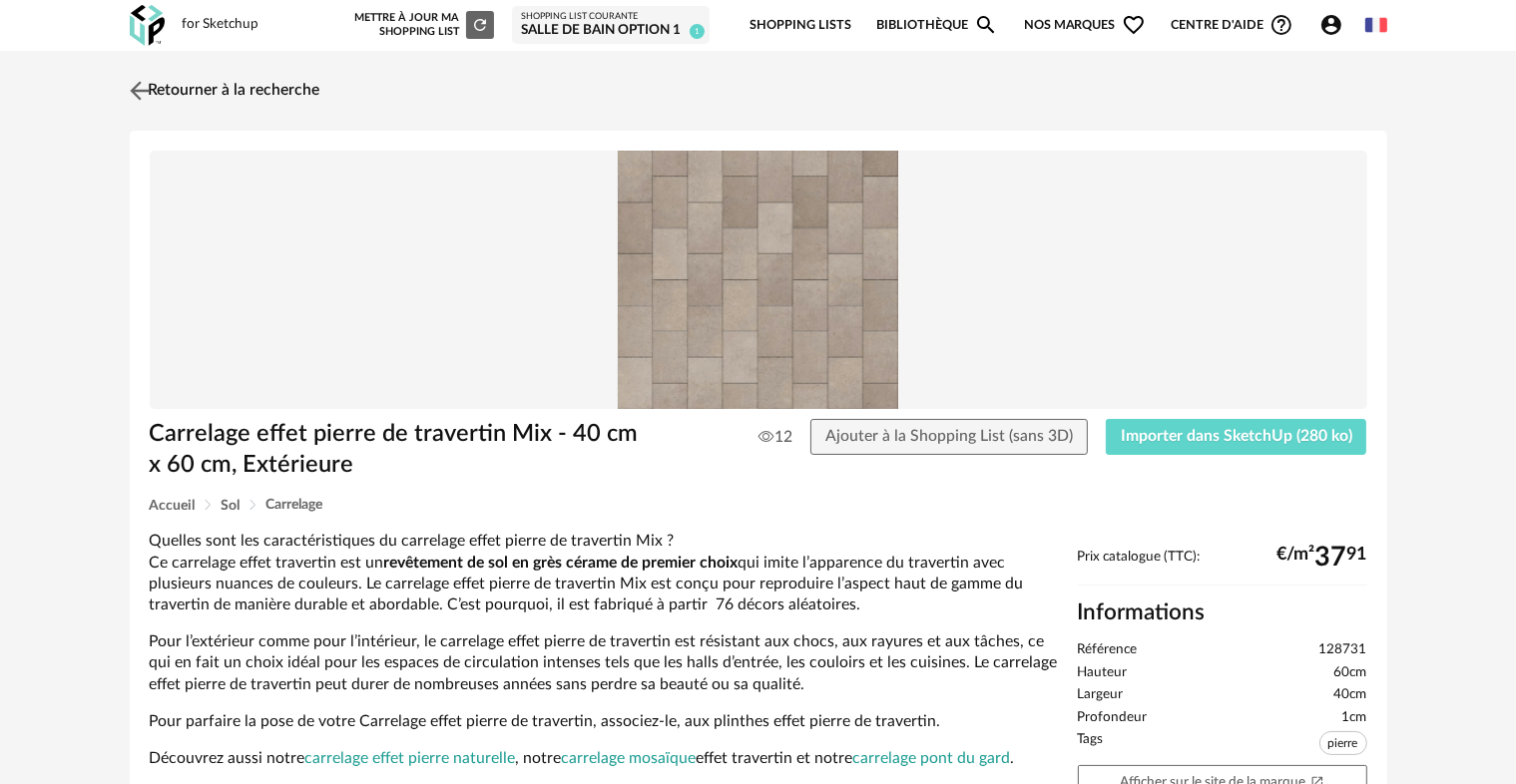 click at bounding box center [139, 90] 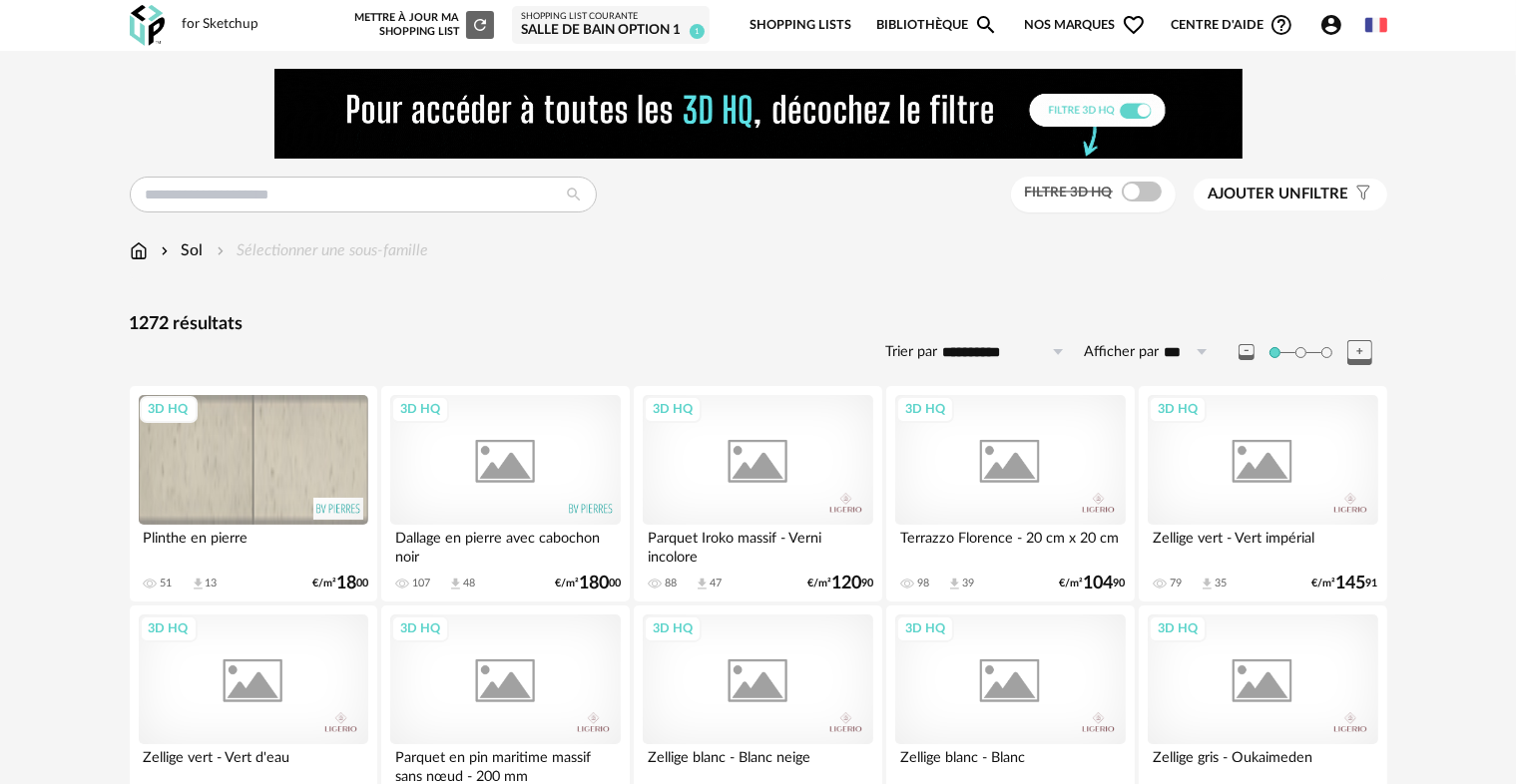 scroll, scrollTop: 3491, scrollLeft: 0, axis: vertical 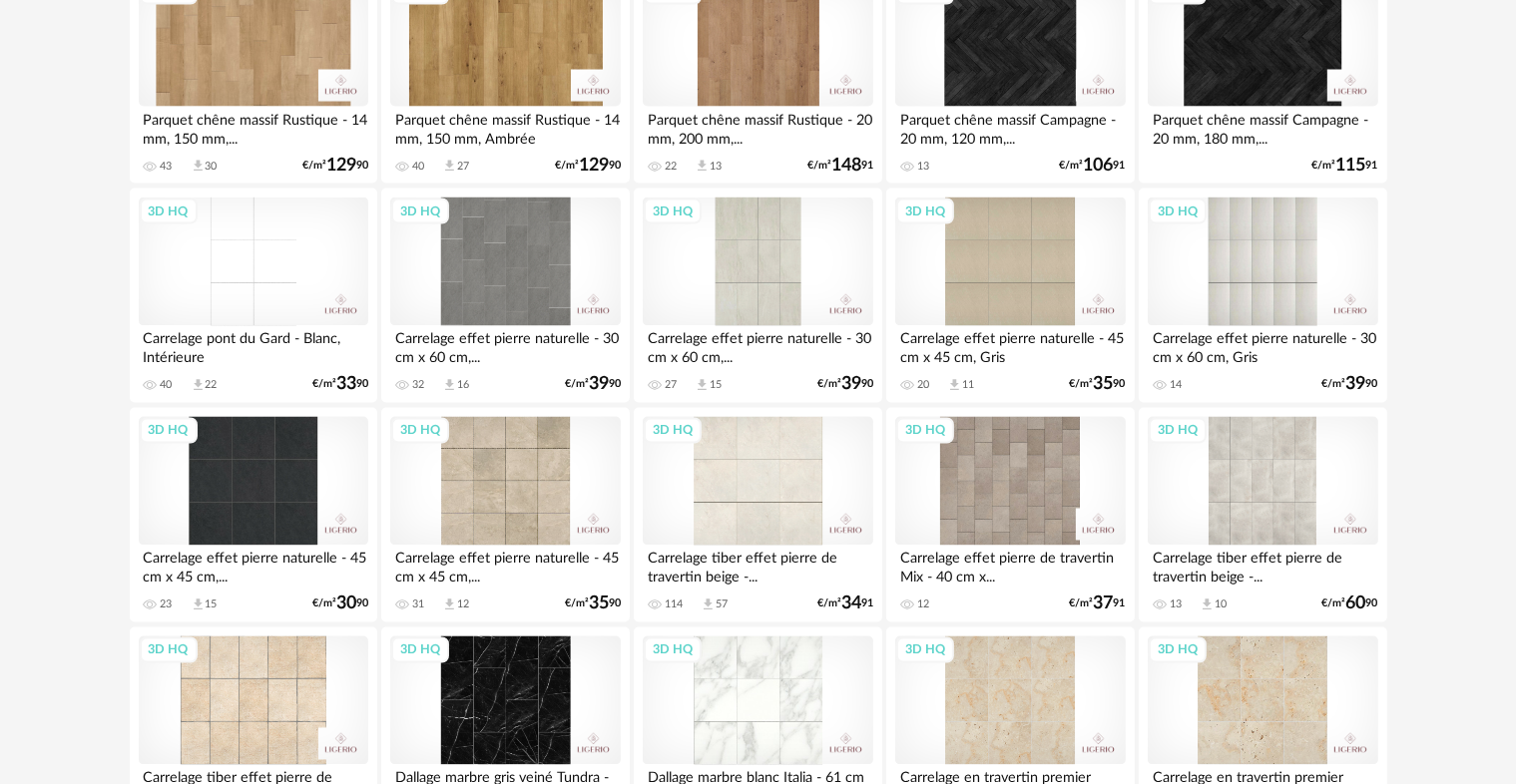 click on "3D HQ" at bounding box center [758, 482] 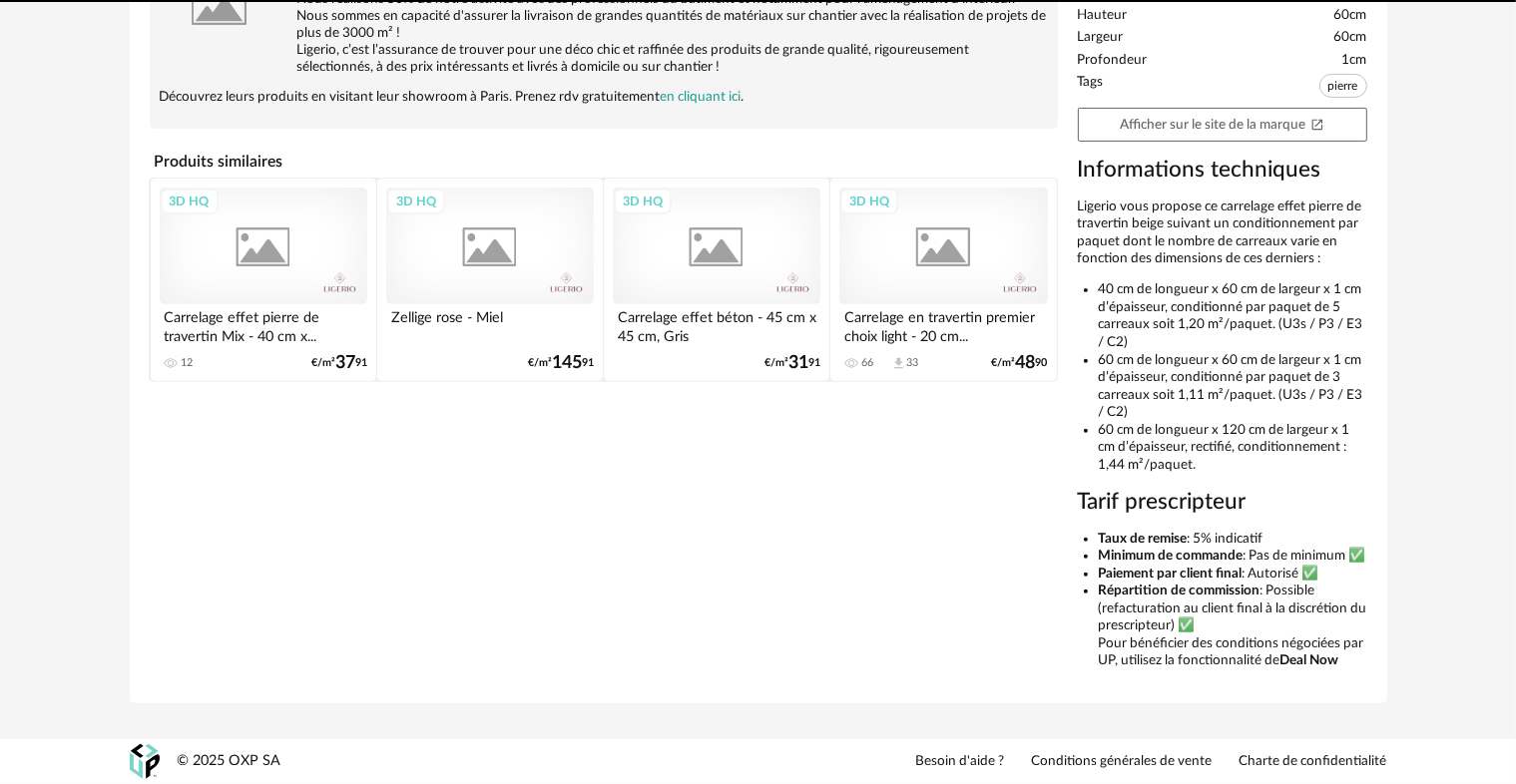 scroll, scrollTop: 0, scrollLeft: 0, axis: both 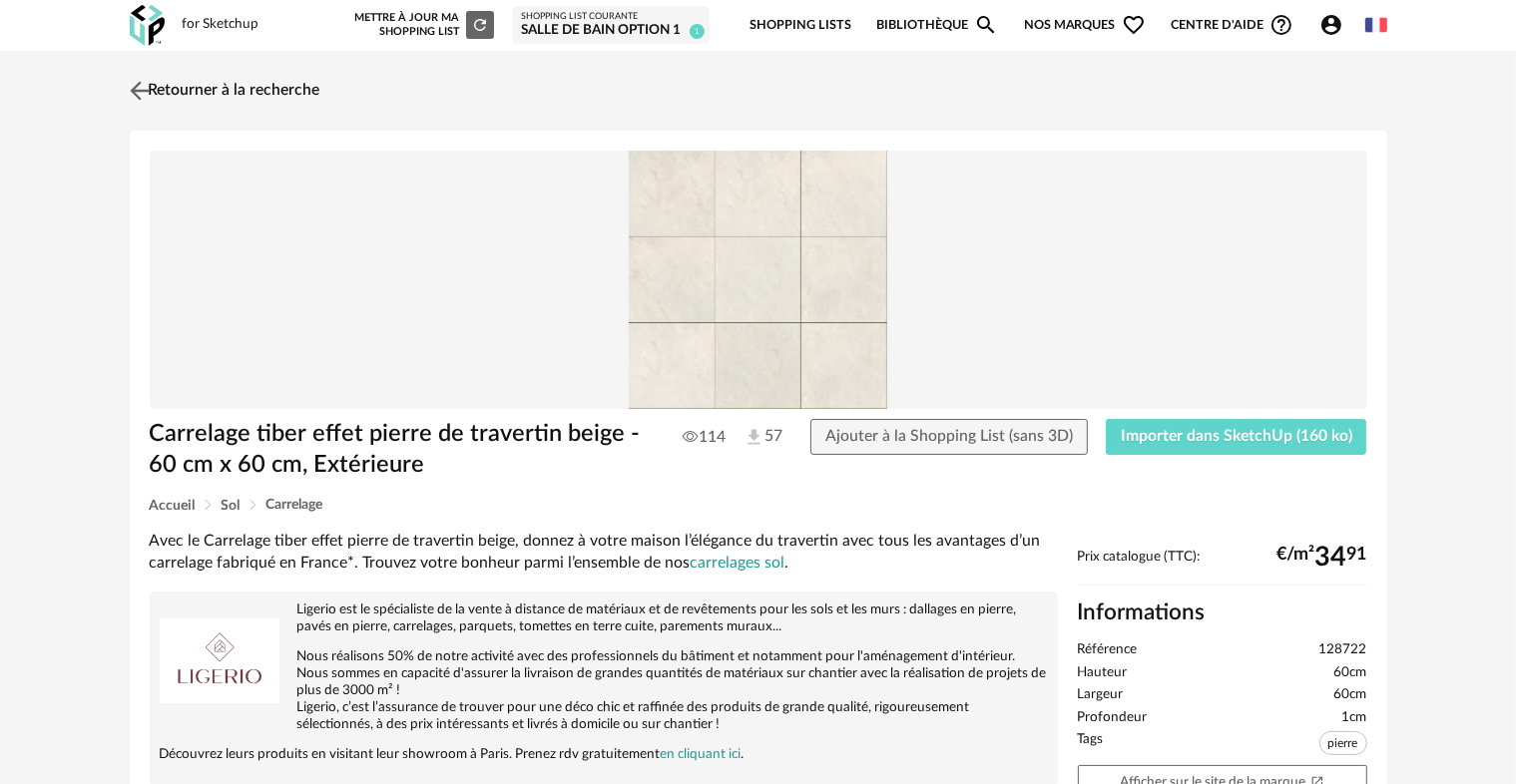 click at bounding box center (139, 90) 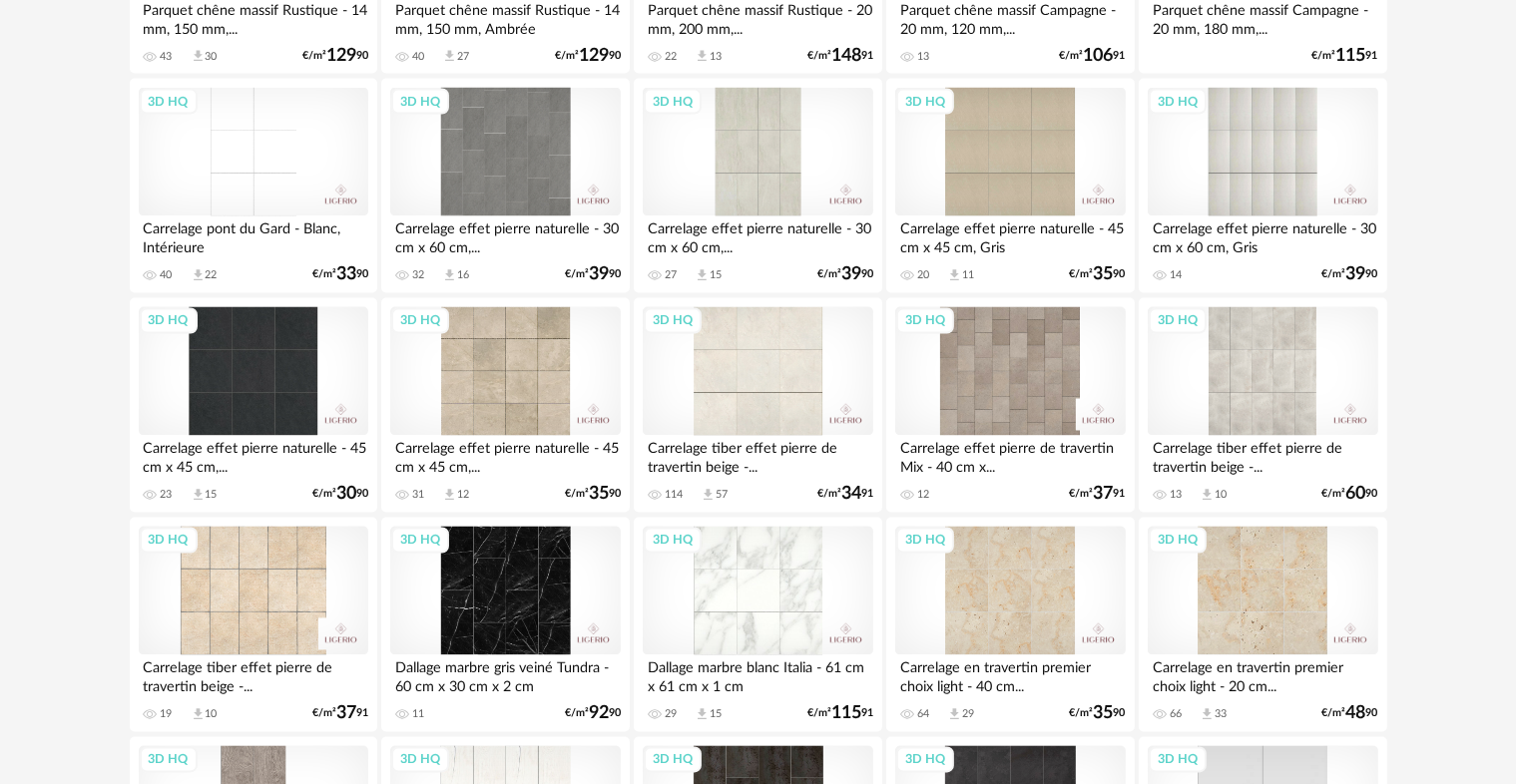scroll, scrollTop: 3691, scrollLeft: 0, axis: vertical 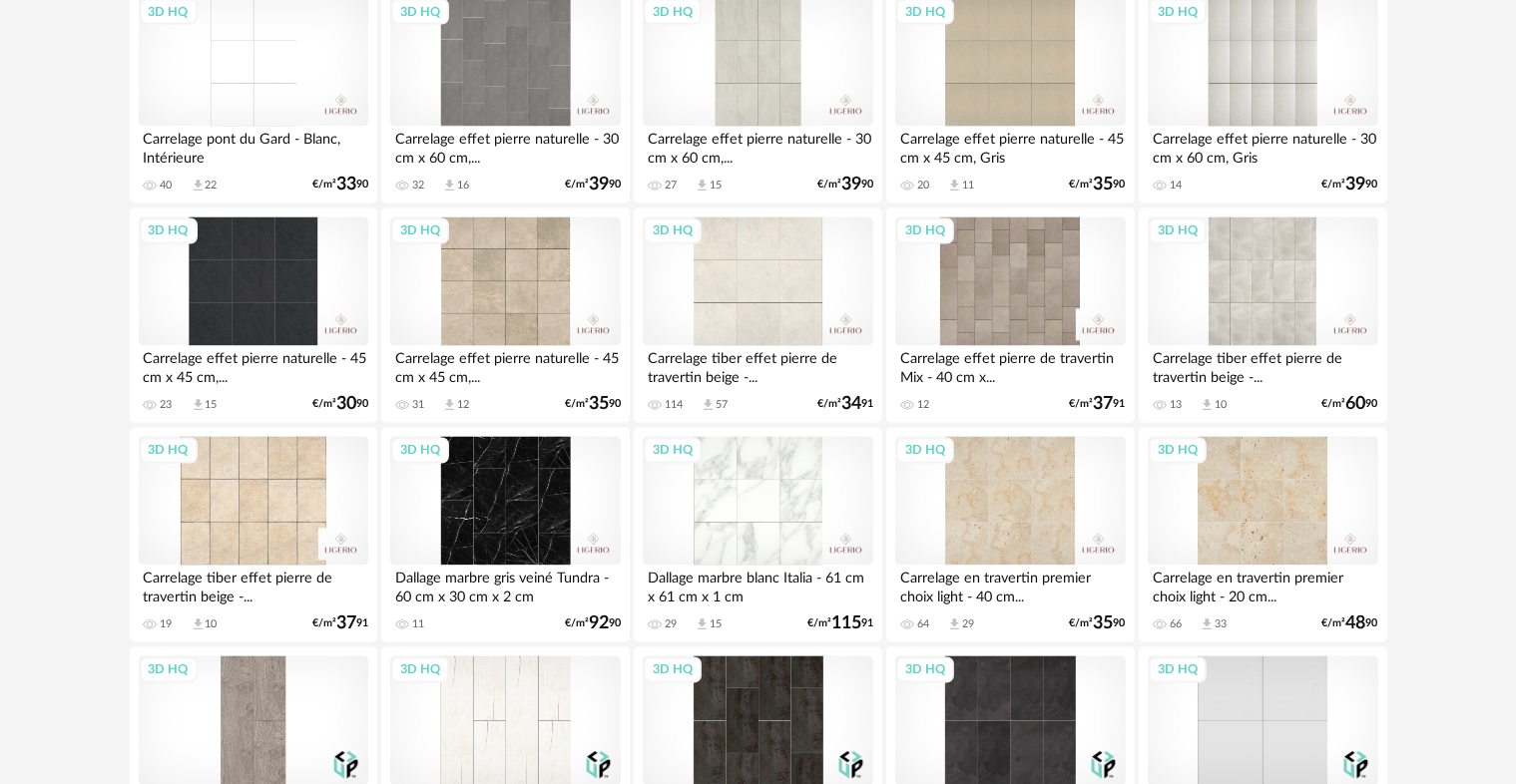 click on "3D HQ" at bounding box center [253, 502] 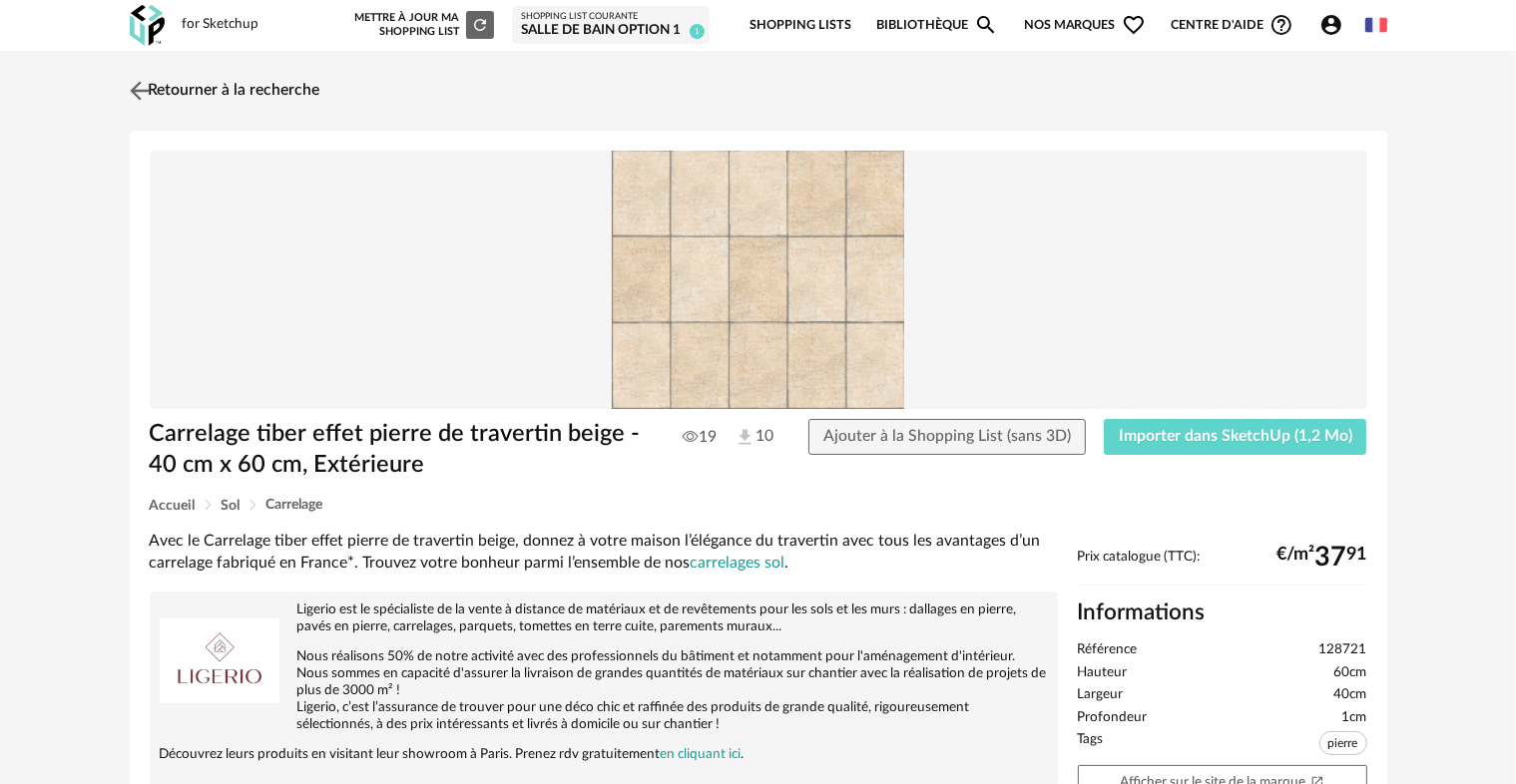 click at bounding box center [139, 90] 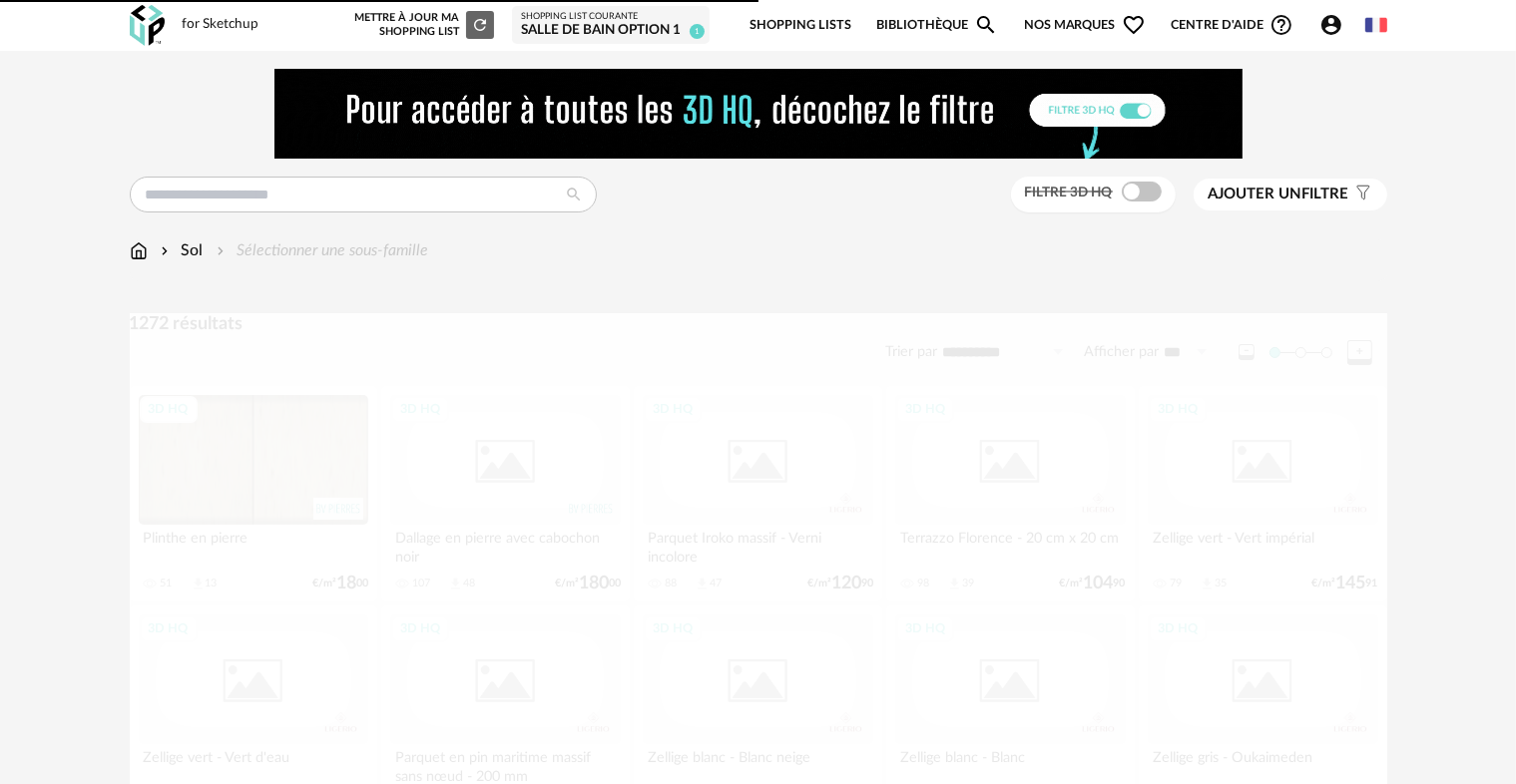scroll, scrollTop: 3691, scrollLeft: 0, axis: vertical 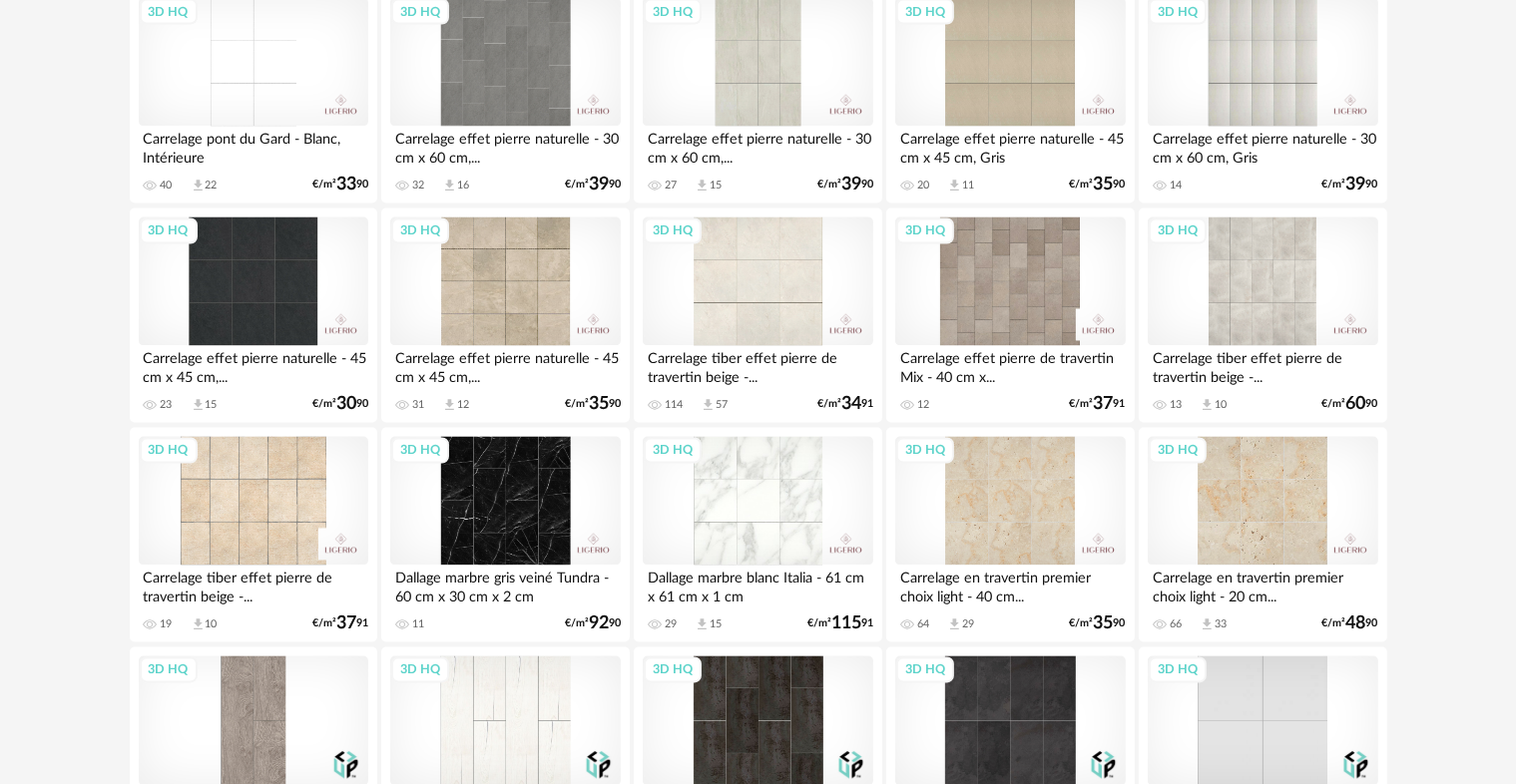 click on "3D HQ" at bounding box center [1263, 282] 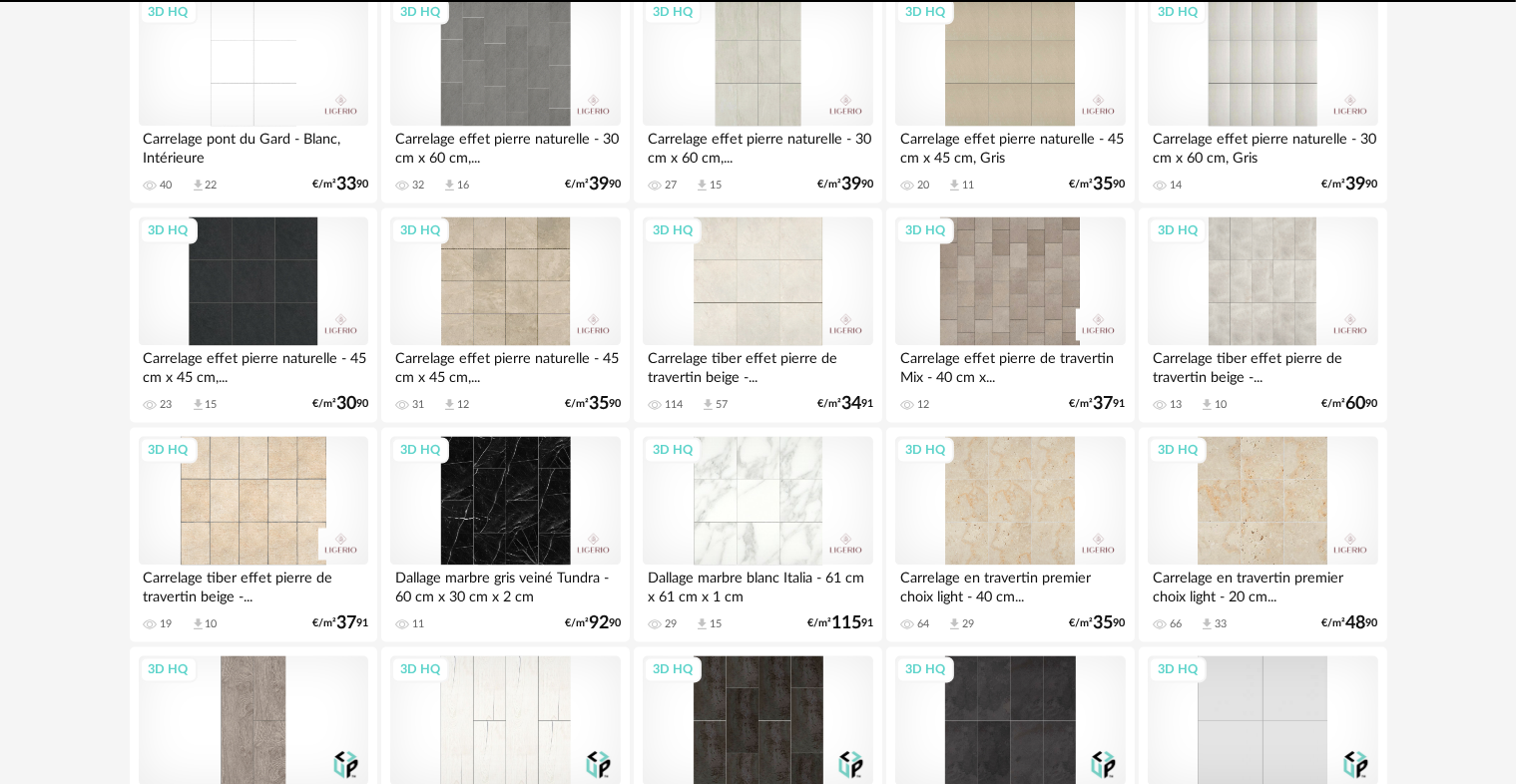 scroll, scrollTop: 0, scrollLeft: 0, axis: both 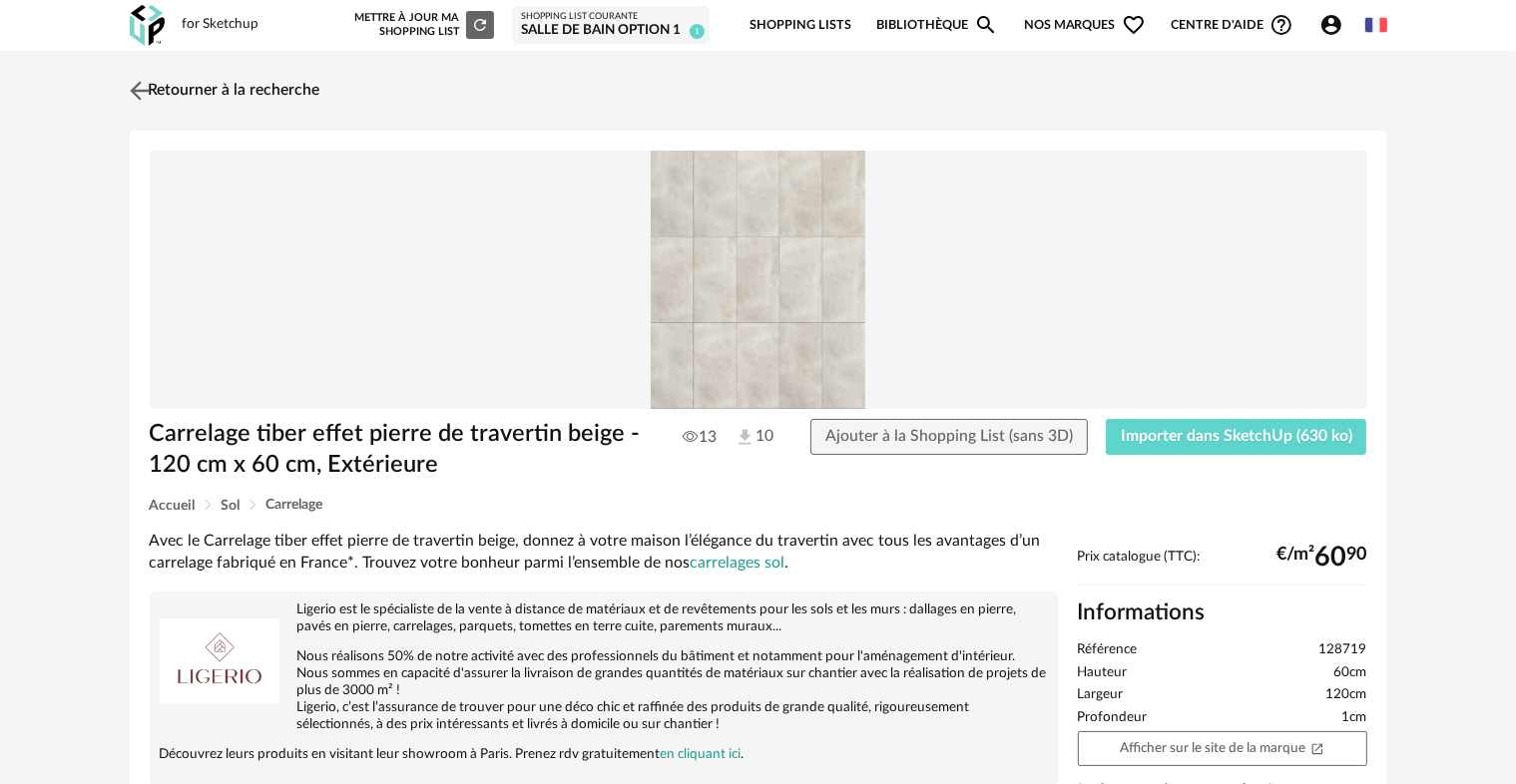 click at bounding box center (139, 90) 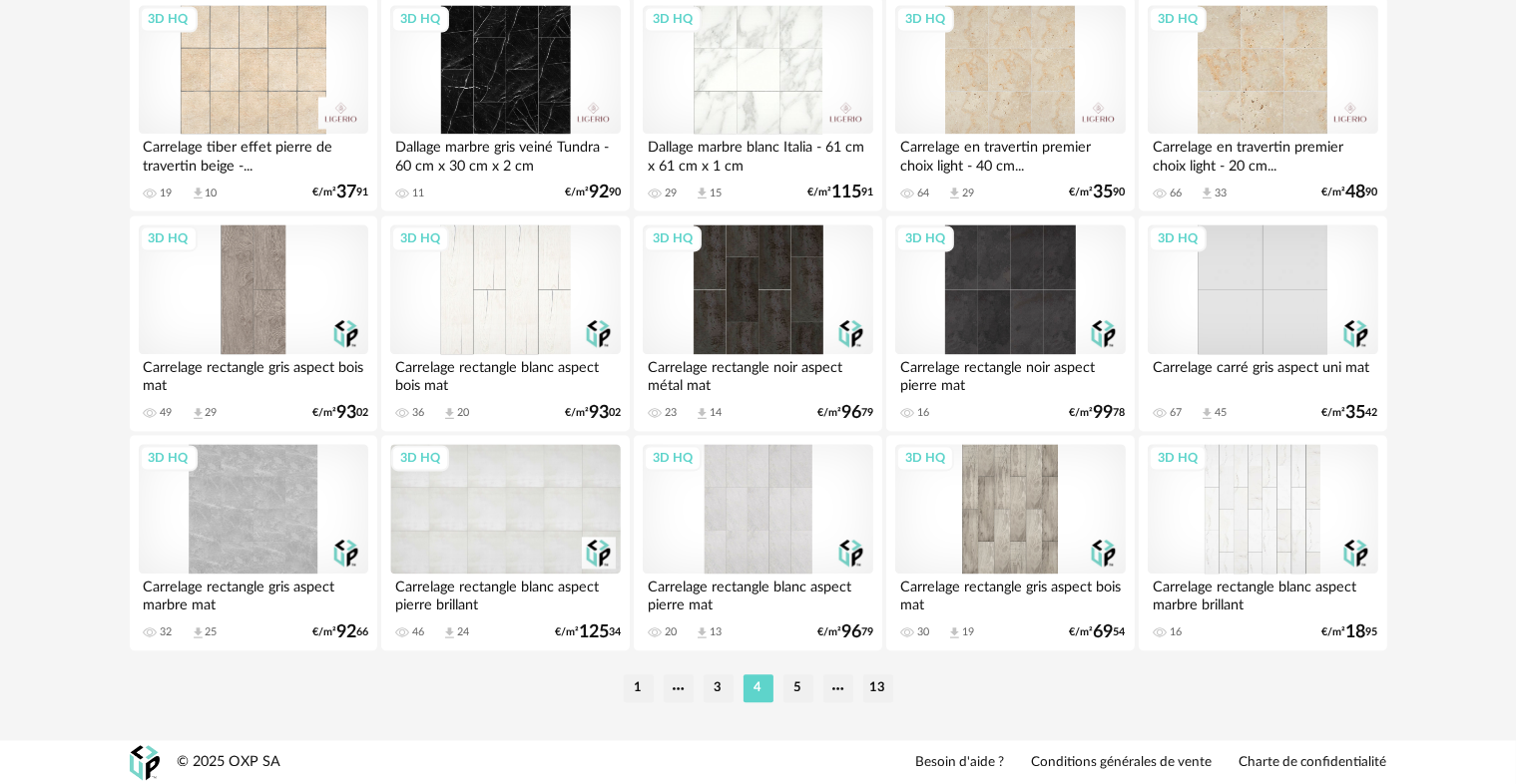 scroll, scrollTop: 4123, scrollLeft: 0, axis: vertical 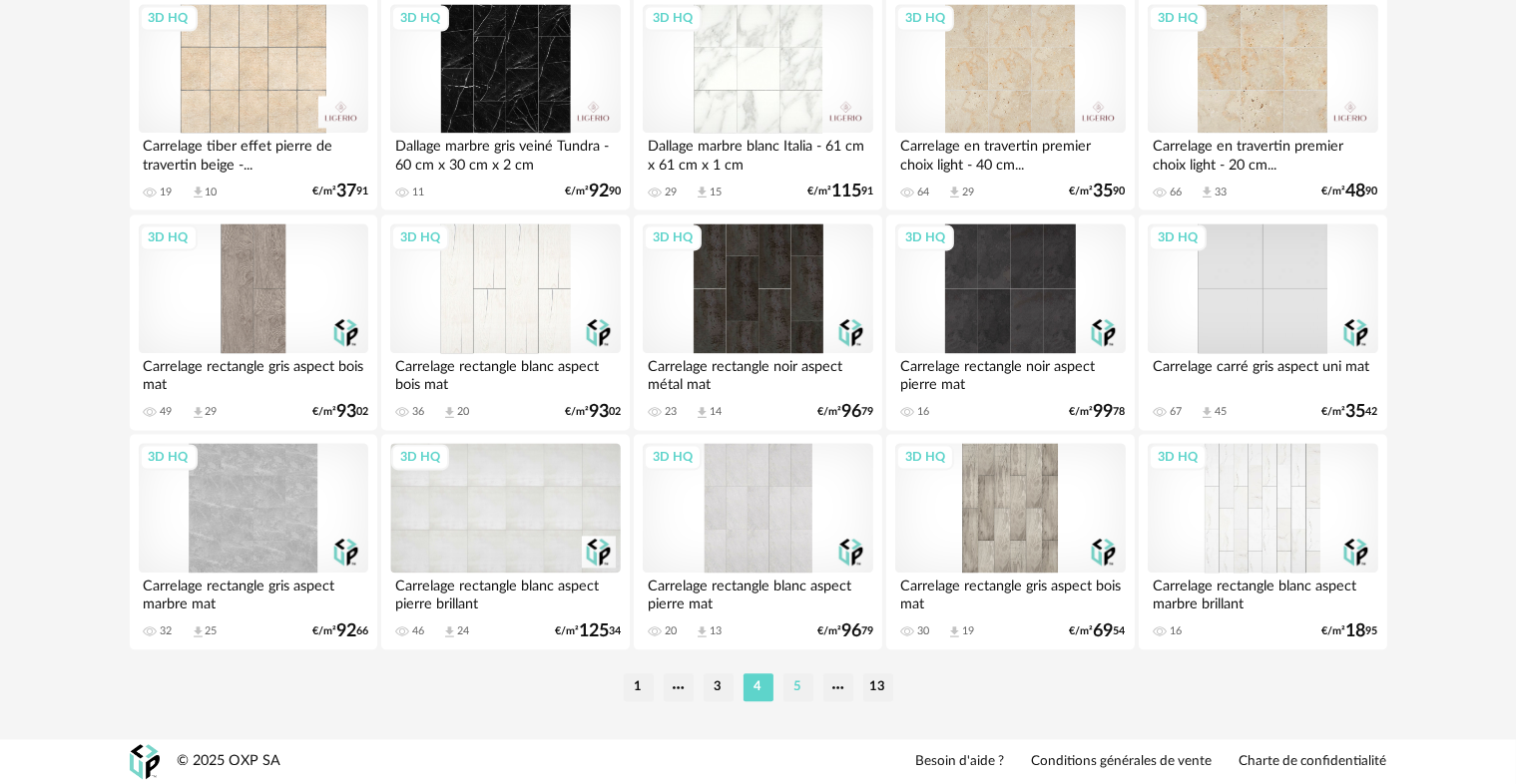 click on "5" at bounding box center [798, 687] 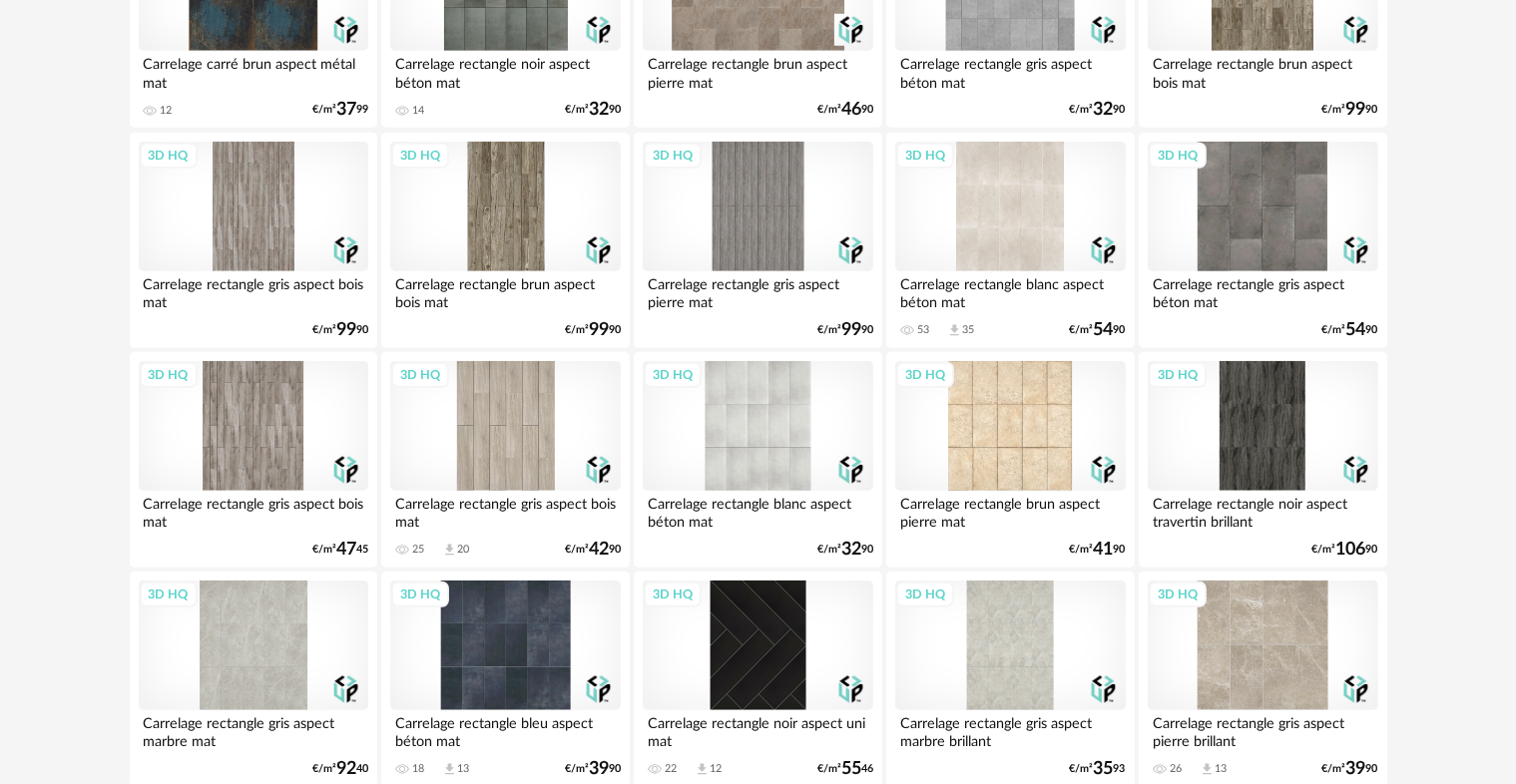 scroll, scrollTop: 1795, scrollLeft: 0, axis: vertical 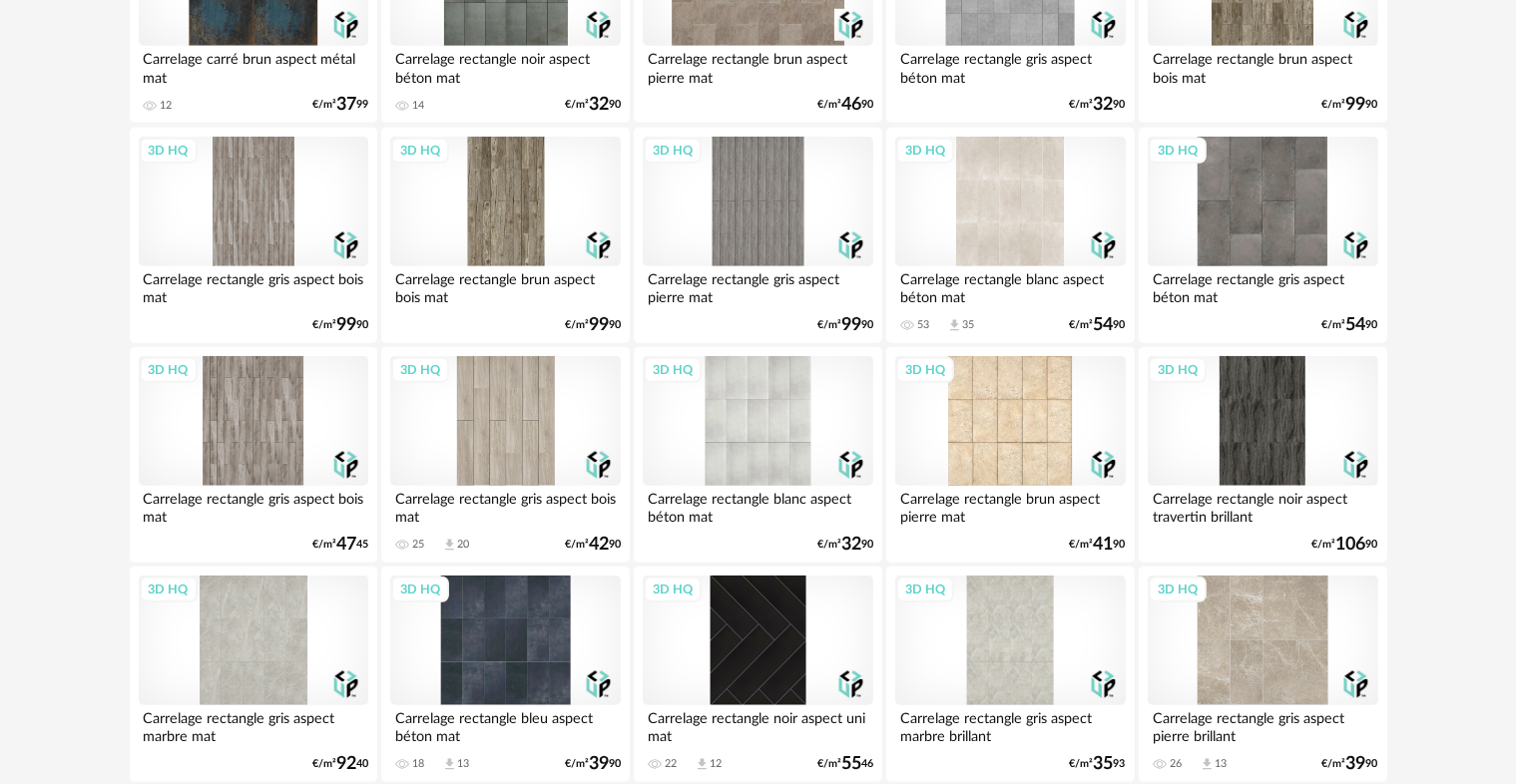 click on "3D HQ" at bounding box center [1010, 421] 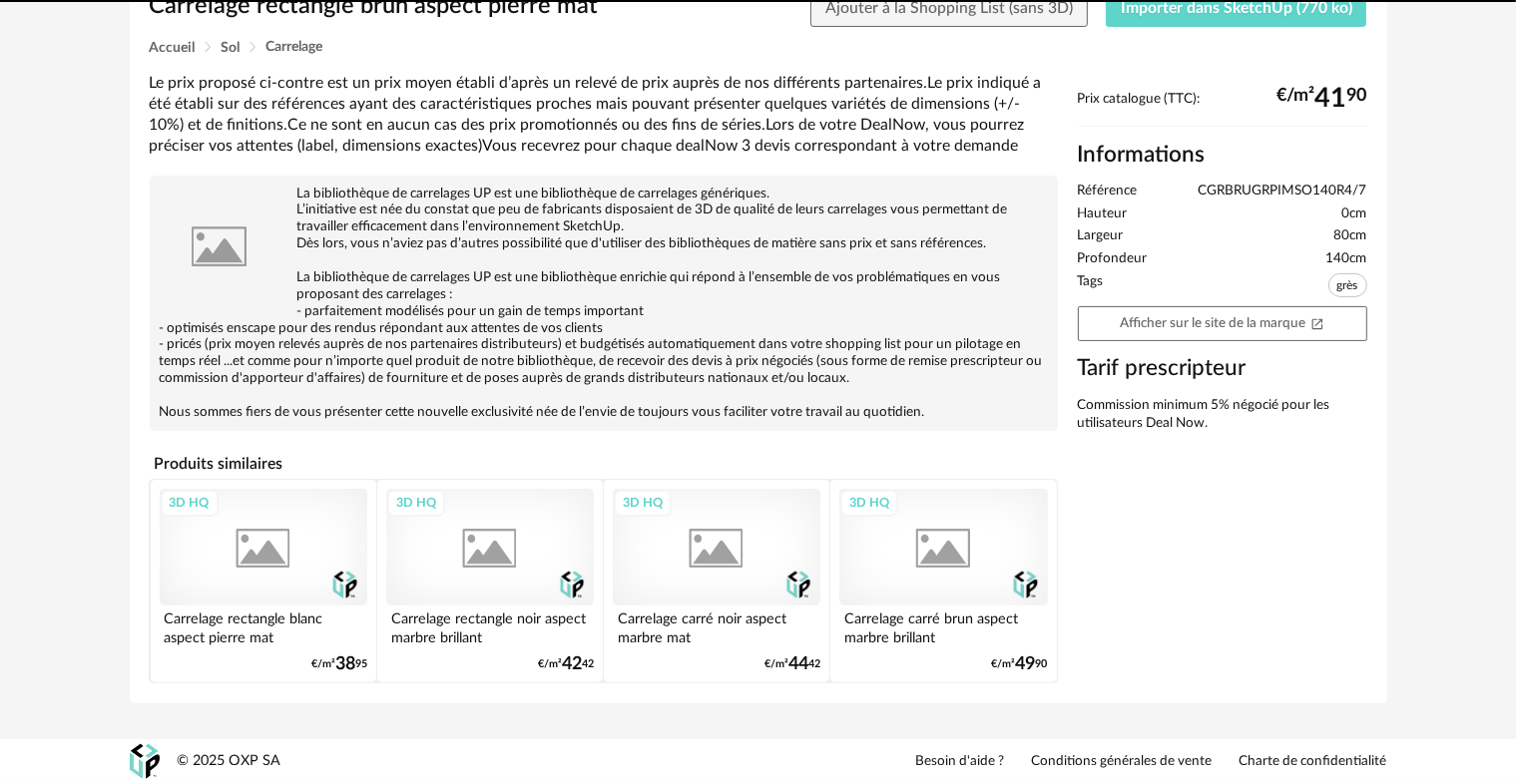 scroll, scrollTop: 0, scrollLeft: 0, axis: both 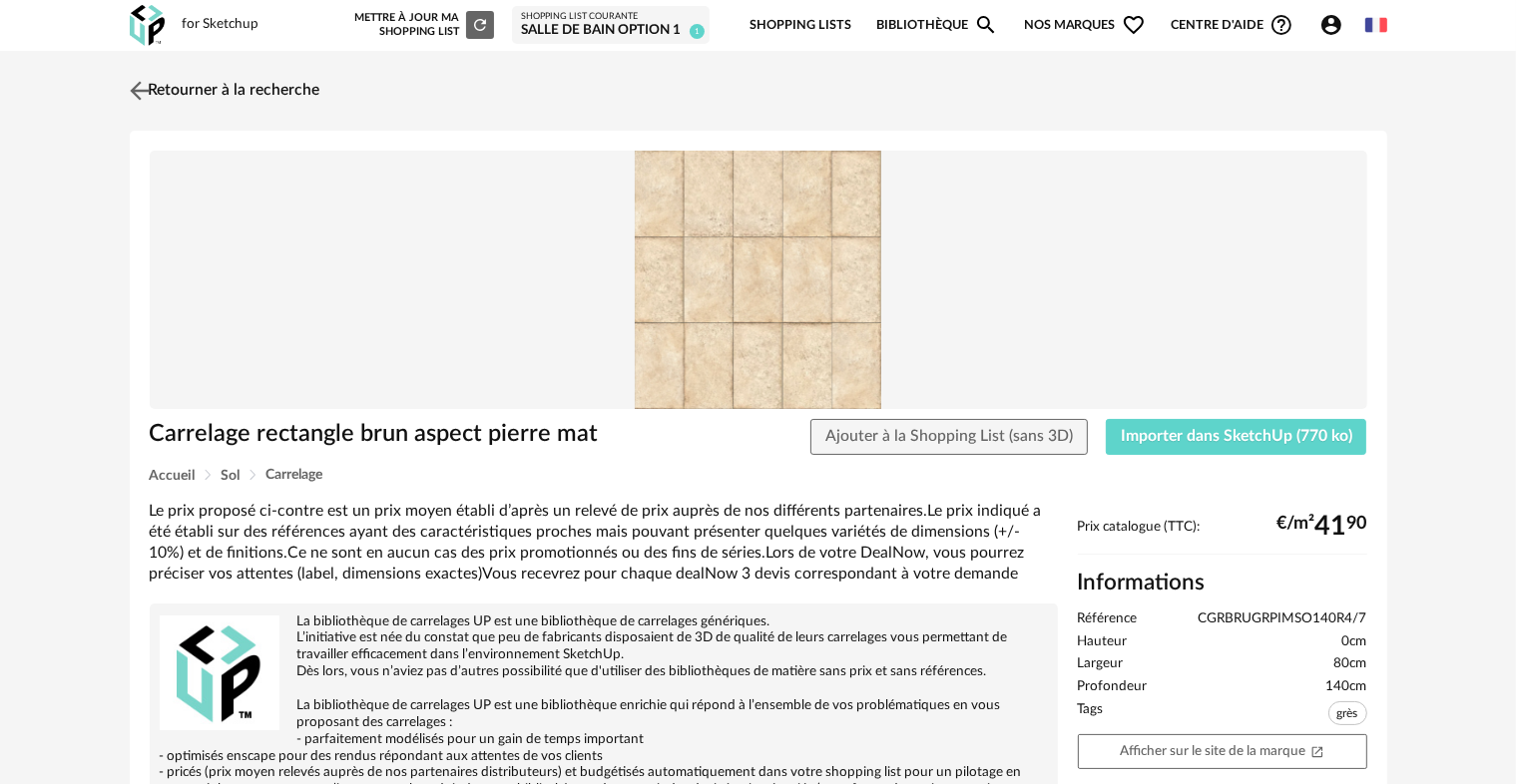 click at bounding box center [139, 90] 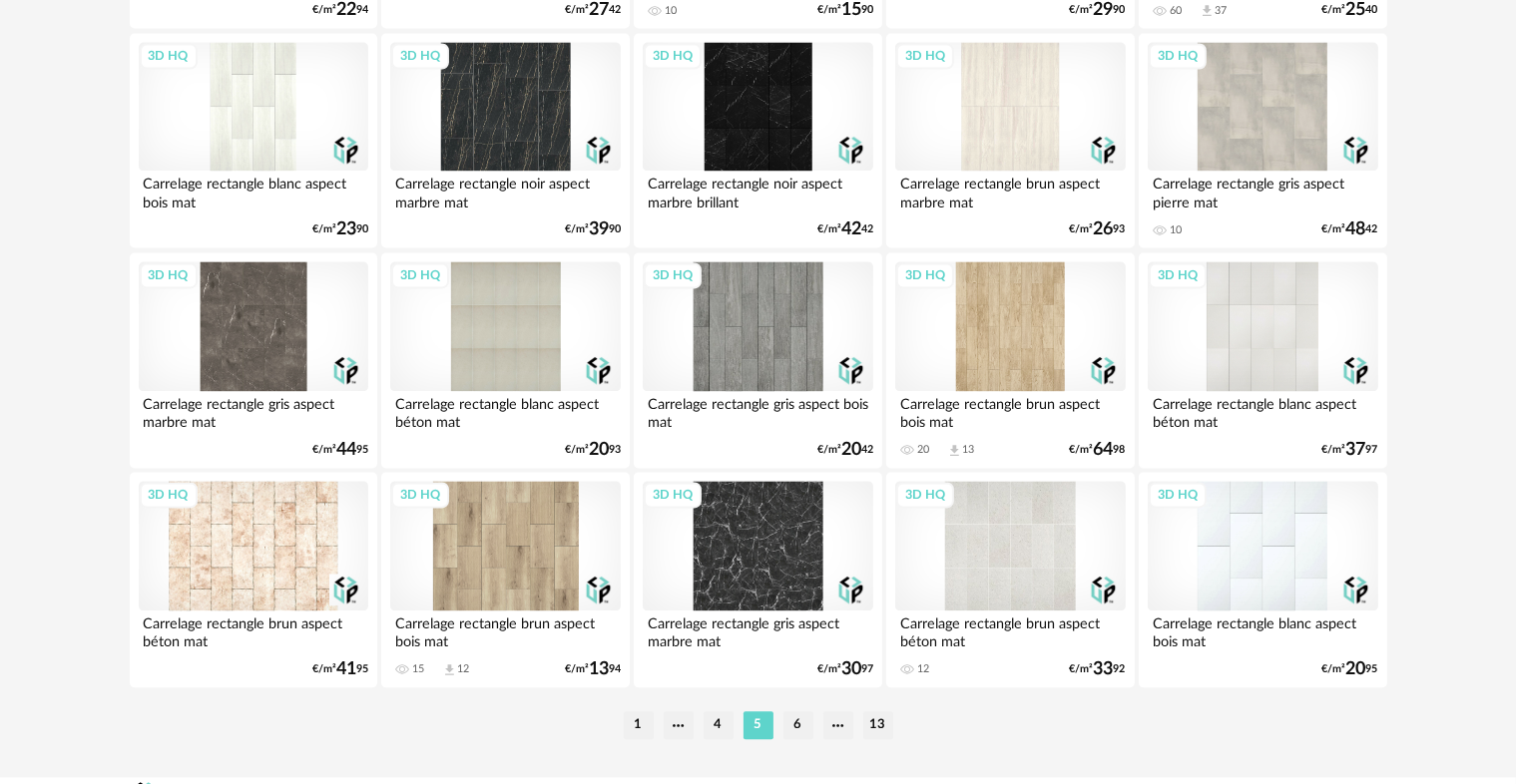 scroll, scrollTop: 4090, scrollLeft: 0, axis: vertical 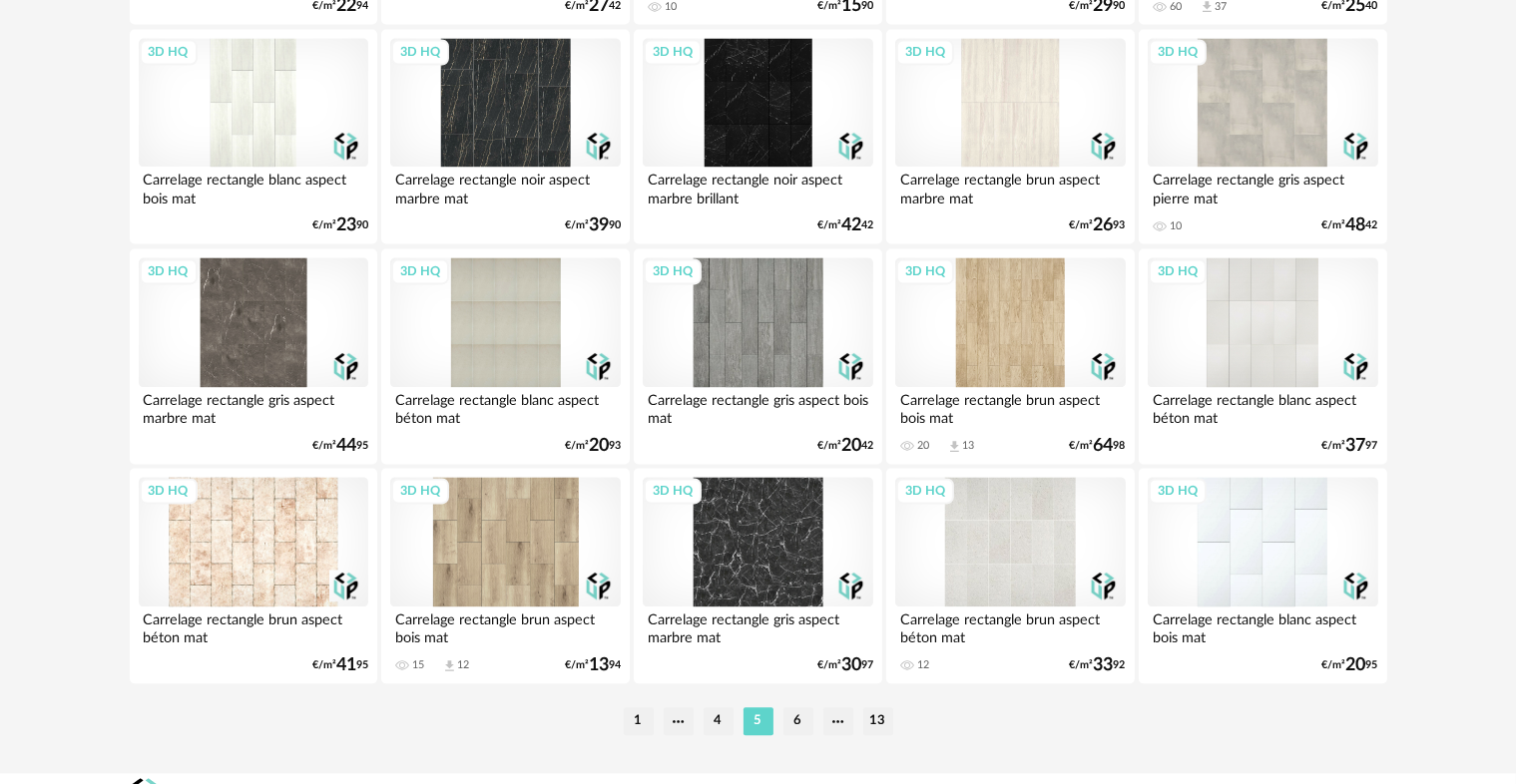 click on "3D HQ" at bounding box center [253, 542] 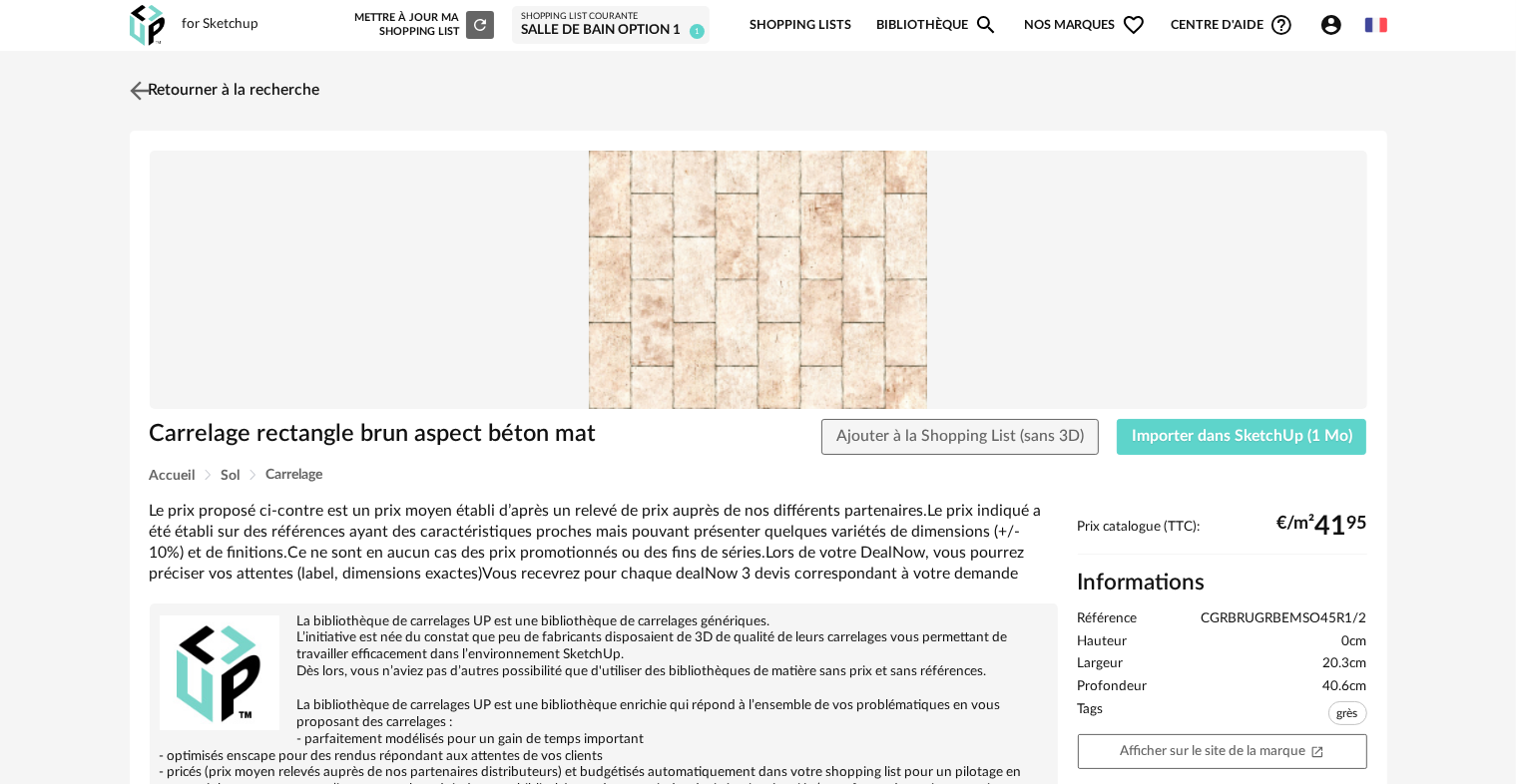 click at bounding box center [139, 90] 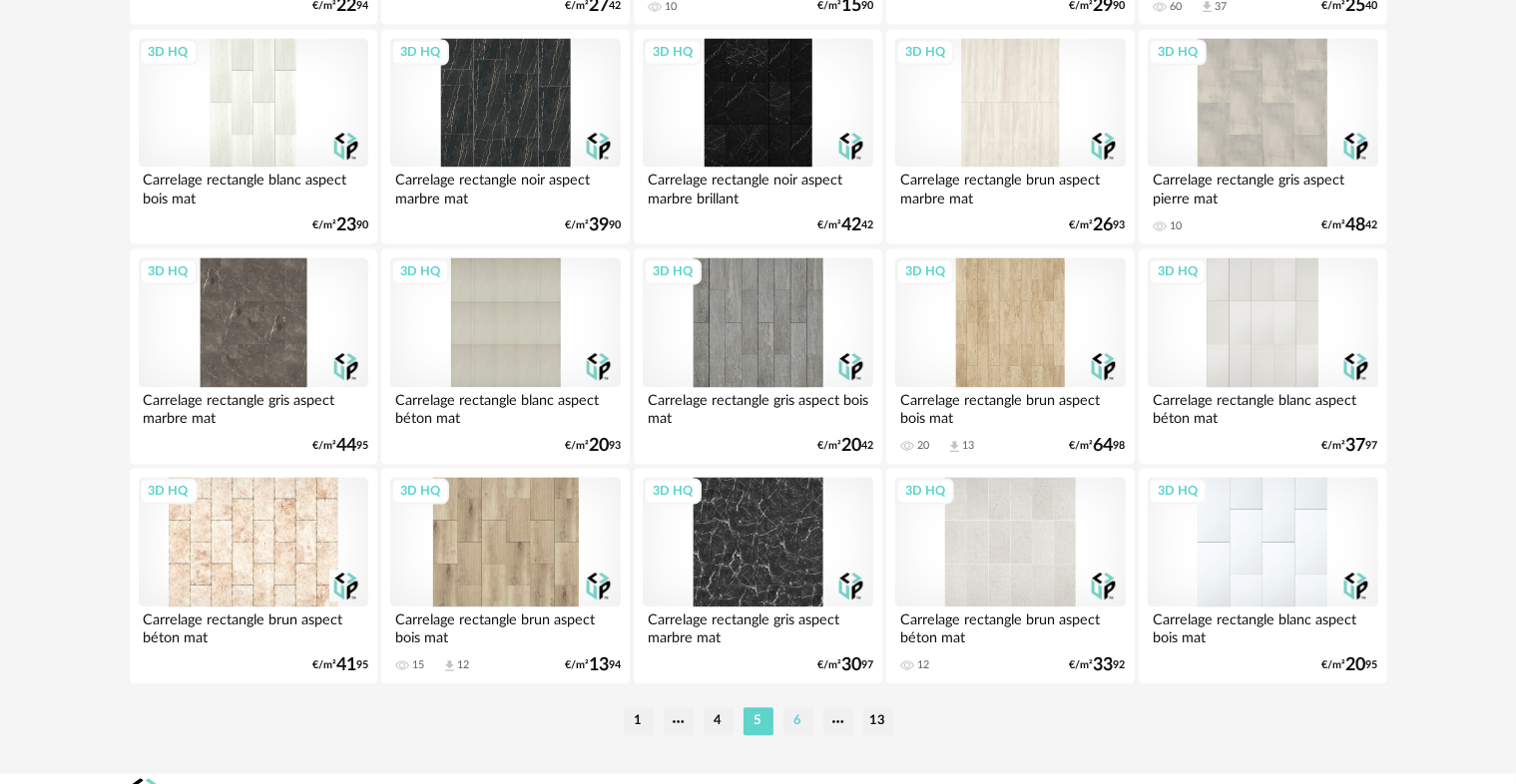click on "6" at bounding box center (798, 721) 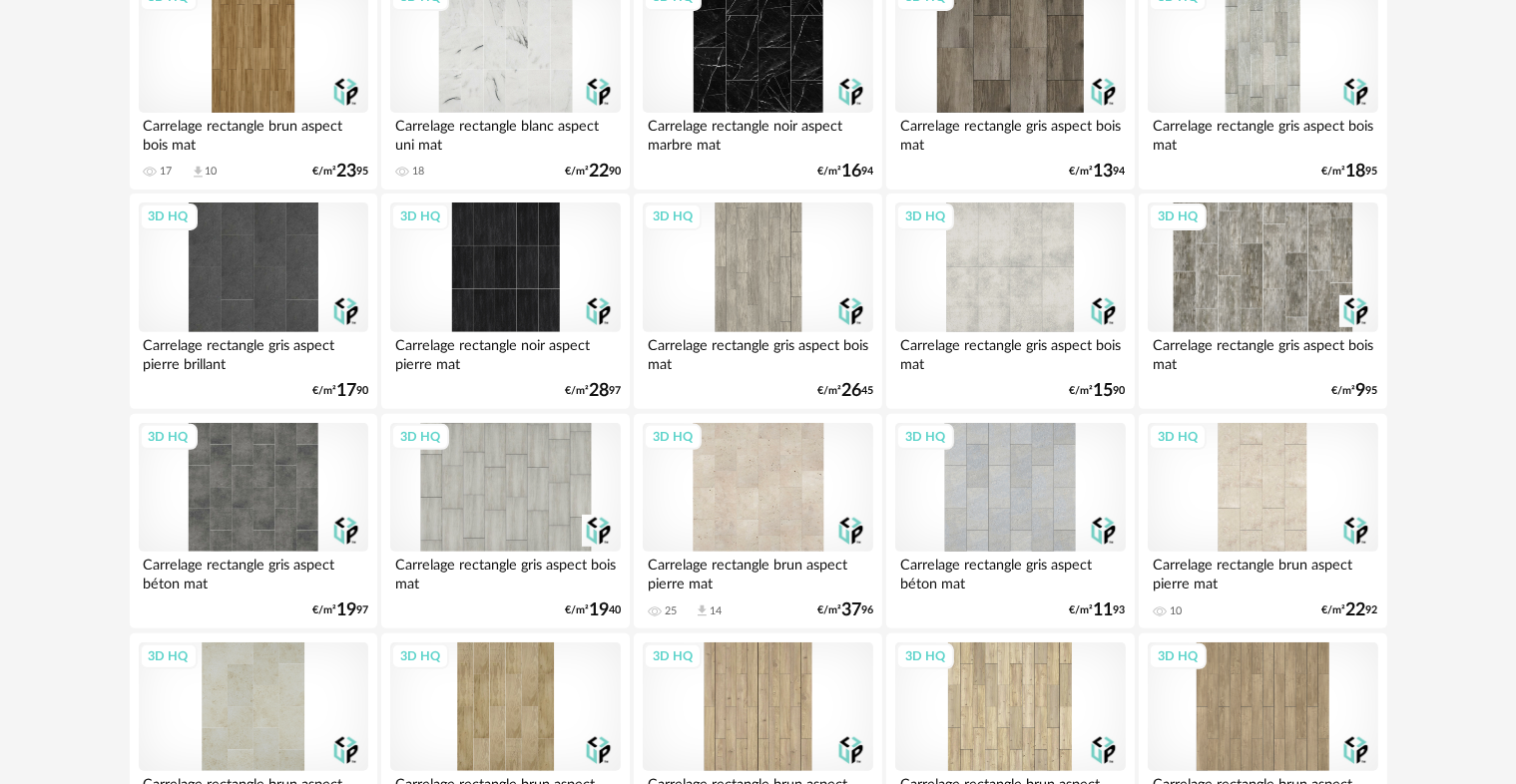scroll, scrollTop: 698, scrollLeft: 0, axis: vertical 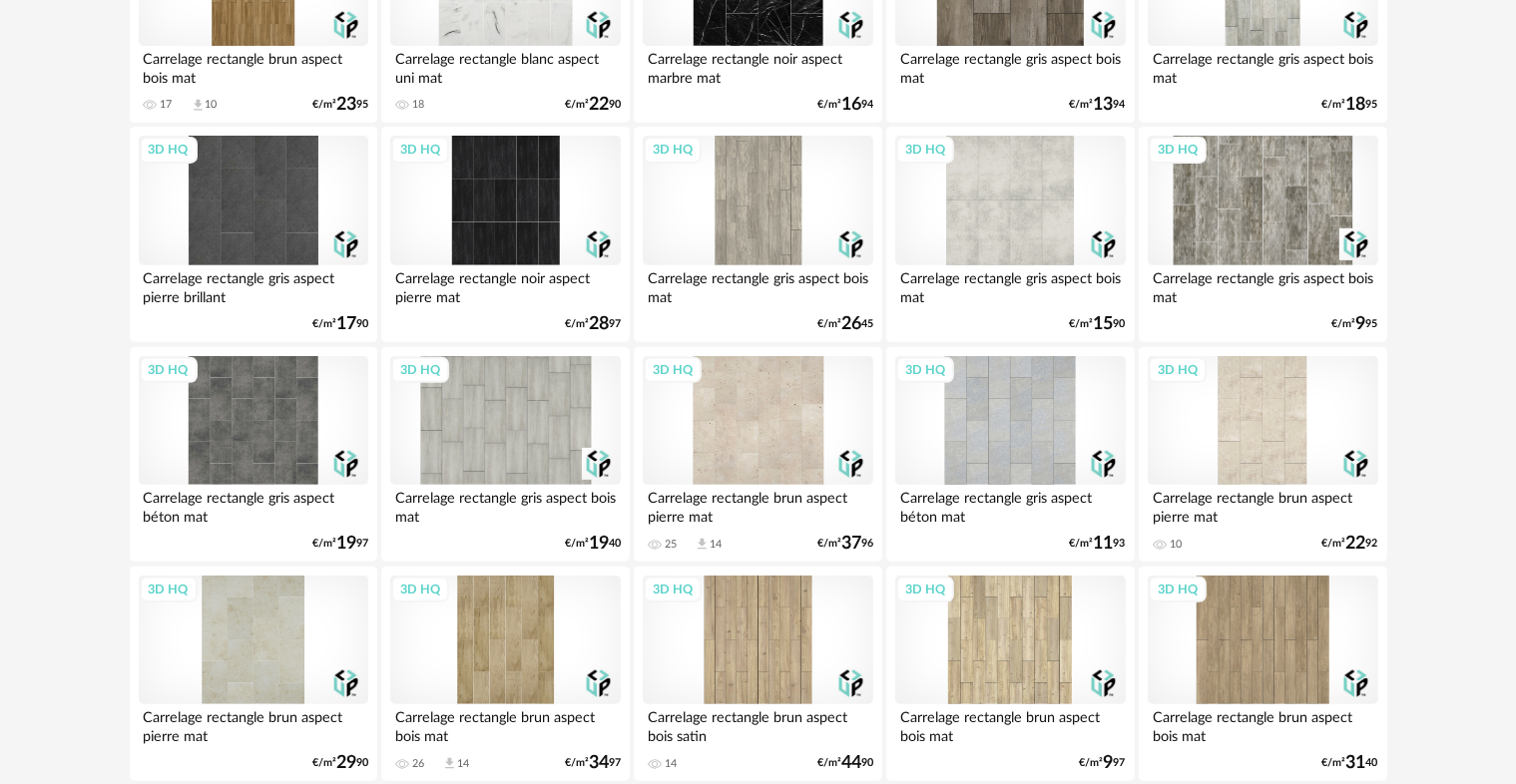 click on "3D HQ" at bounding box center [1263, 421] 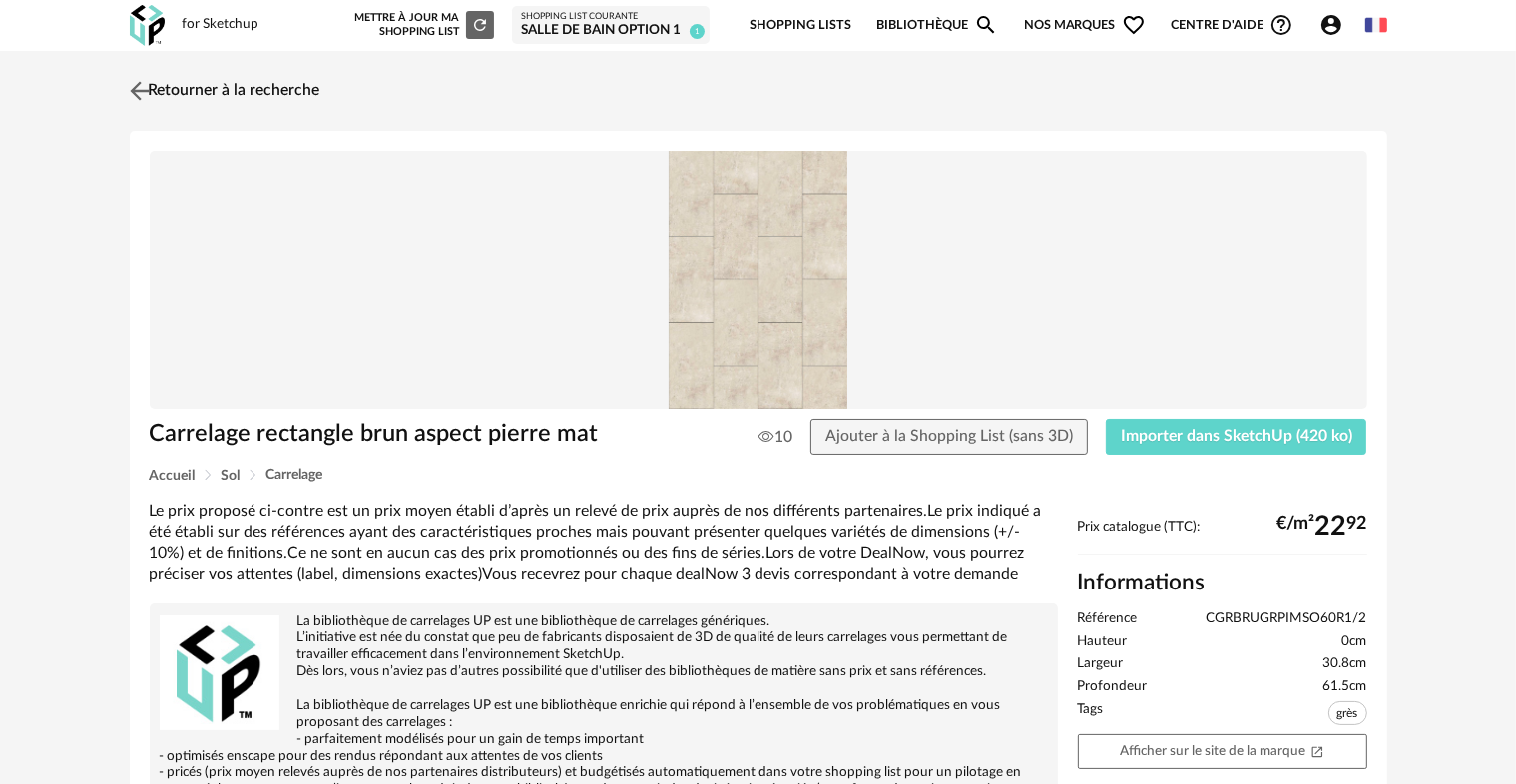 click at bounding box center [139, 90] 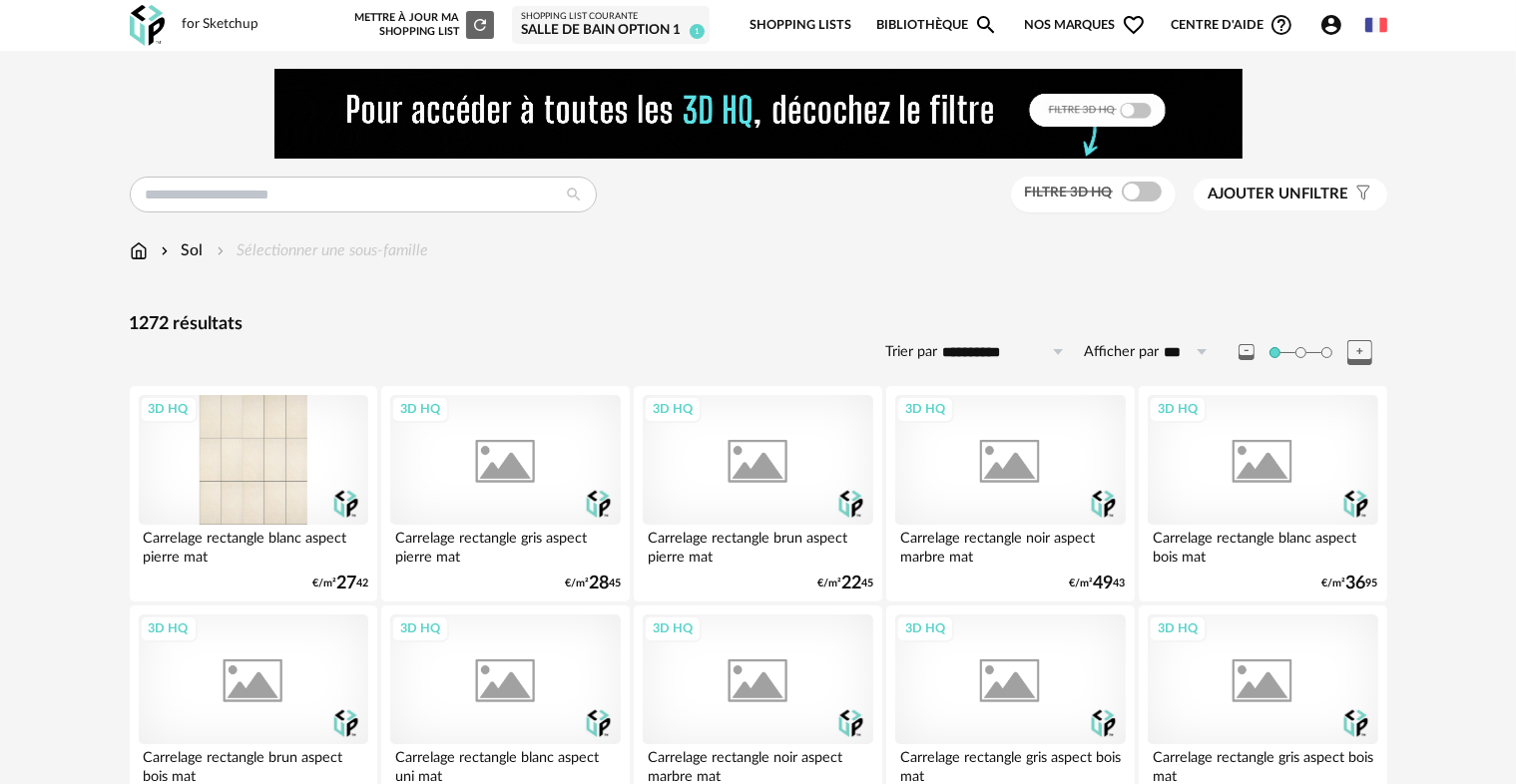 scroll, scrollTop: 698, scrollLeft: 0, axis: vertical 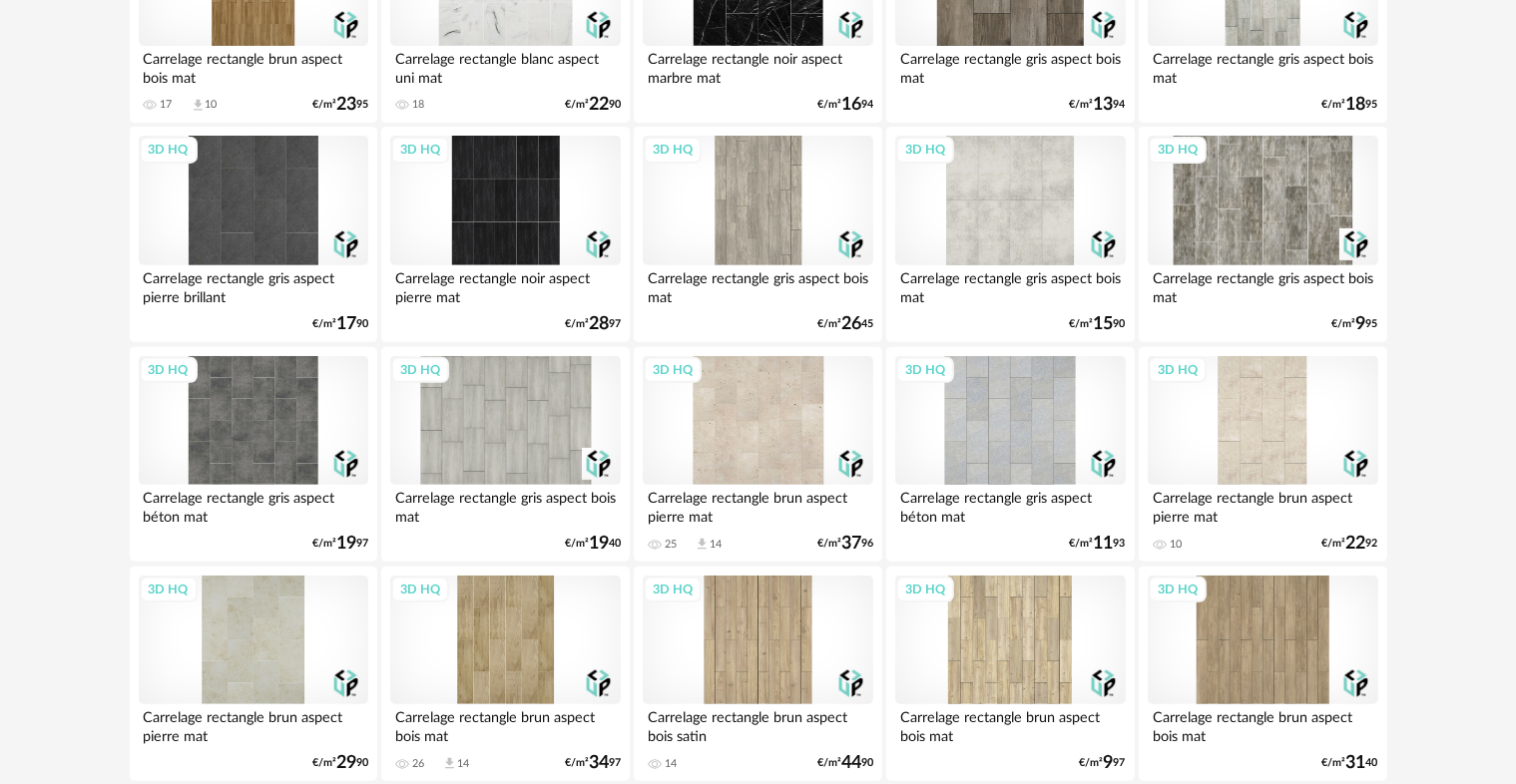 click on "3D HQ" at bounding box center [253, 640] 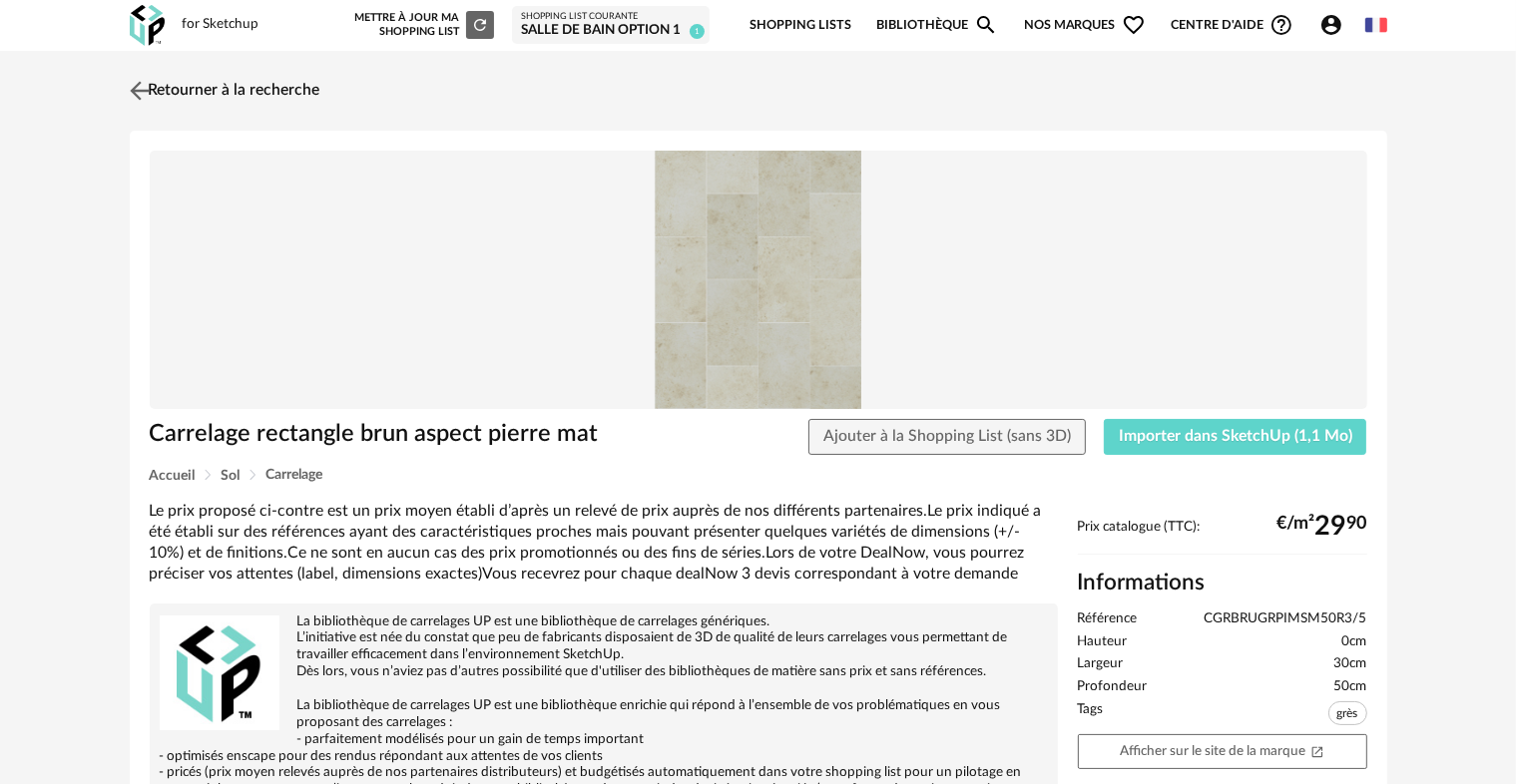 click at bounding box center [139, 90] 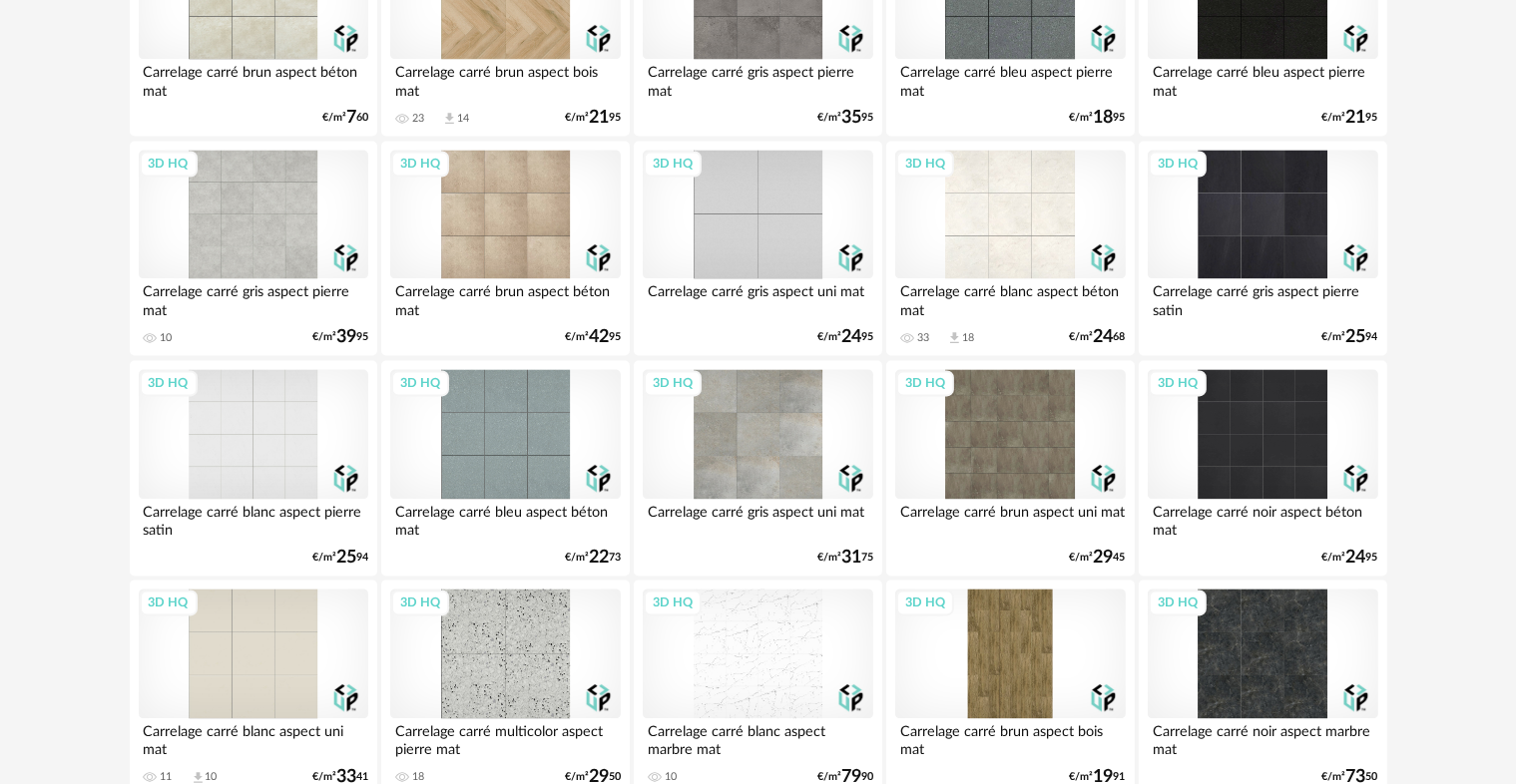 scroll, scrollTop: 4123, scrollLeft: 0, axis: vertical 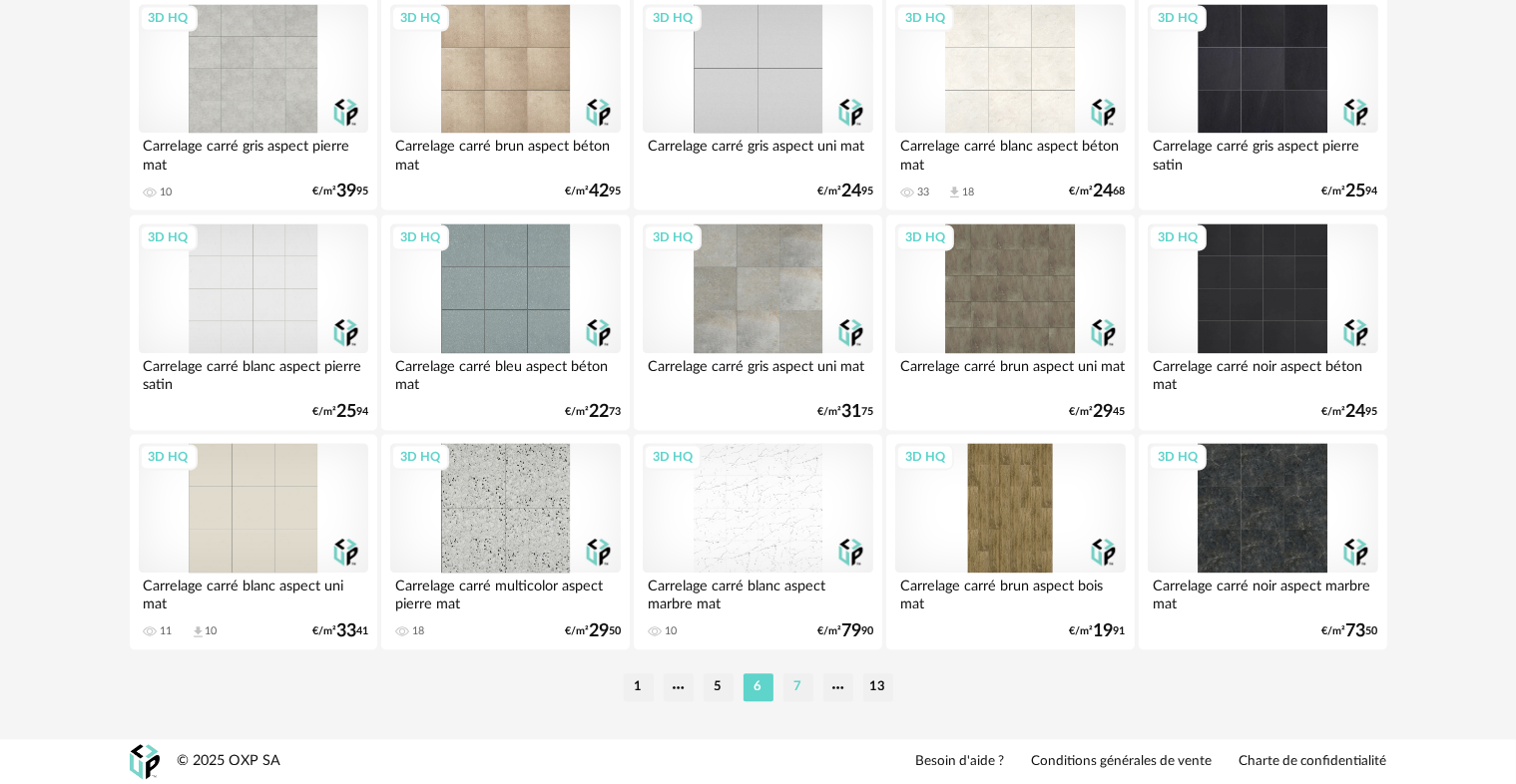 click on "7" at bounding box center [798, 687] 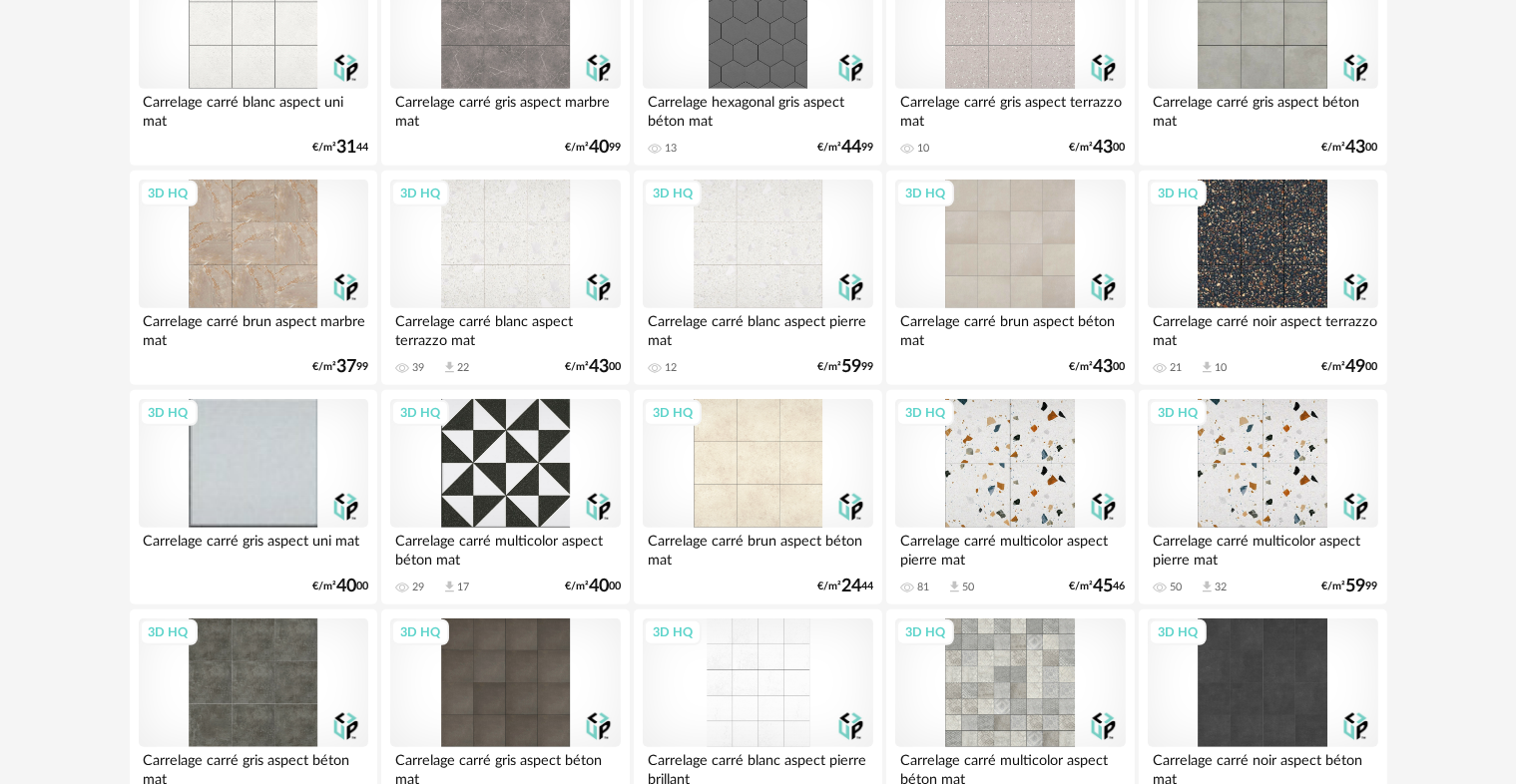 scroll, scrollTop: 898, scrollLeft: 0, axis: vertical 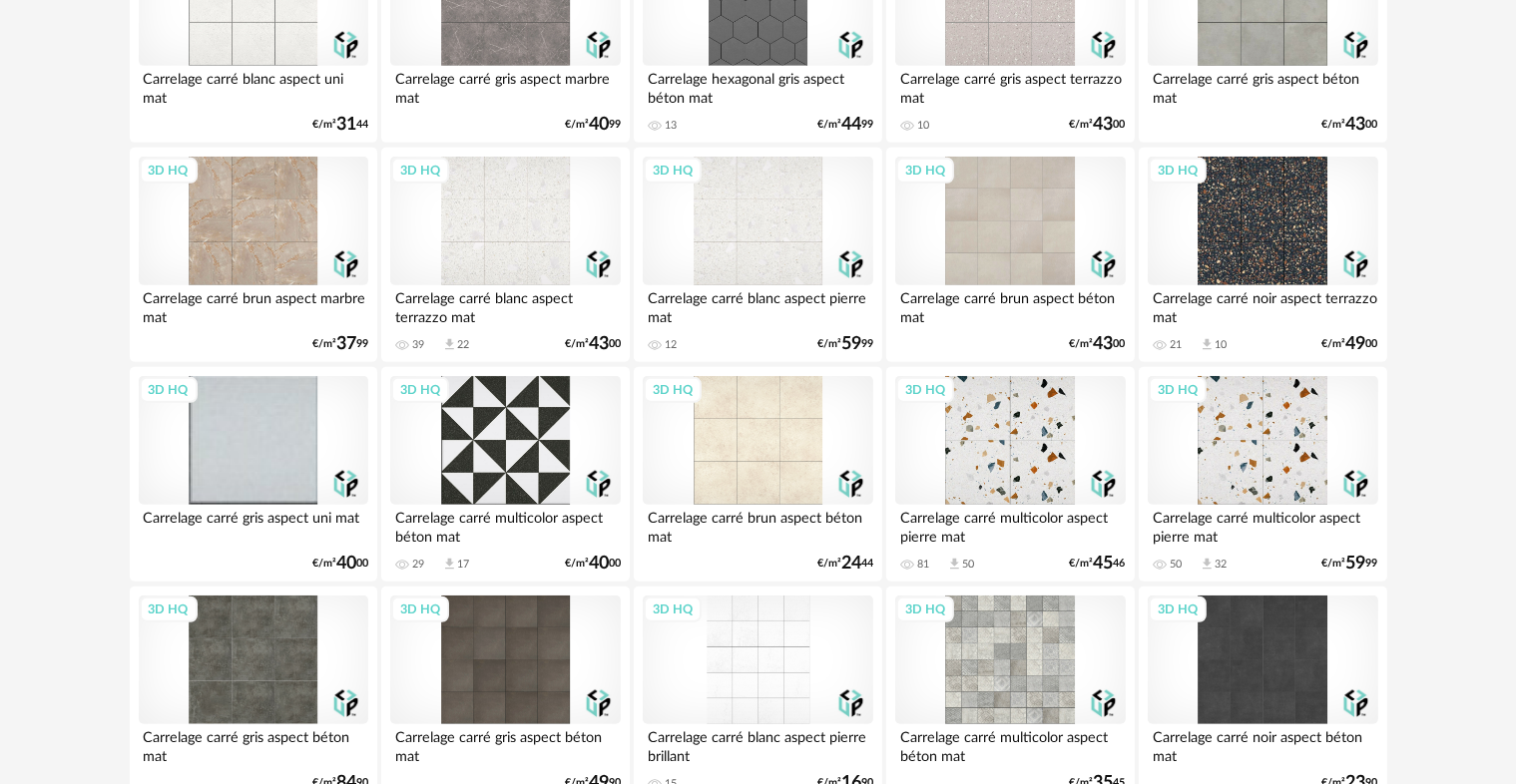 click on "3D HQ" at bounding box center [1010, 221] 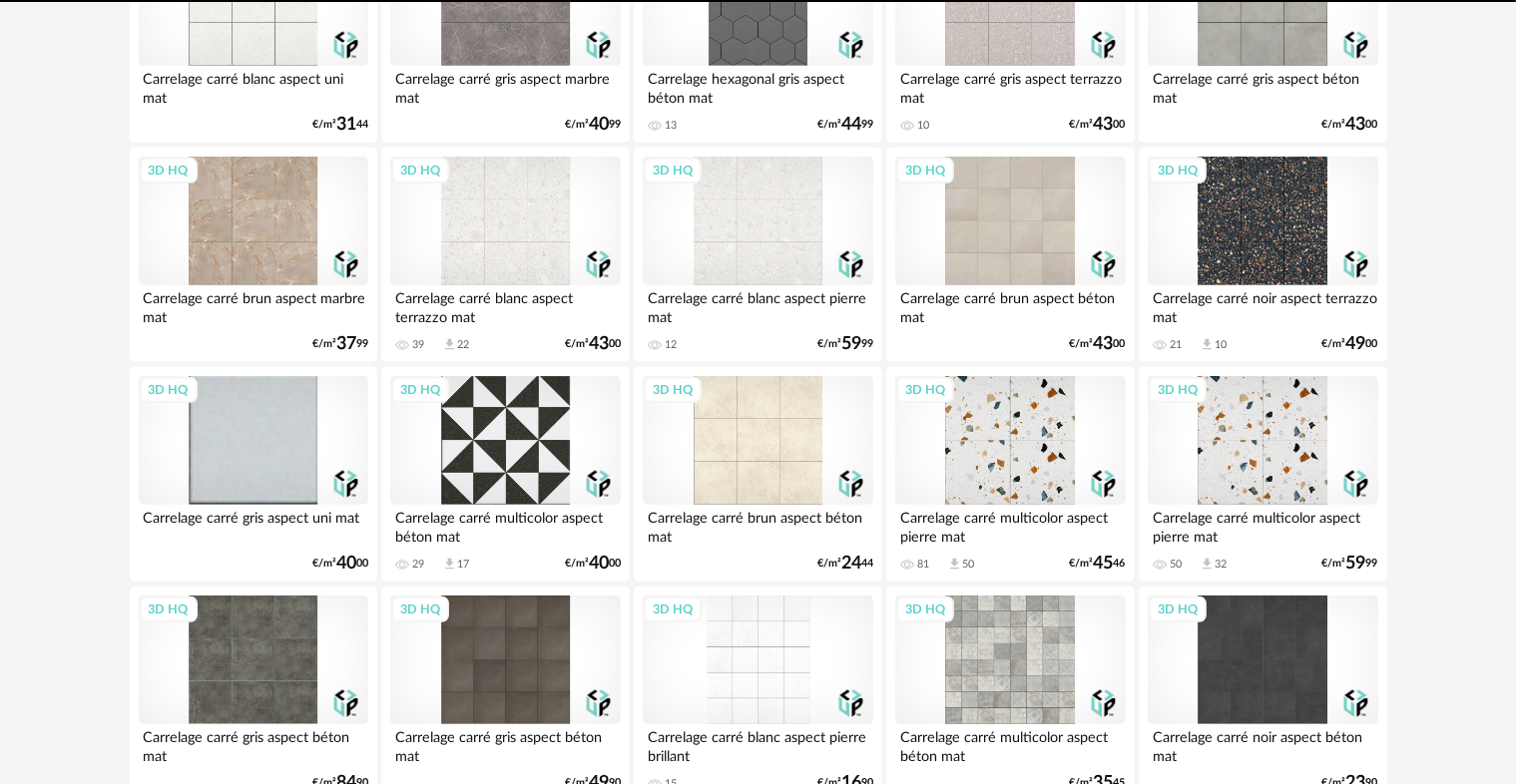 scroll, scrollTop: 0, scrollLeft: 0, axis: both 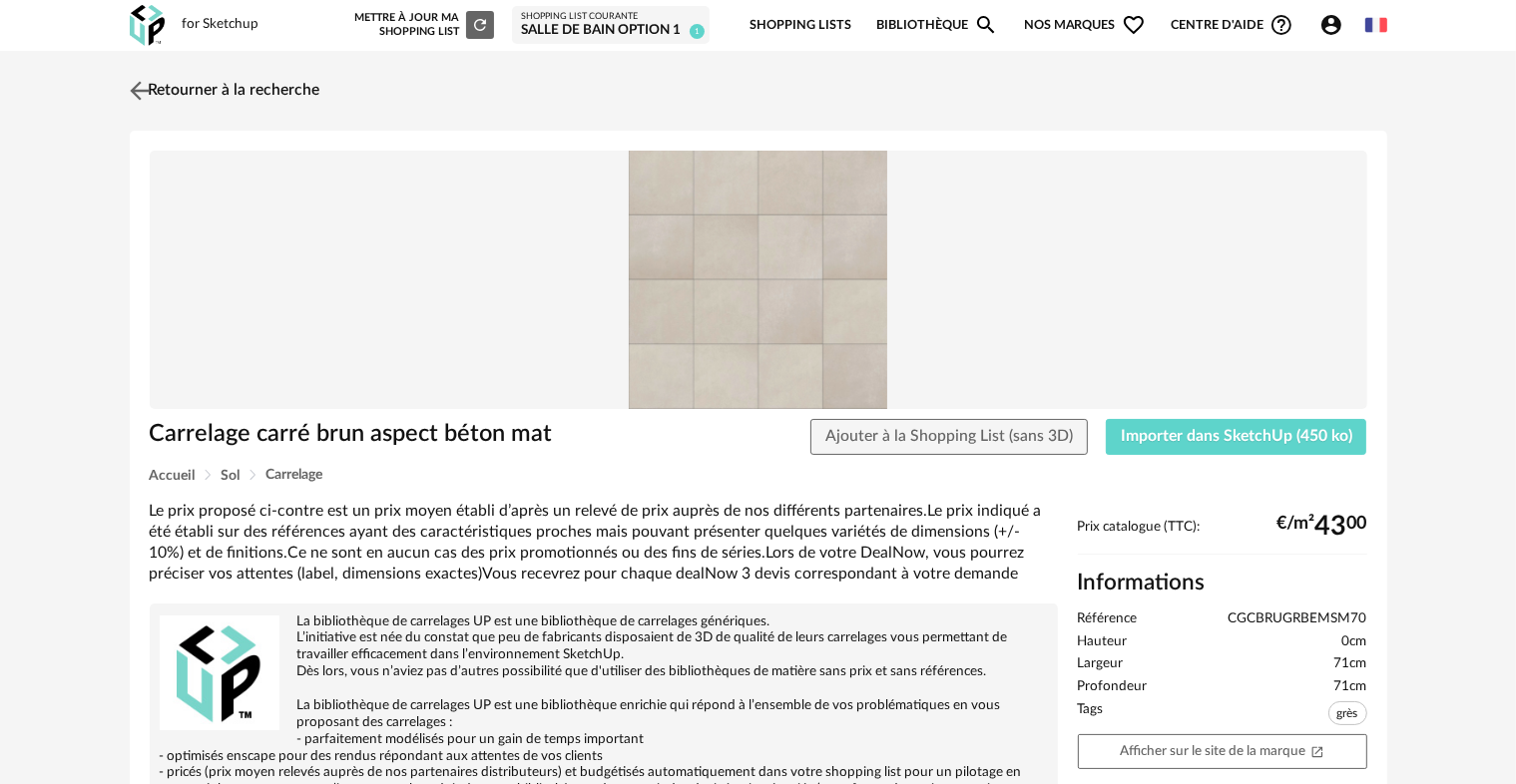 click at bounding box center [139, 90] 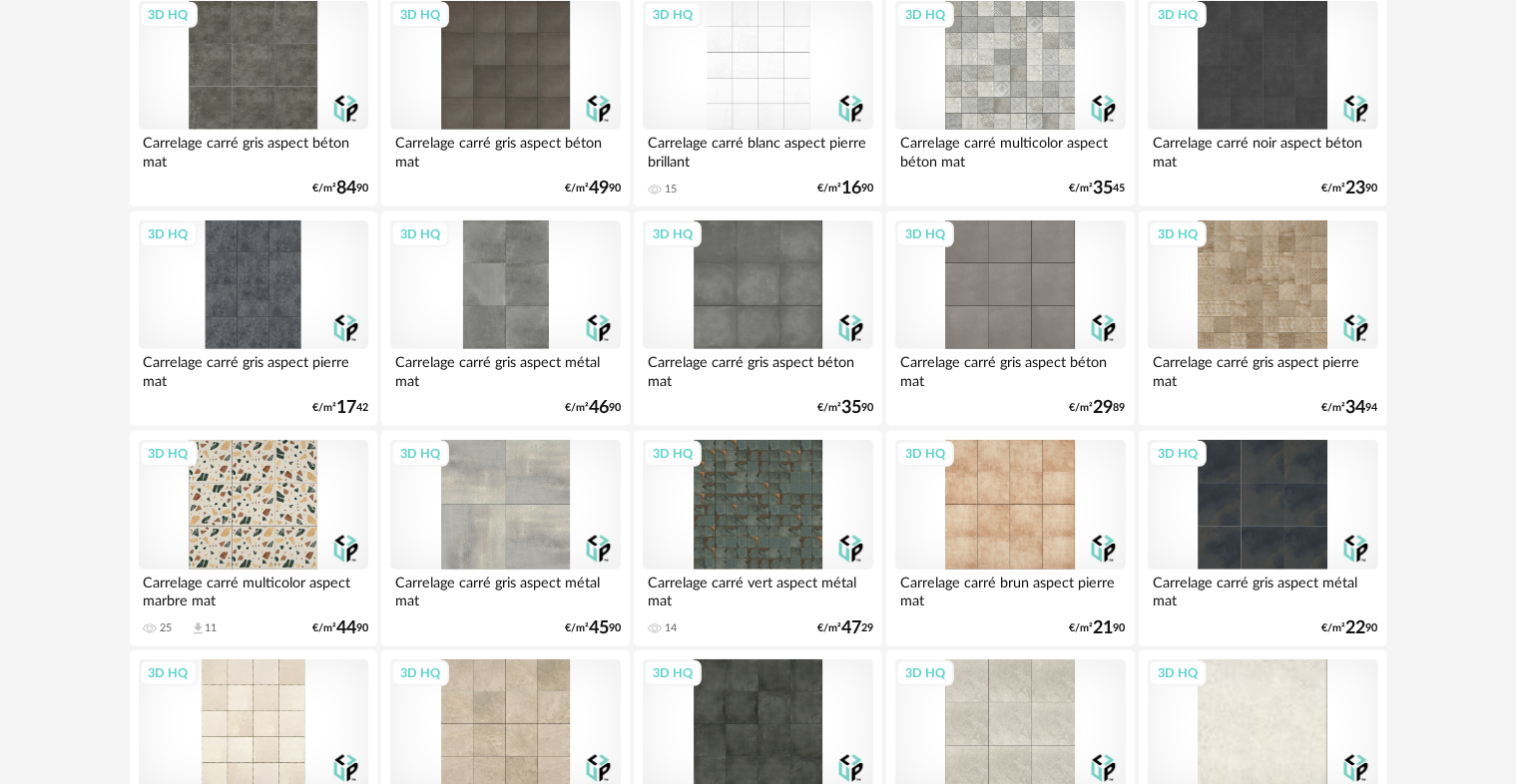 scroll, scrollTop: 1596, scrollLeft: 0, axis: vertical 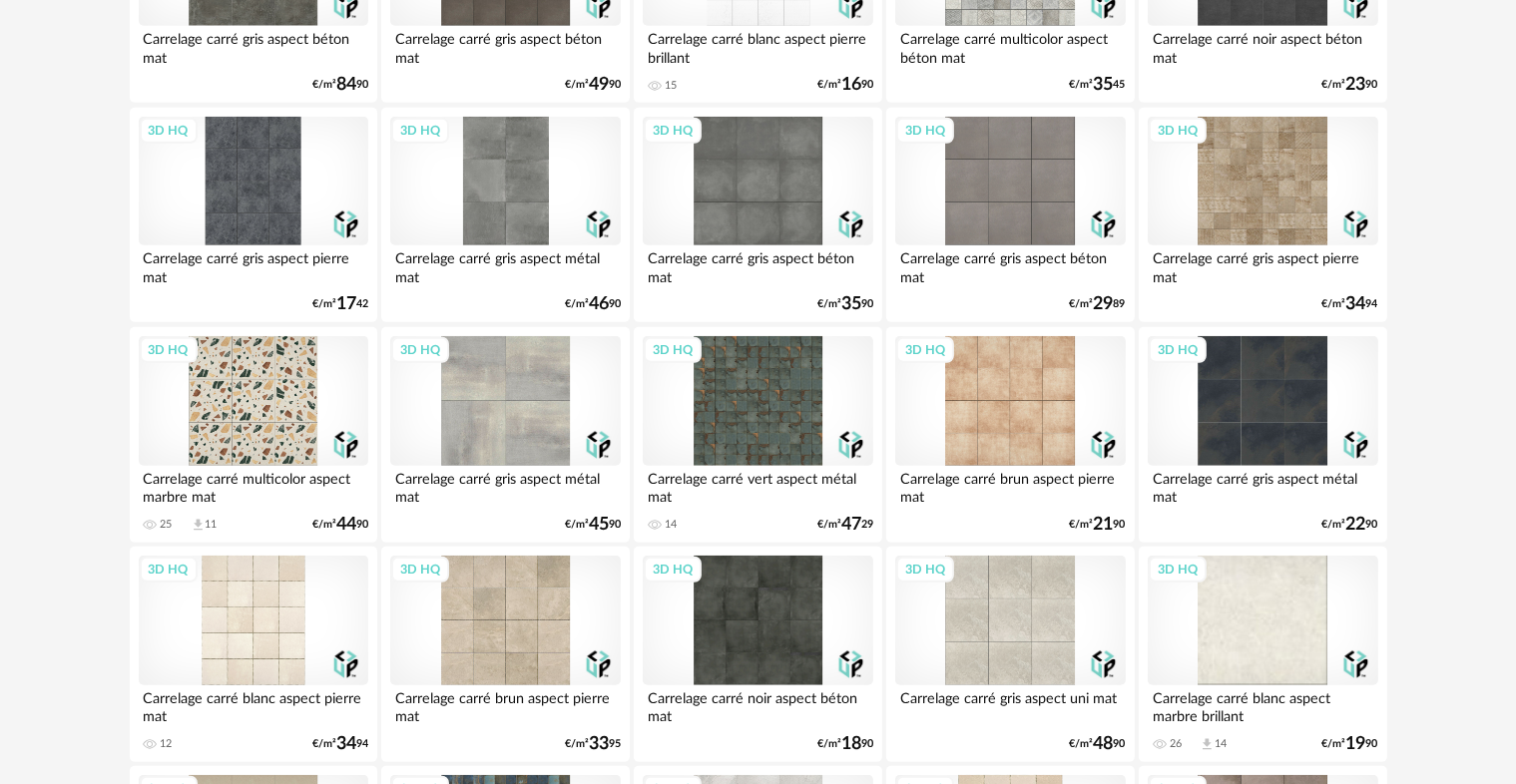click on "3D HQ" at bounding box center [1263, 182] 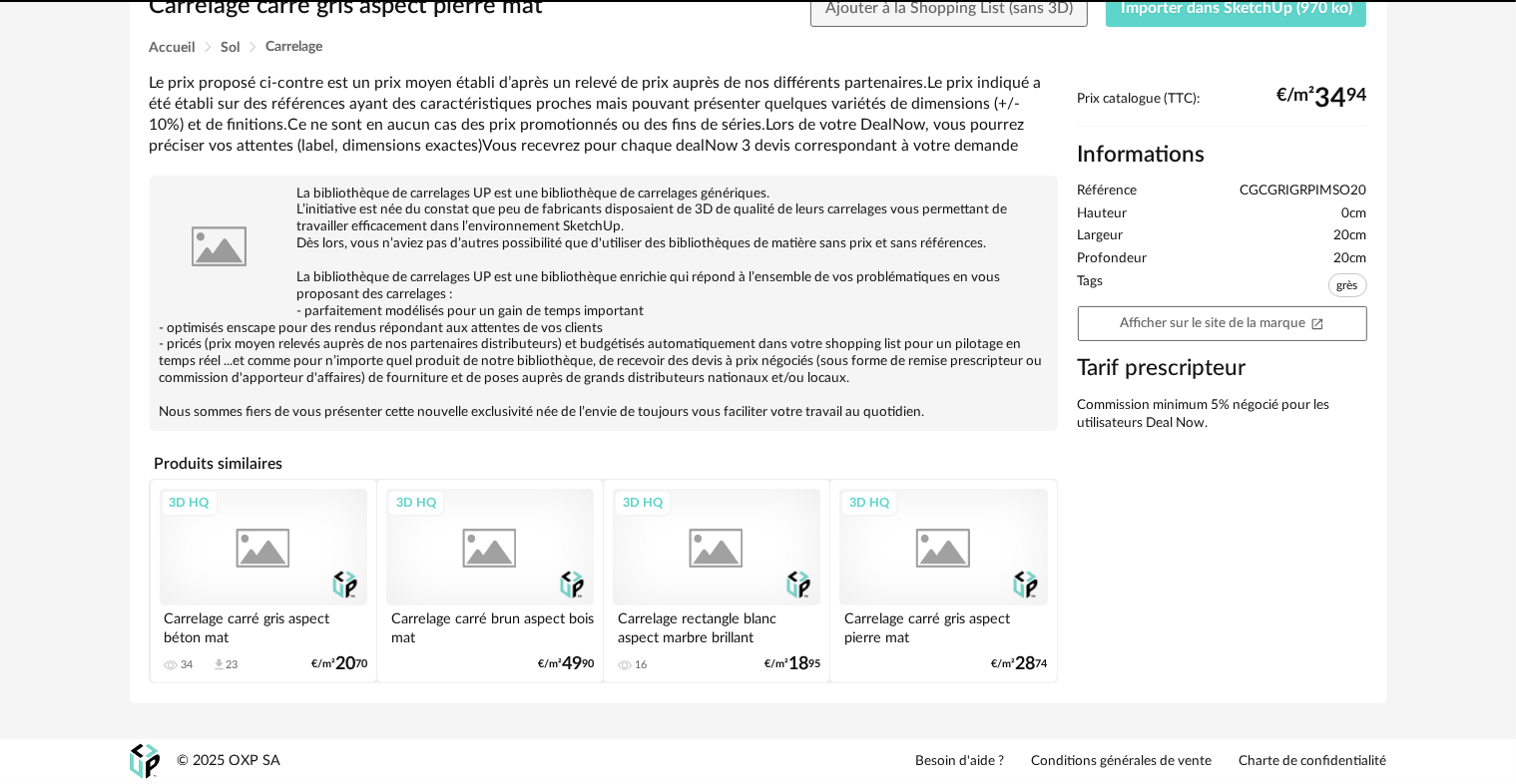 scroll, scrollTop: 0, scrollLeft: 0, axis: both 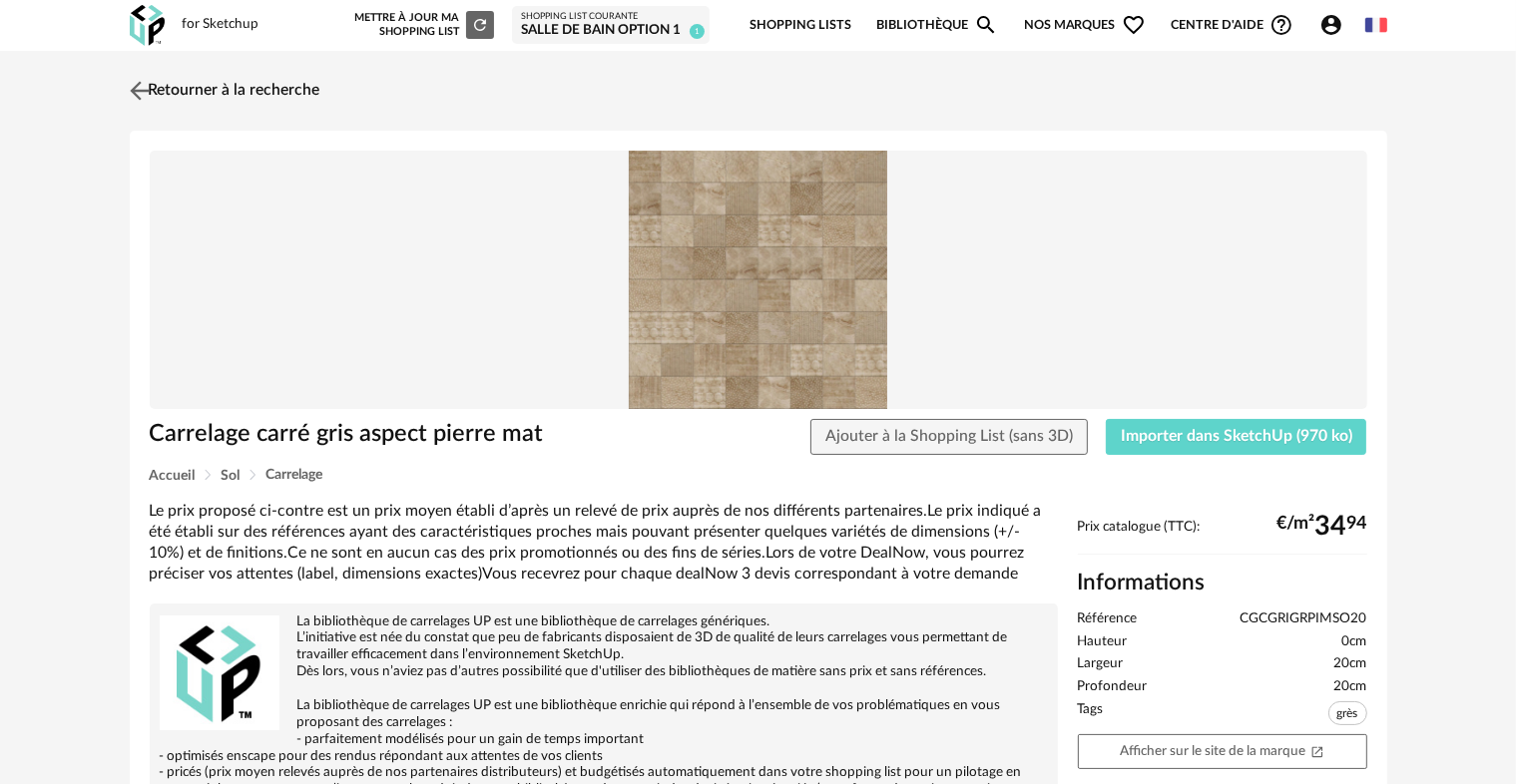 click at bounding box center [139, 90] 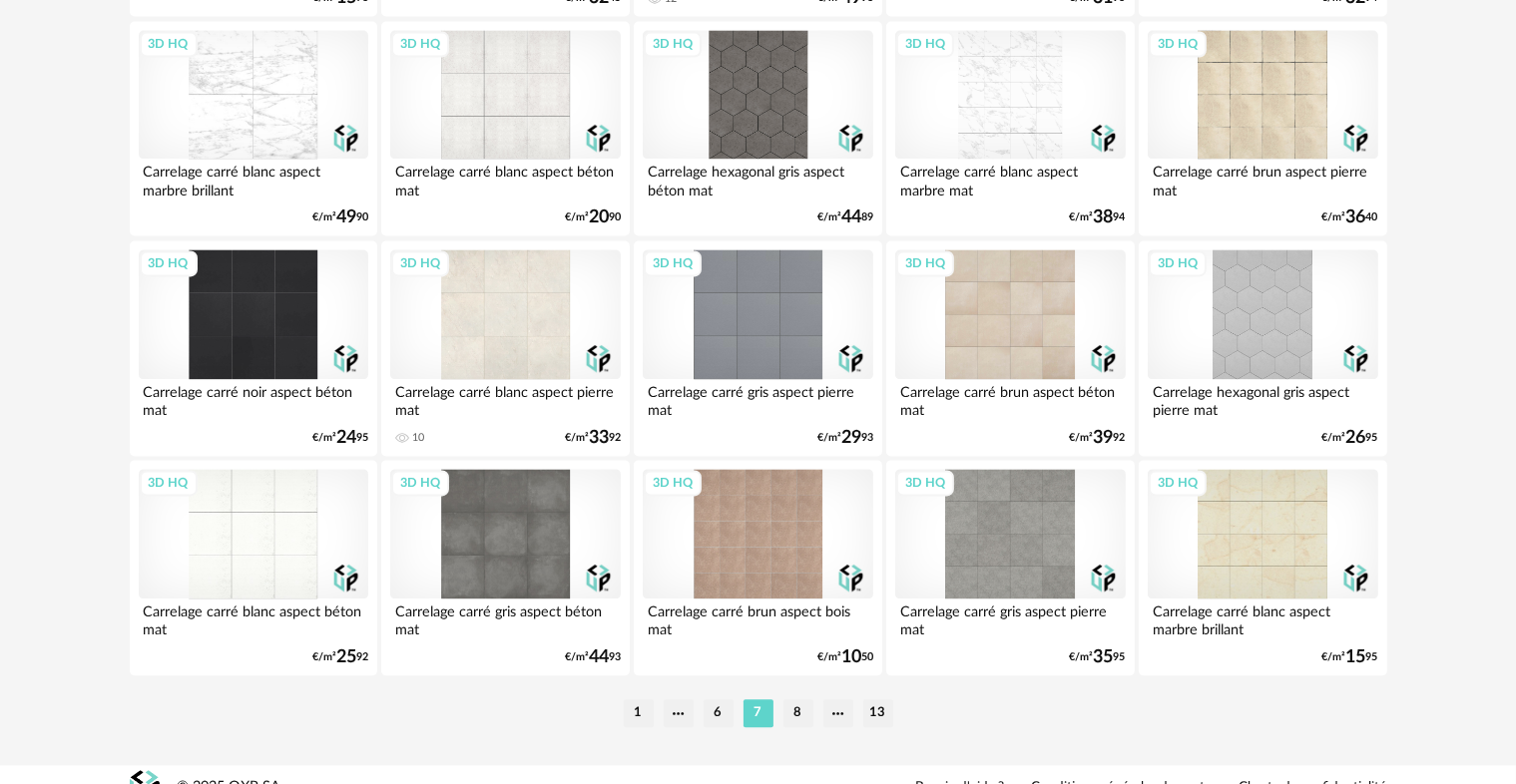 scroll, scrollTop: 4123, scrollLeft: 0, axis: vertical 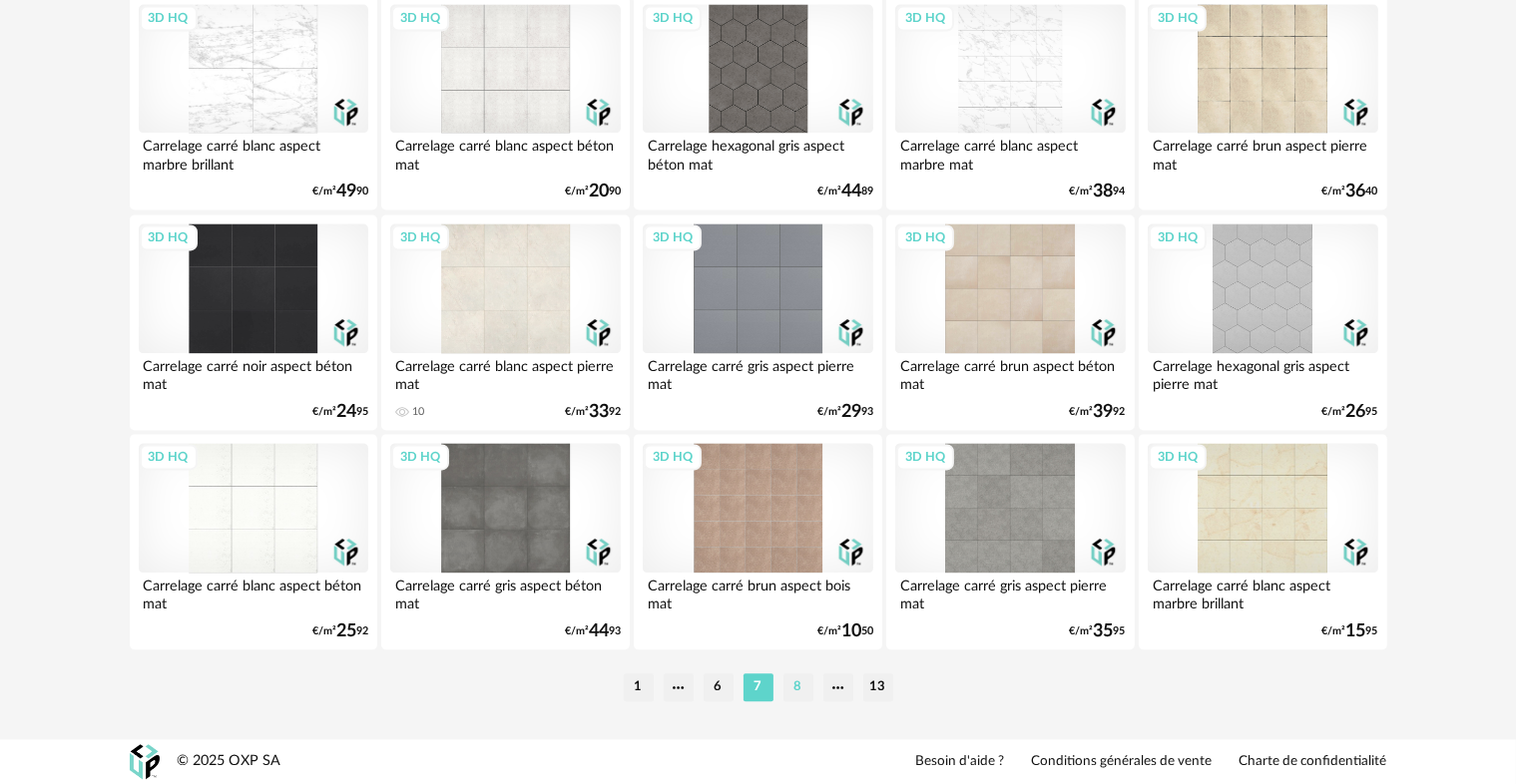 click on "8" at bounding box center (798, 687) 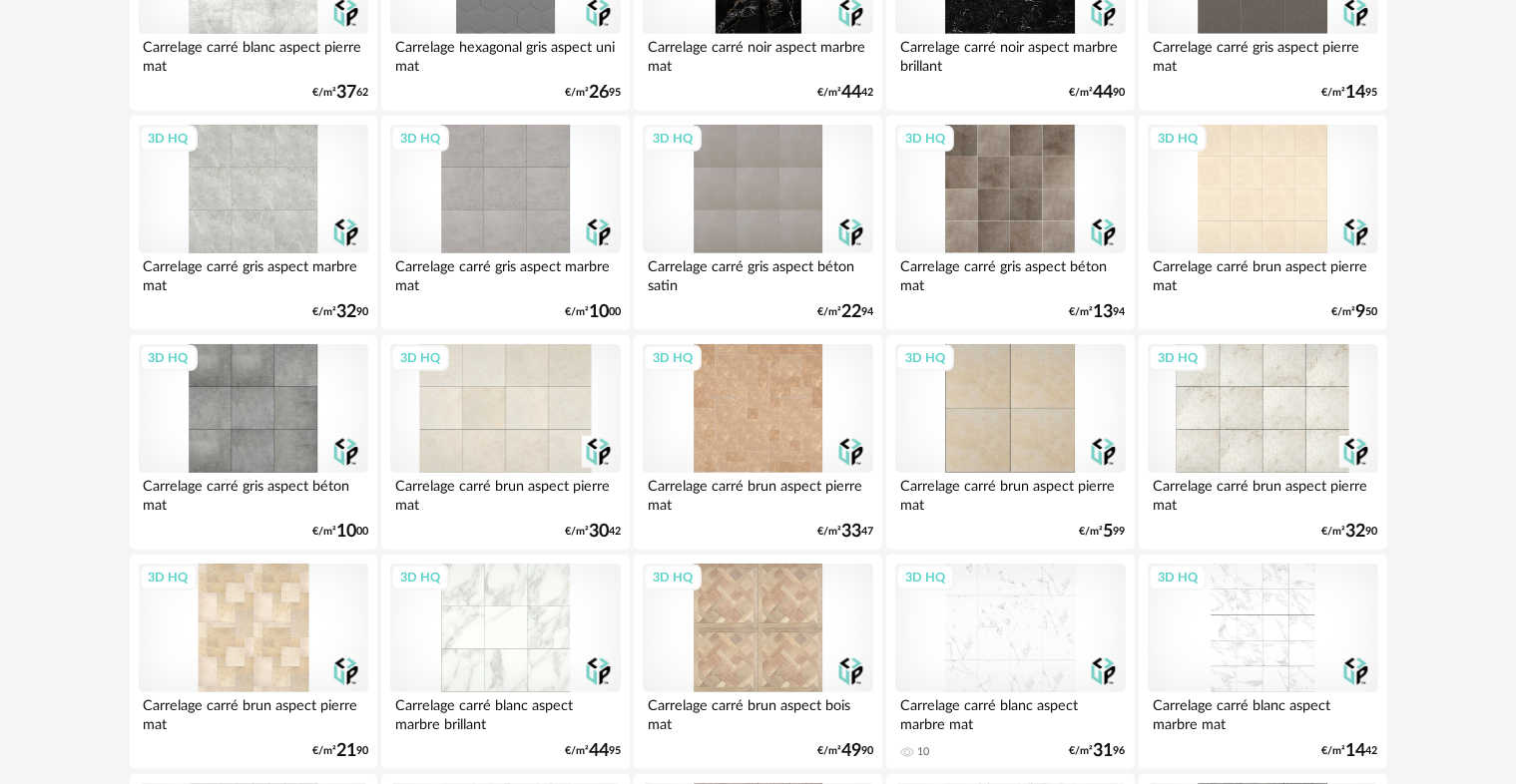scroll, scrollTop: 1197, scrollLeft: 0, axis: vertical 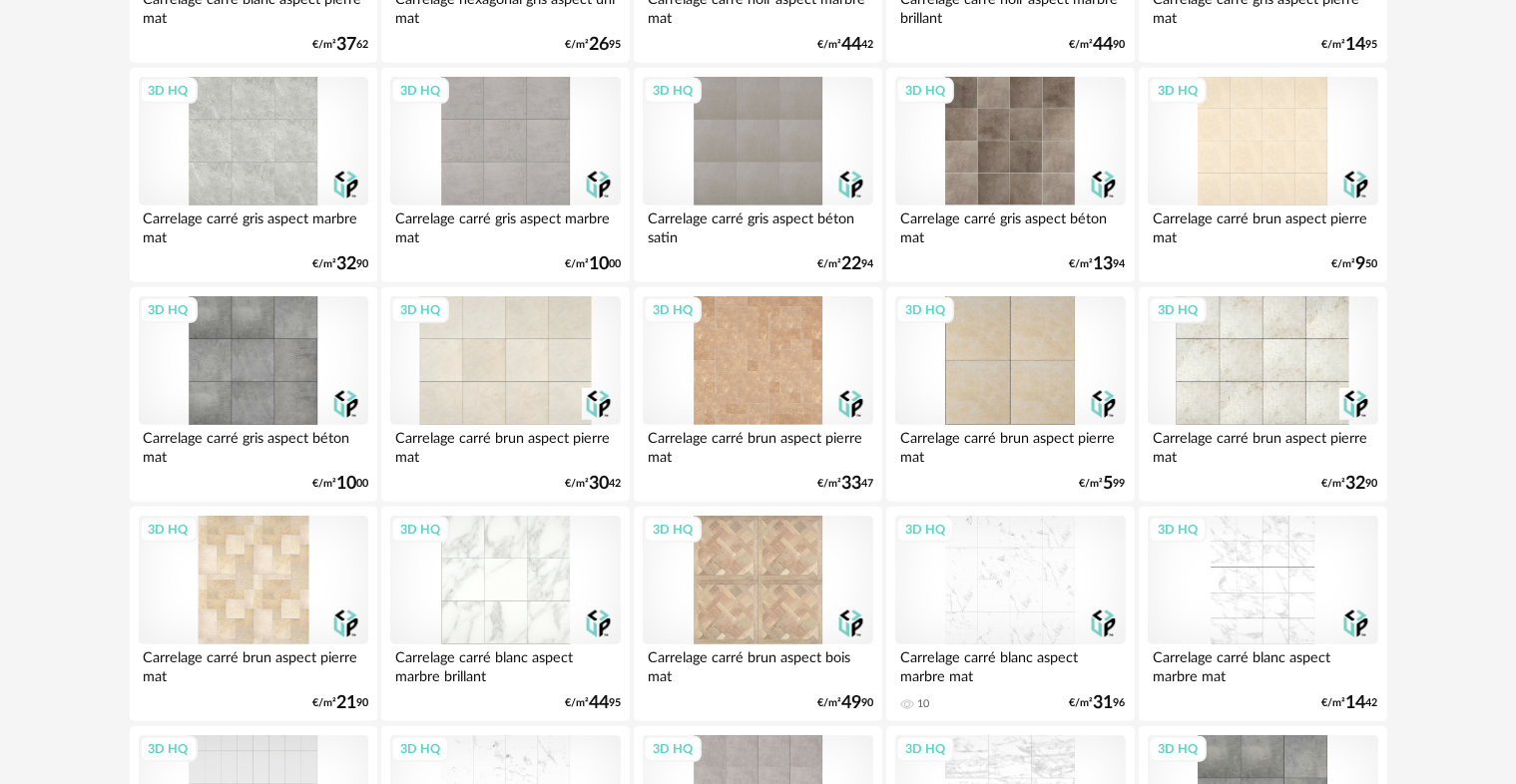 click on "3D HQ" at bounding box center [253, 581] 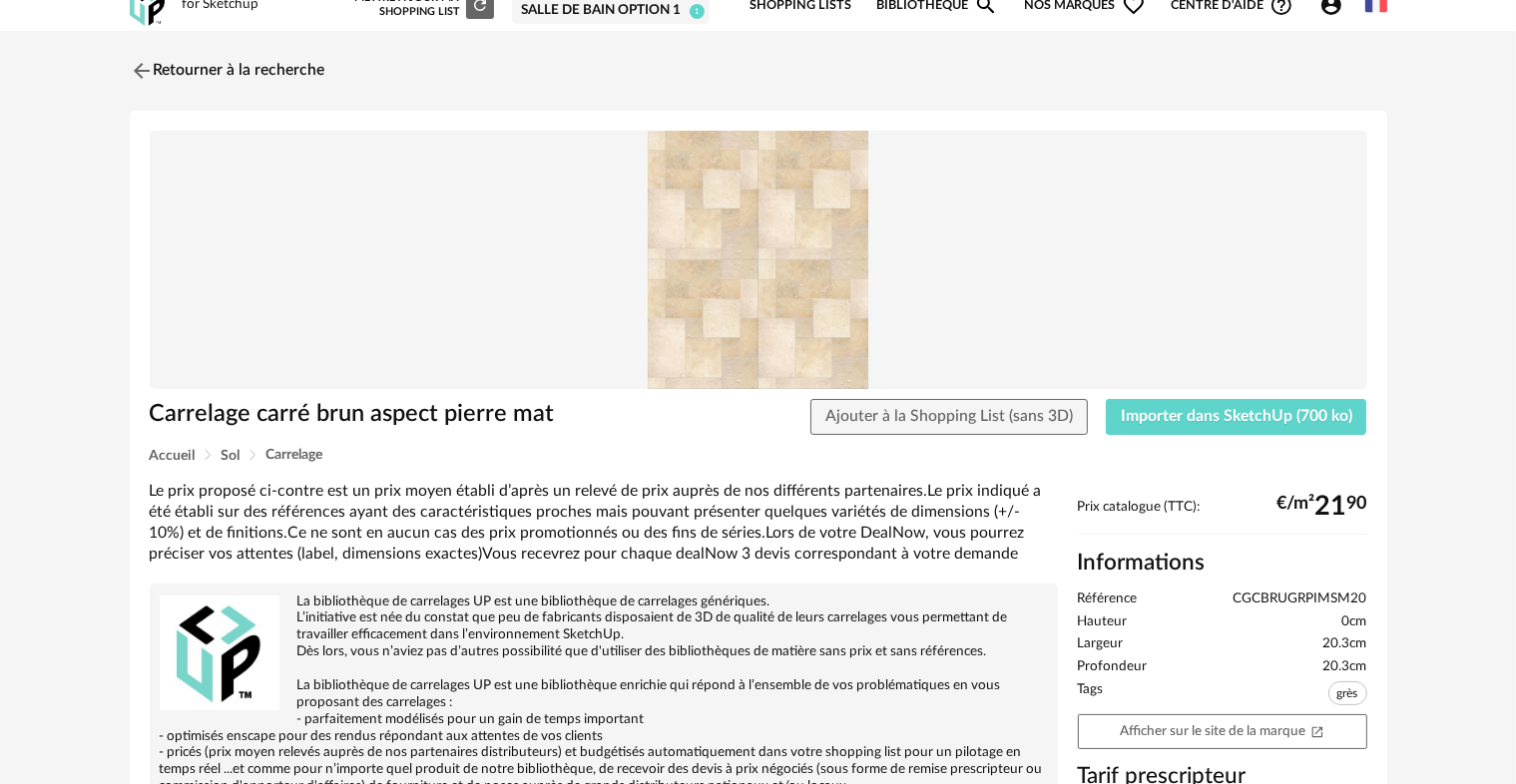 scroll, scrollTop: 0, scrollLeft: 0, axis: both 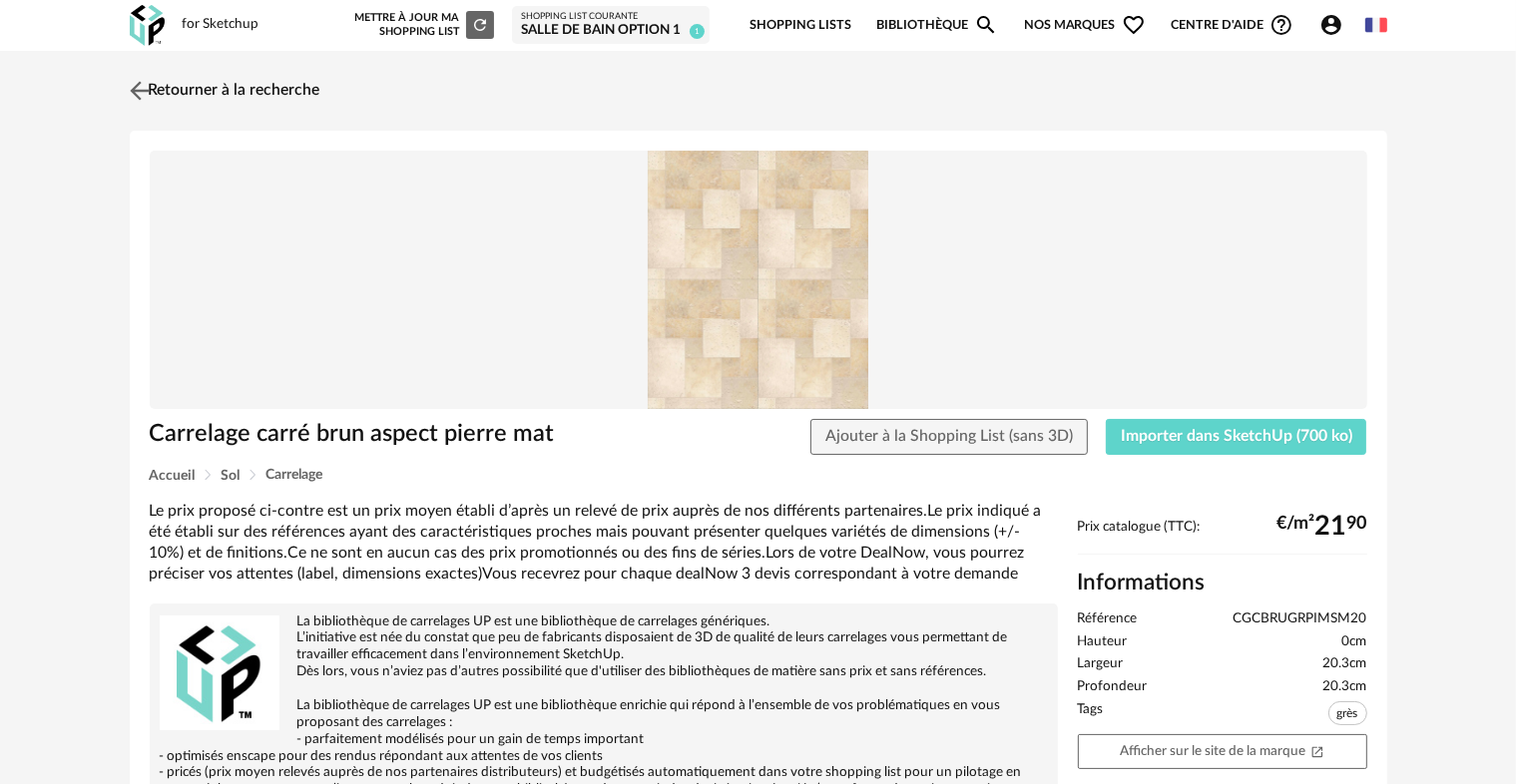 click at bounding box center (139, 90) 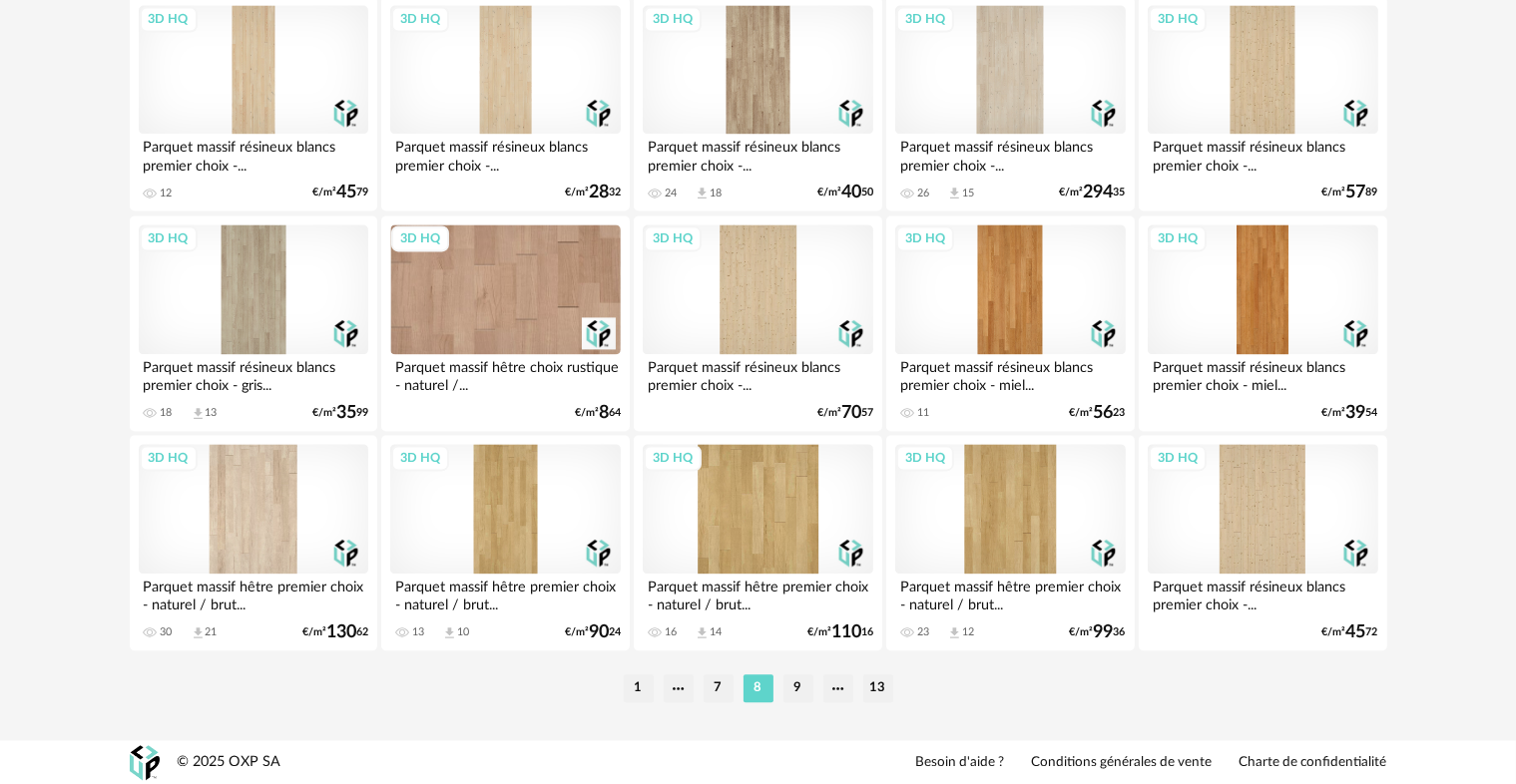 scroll, scrollTop: 4123, scrollLeft: 0, axis: vertical 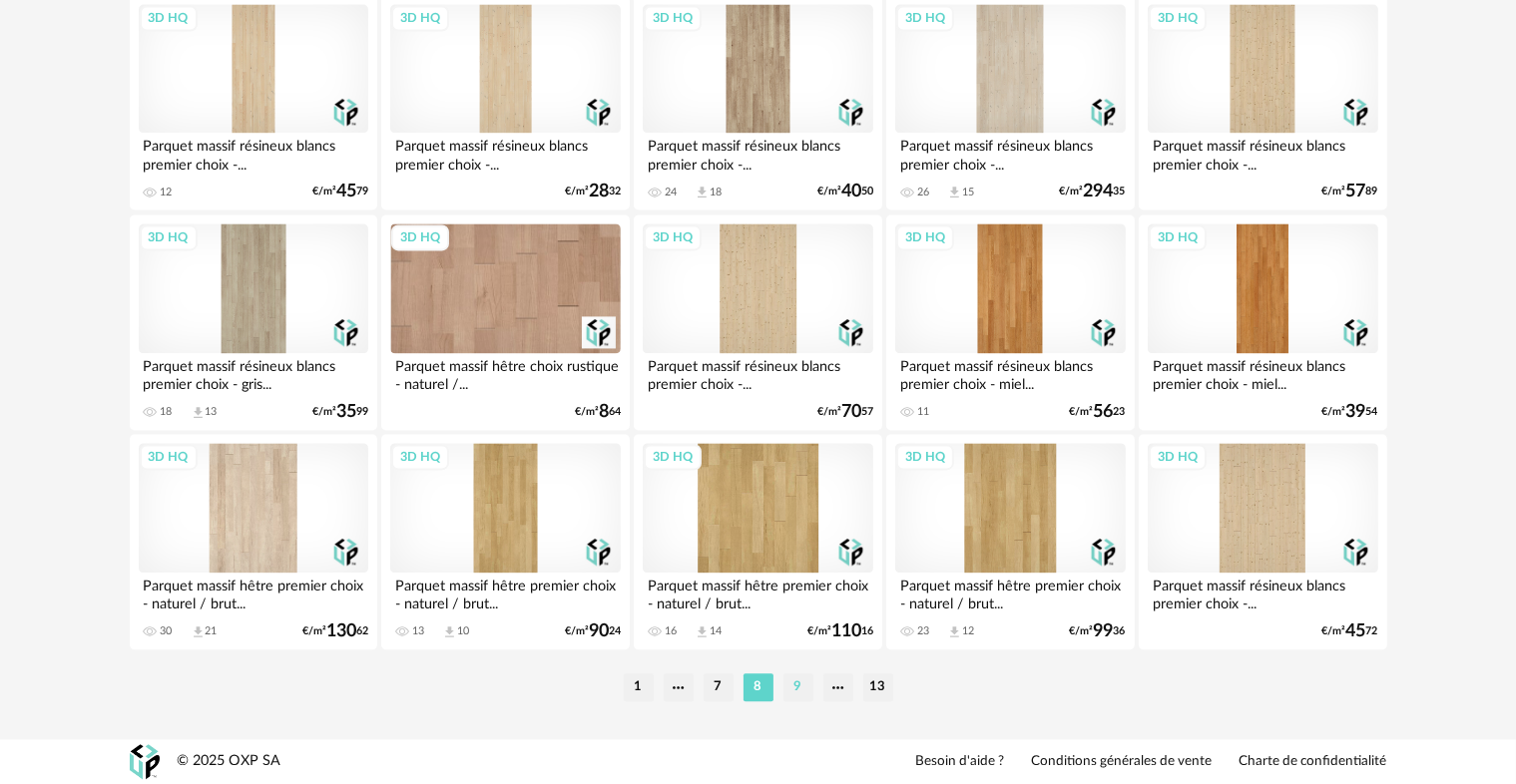 click on "9" at bounding box center [798, 687] 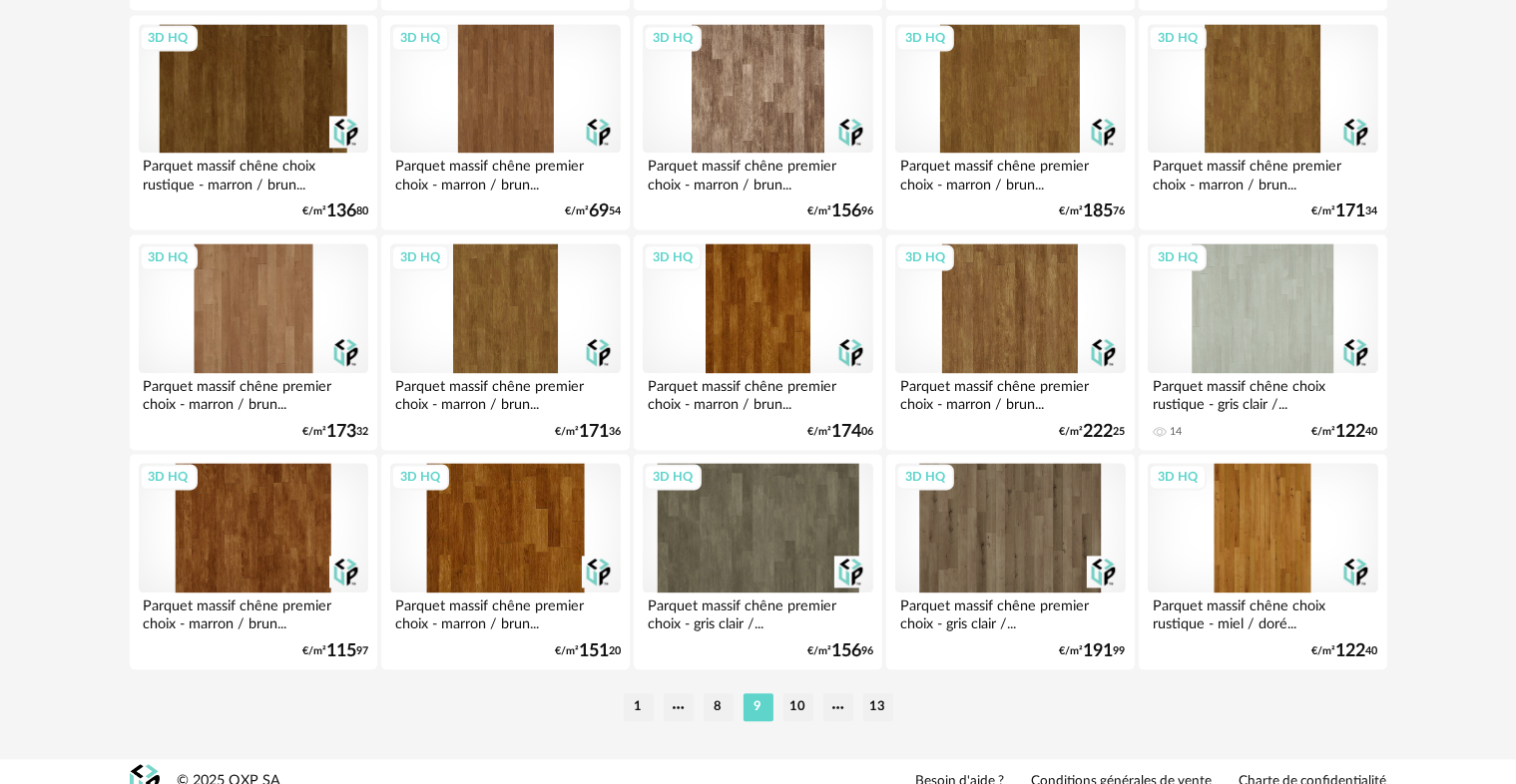 scroll, scrollTop: 4123, scrollLeft: 0, axis: vertical 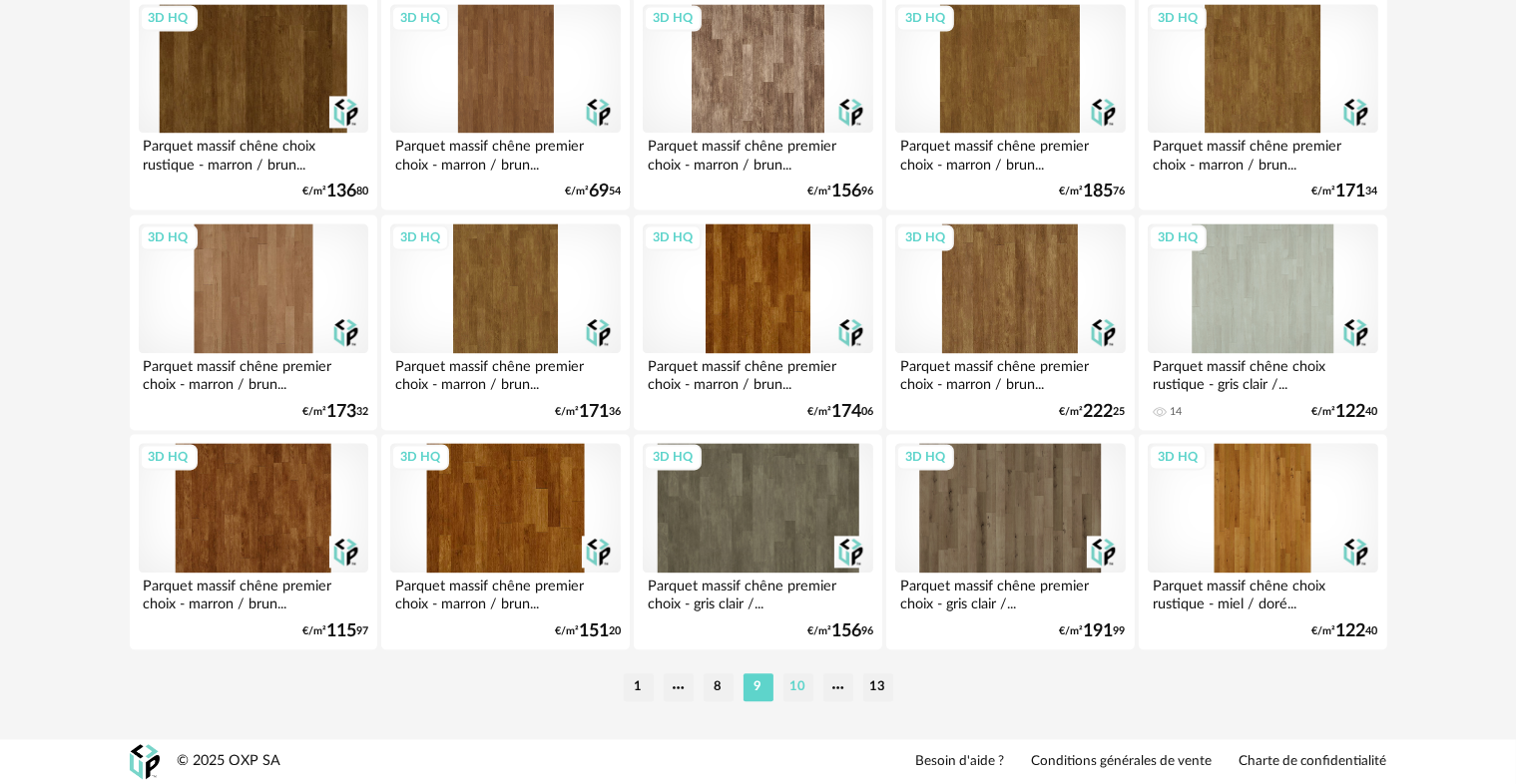 click on "10" at bounding box center [798, 687] 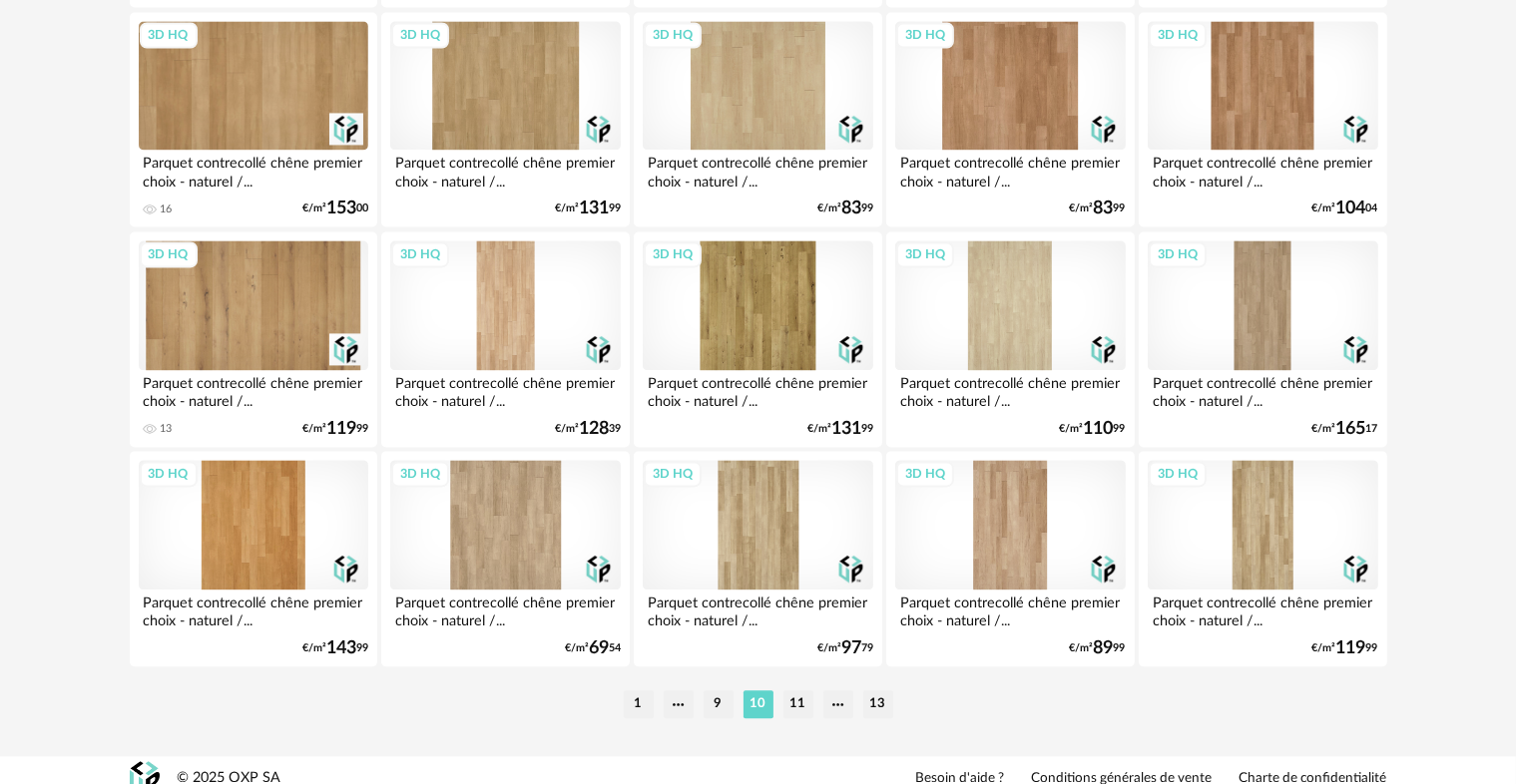 scroll, scrollTop: 4123, scrollLeft: 0, axis: vertical 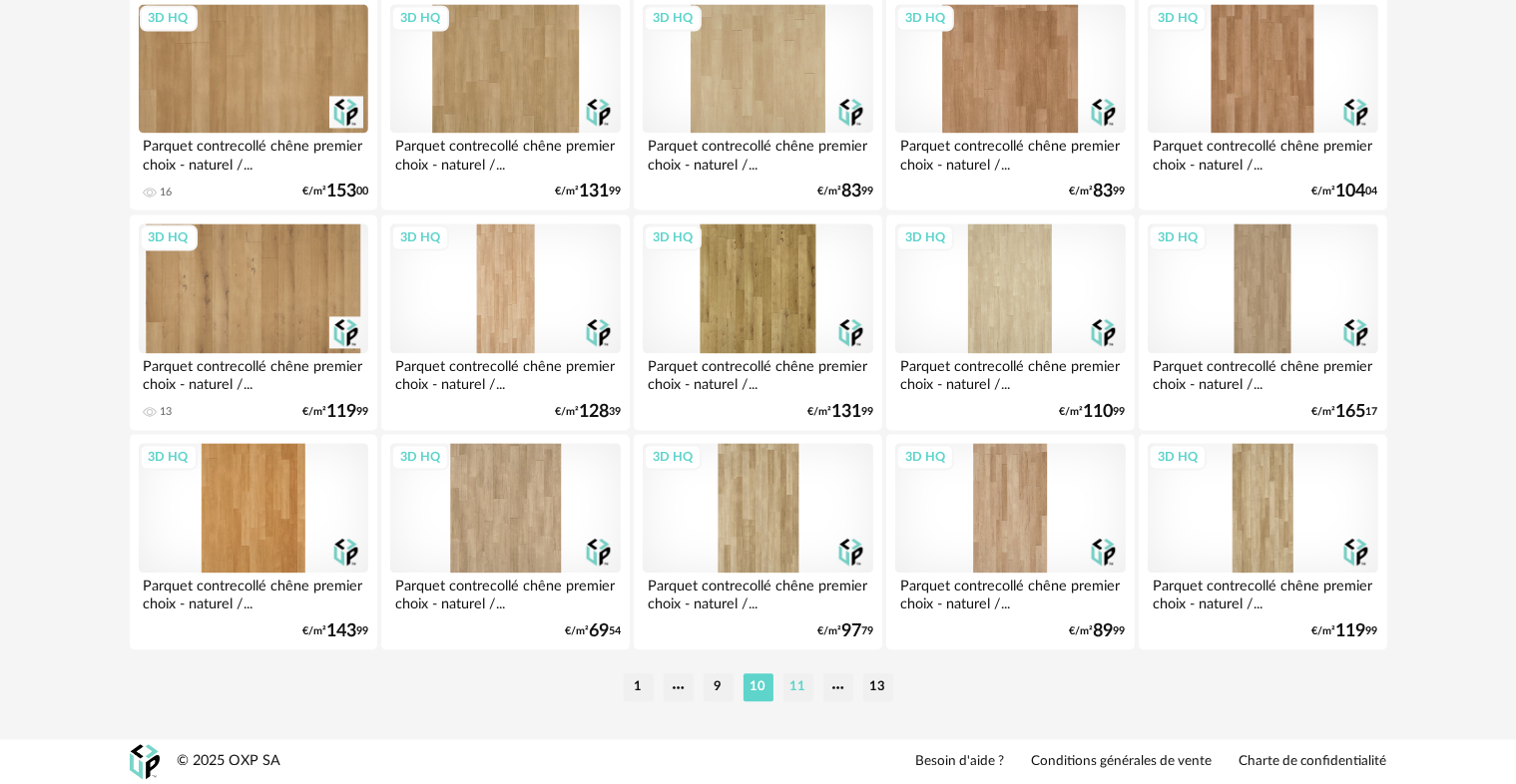 click on "11" at bounding box center (798, 687) 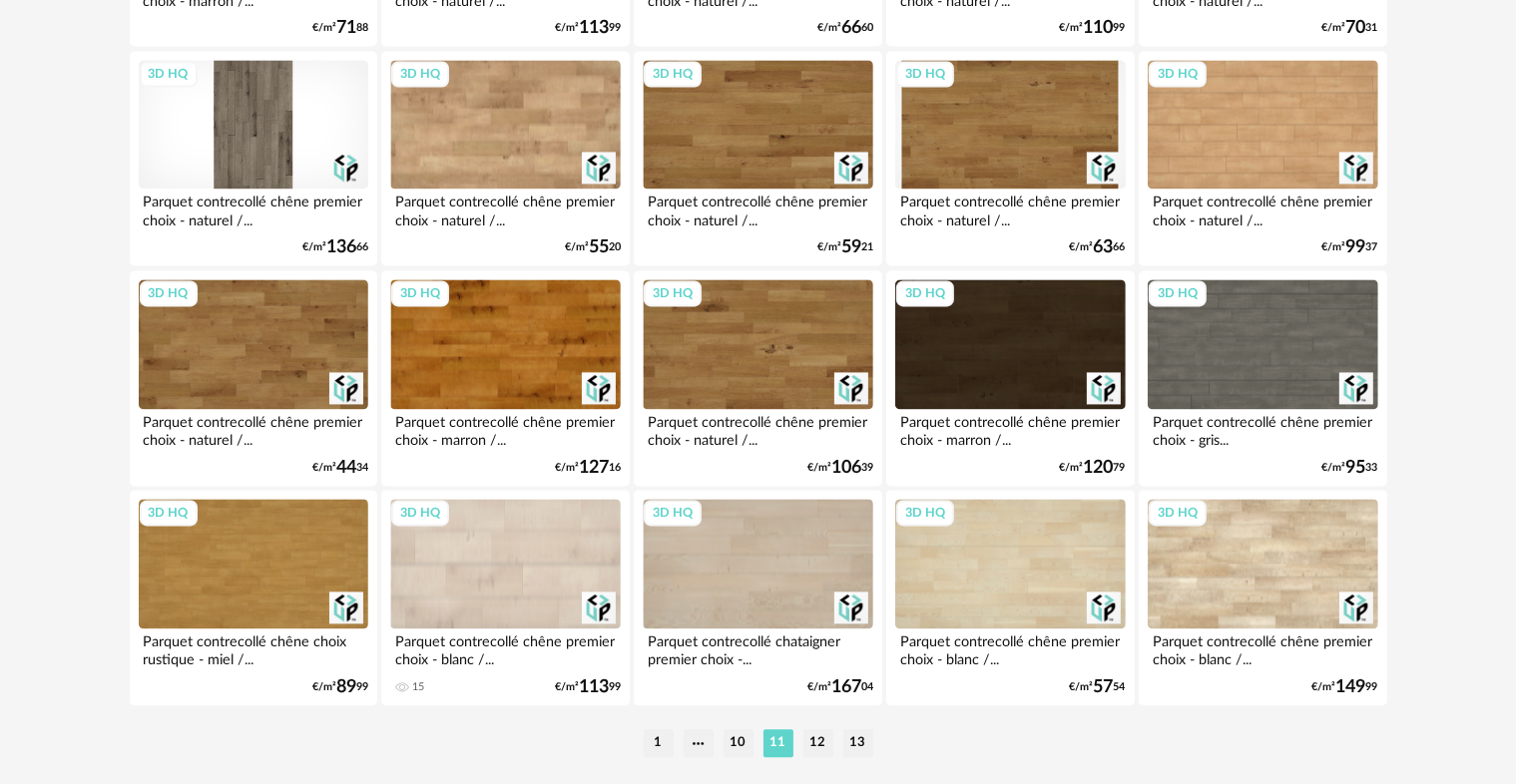 scroll, scrollTop: 4123, scrollLeft: 0, axis: vertical 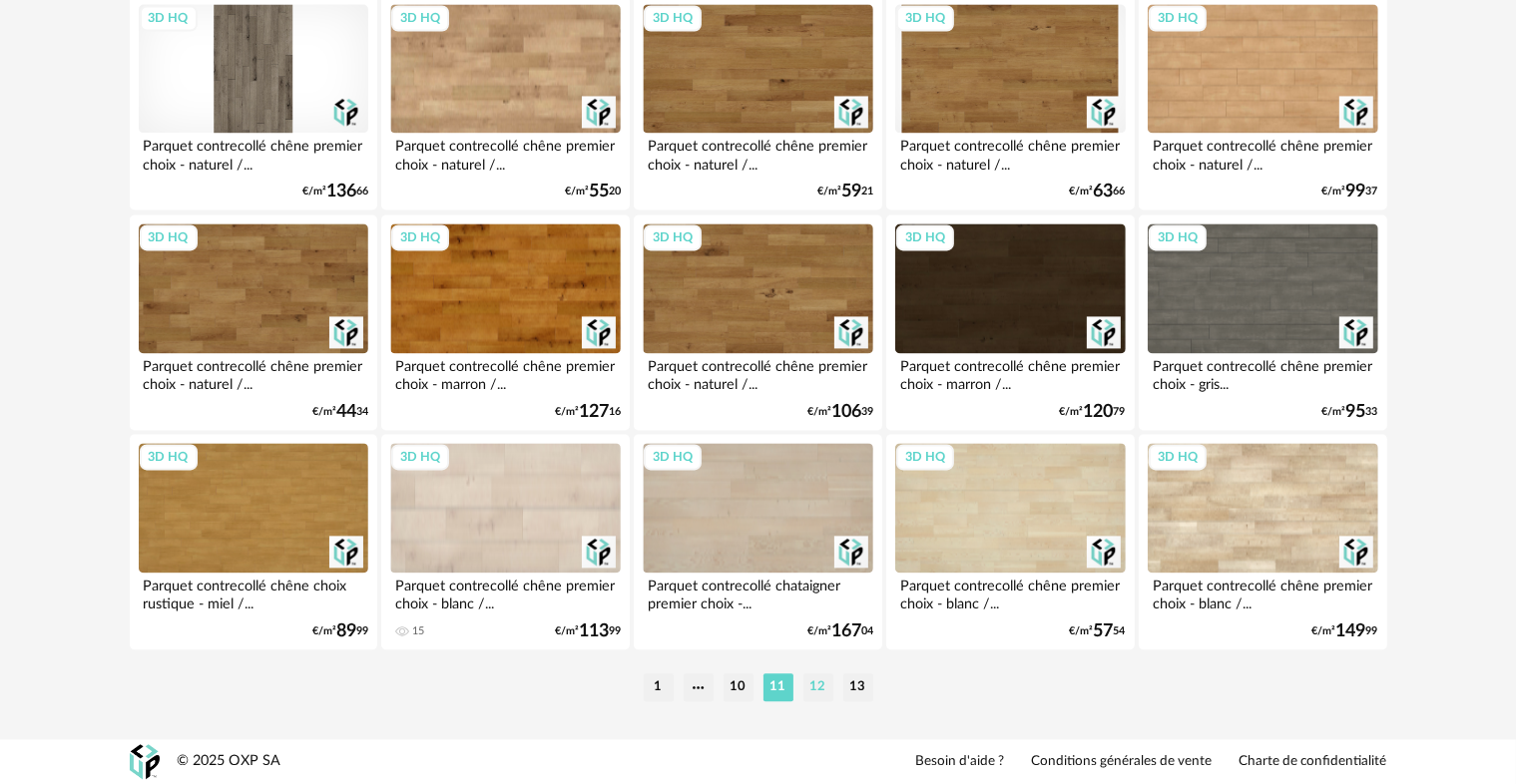 click on "12" at bounding box center [818, 687] 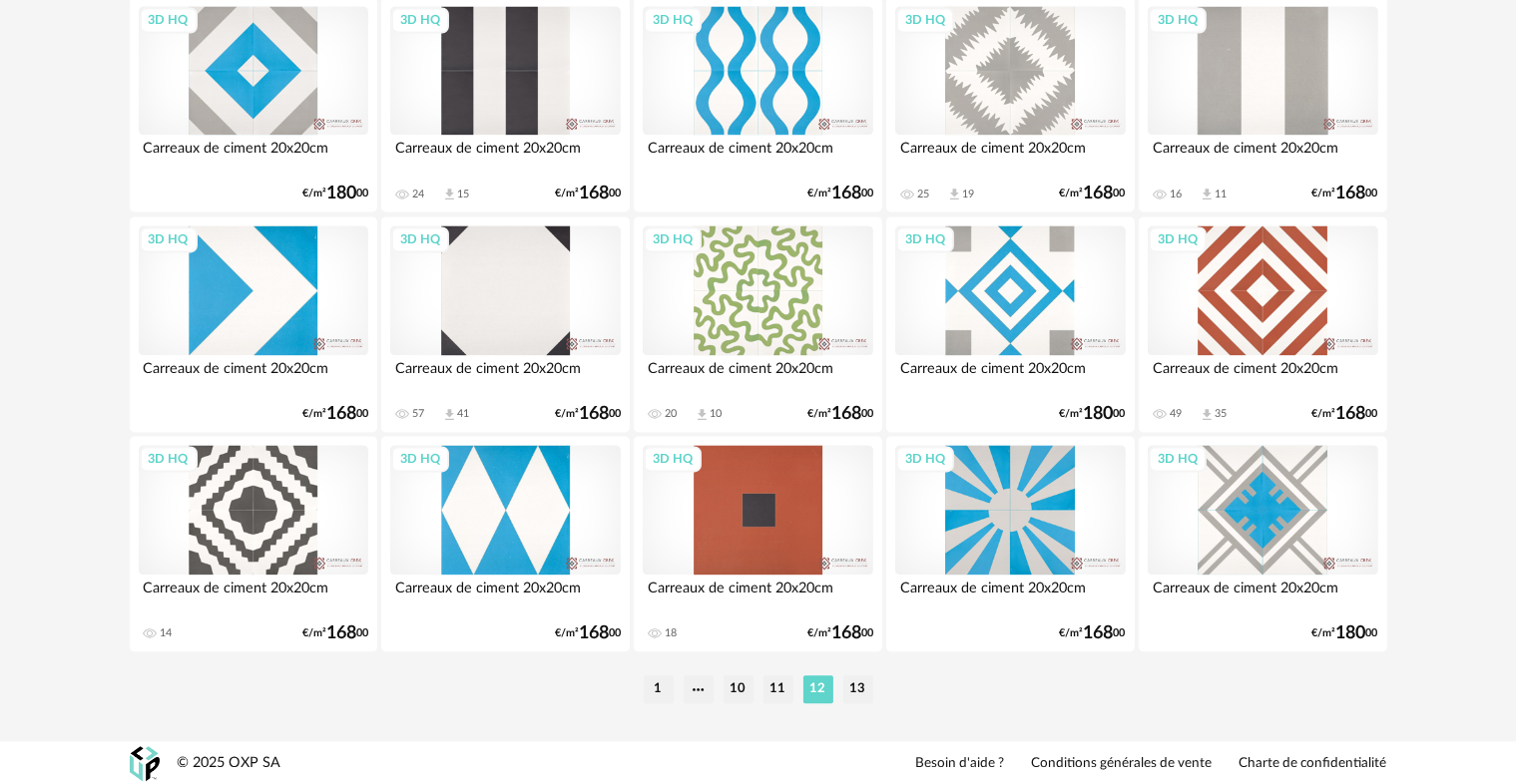 scroll, scrollTop: 4123, scrollLeft: 0, axis: vertical 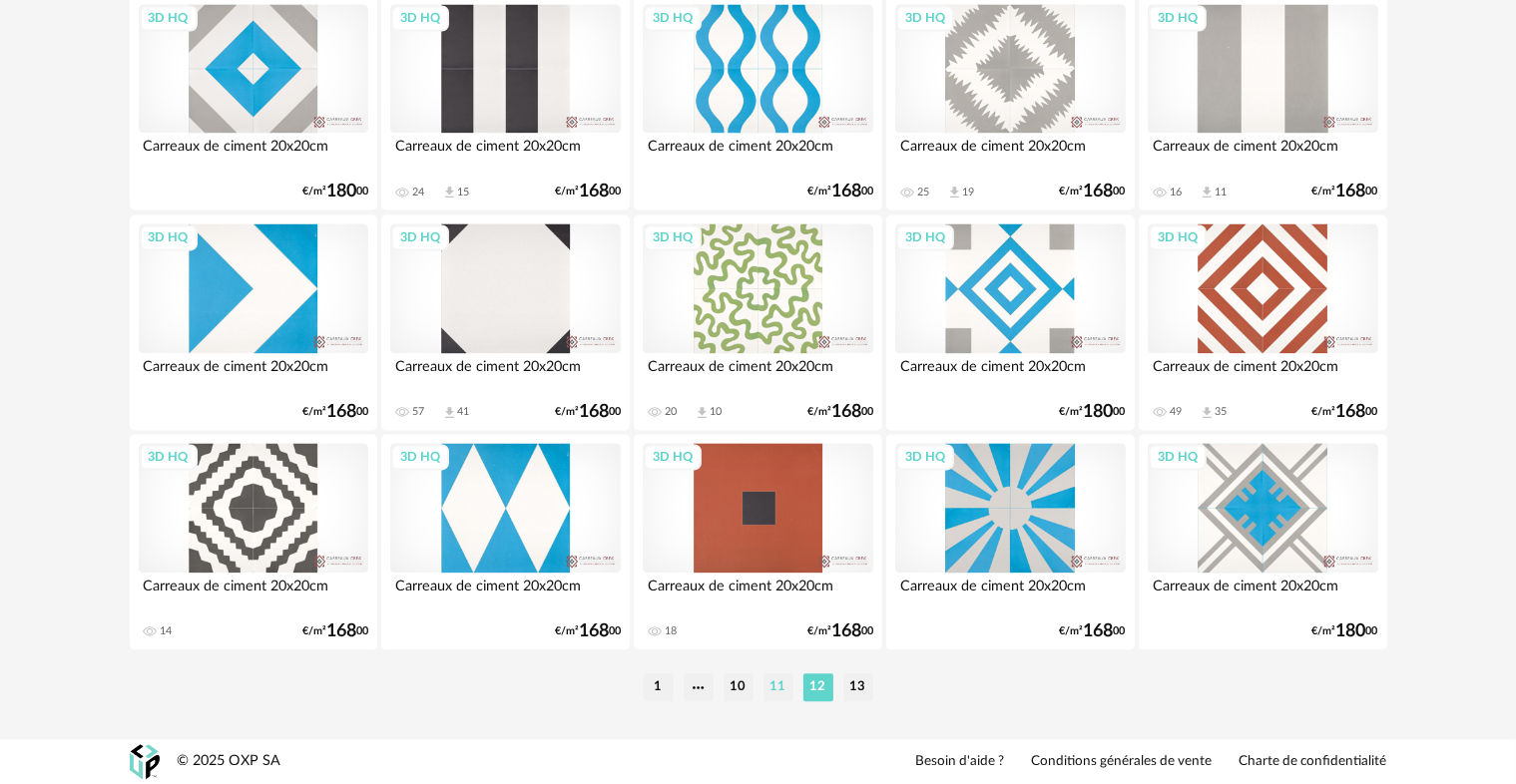 click on "11" at bounding box center [778, 687] 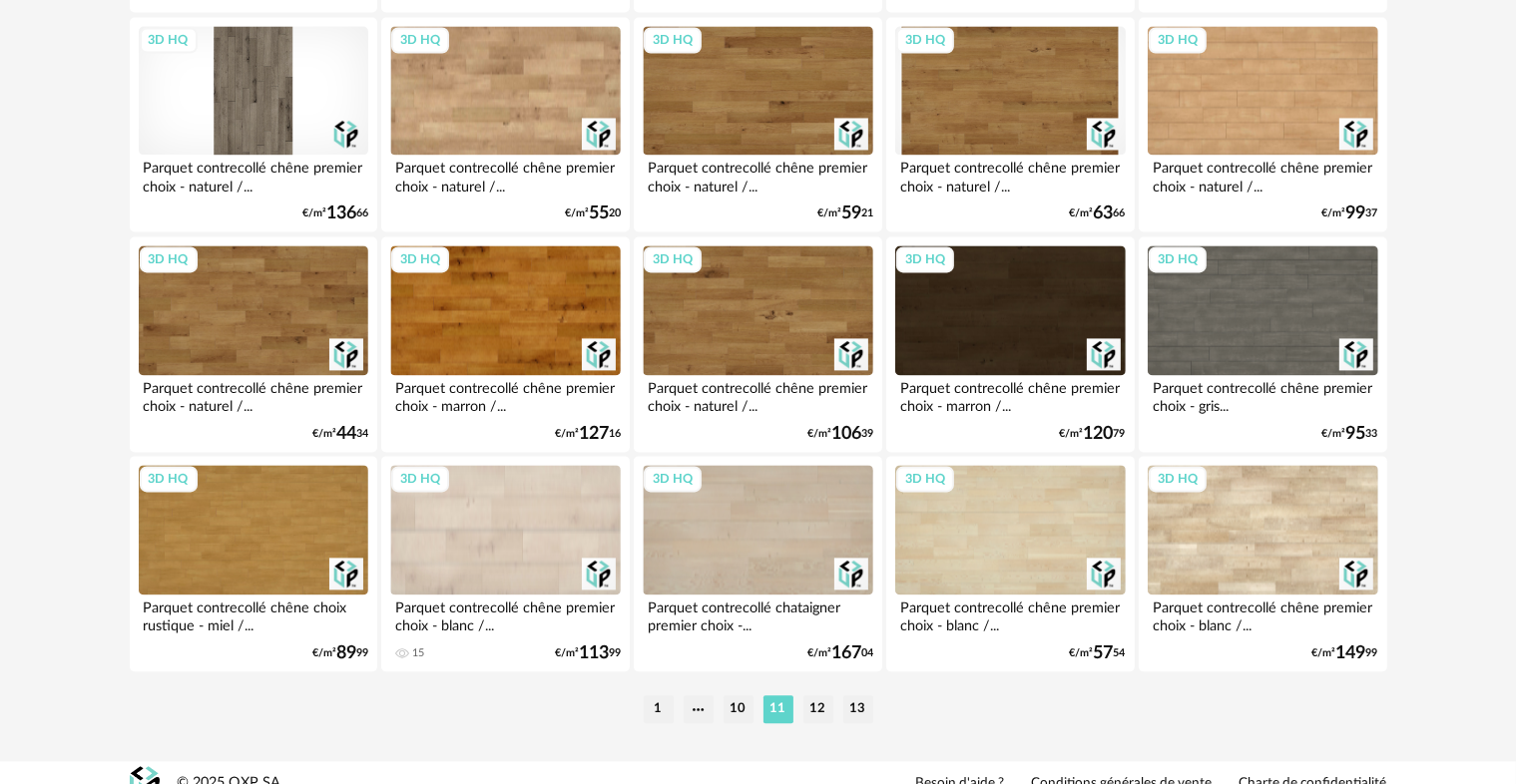 scroll, scrollTop: 4123, scrollLeft: 0, axis: vertical 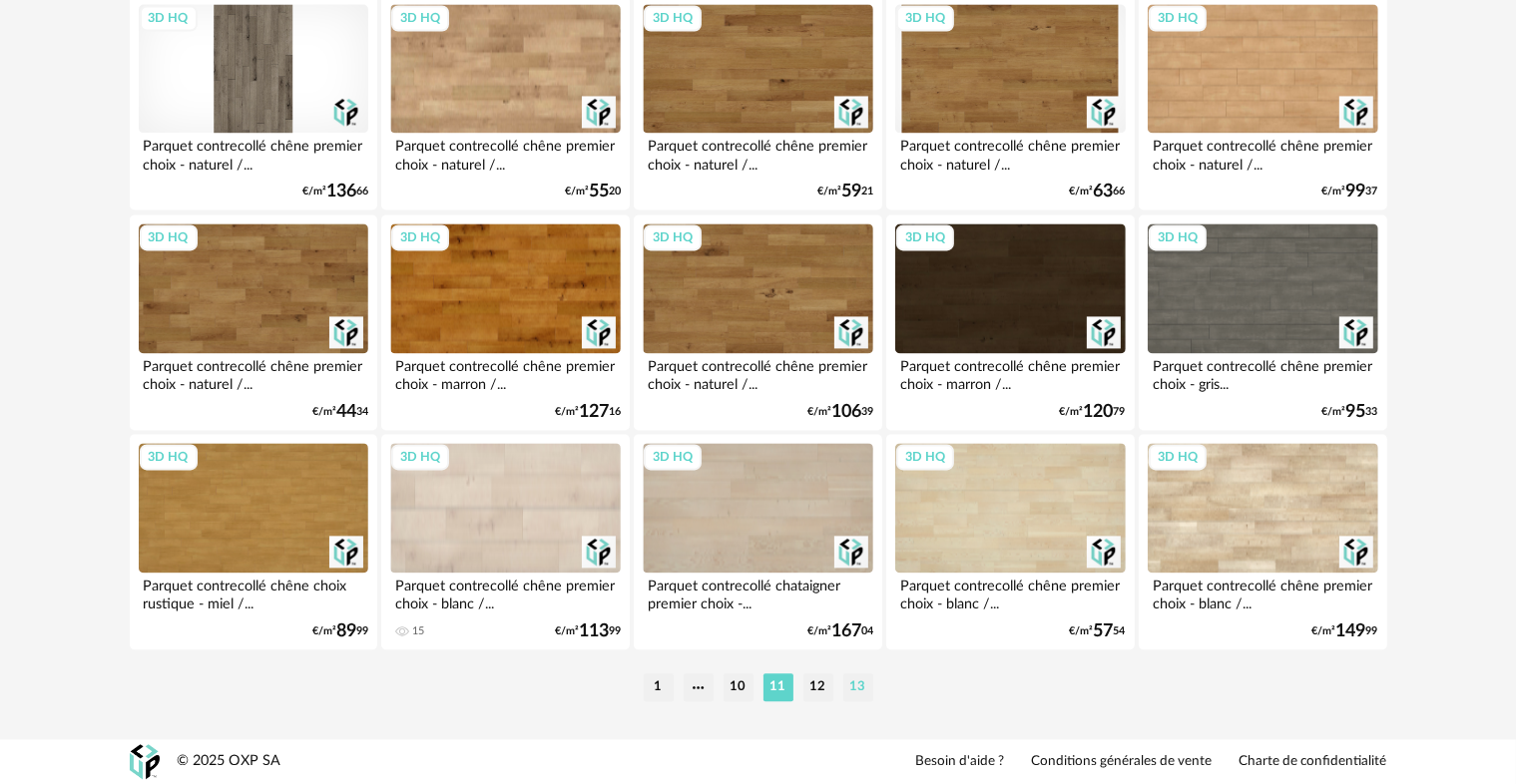 click on "13" at bounding box center (858, 687) 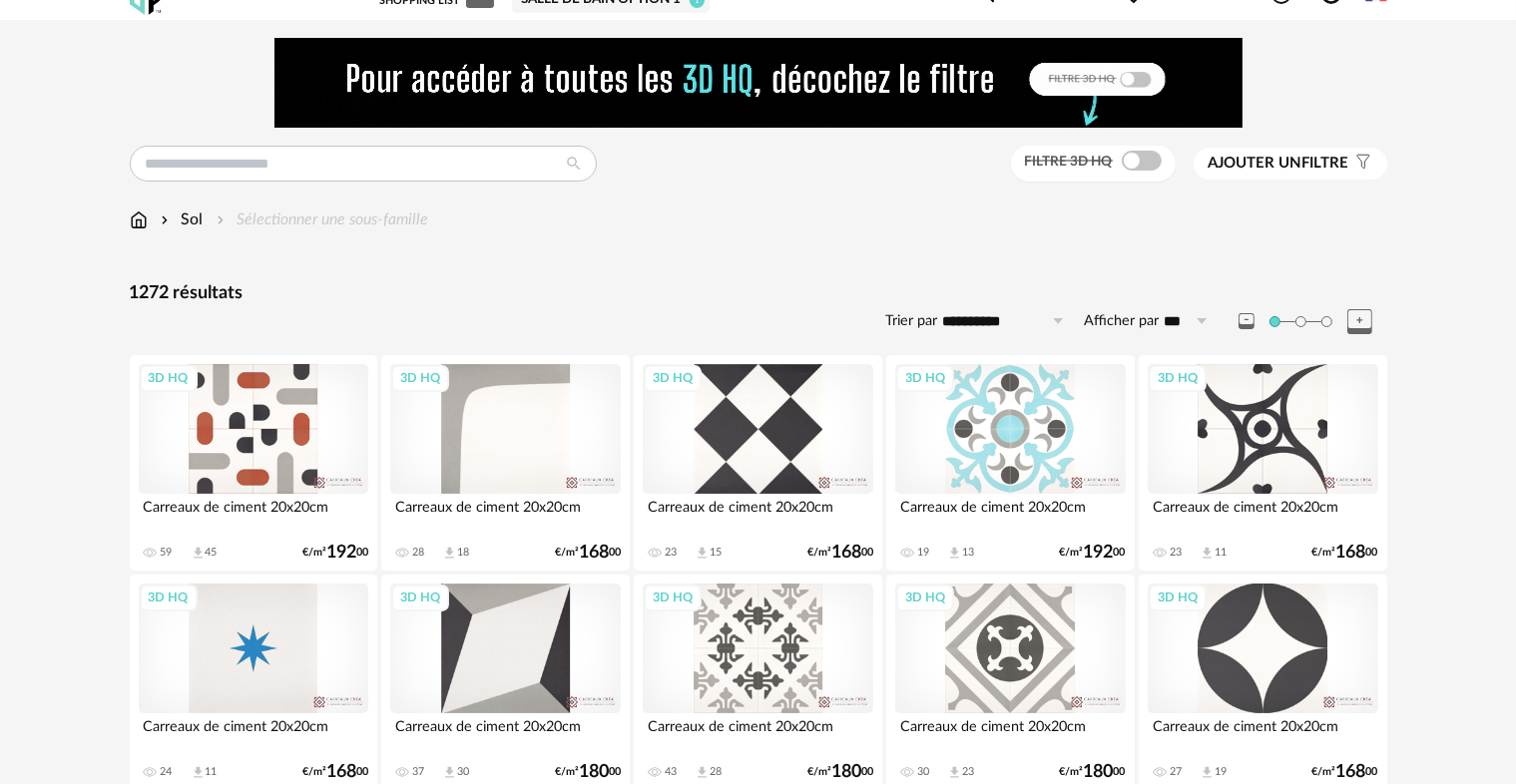 scroll, scrollTop: 0, scrollLeft: 0, axis: both 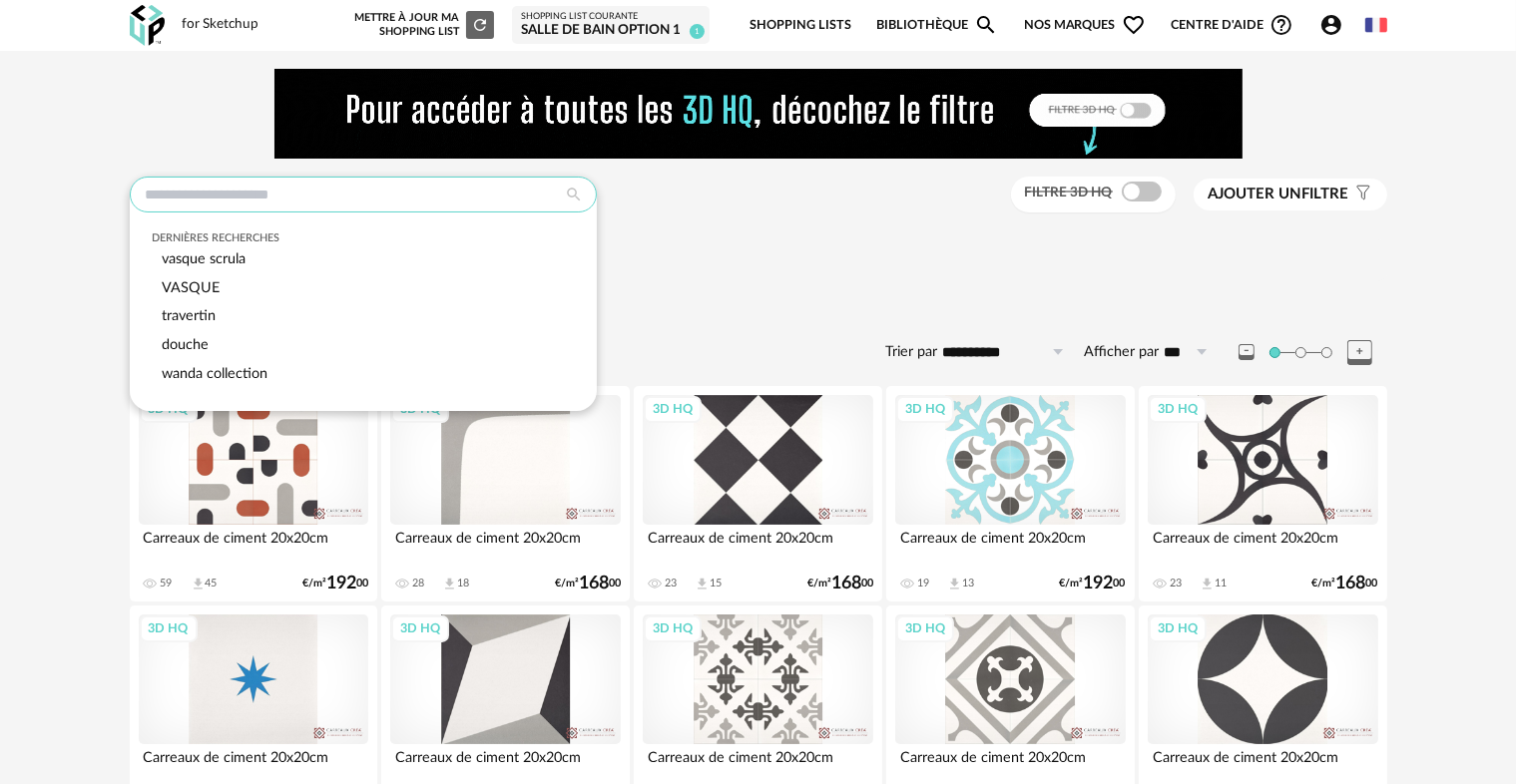 click at bounding box center [363, 195] 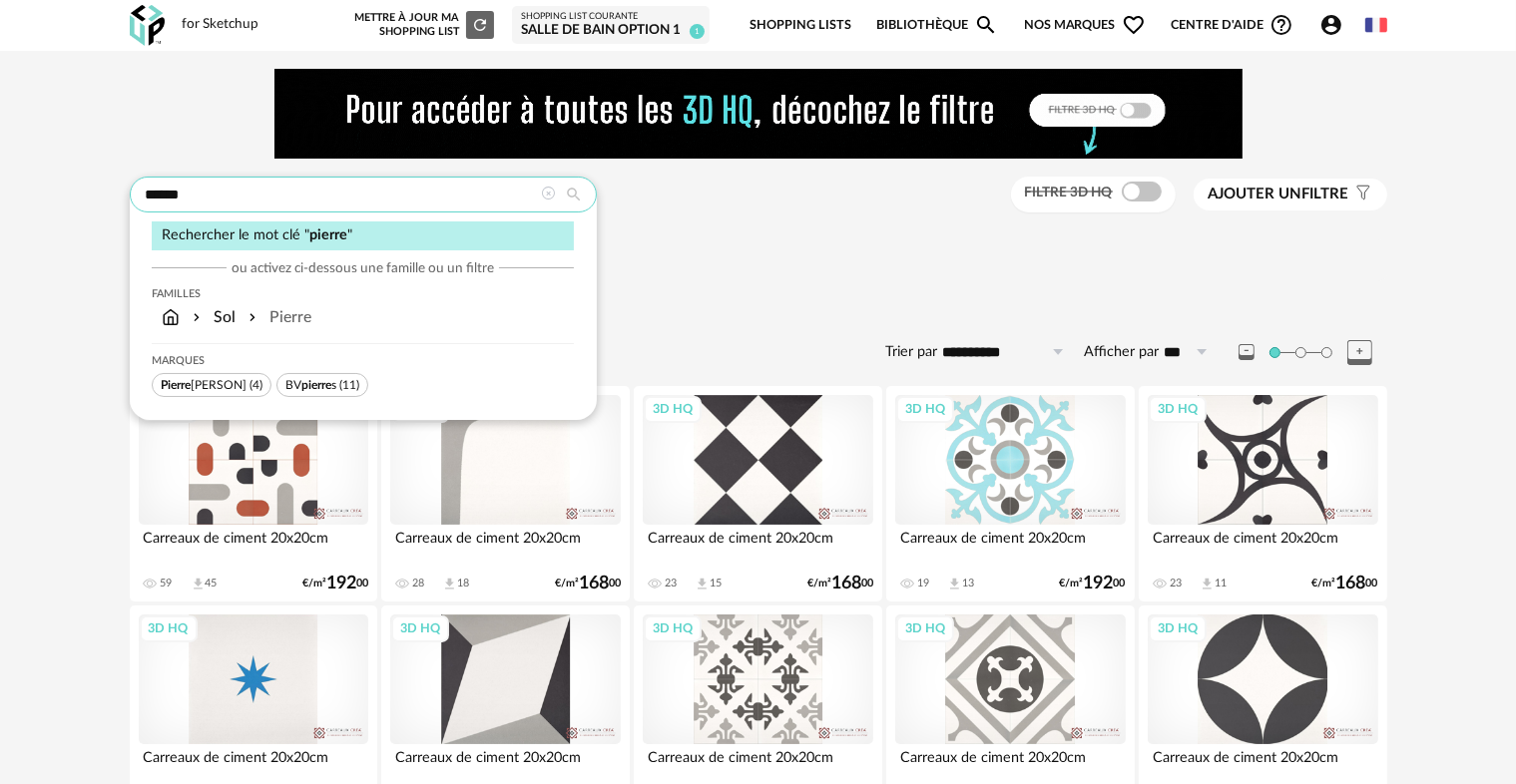type on "******" 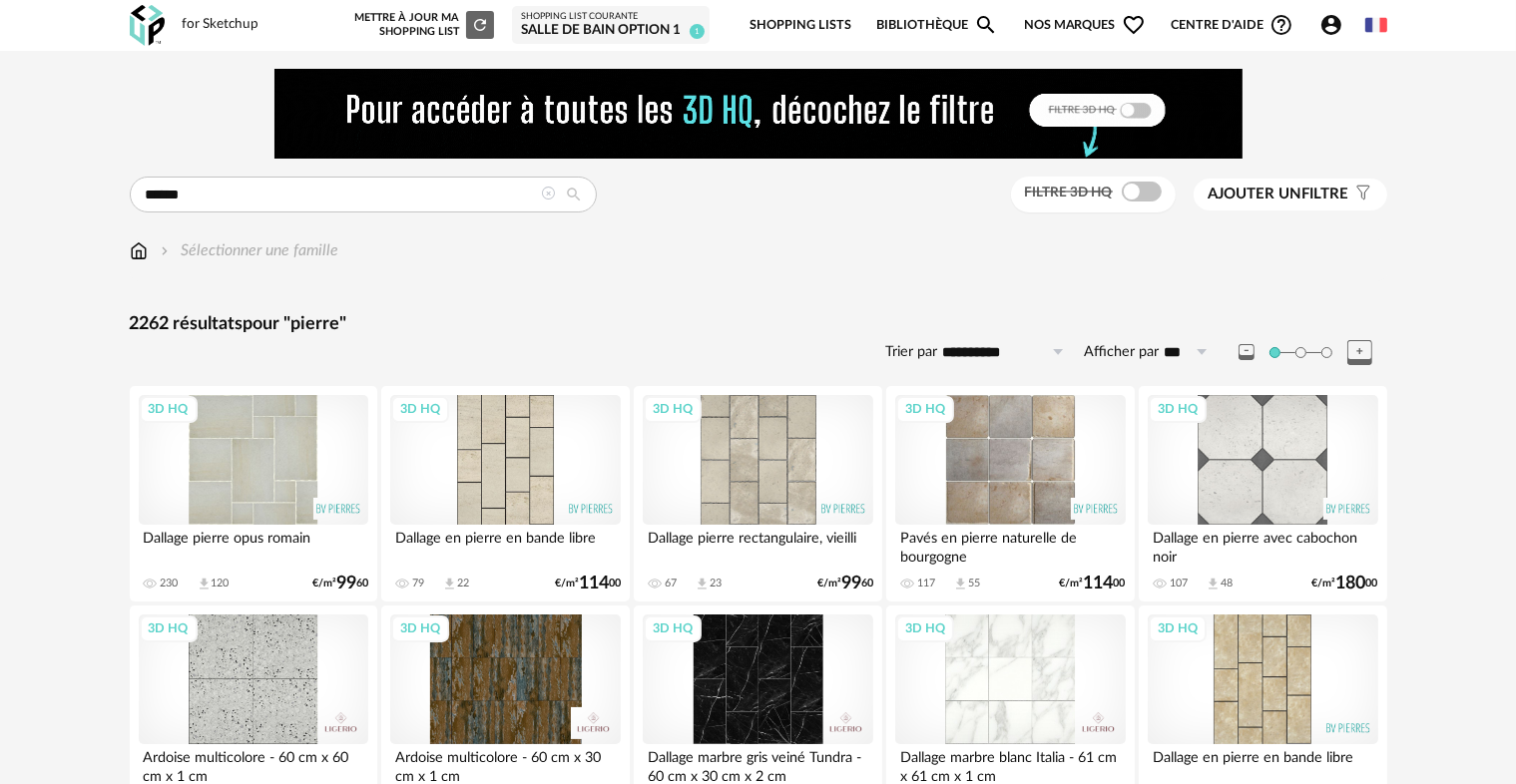 click on "3D HQ" at bounding box center (253, 460) 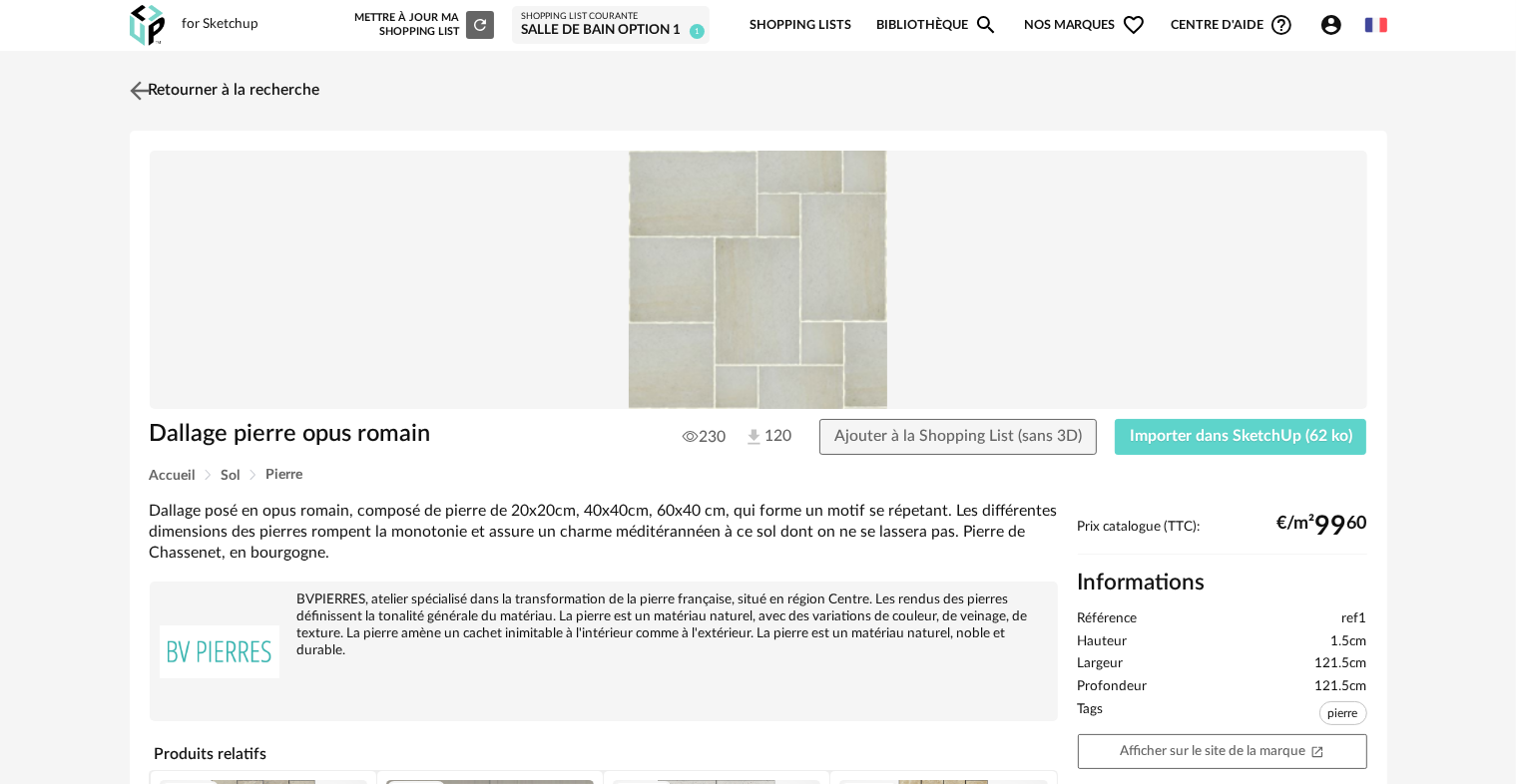 click at bounding box center [139, 90] 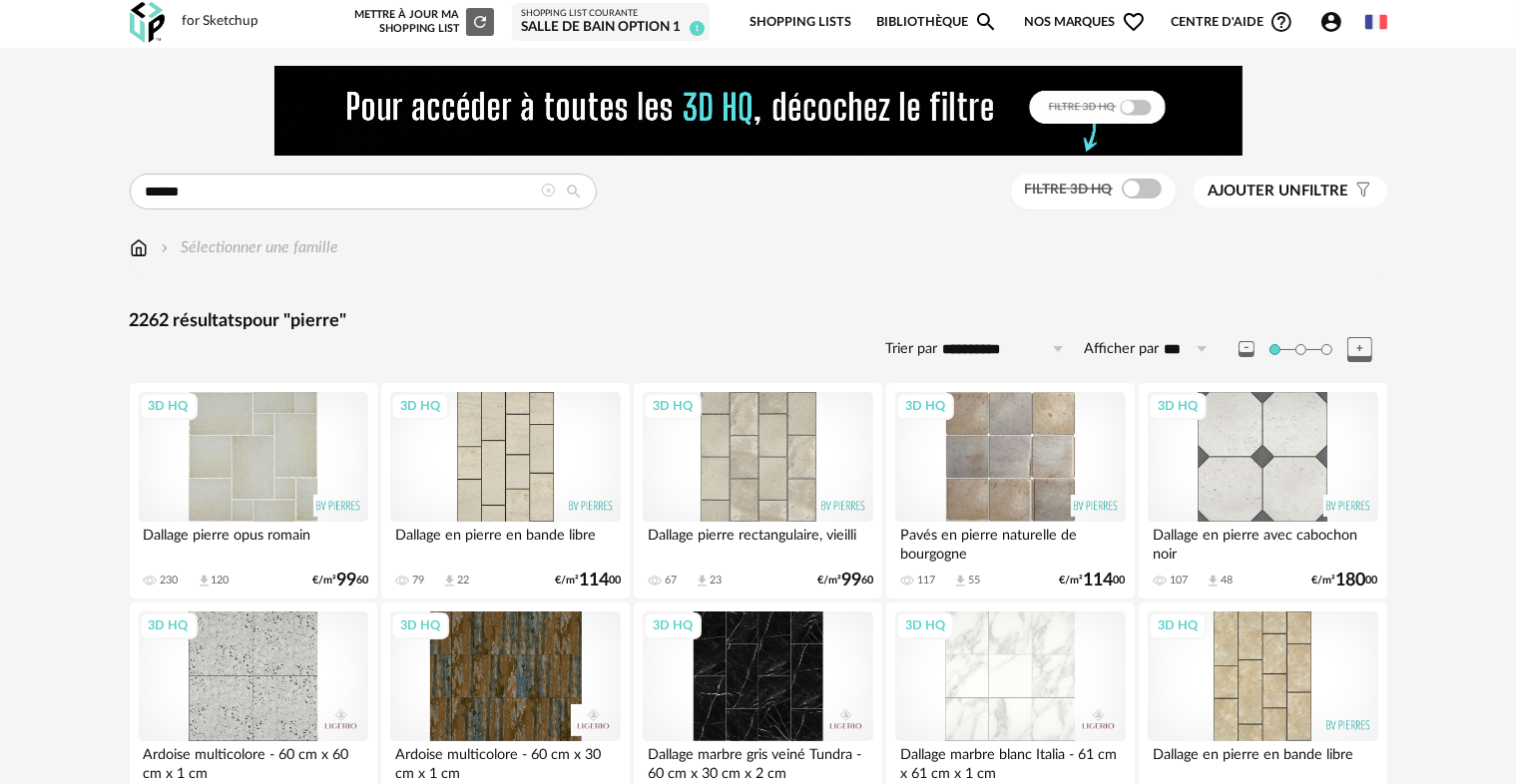 scroll, scrollTop: 0, scrollLeft: 0, axis: both 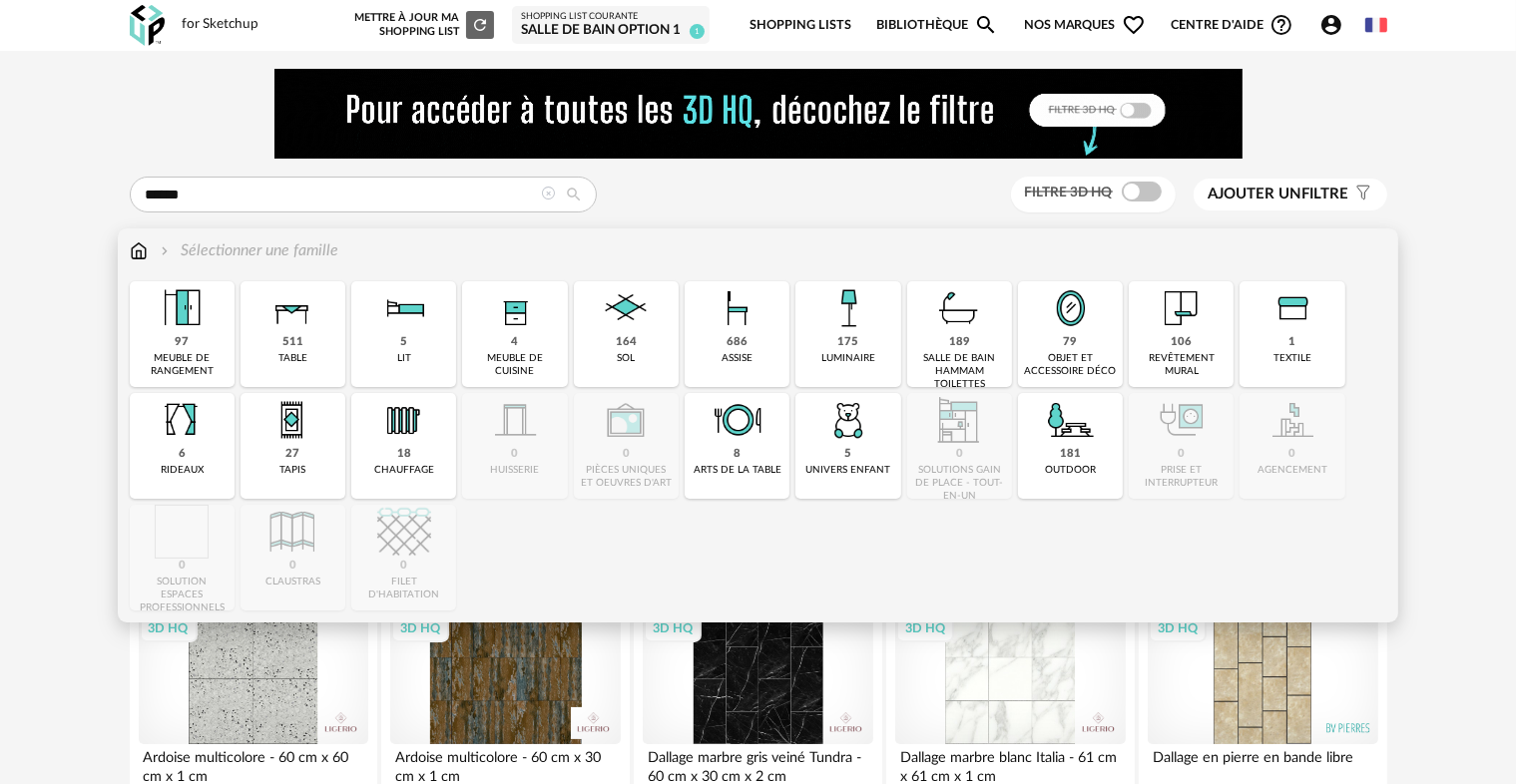 click on "sol" at bounding box center [626, 358] 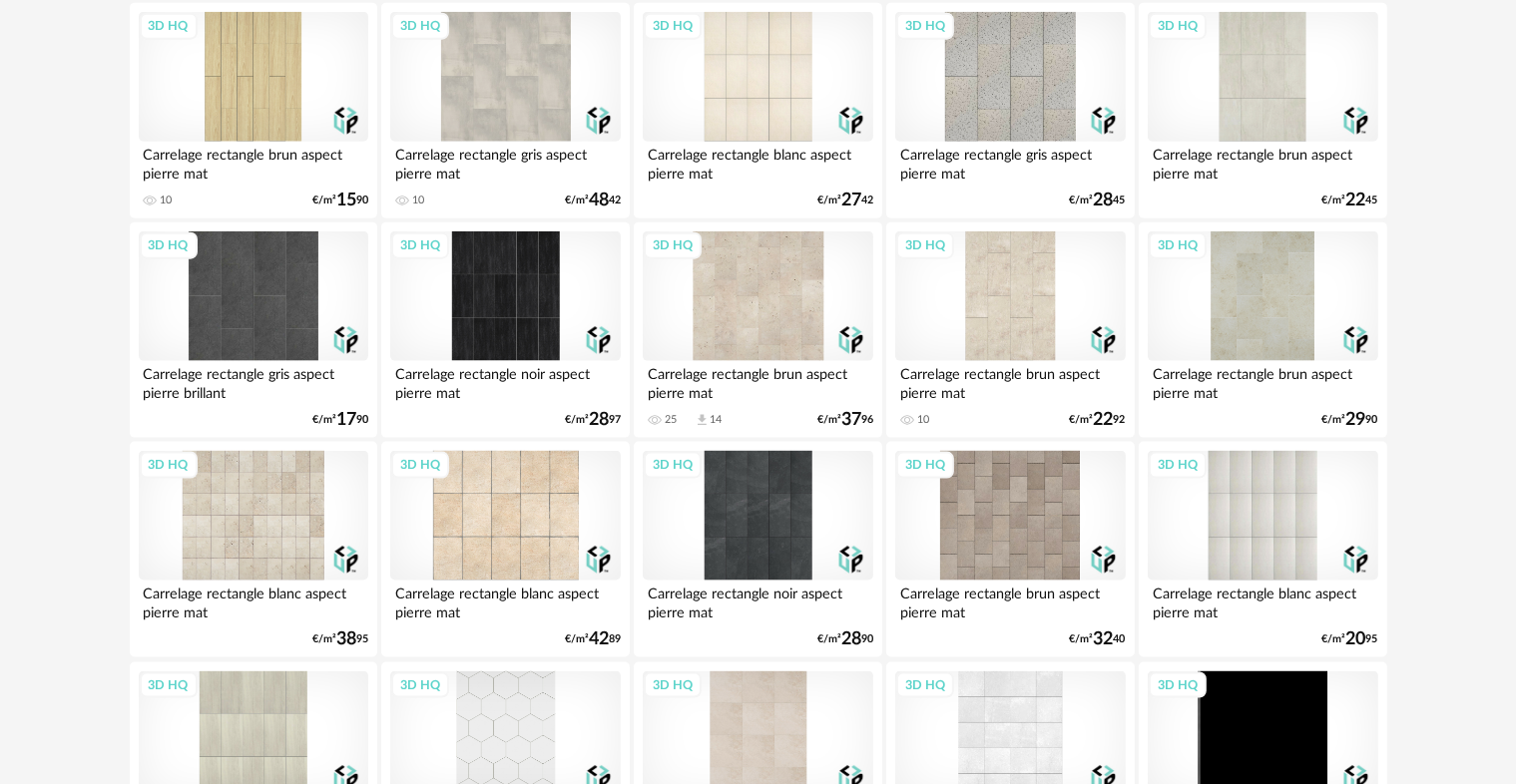 scroll, scrollTop: 2593, scrollLeft: 0, axis: vertical 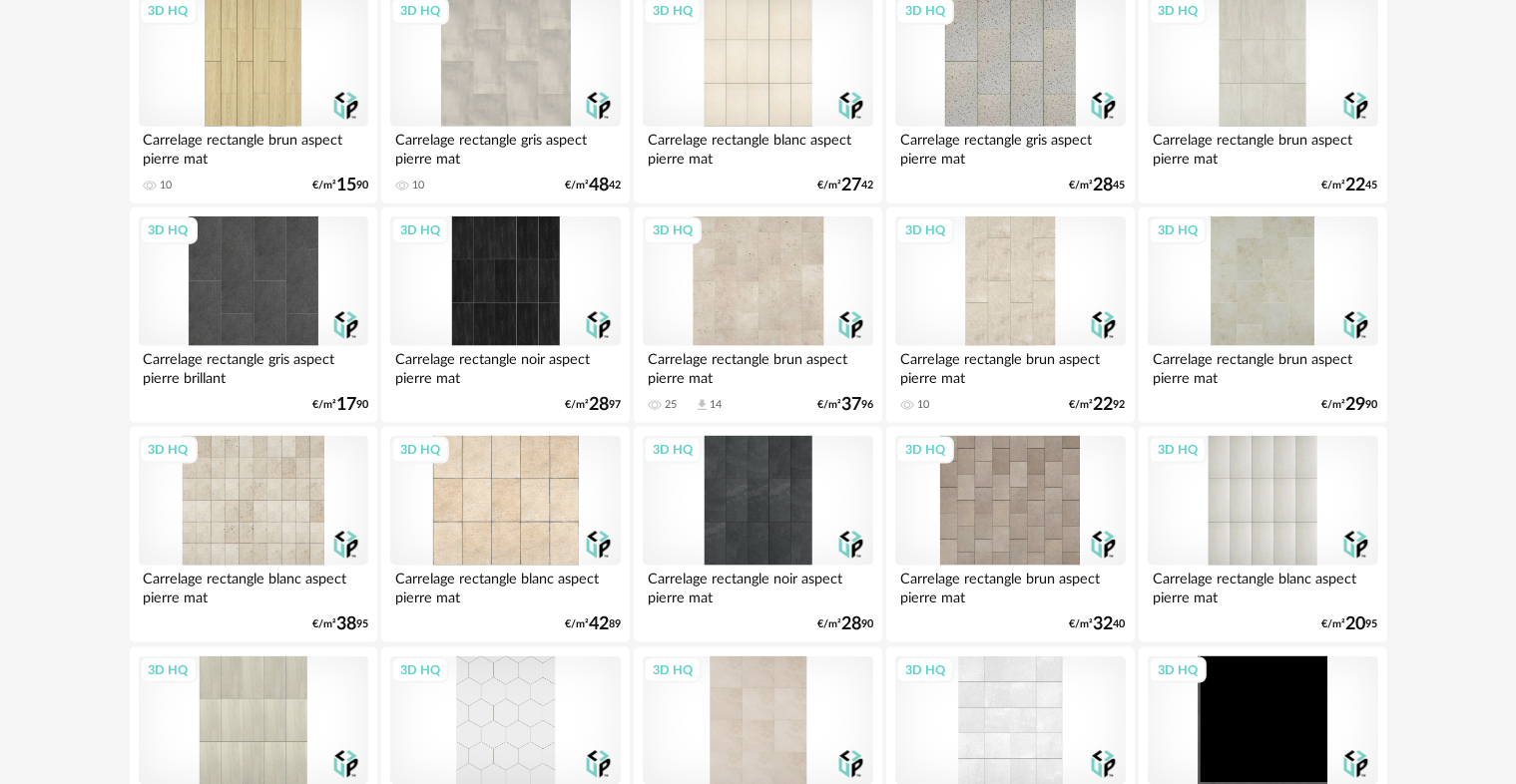 click on "3D HQ" at bounding box center (758, 281) 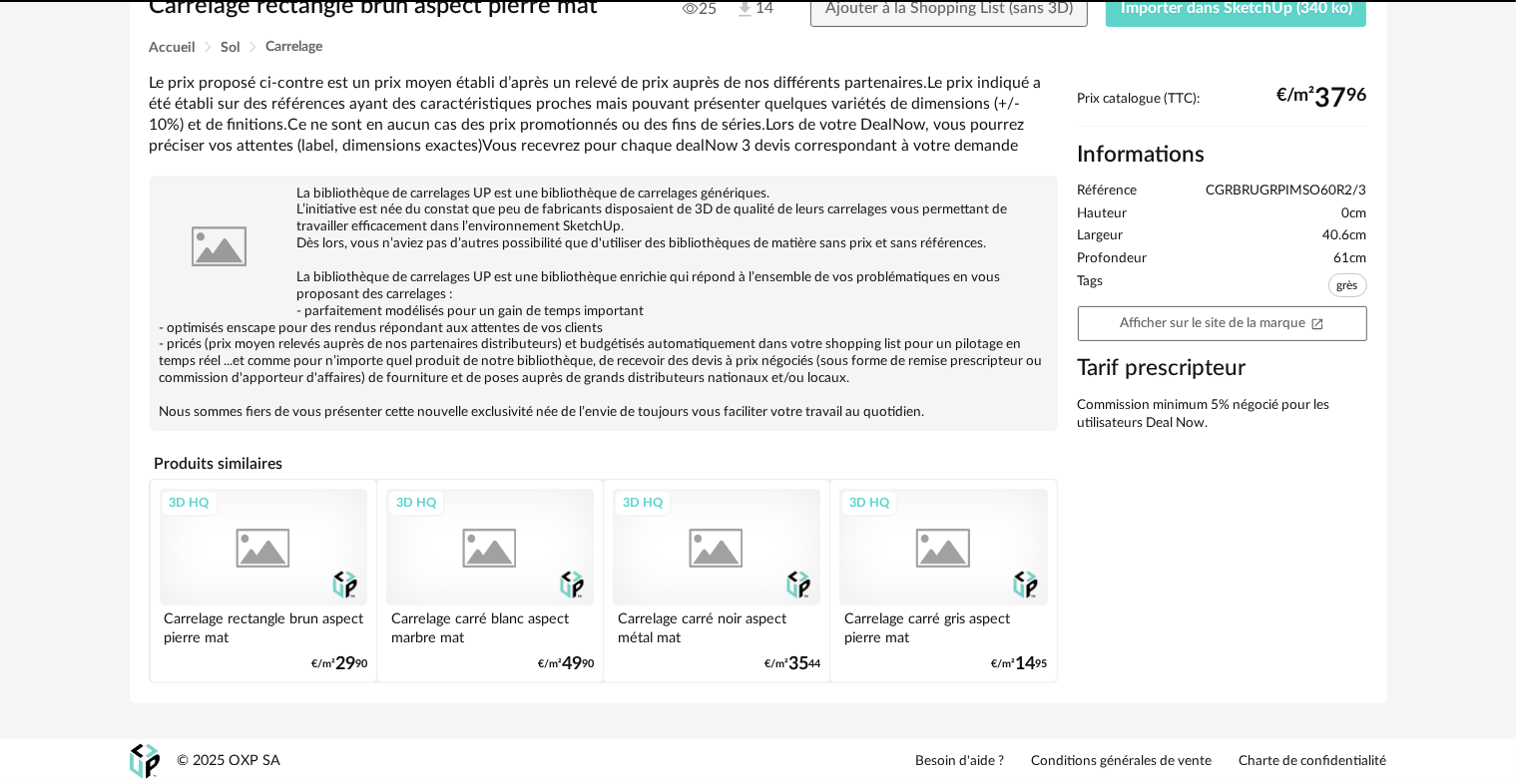 scroll, scrollTop: 0, scrollLeft: 0, axis: both 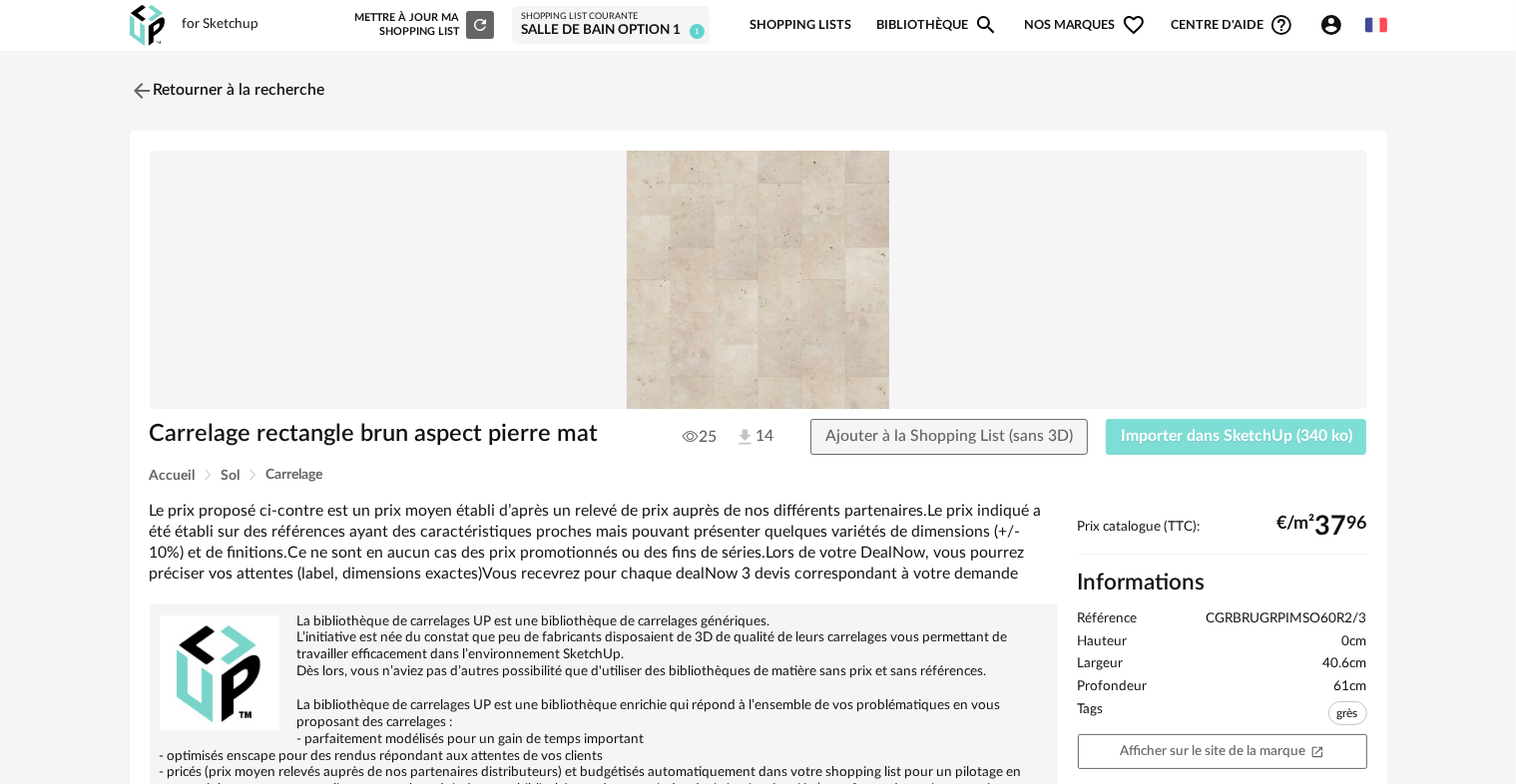 click on "Importer dans SketchUp (340 ko)" at bounding box center [1237, 436] 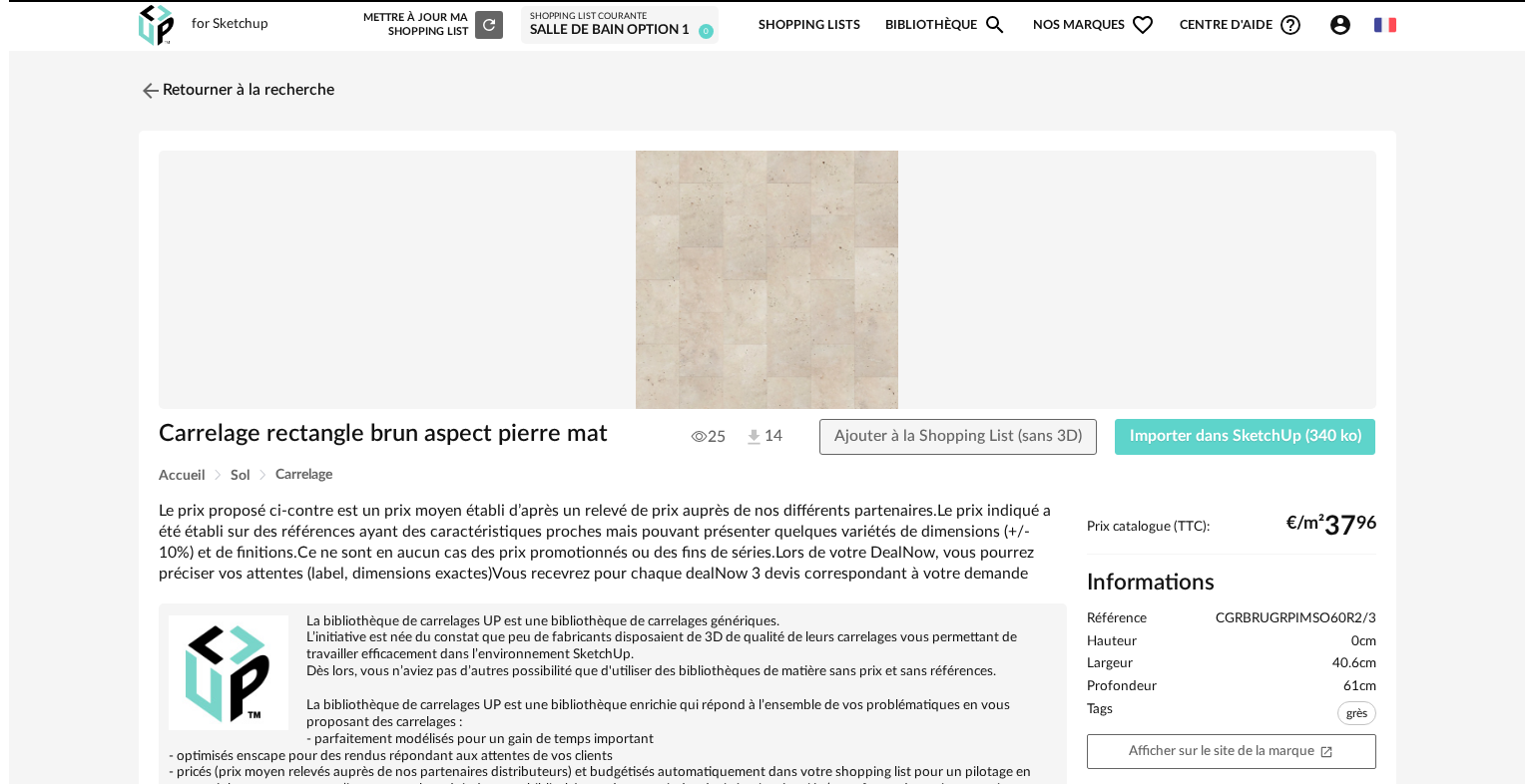 scroll, scrollTop: 0, scrollLeft: 0, axis: both 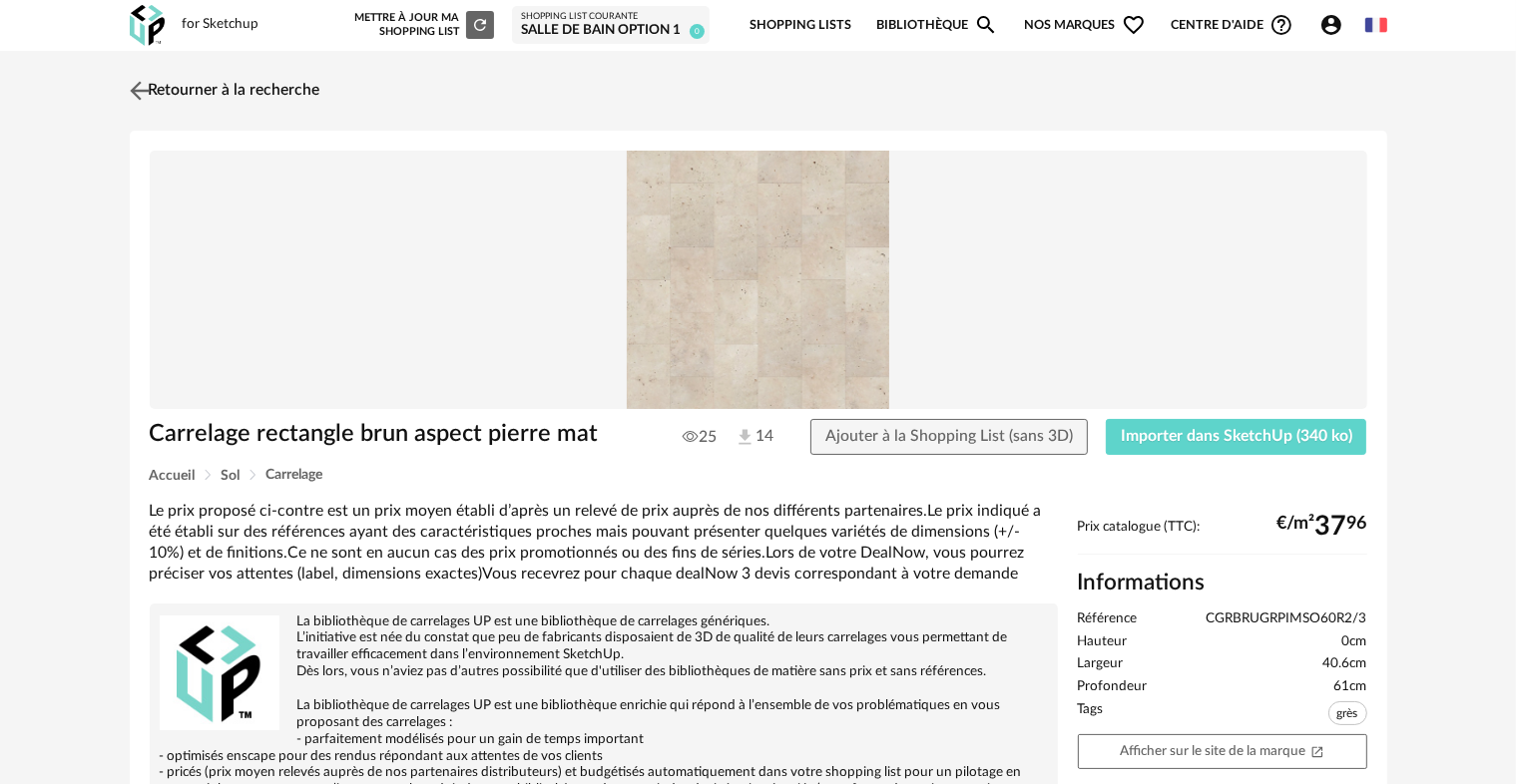 click at bounding box center [139, 90] 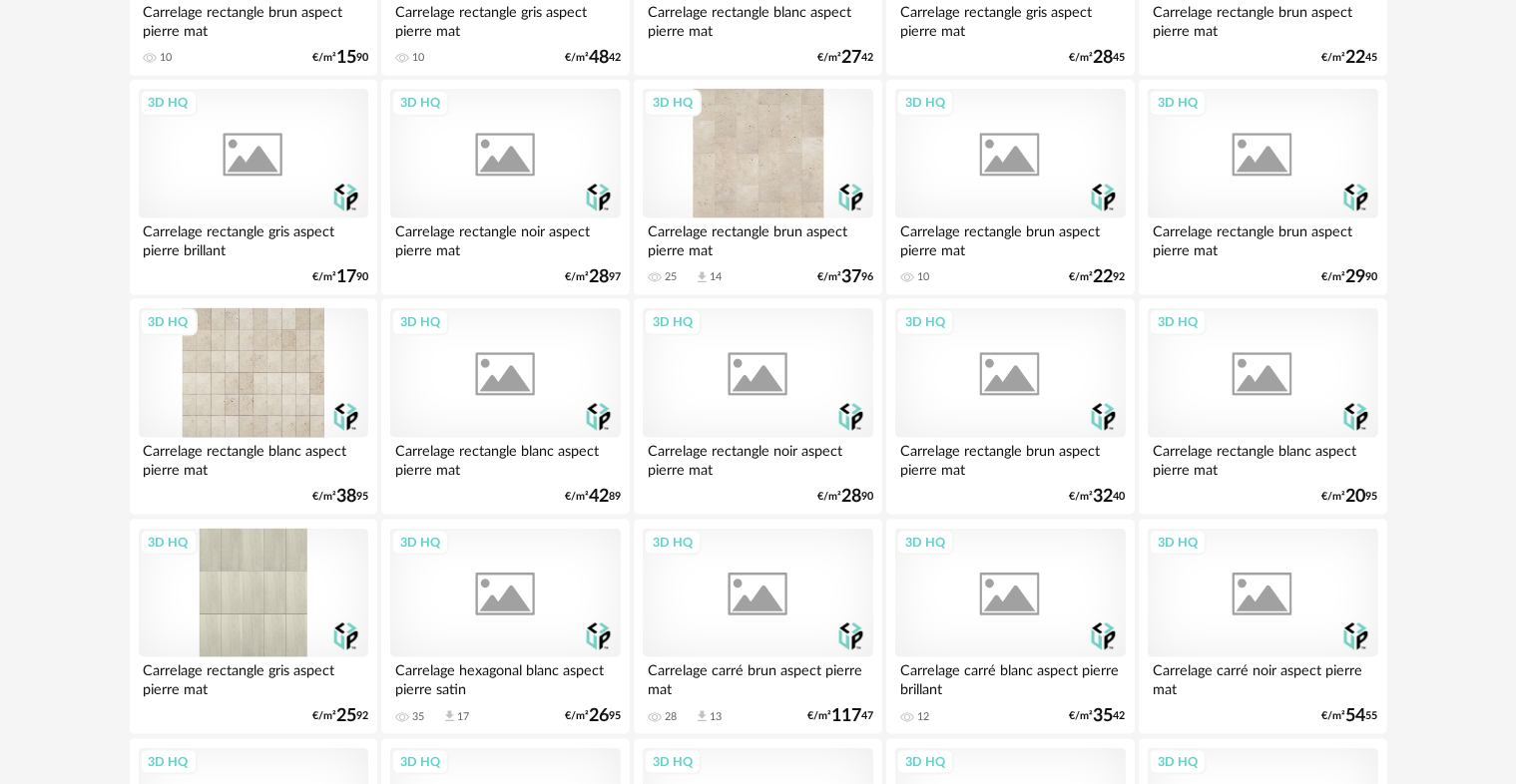 scroll, scrollTop: 2728, scrollLeft: 0, axis: vertical 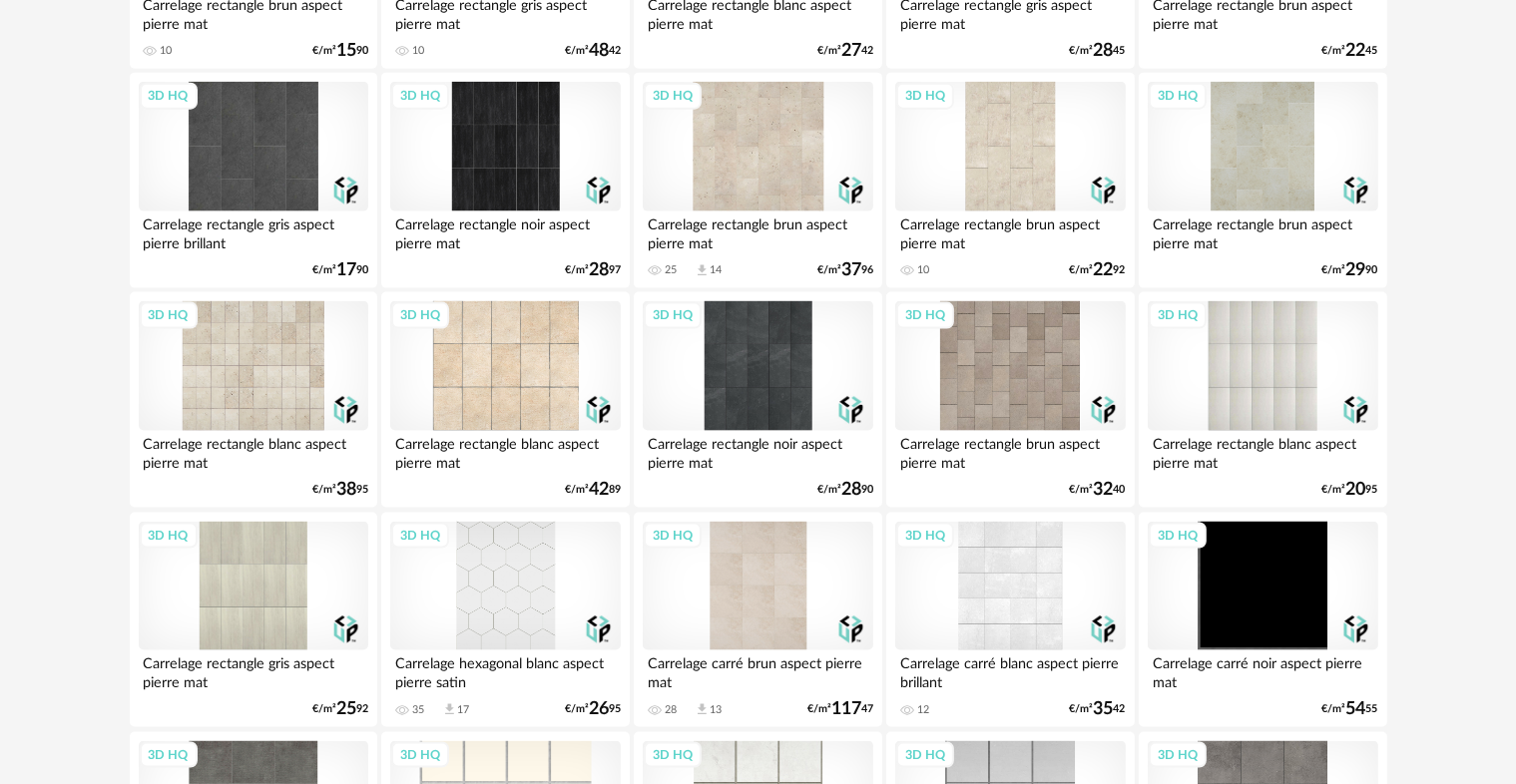 click on "3D HQ" at bounding box center [253, 366] 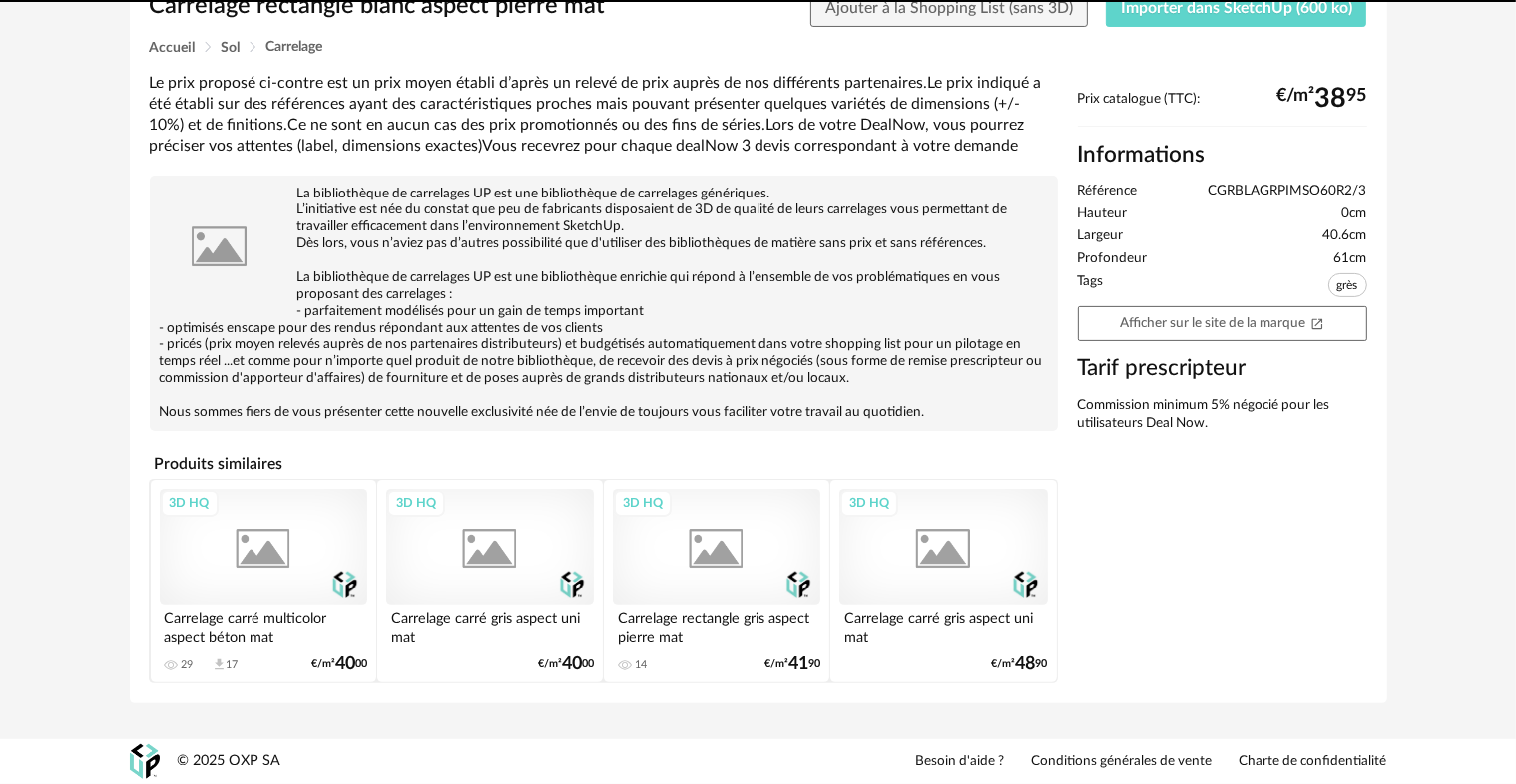scroll, scrollTop: 0, scrollLeft: 0, axis: both 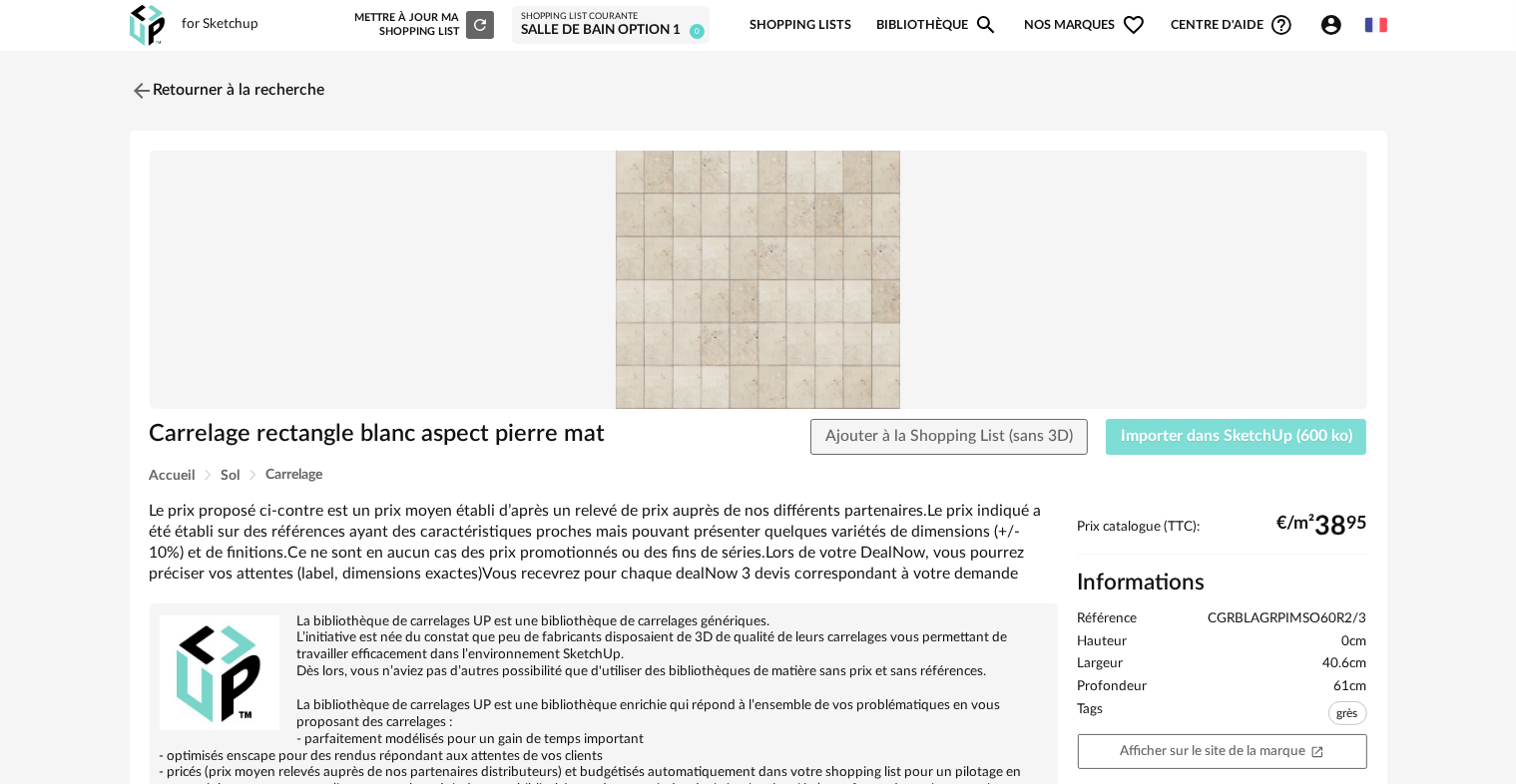 click on "Importer dans SketchUp (600 ko)" at bounding box center (1237, 436) 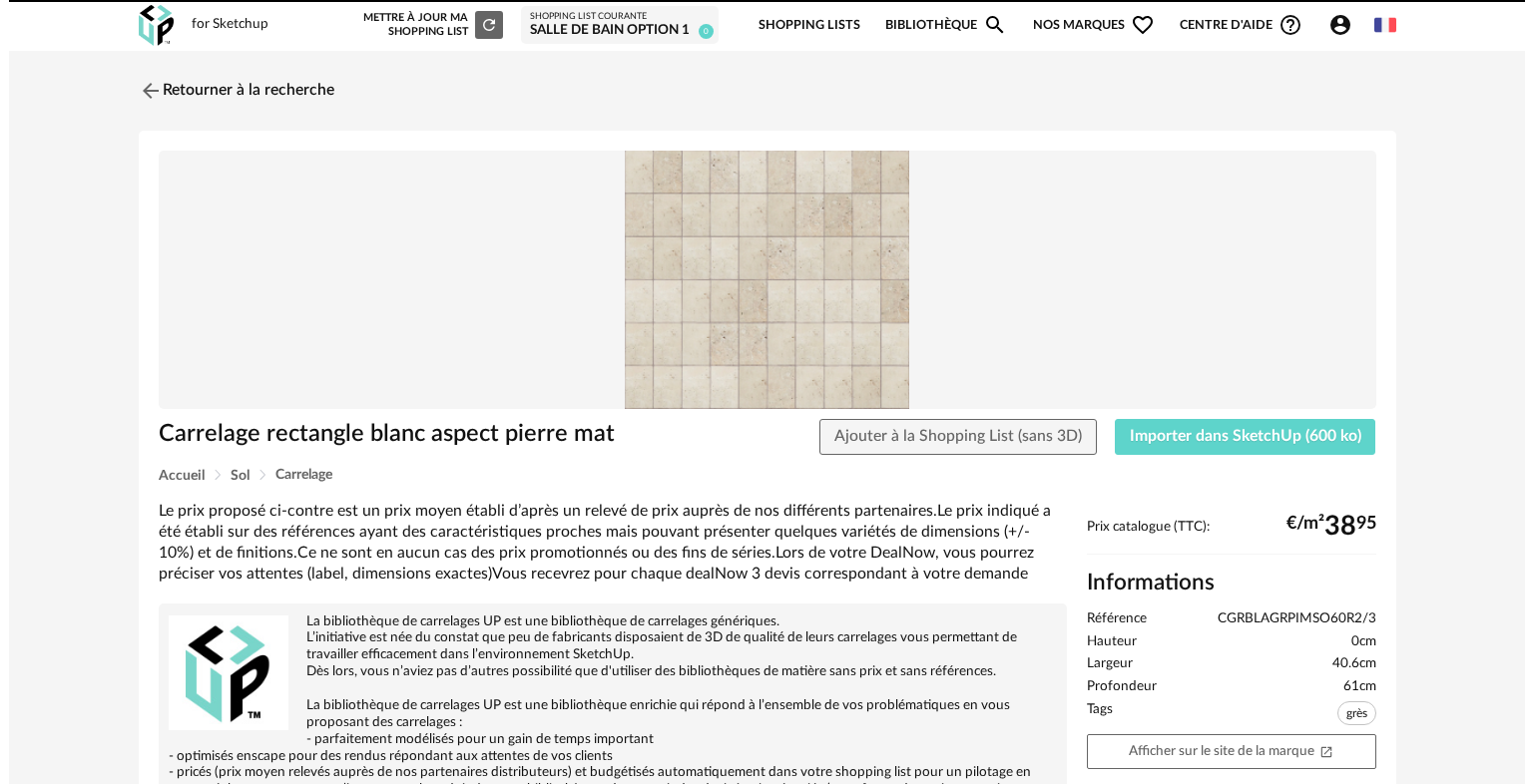 scroll, scrollTop: 0, scrollLeft: 0, axis: both 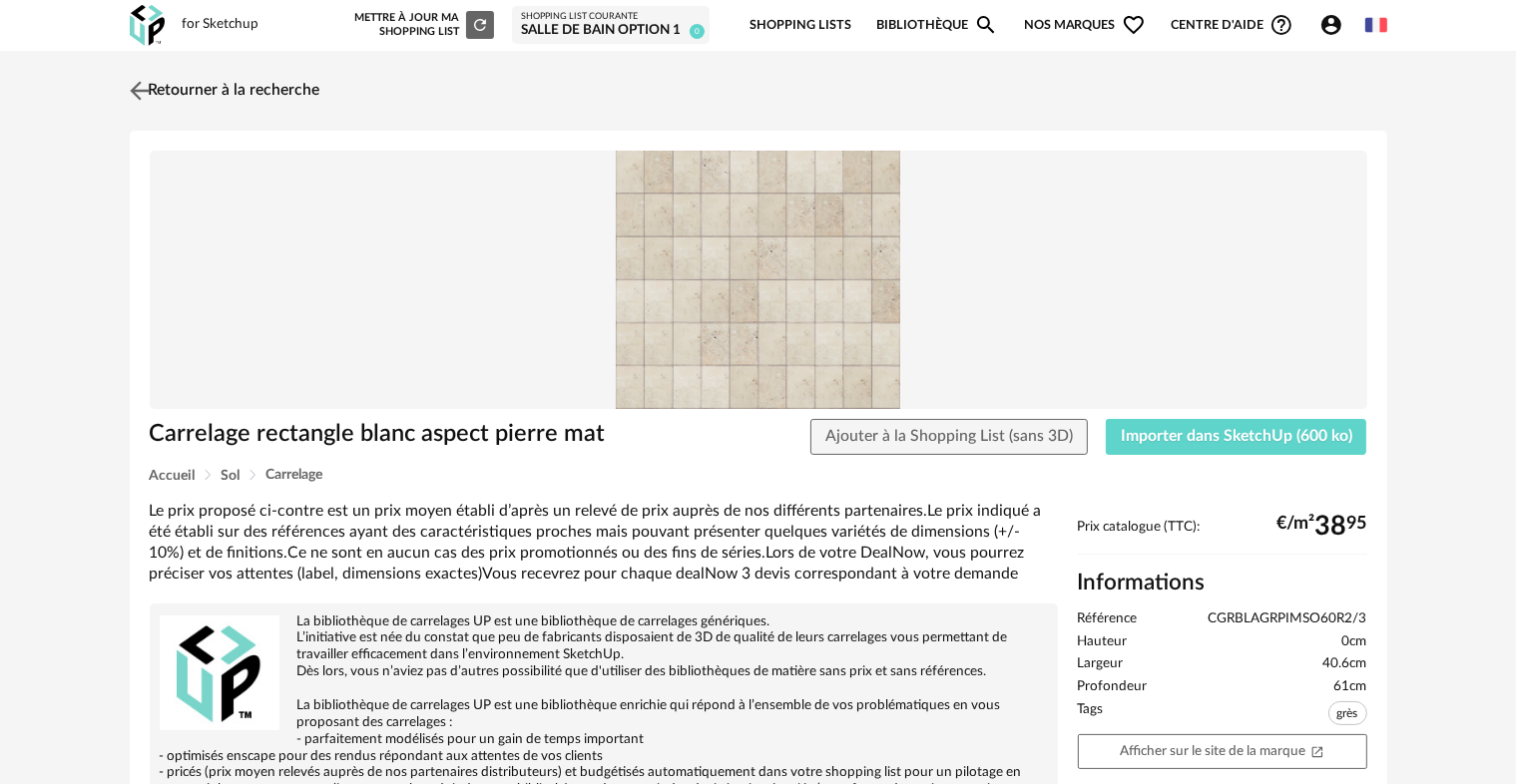 click at bounding box center (139, 90) 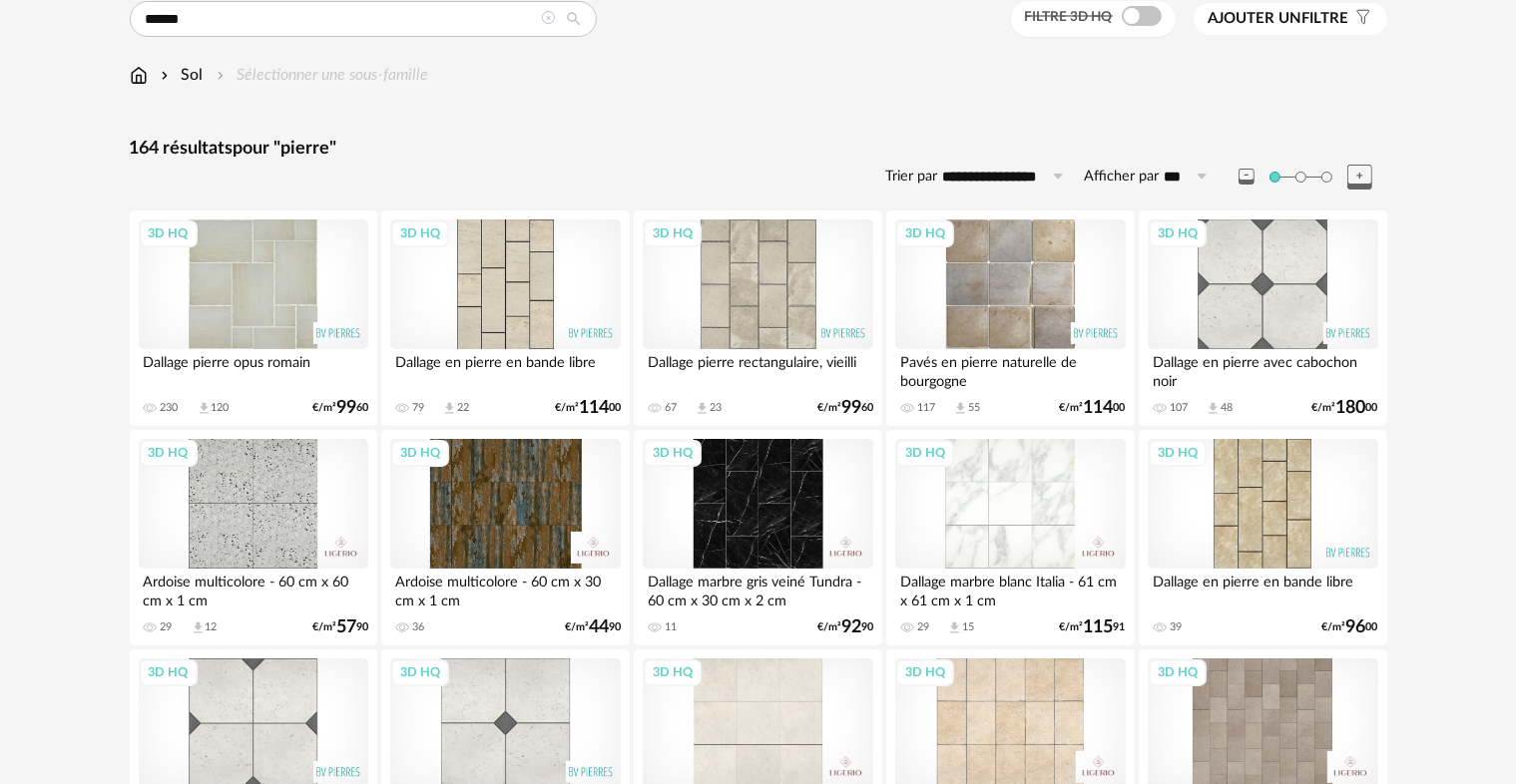 scroll, scrollTop: 0, scrollLeft: 0, axis: both 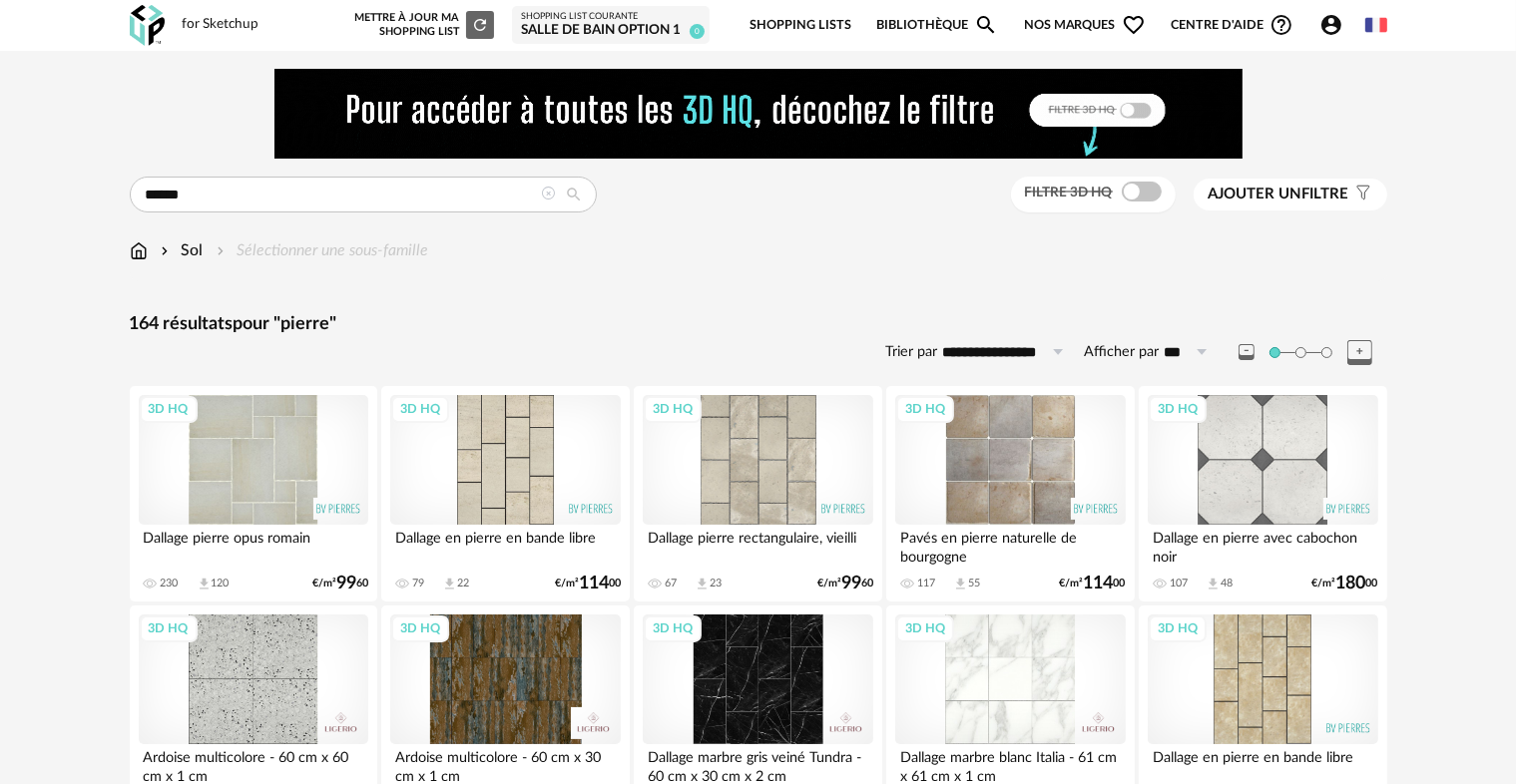 click at bounding box center [549, 194] 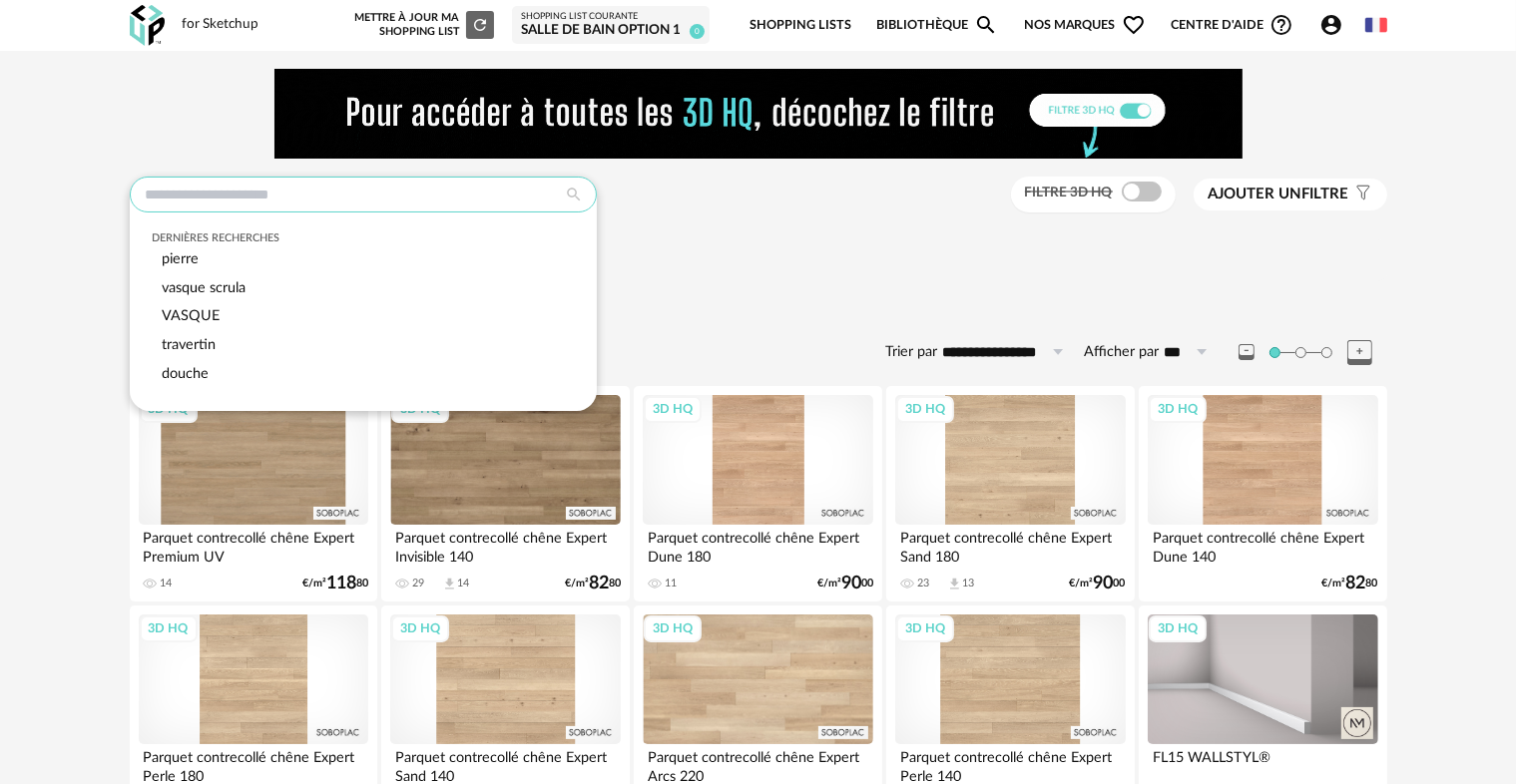 click at bounding box center (363, 195) 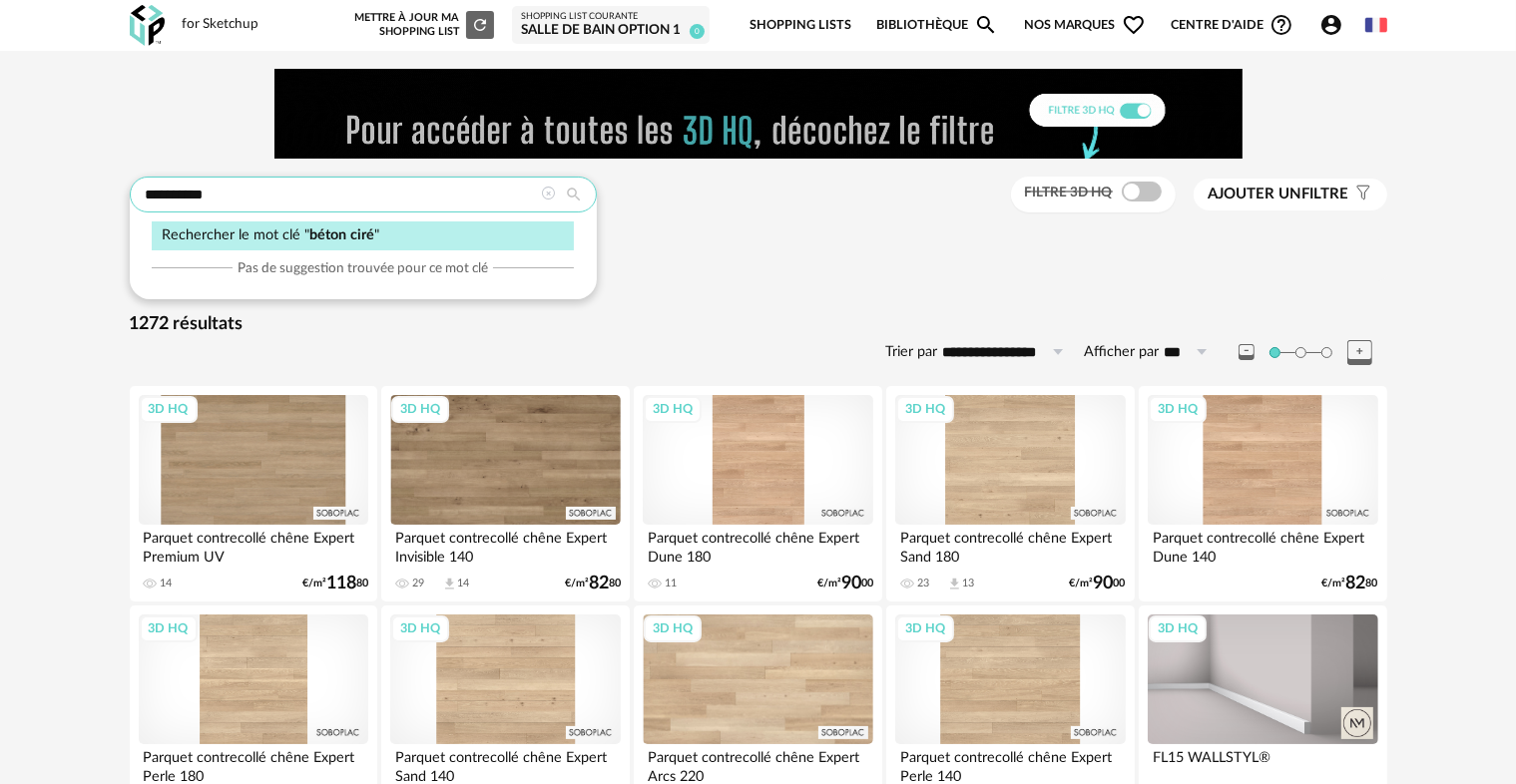 type on "**********" 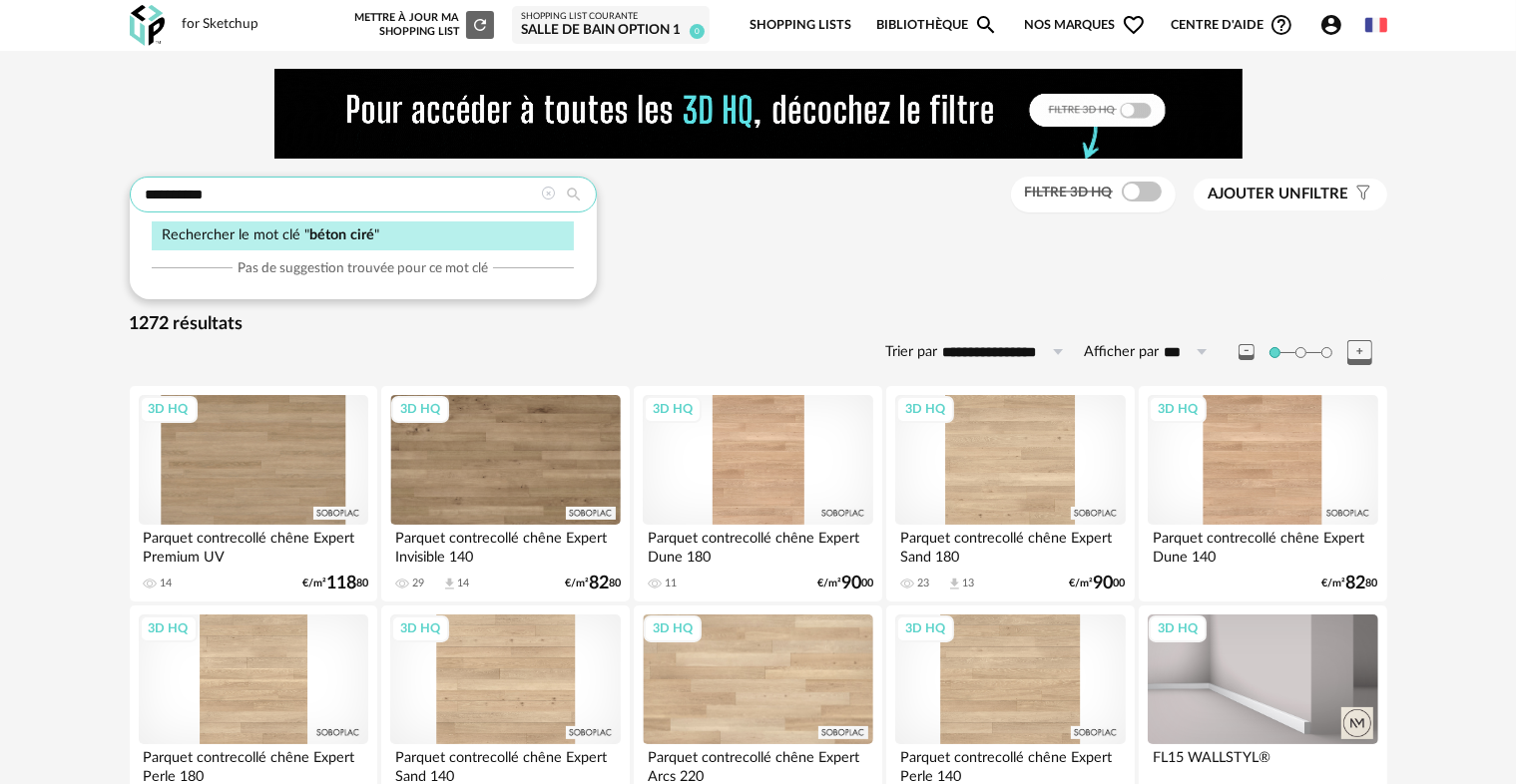 type on "**********" 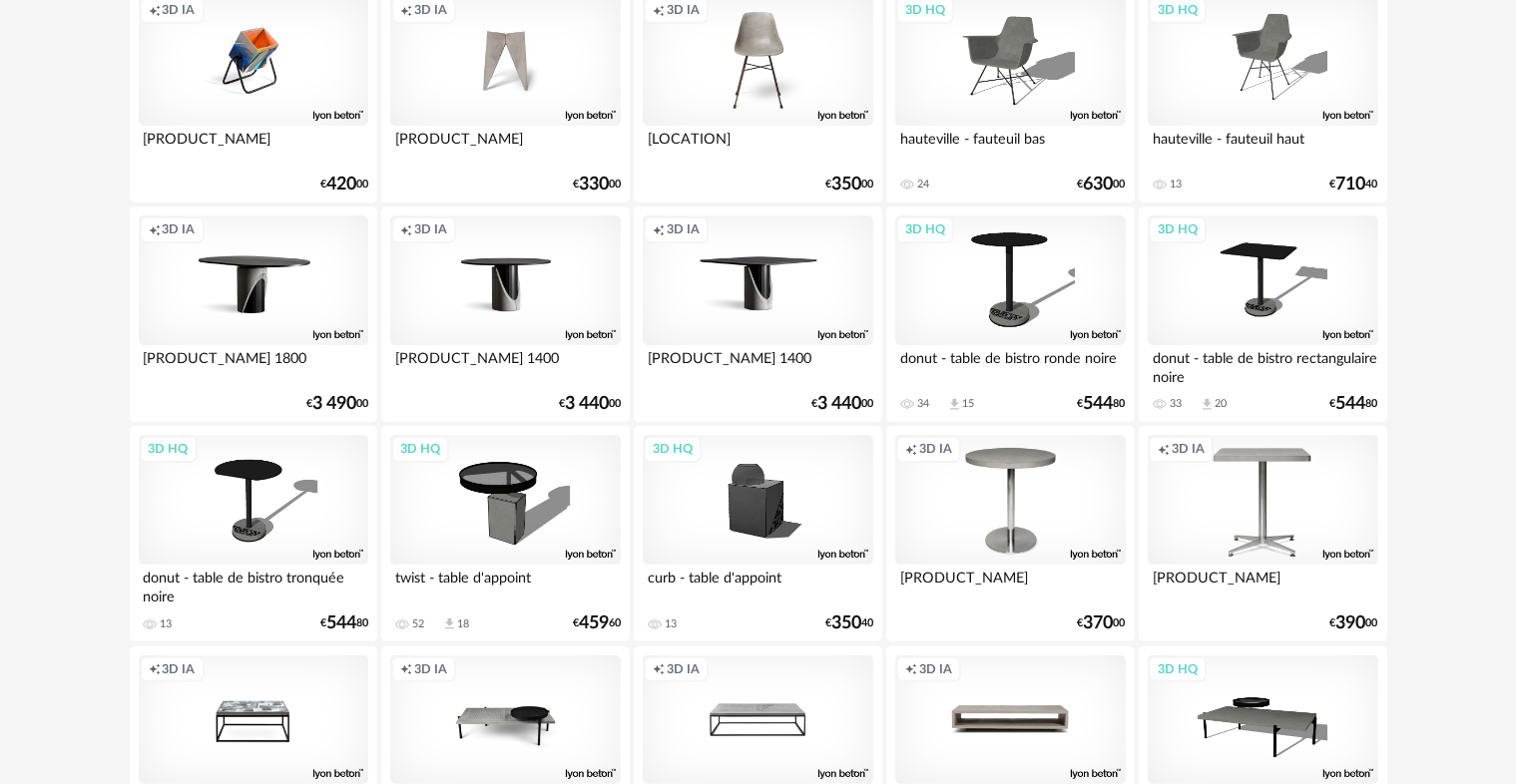 scroll, scrollTop: 0, scrollLeft: 0, axis: both 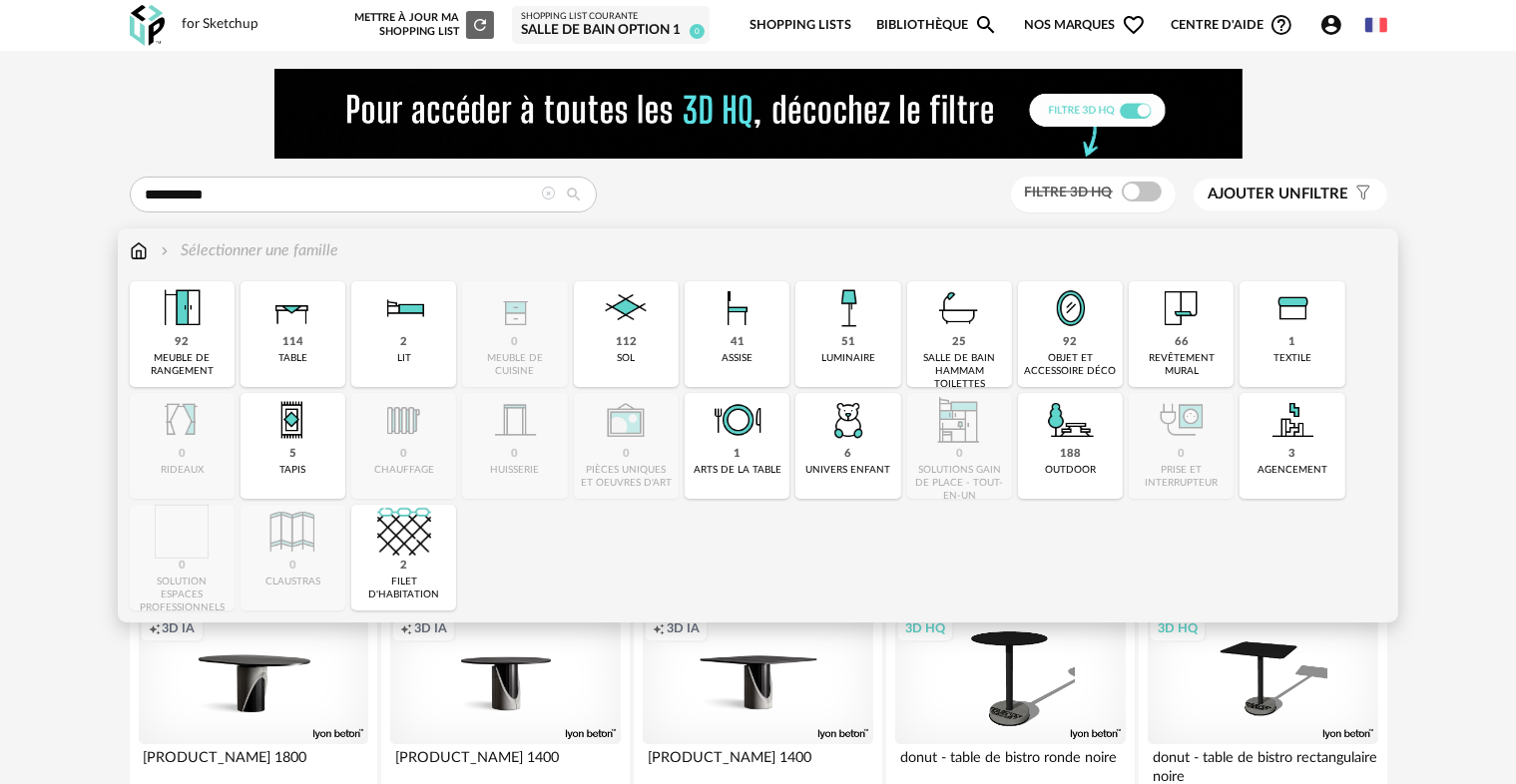 click at bounding box center (139, 250) 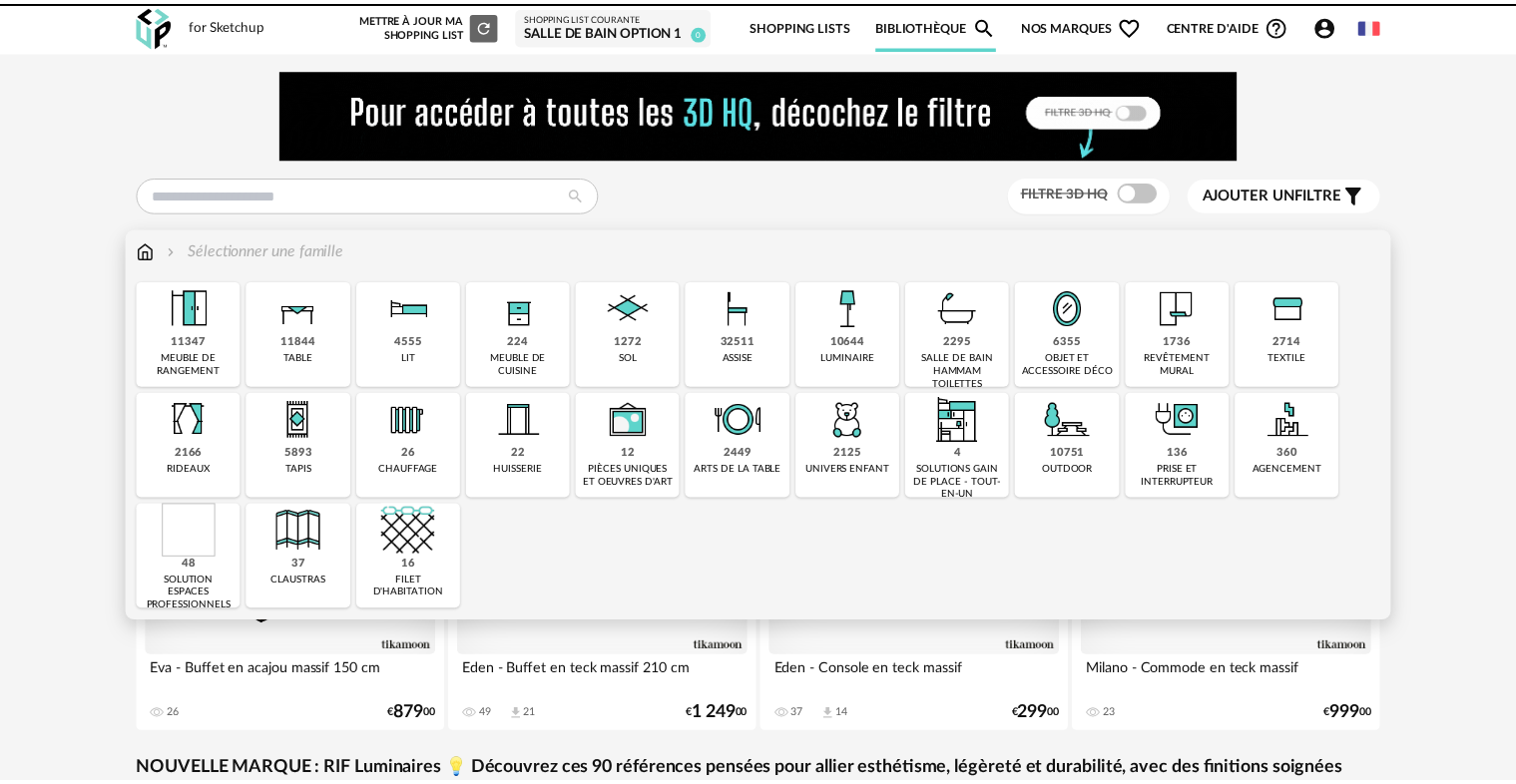 scroll, scrollTop: 0, scrollLeft: 0, axis: both 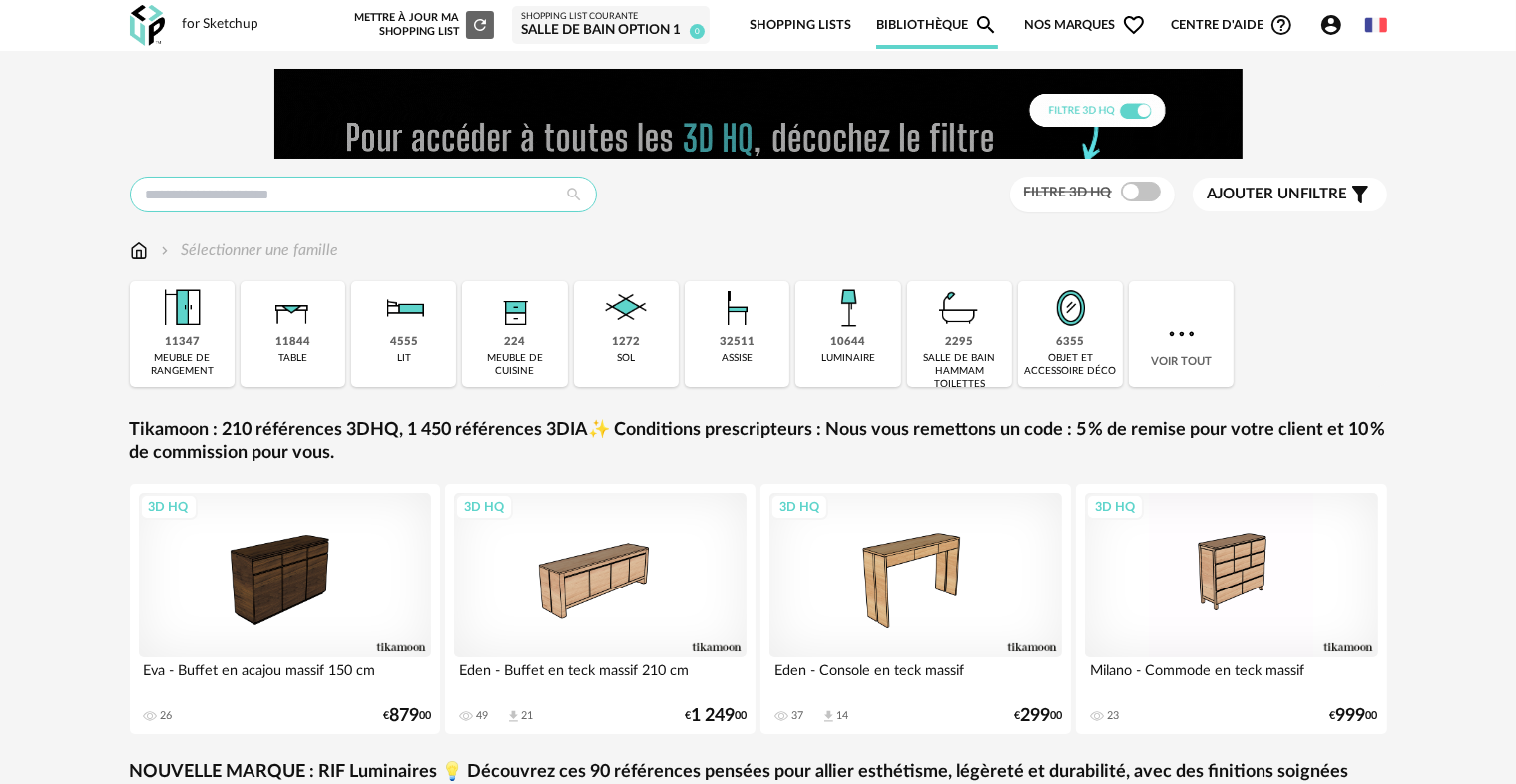 click at bounding box center (363, 195) 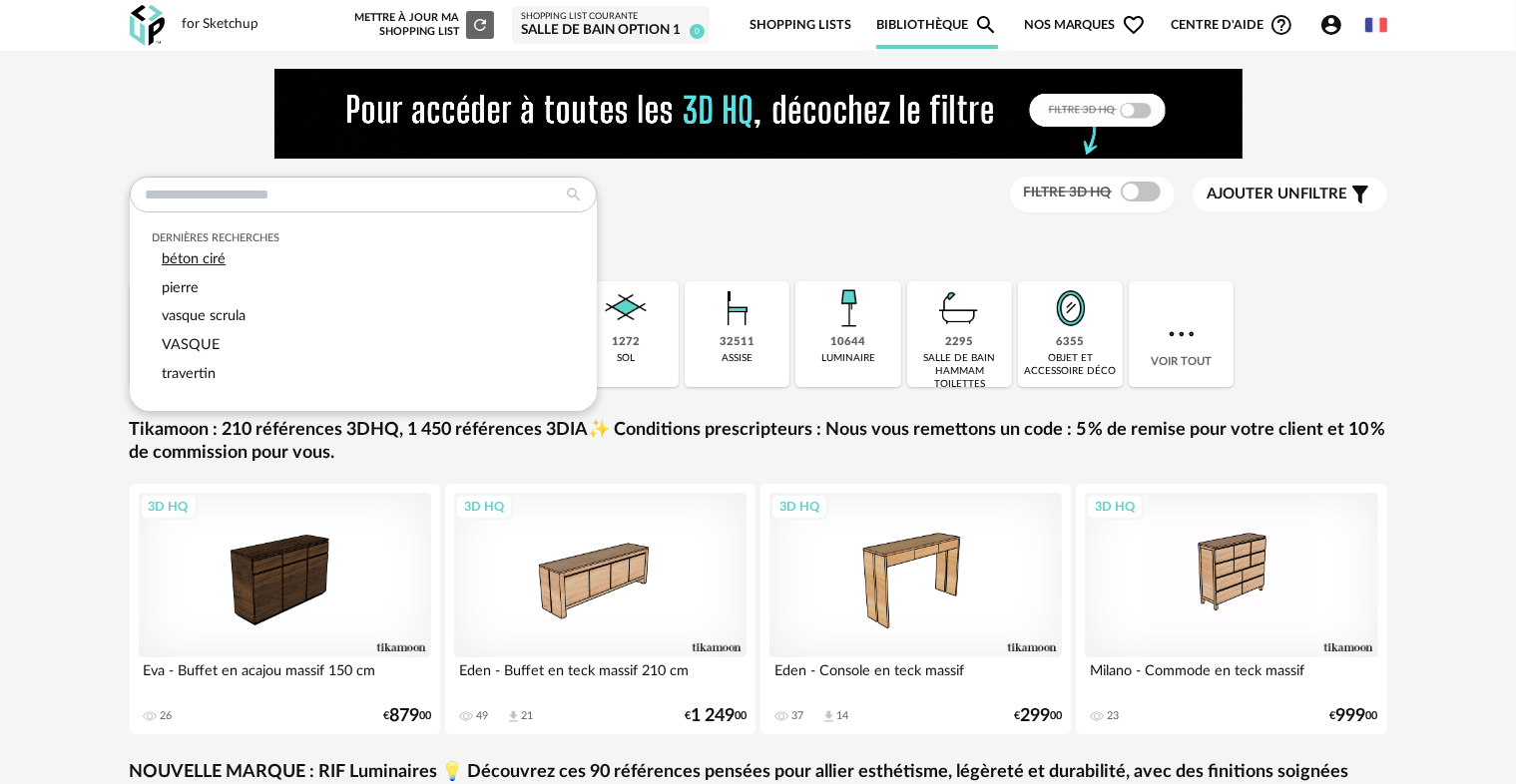 click on "béton ciré" at bounding box center [194, 258] 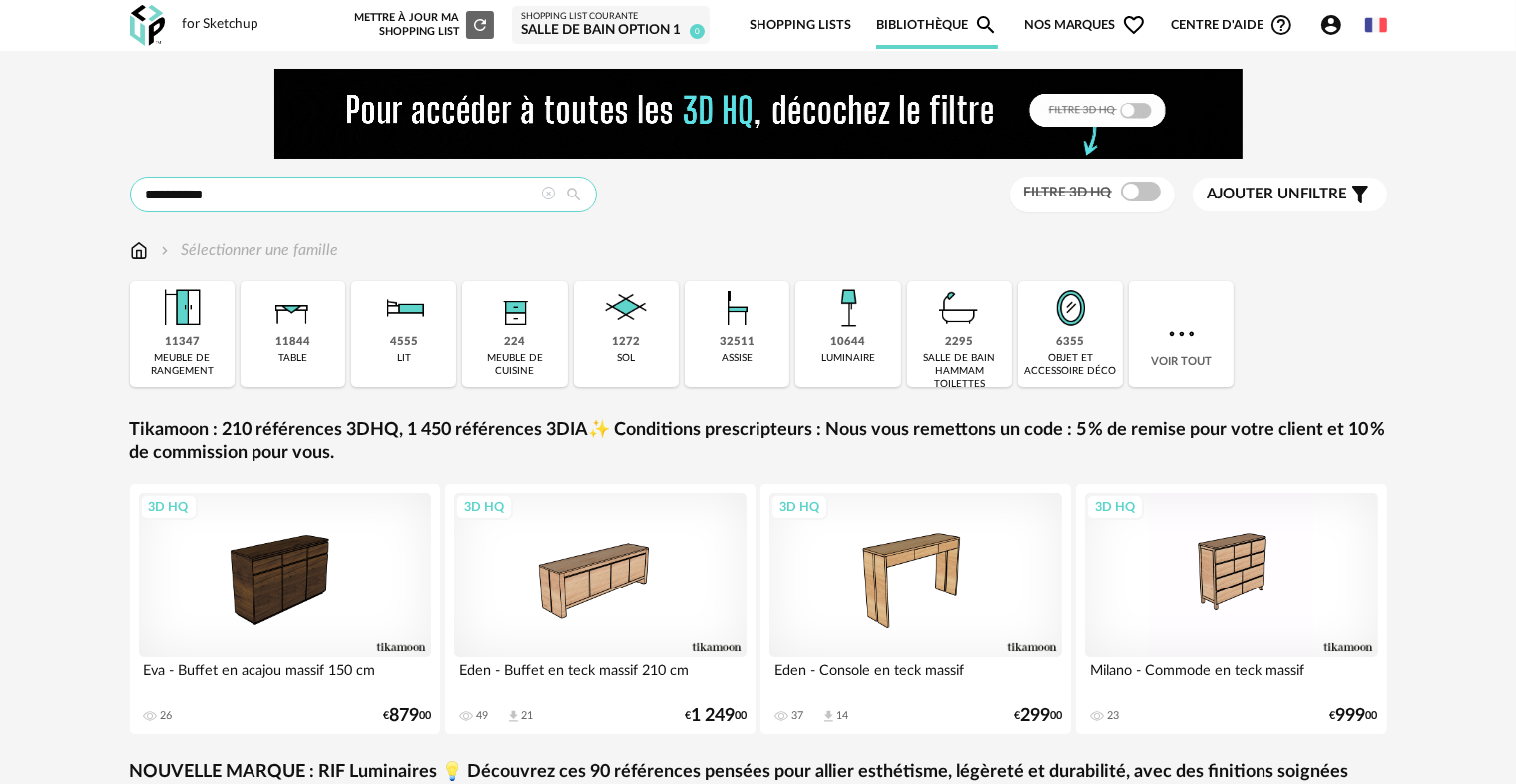 type on "**********" 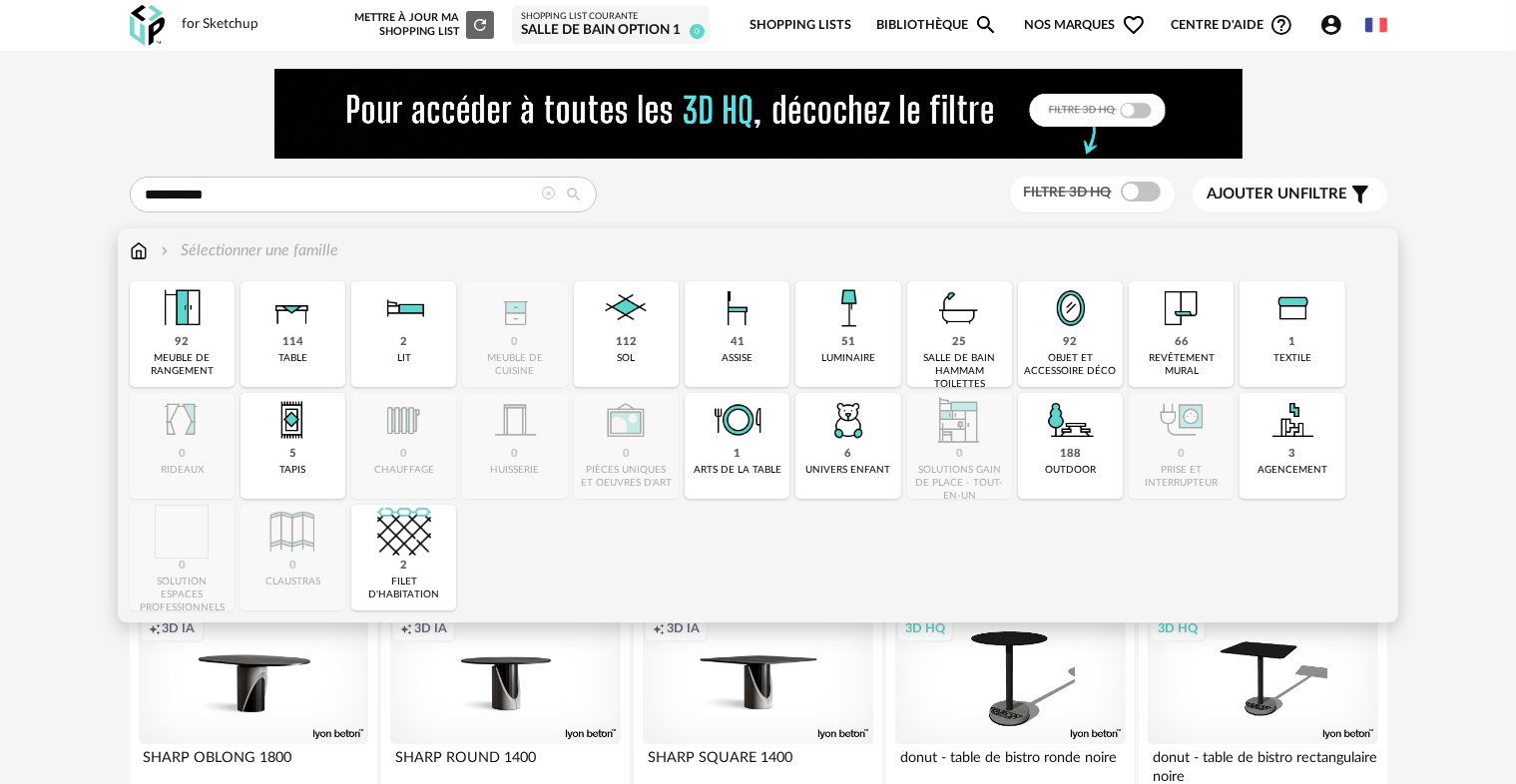 click on "112" at bounding box center [626, 342] 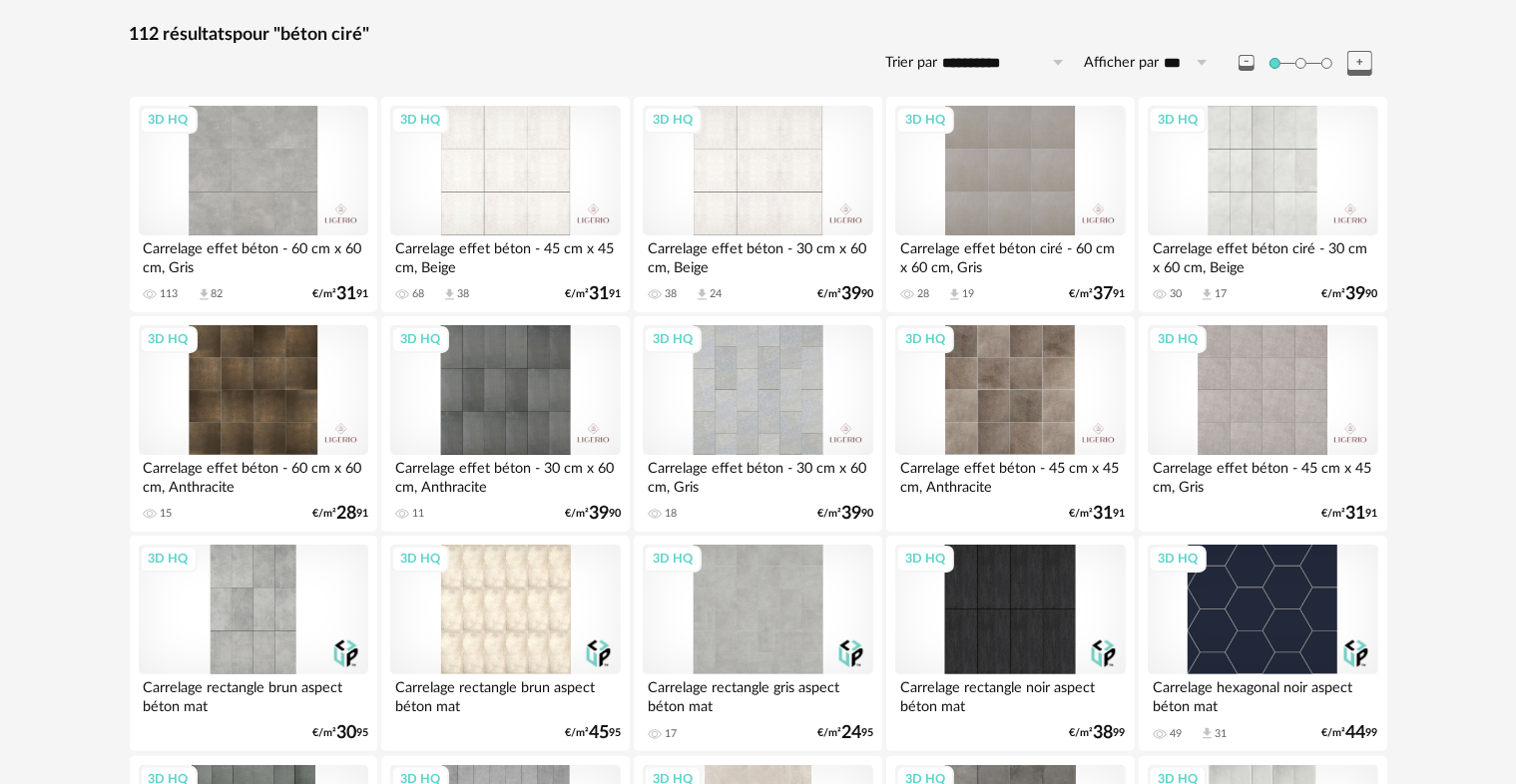 scroll, scrollTop: 0, scrollLeft: 0, axis: both 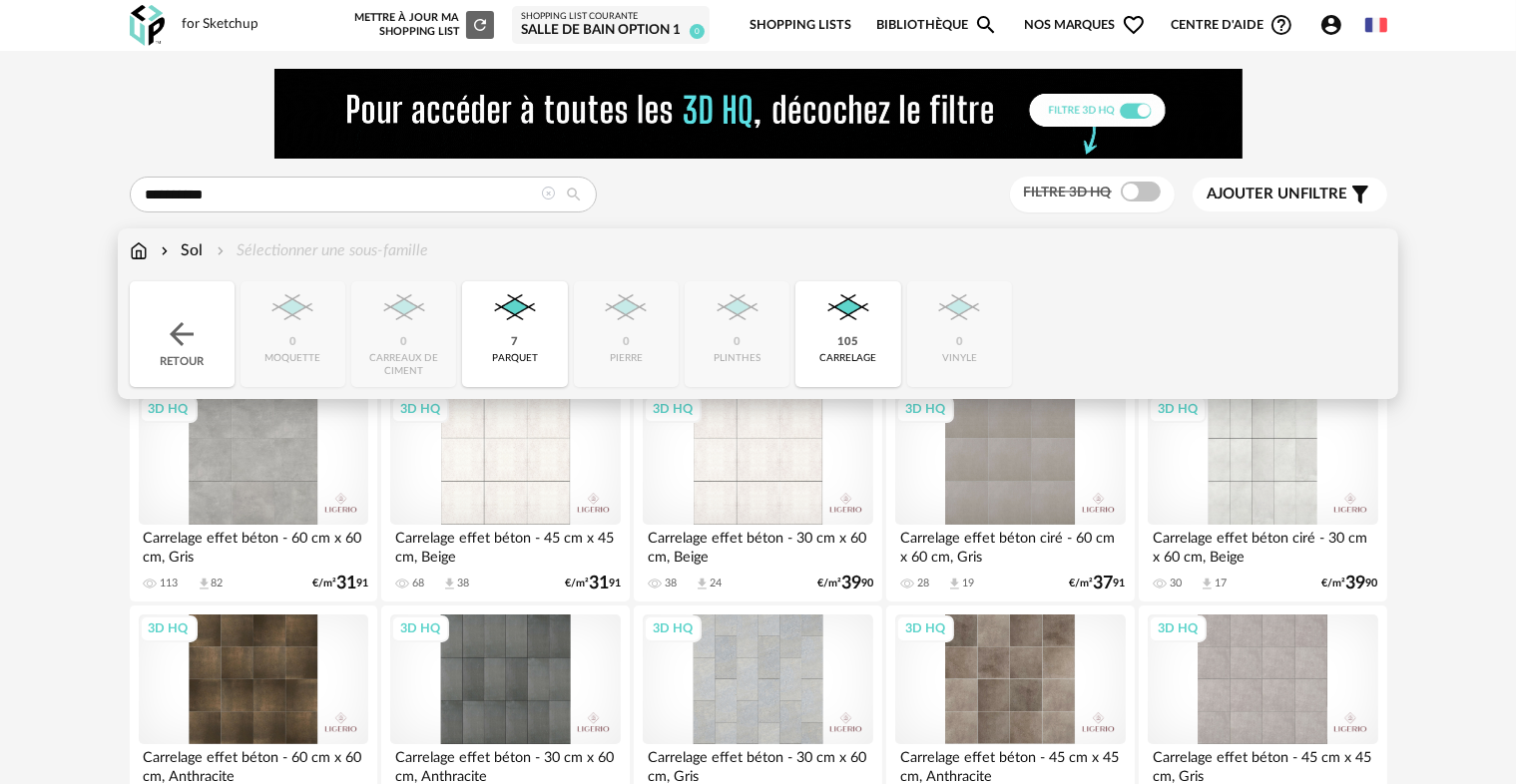 click at bounding box center [139, 250] 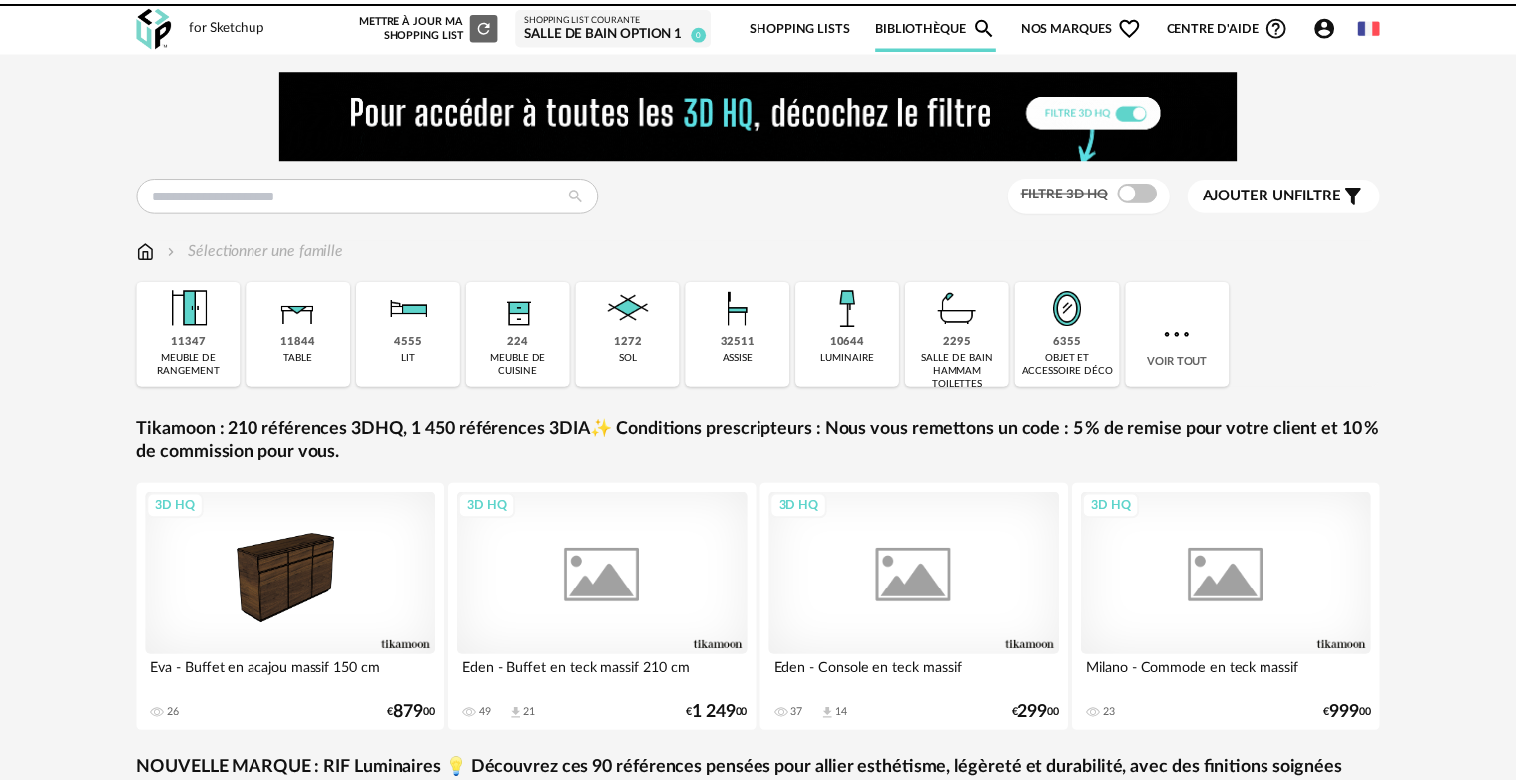 scroll, scrollTop: 0, scrollLeft: 0, axis: both 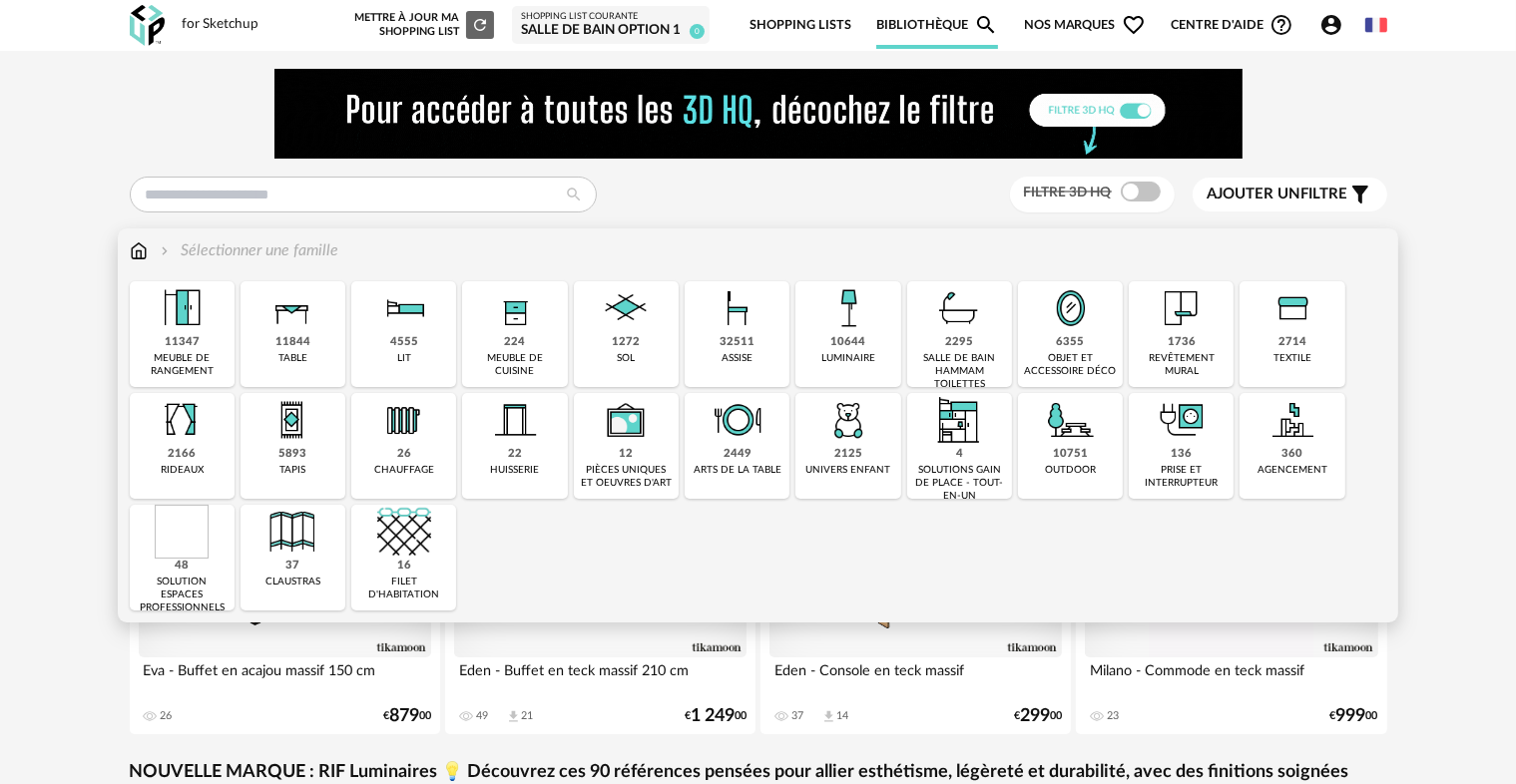 click on "1736" at bounding box center [1182, 342] 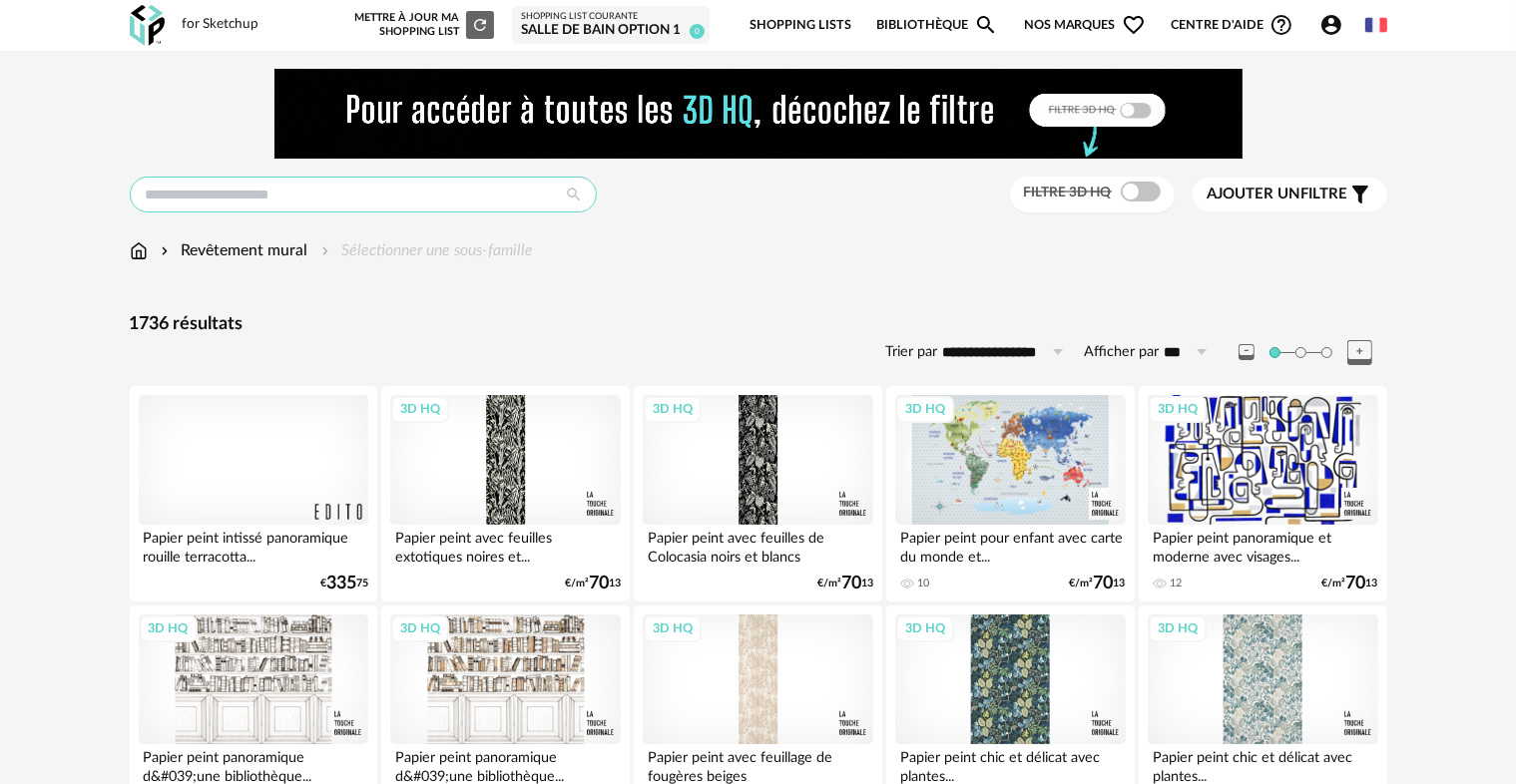 click at bounding box center (363, 195) 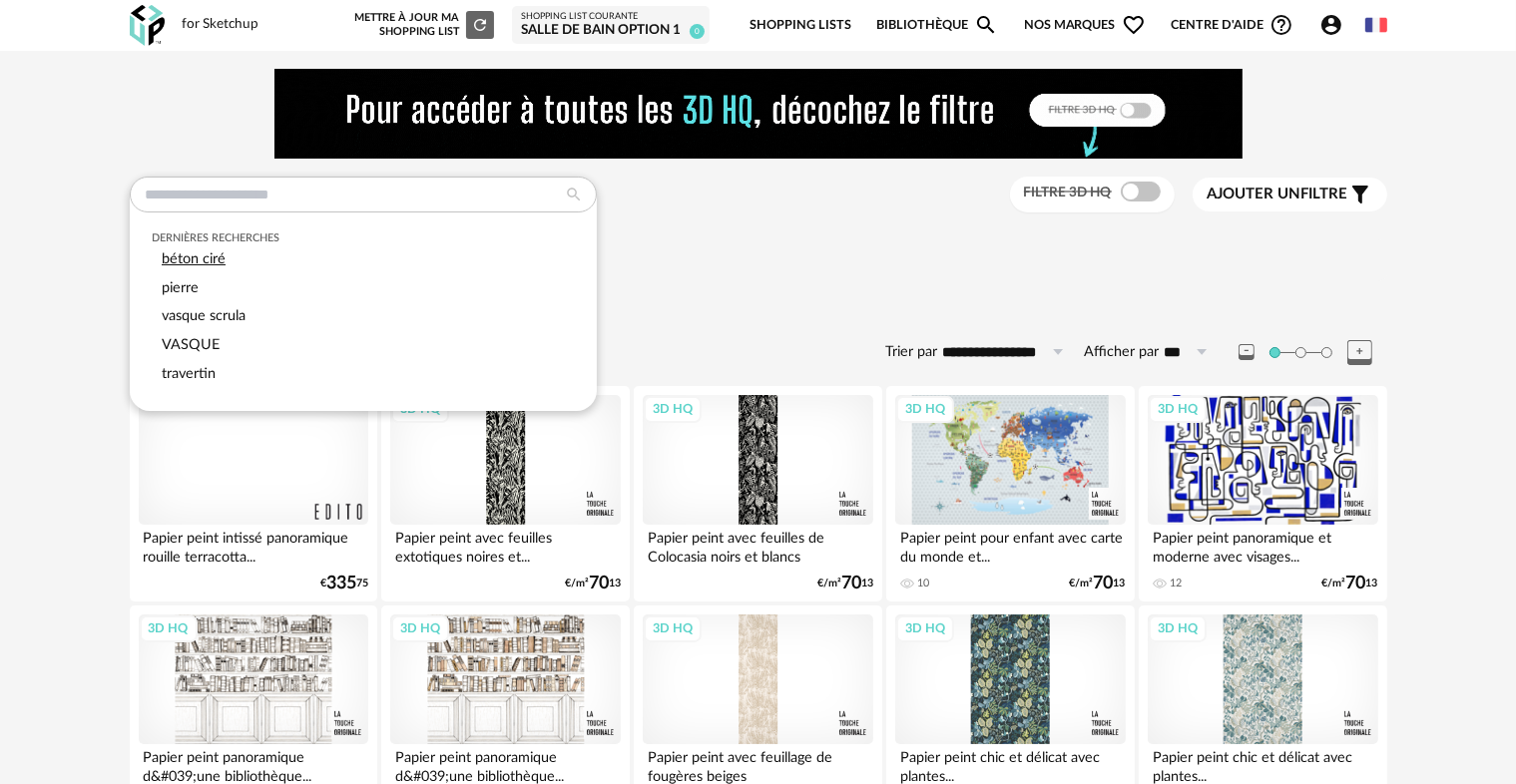 click on "béton ciré" at bounding box center (194, 258) 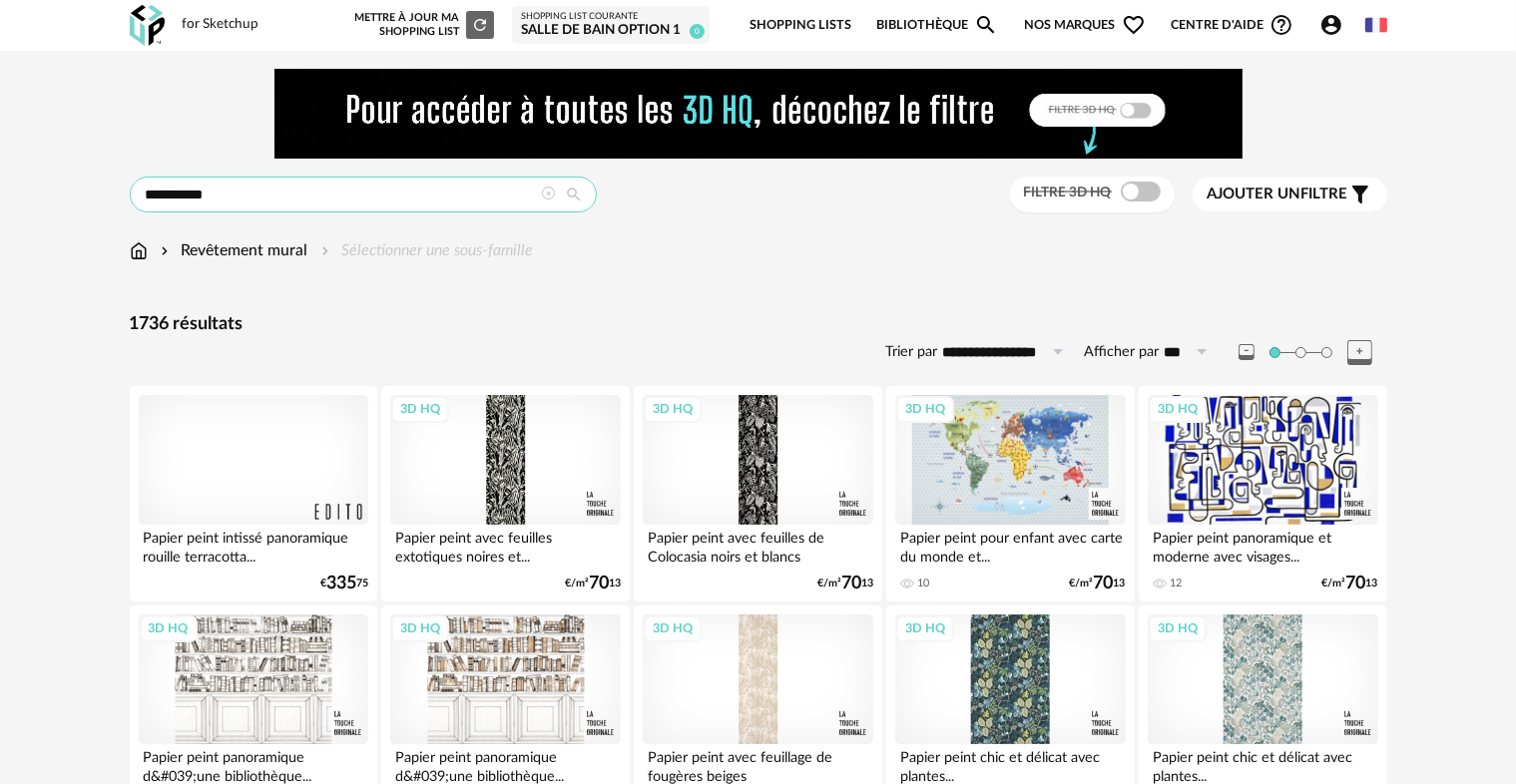 type on "**********" 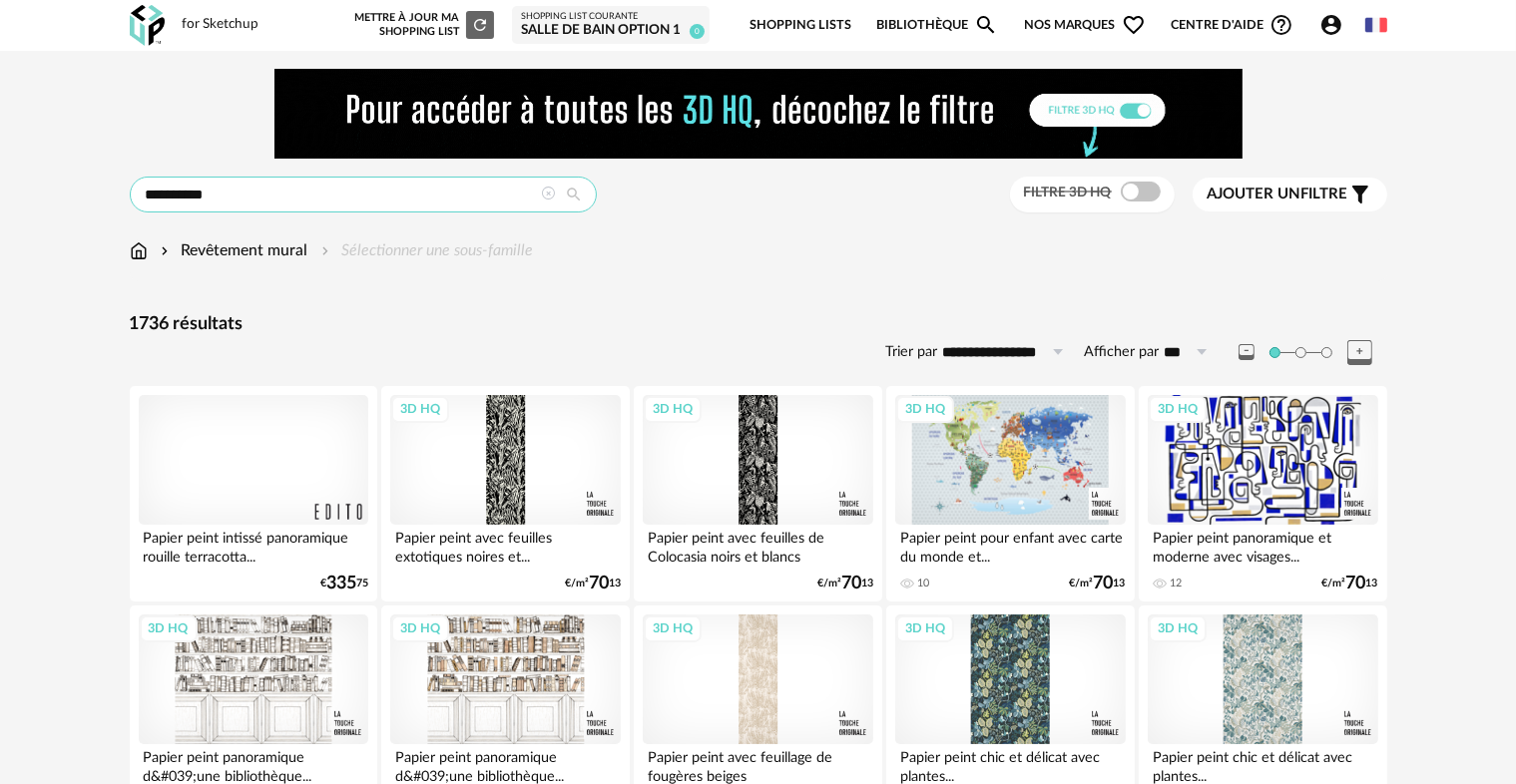 type on "**********" 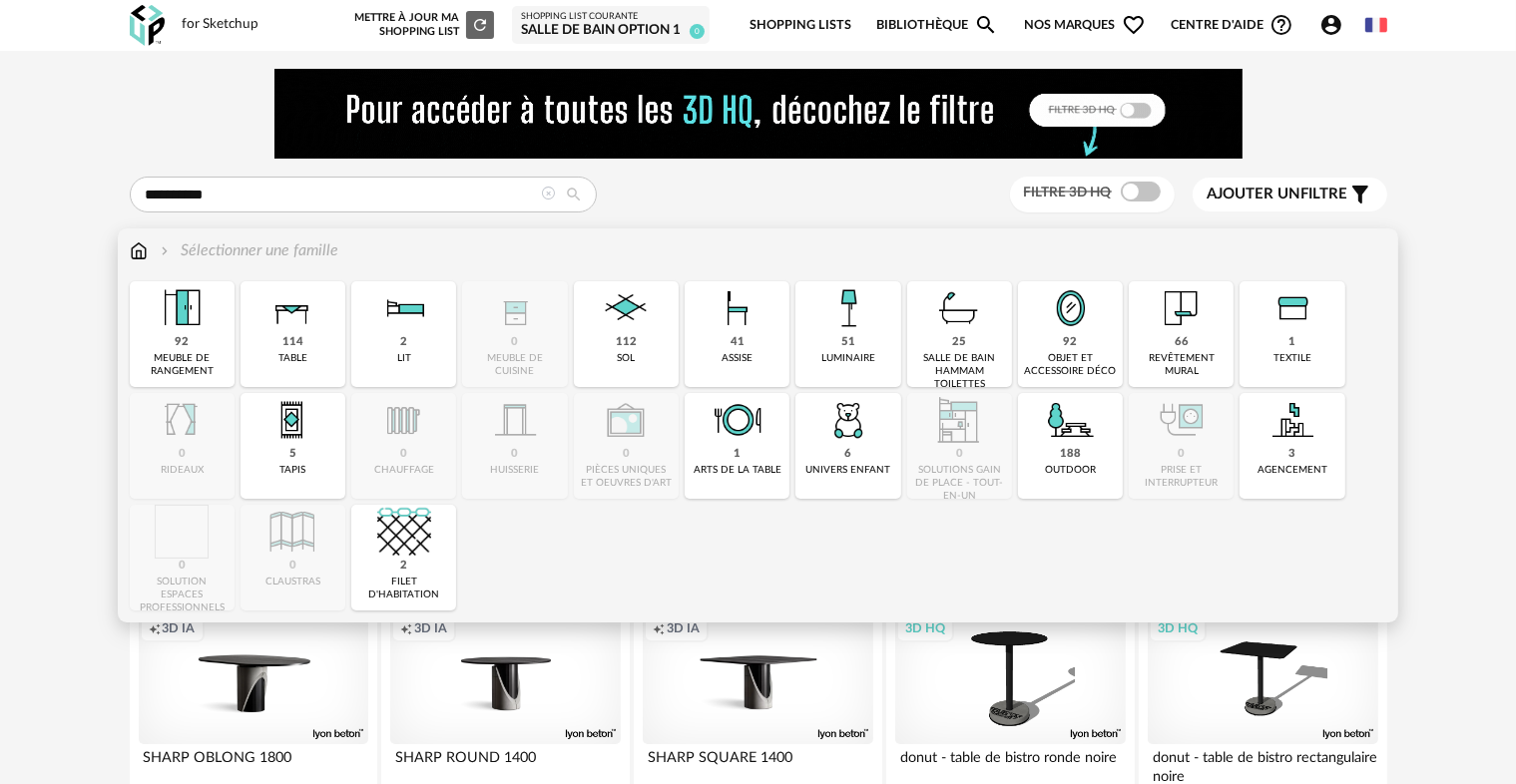 click on "66" at bounding box center [1182, 342] 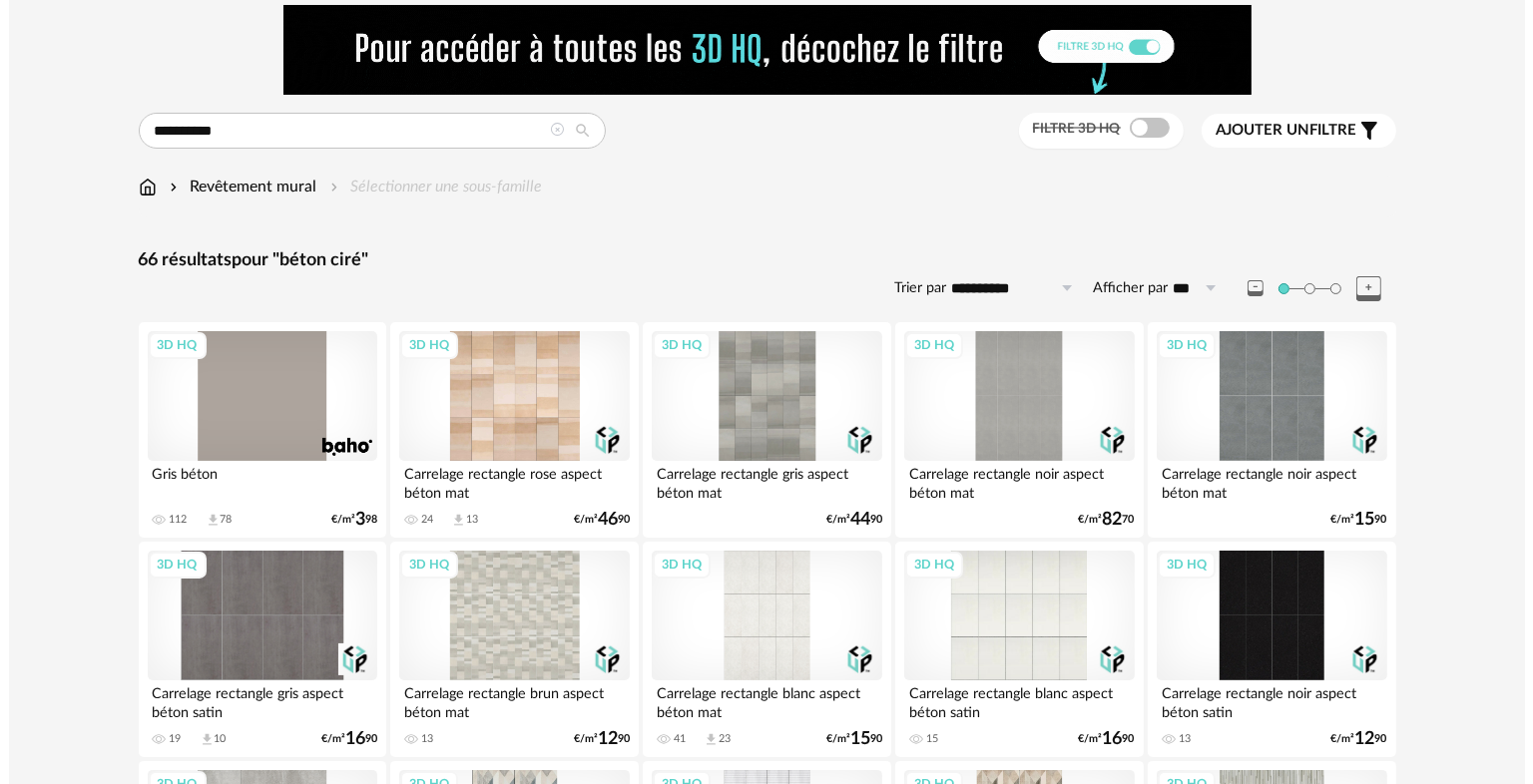 scroll, scrollTop: 0, scrollLeft: 0, axis: both 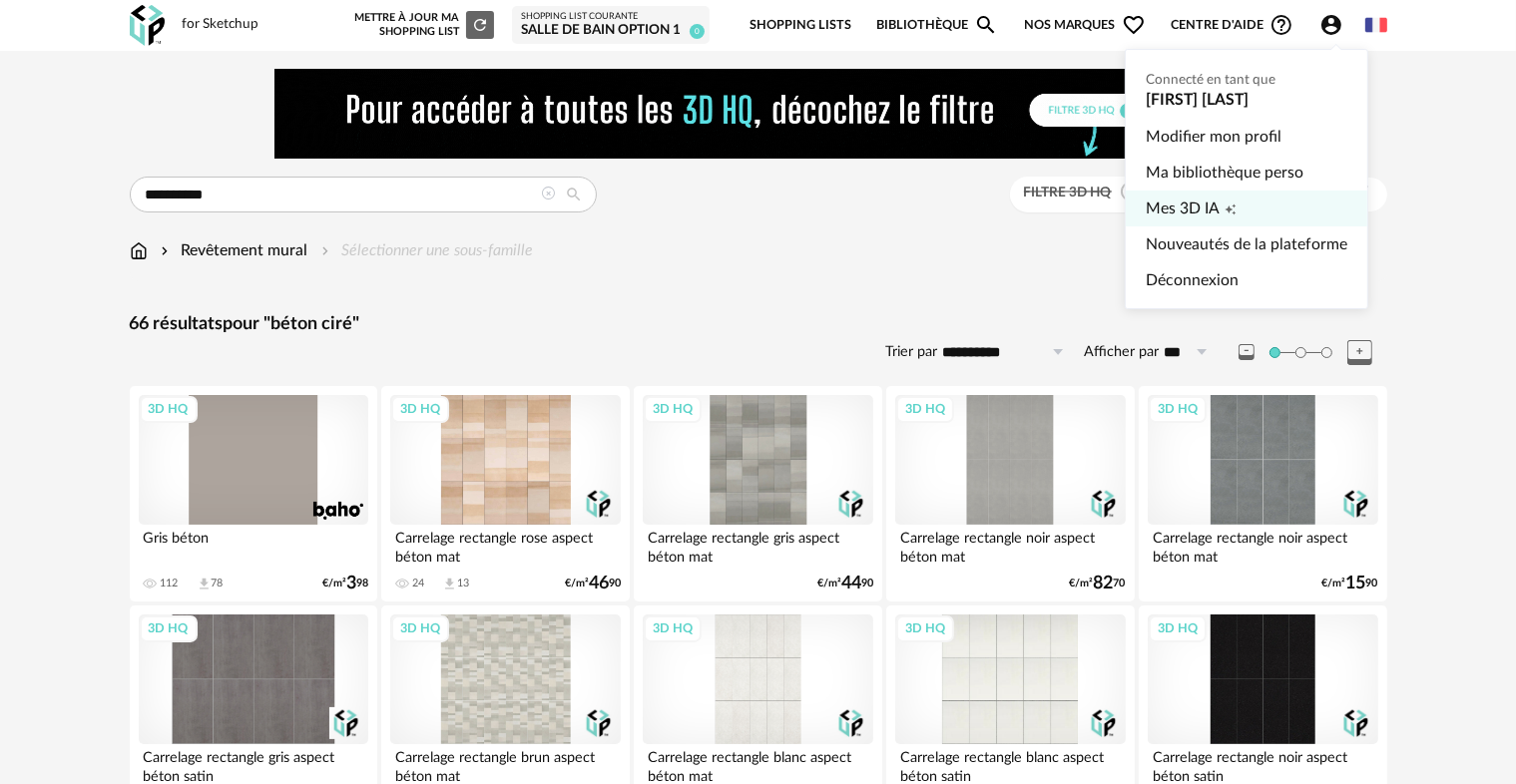 click on "Mes 3D IA" at bounding box center (1183, 208) 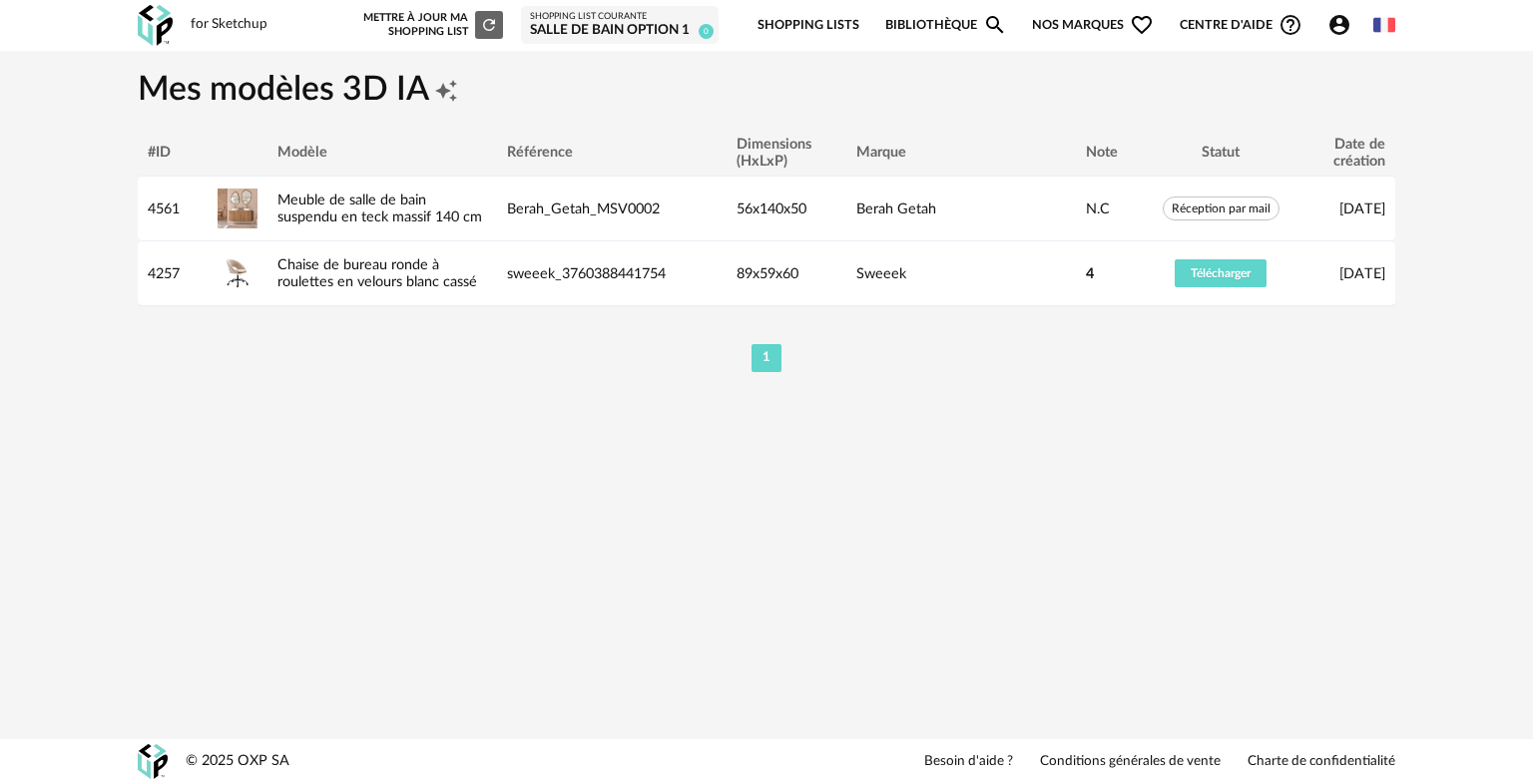 click at bounding box center [155, 25] 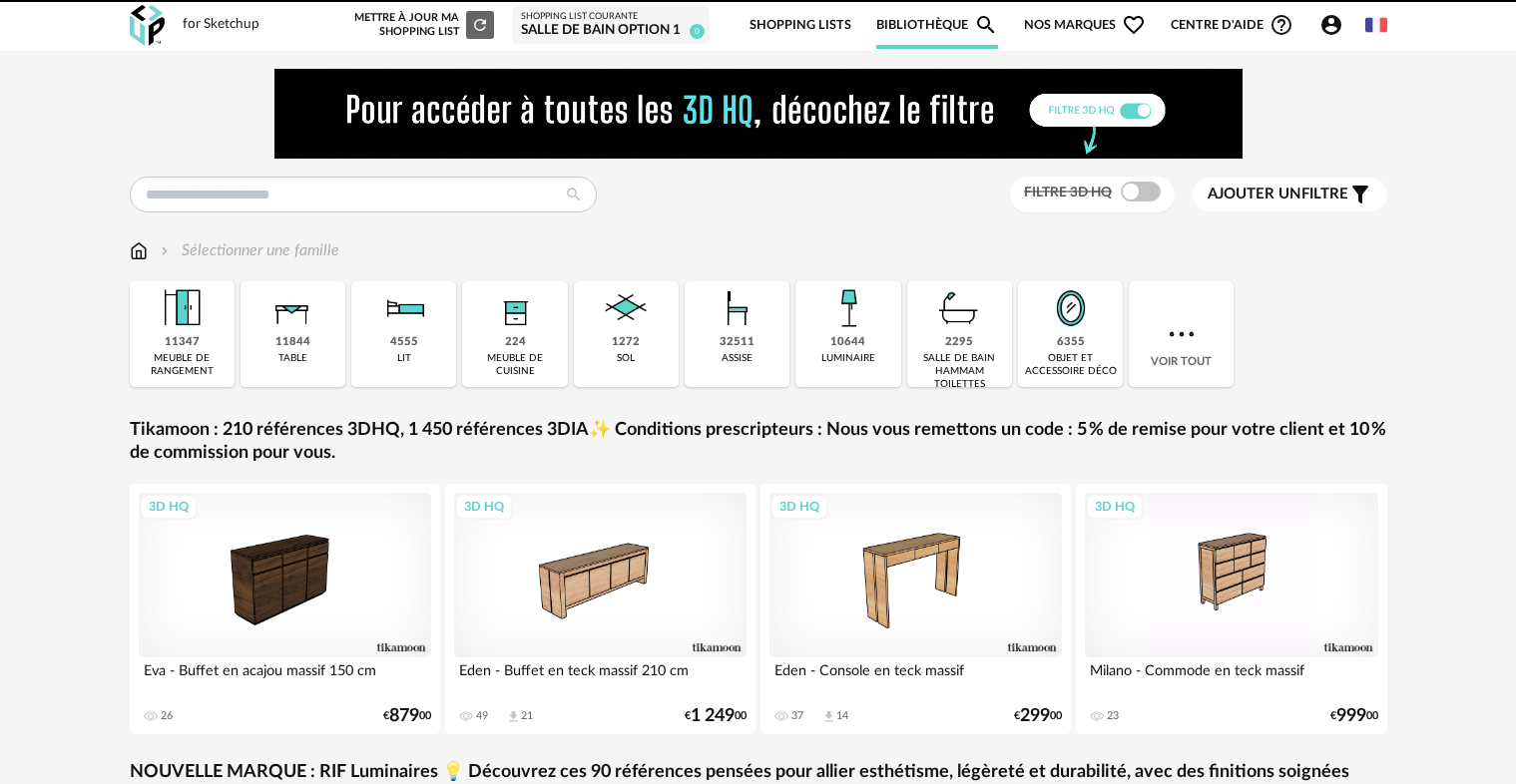 scroll, scrollTop: 0, scrollLeft: 0, axis: both 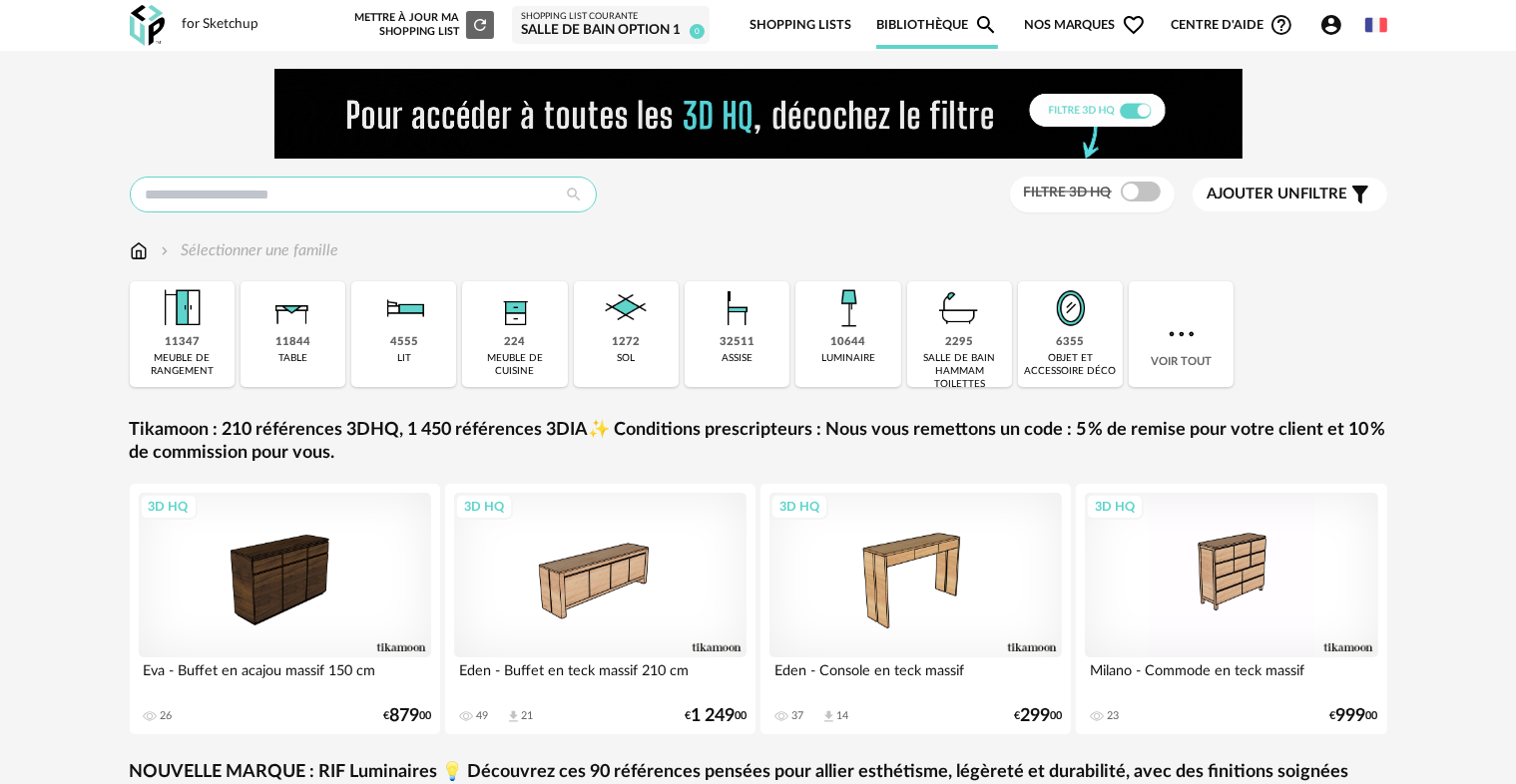 click at bounding box center [363, 195] 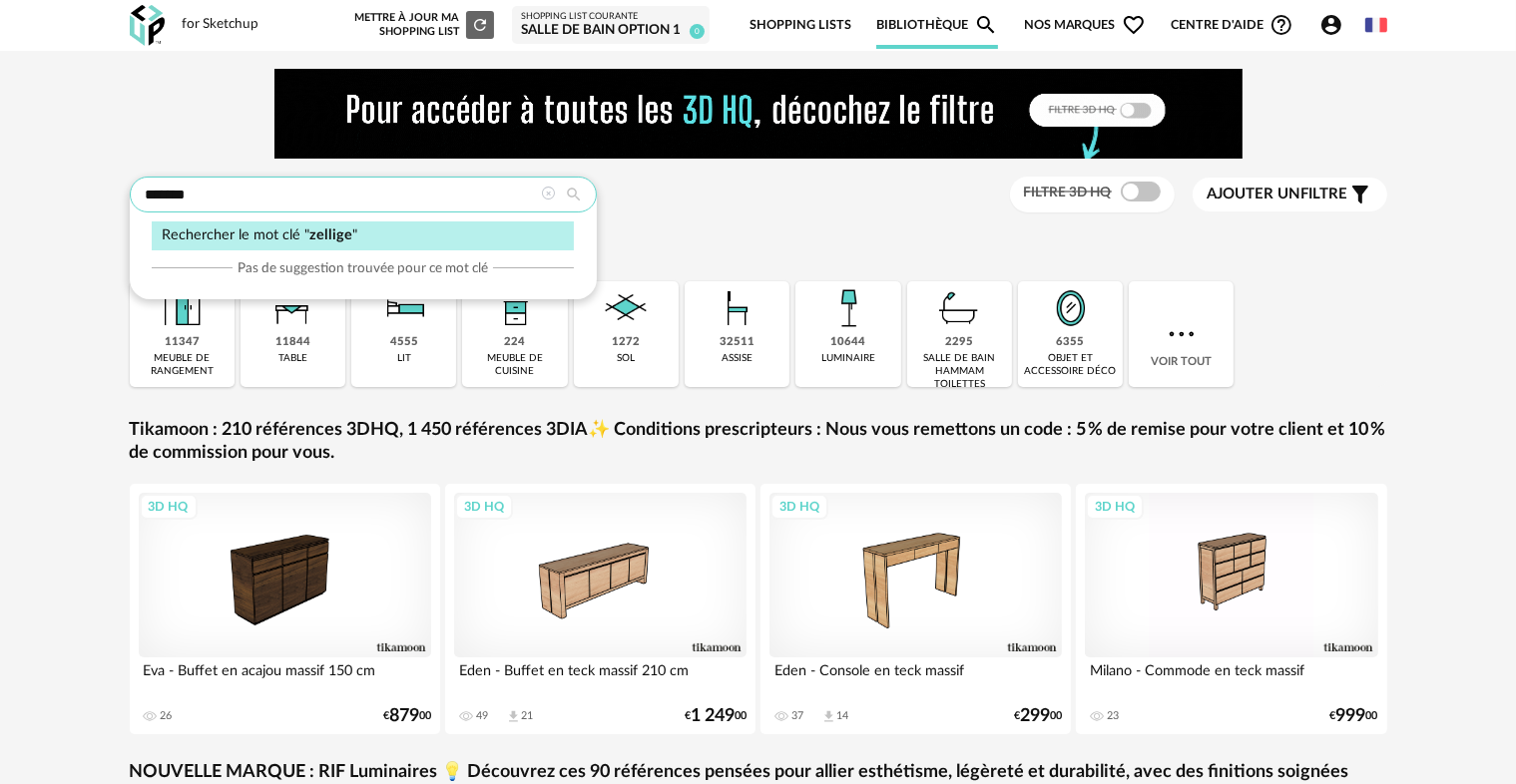 type on "*******" 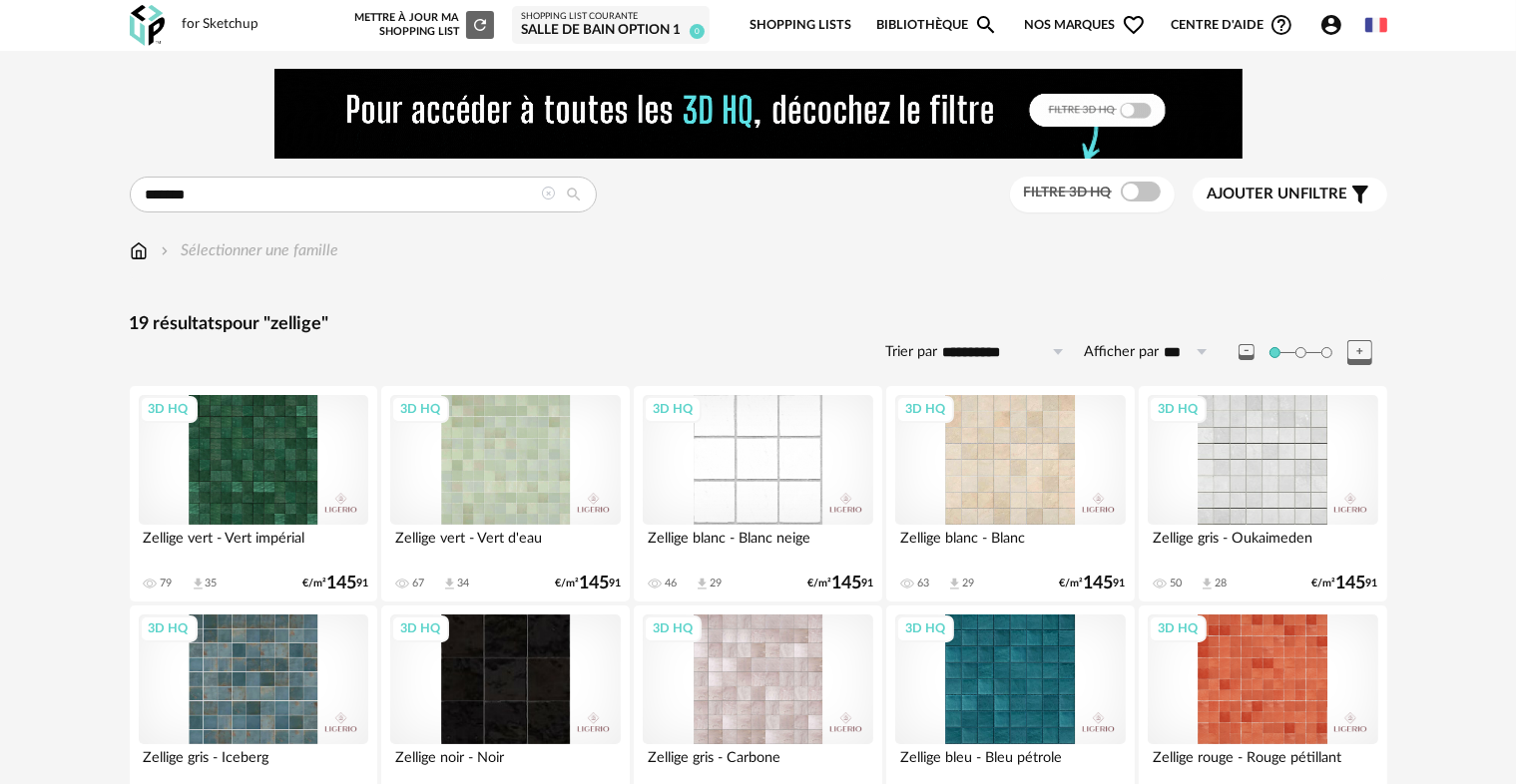 click on "3D HQ" at bounding box center [1010, 460] 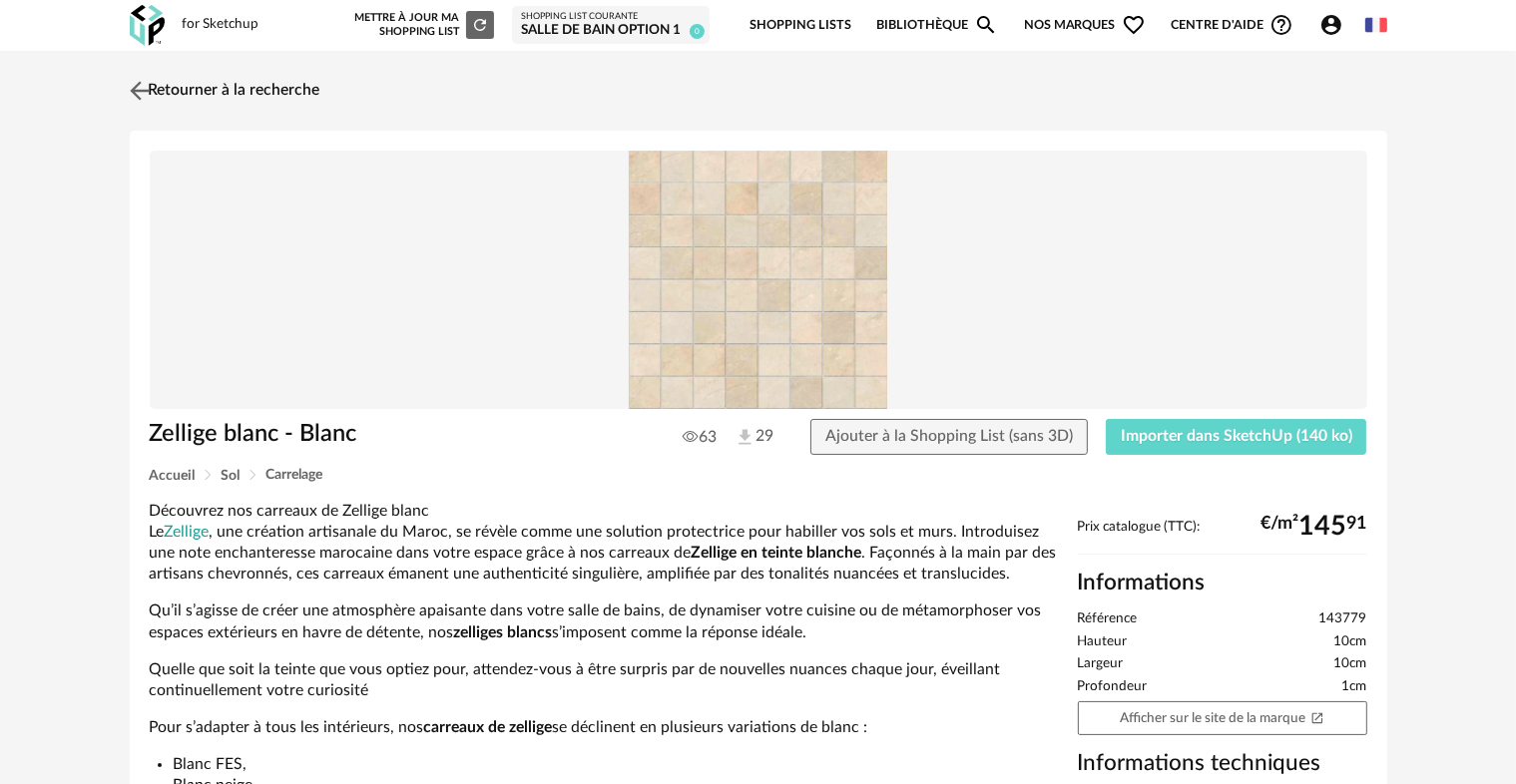 click at bounding box center [139, 90] 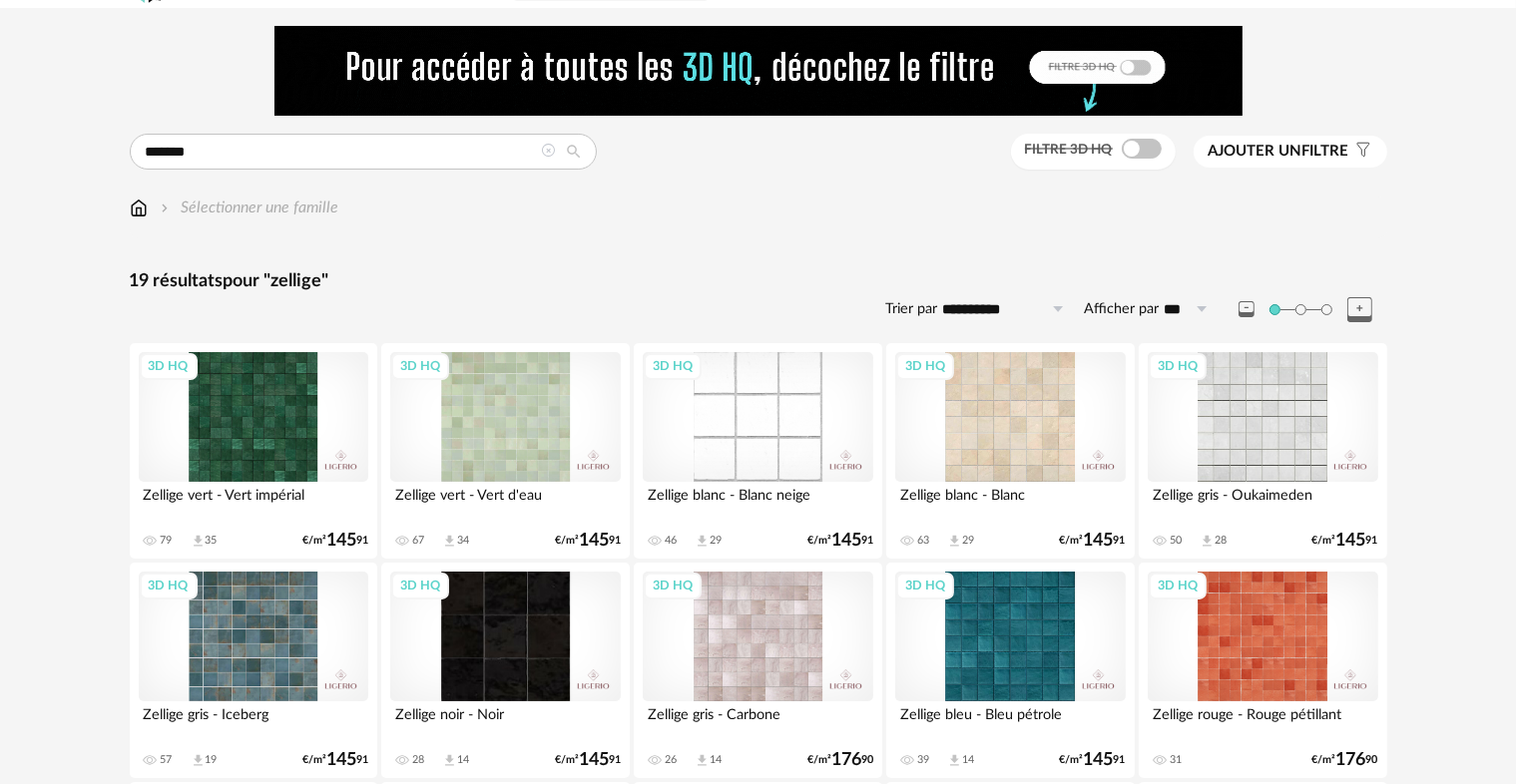 scroll, scrollTop: 0, scrollLeft: 0, axis: both 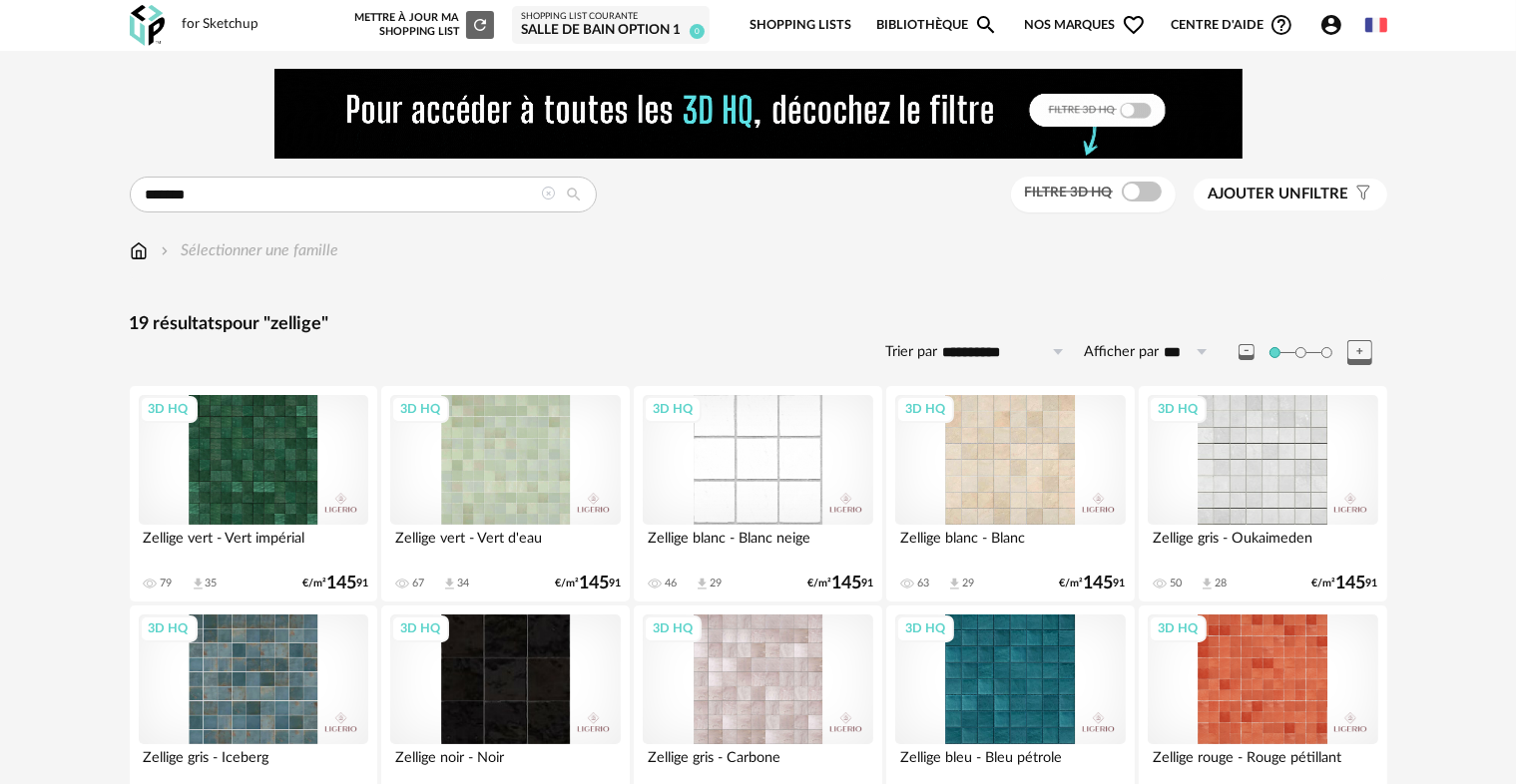 click on "3D HQ" at bounding box center (758, 460) 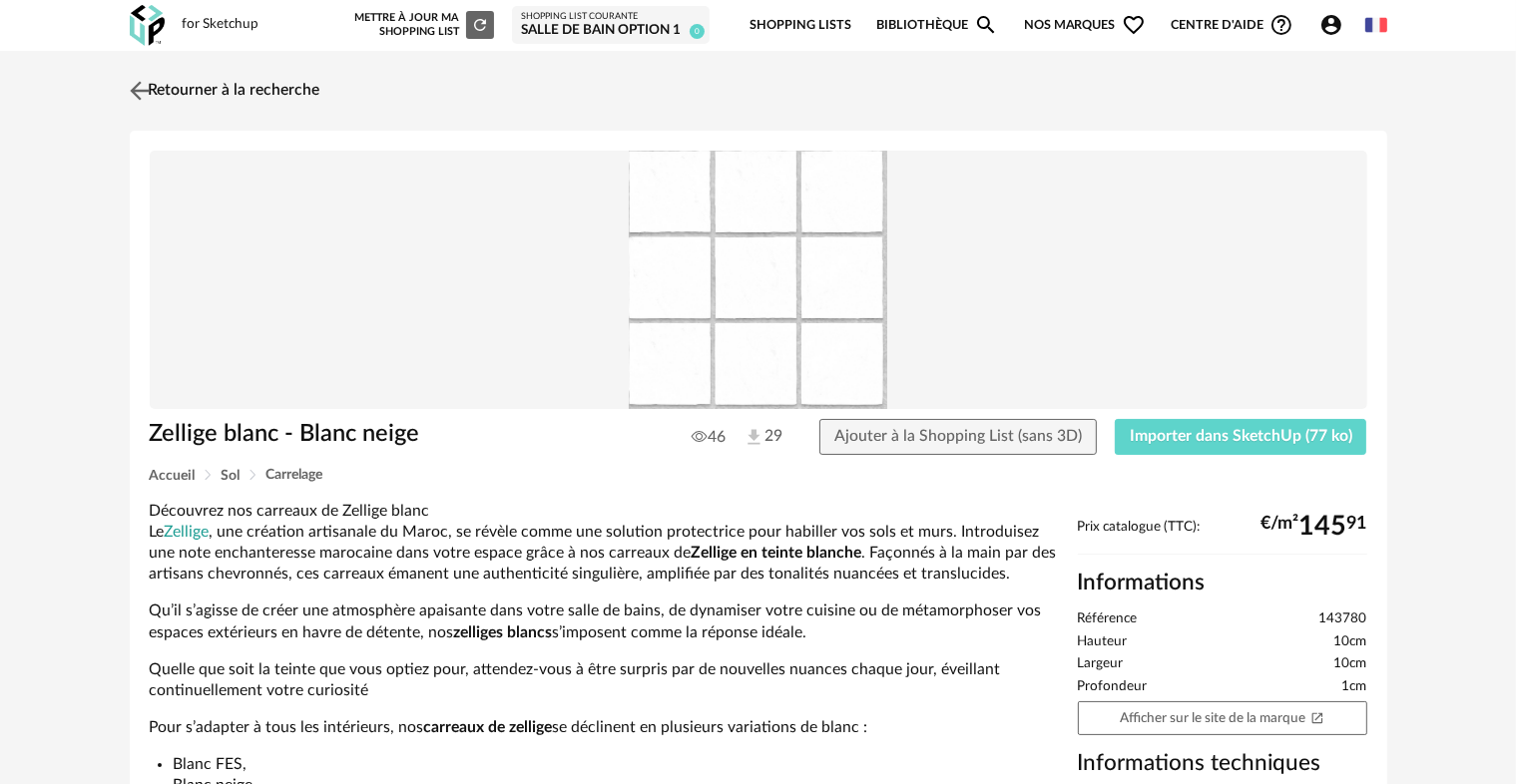 click at bounding box center [139, 90] 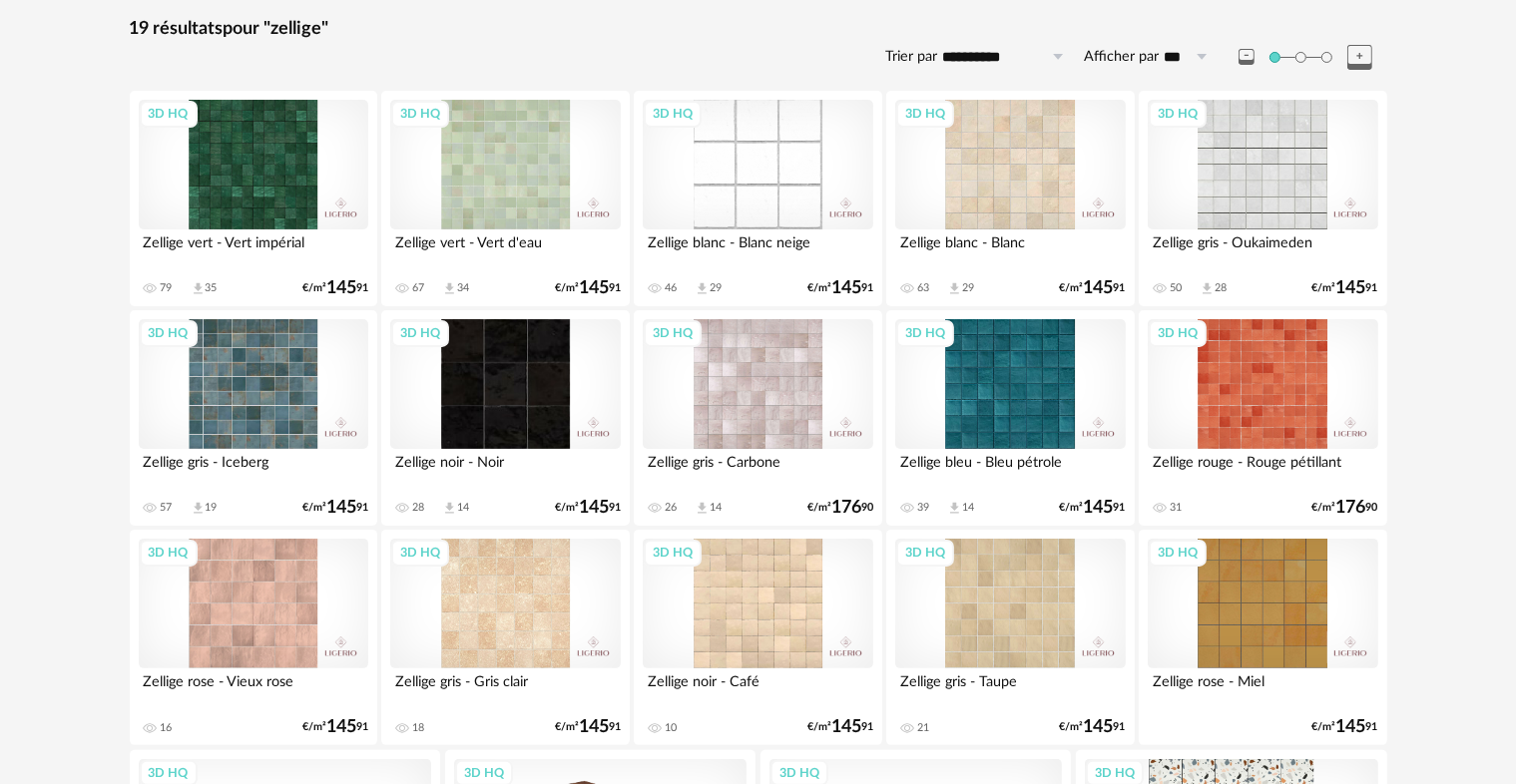 scroll, scrollTop: 299, scrollLeft: 0, axis: vertical 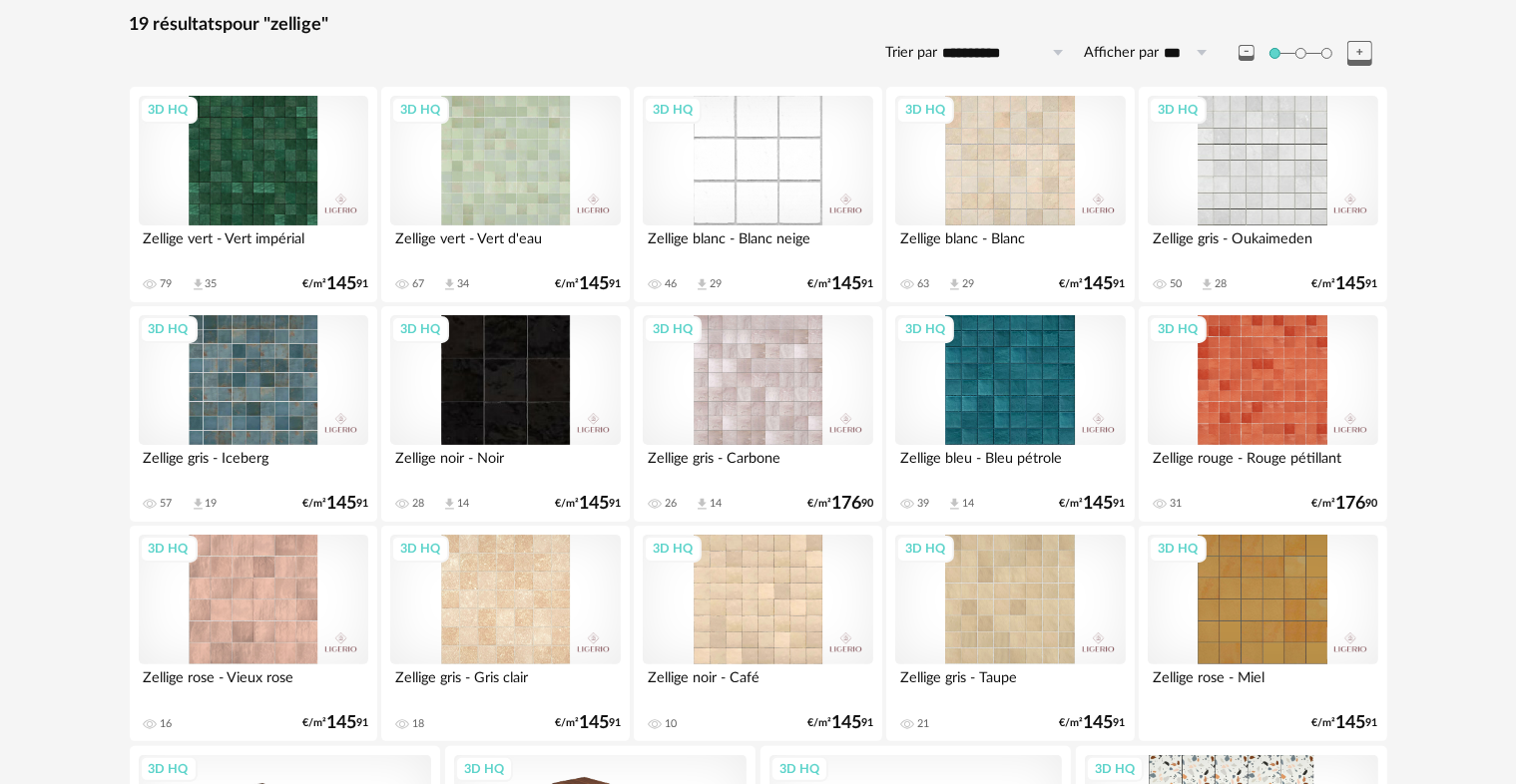 click on "3D HQ" at bounding box center [253, 161] 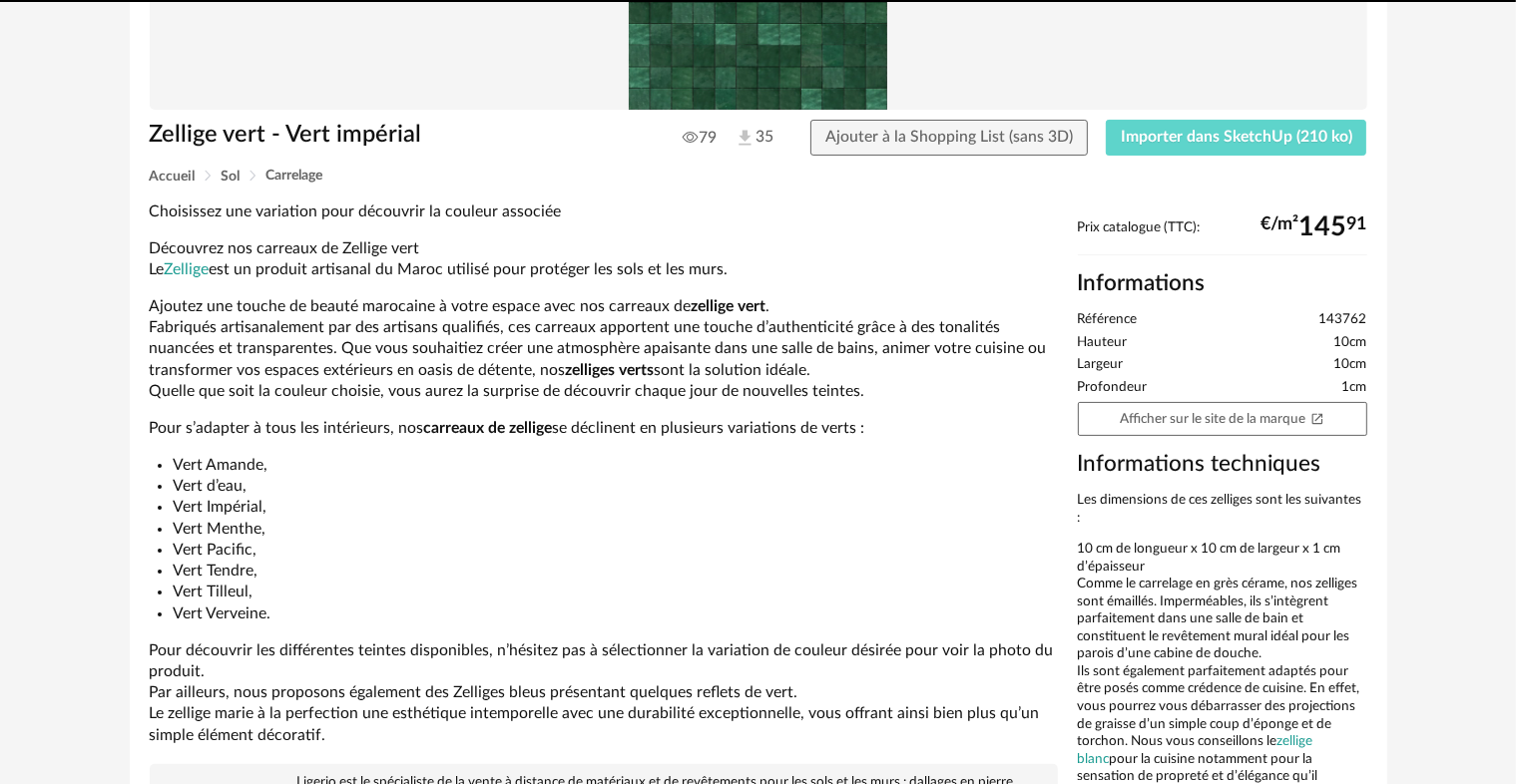 scroll, scrollTop: 0, scrollLeft: 0, axis: both 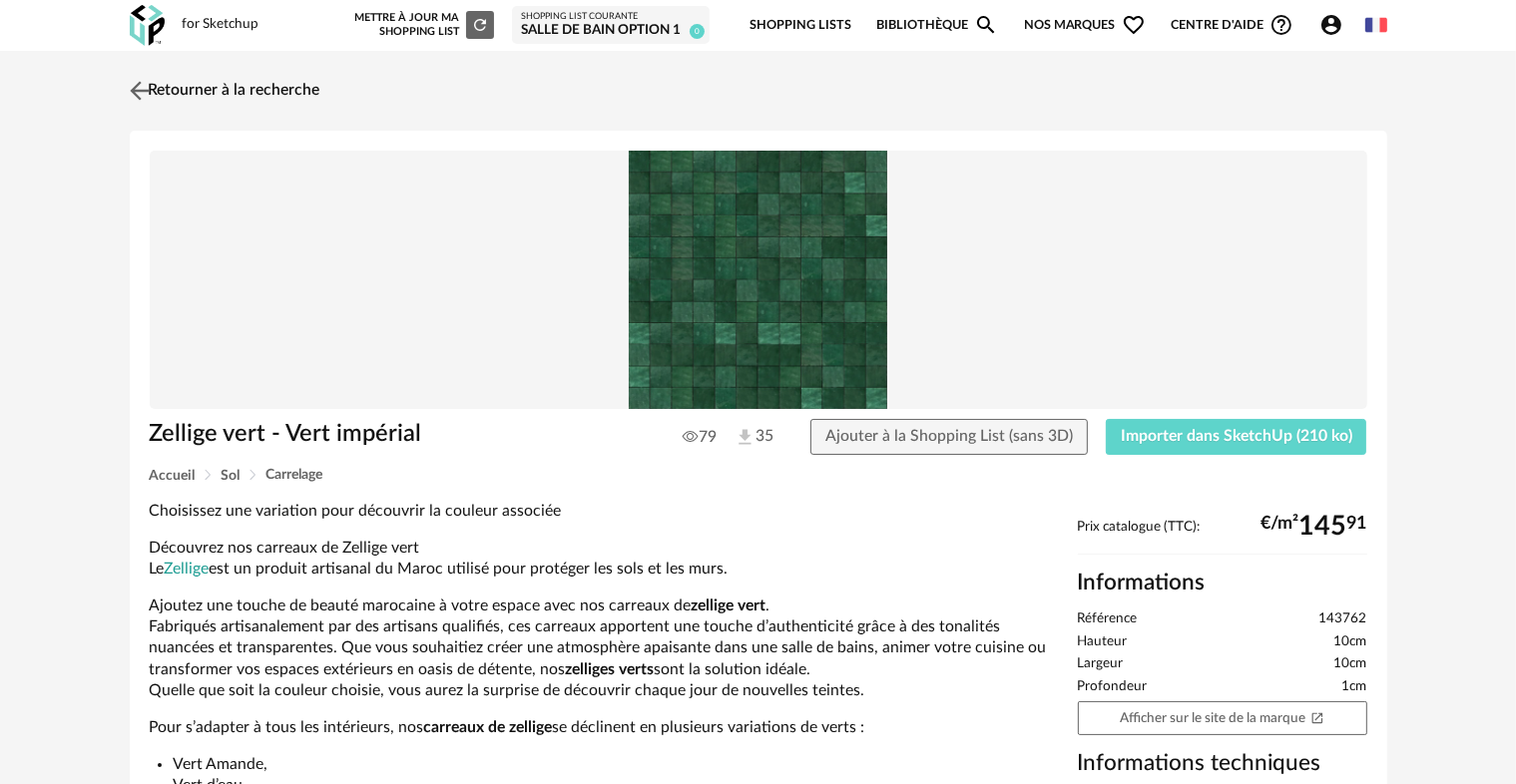 click at bounding box center [139, 90] 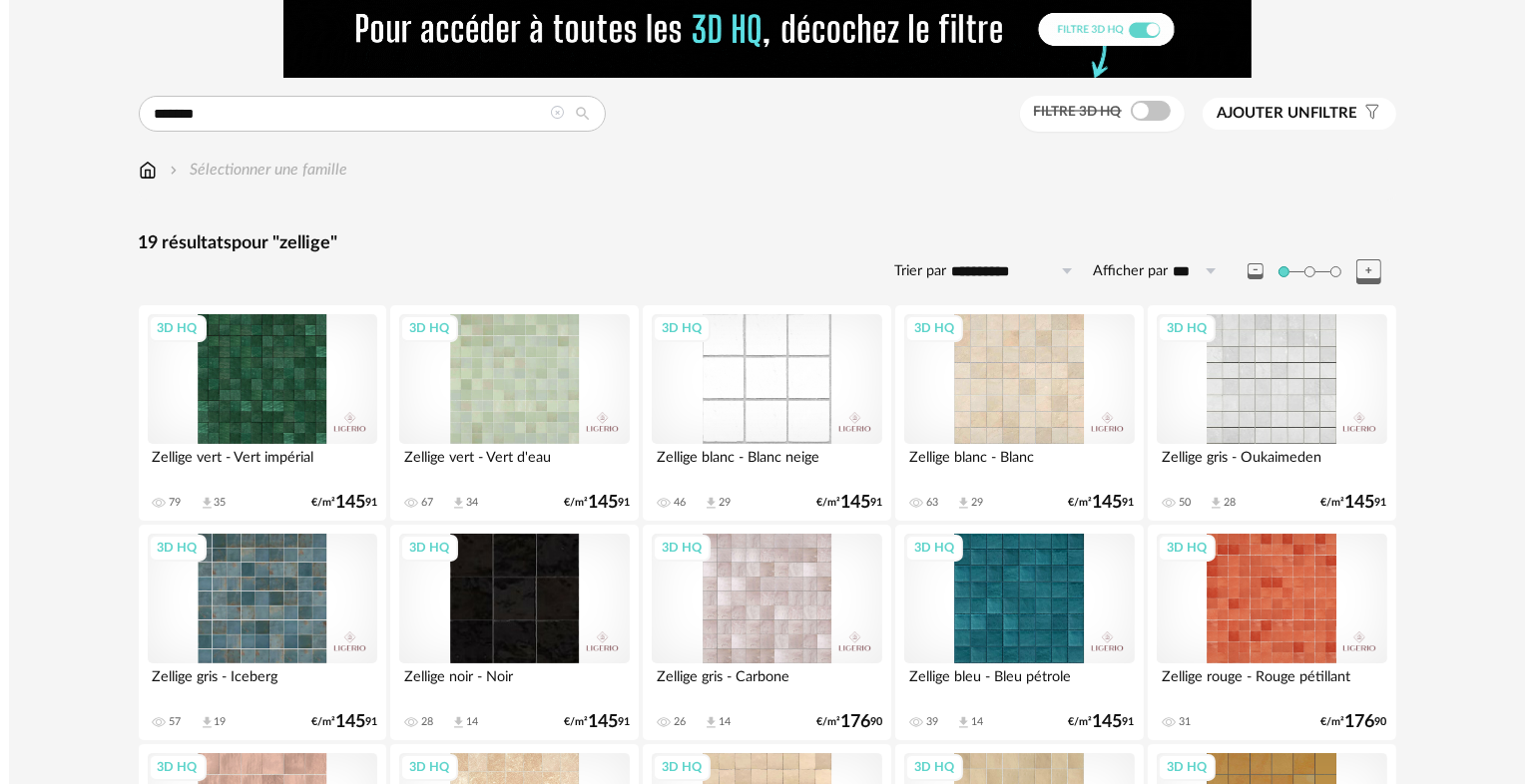 scroll, scrollTop: 0, scrollLeft: 0, axis: both 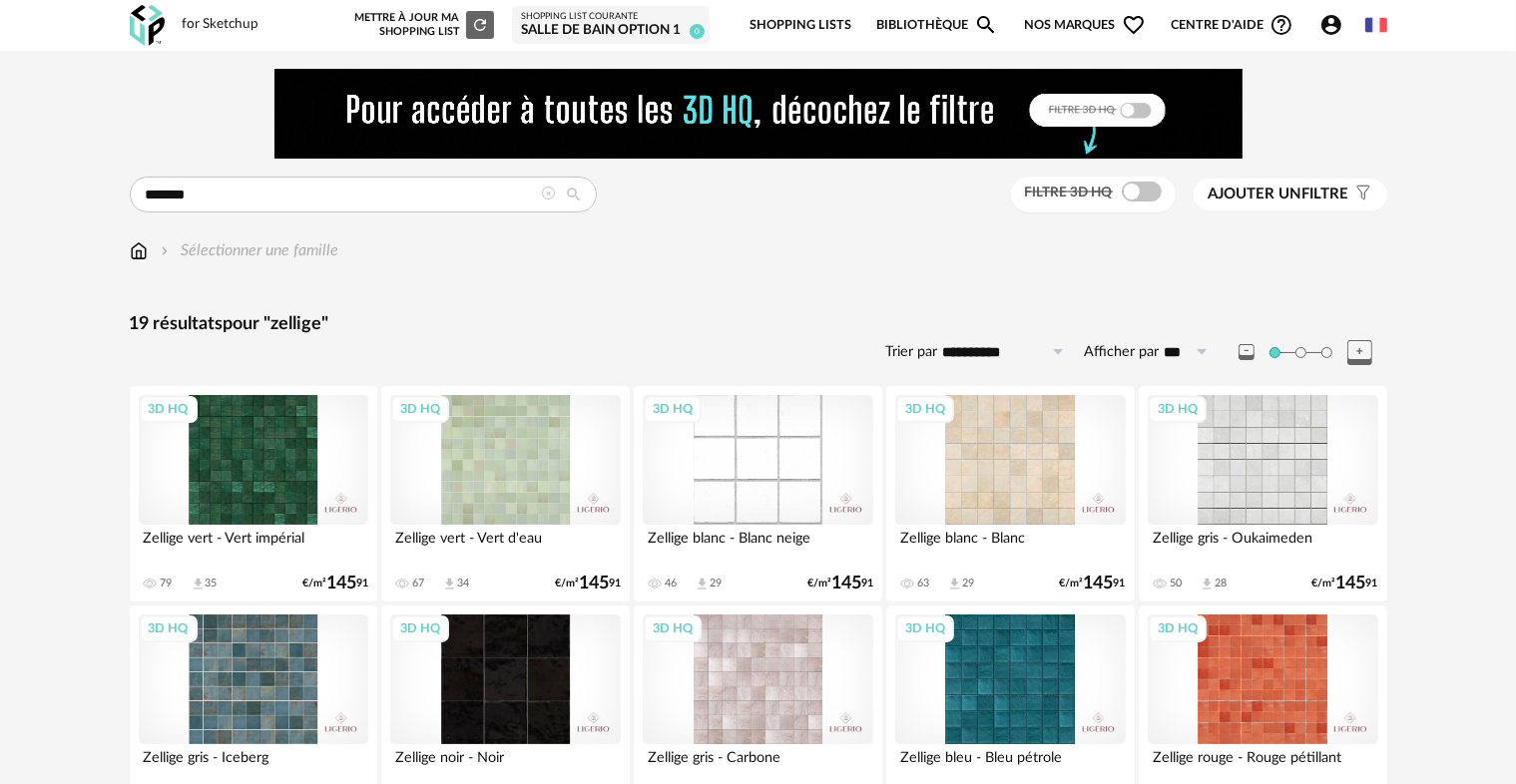 click at bounding box center (549, 194) 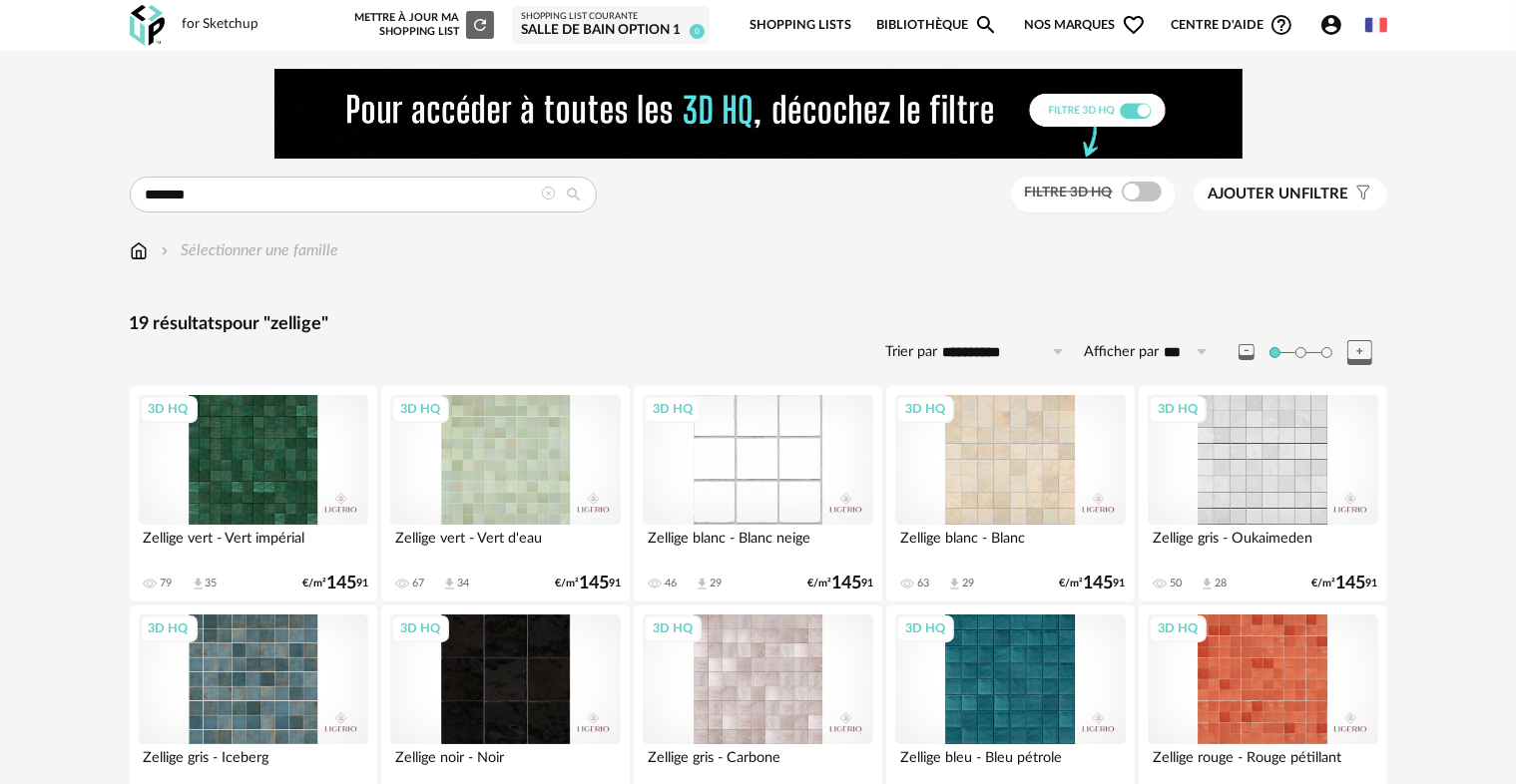 type 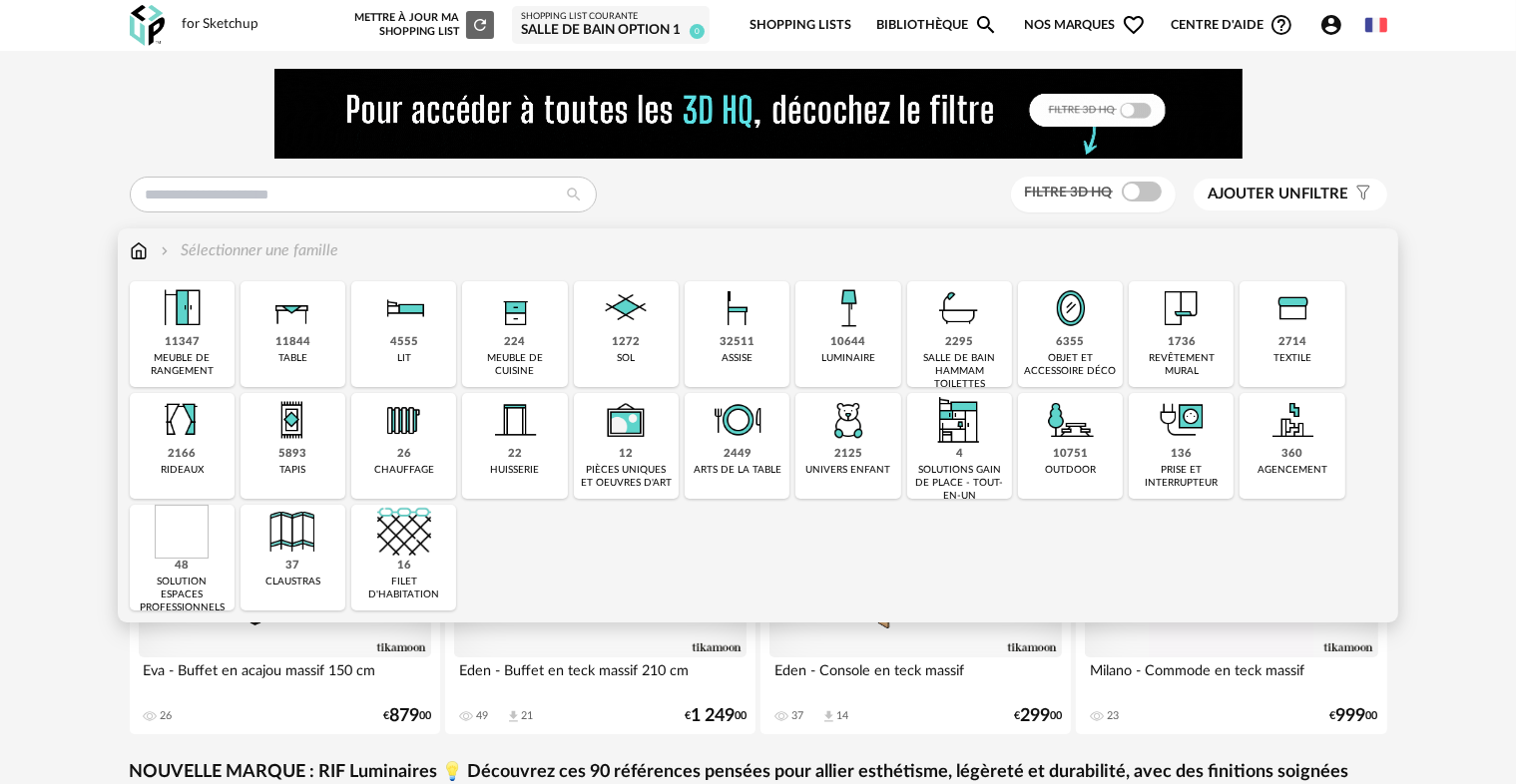 click on "salle de bain hammam toilettes" at bounding box center (959, 371) 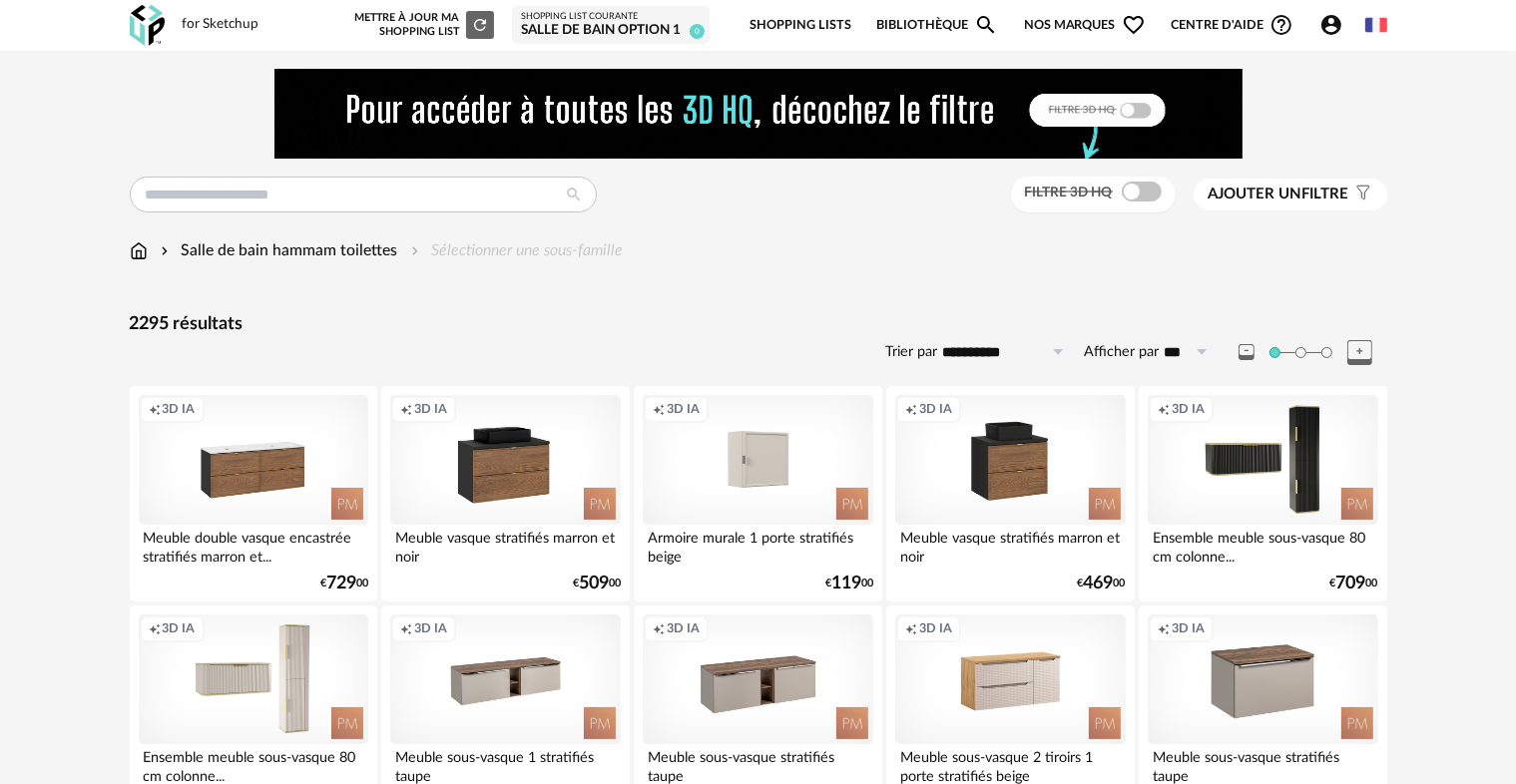 click on "Nos marques Heart Outline icon" at bounding box center [1085, 25] 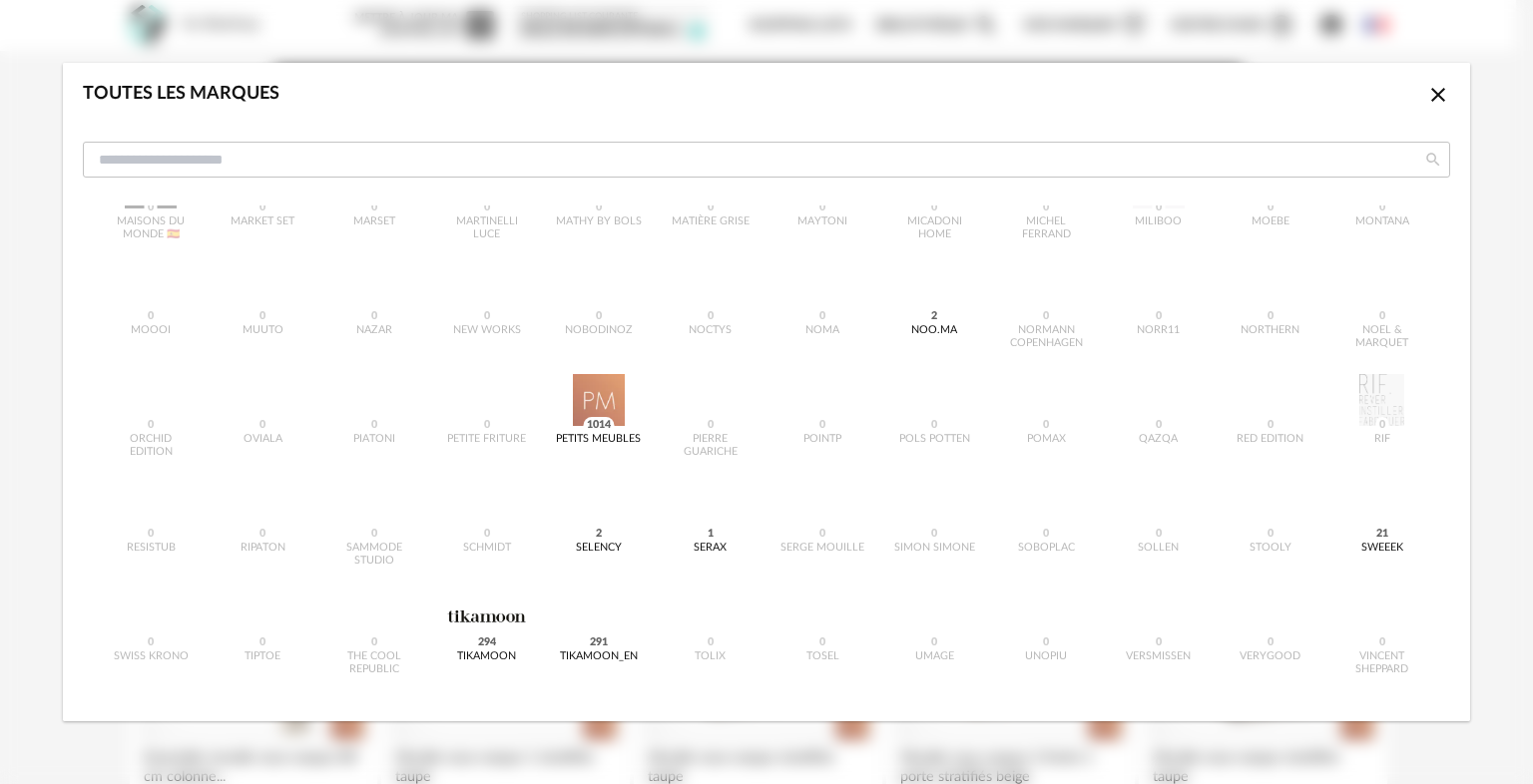 scroll, scrollTop: 845, scrollLeft: 0, axis: vertical 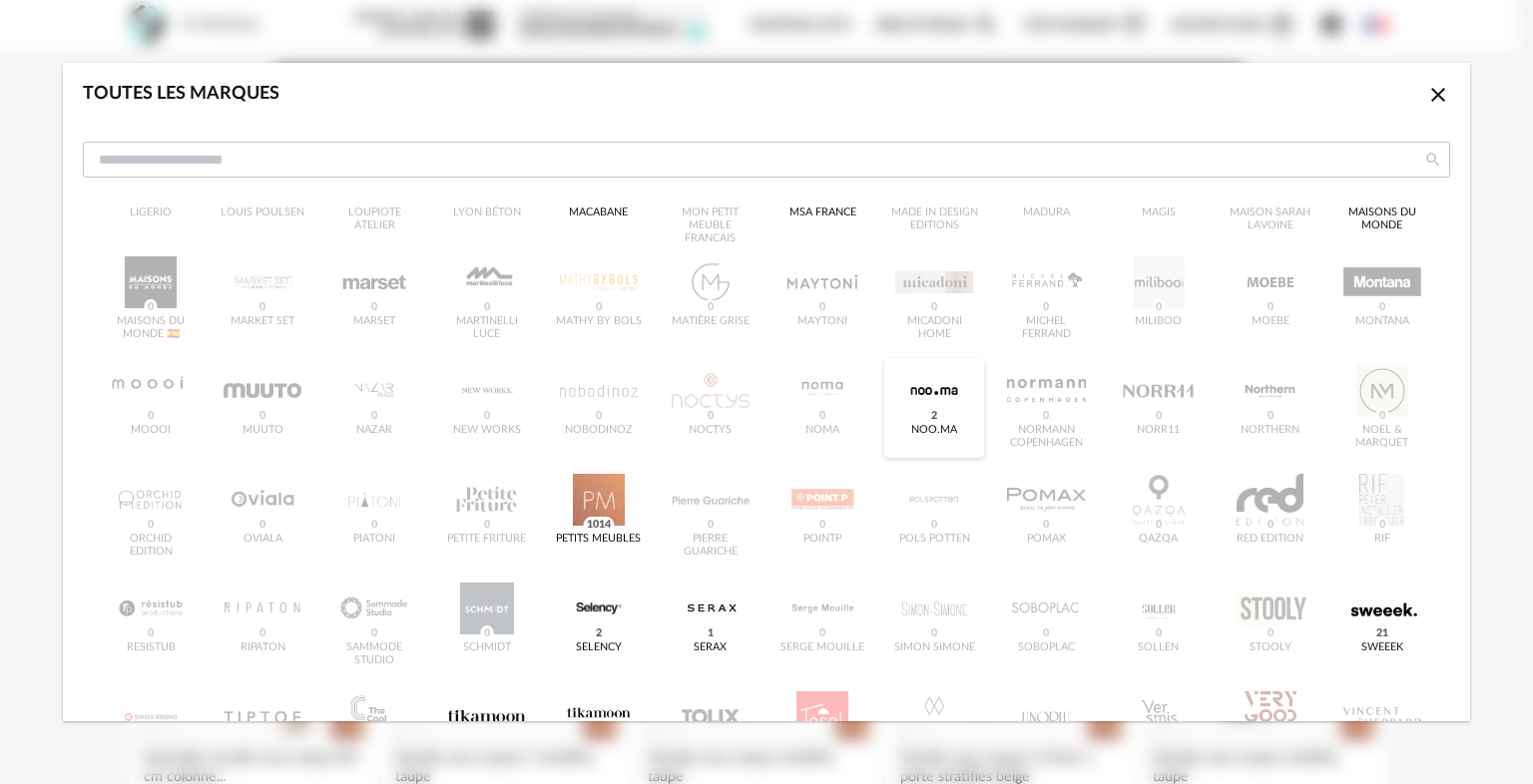 click on "Noo.ma
2" at bounding box center (934, 430) 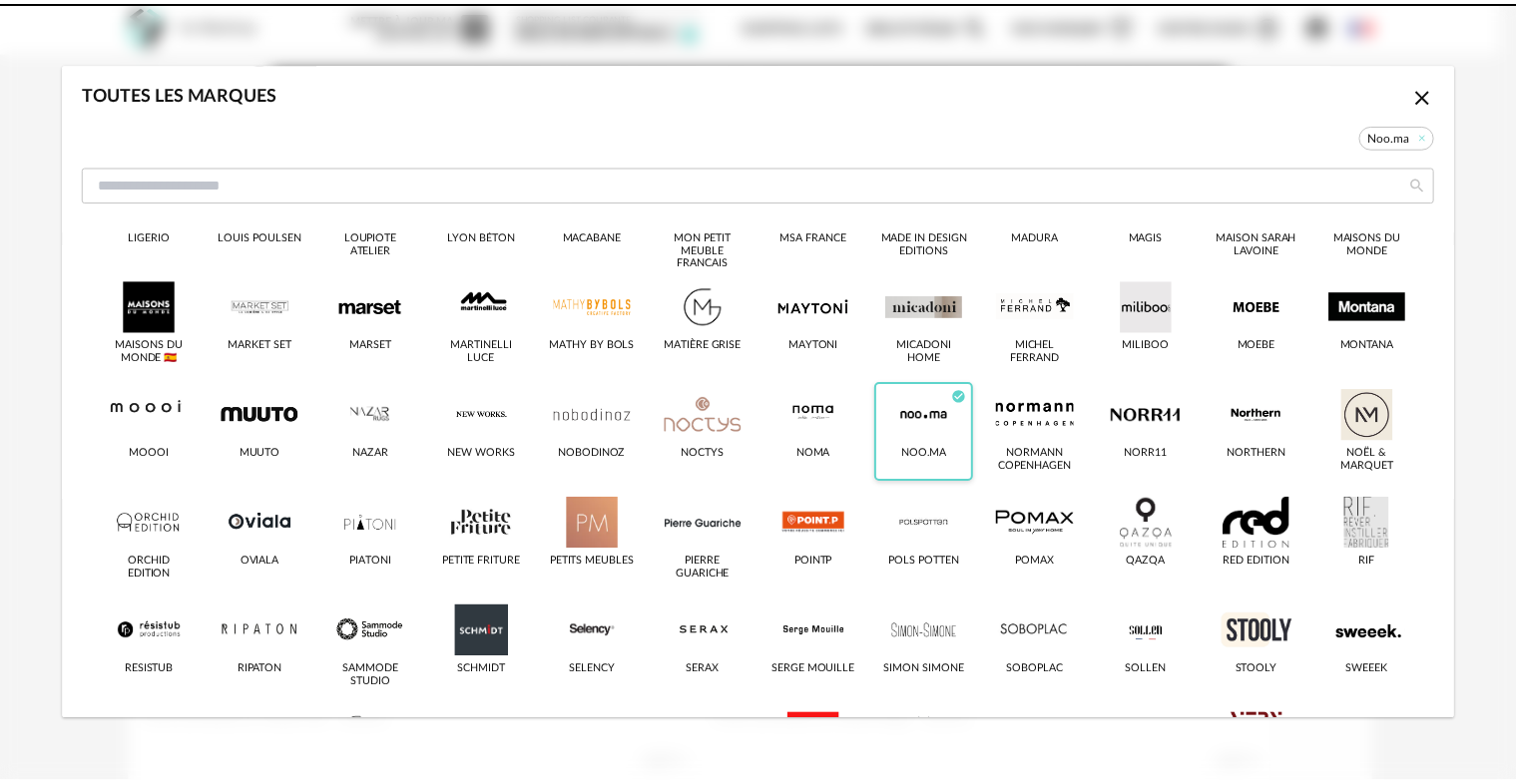 scroll, scrollTop: 869, scrollLeft: 0, axis: vertical 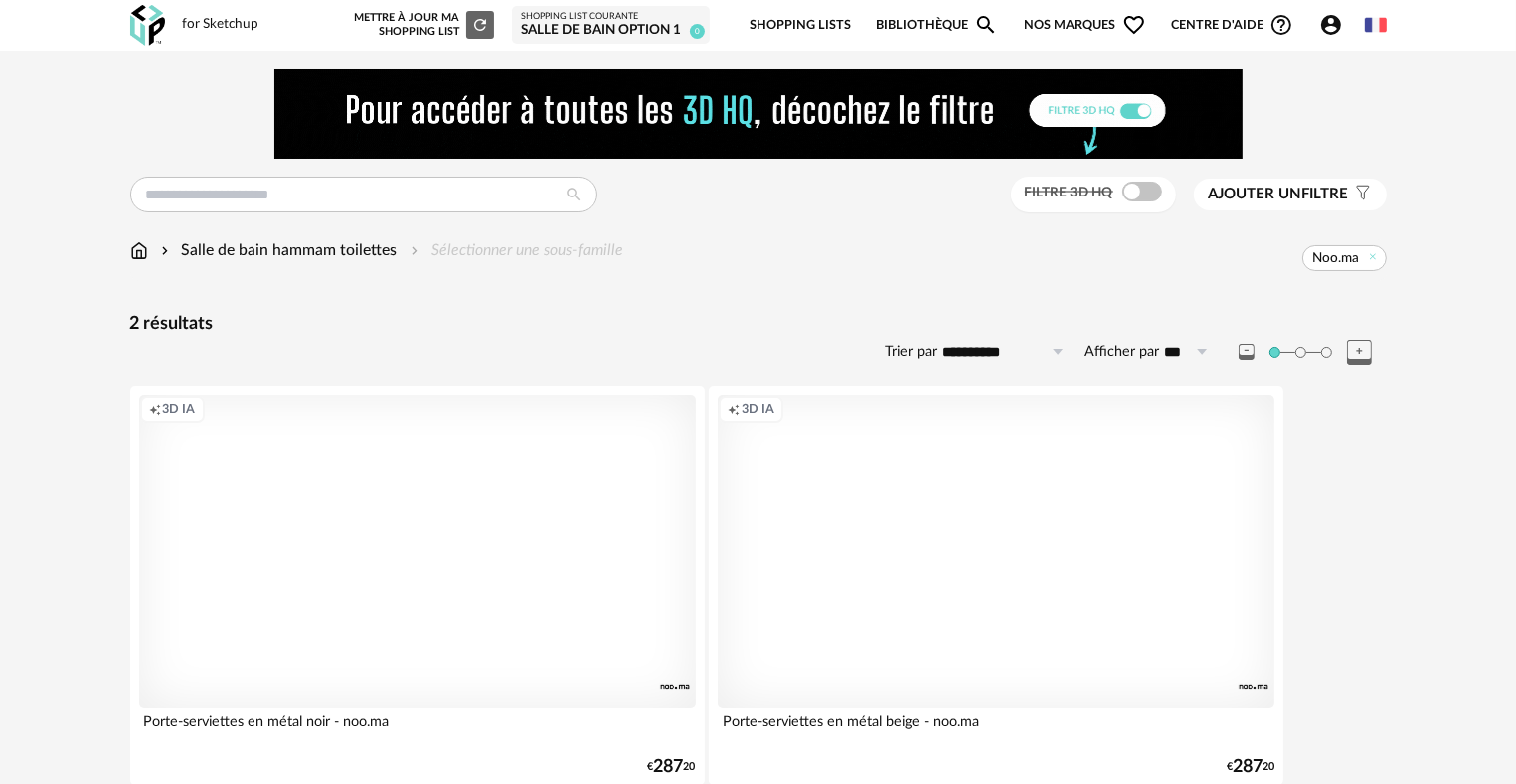 click on "Nos marques Heart Outline icon" at bounding box center (1085, 25) 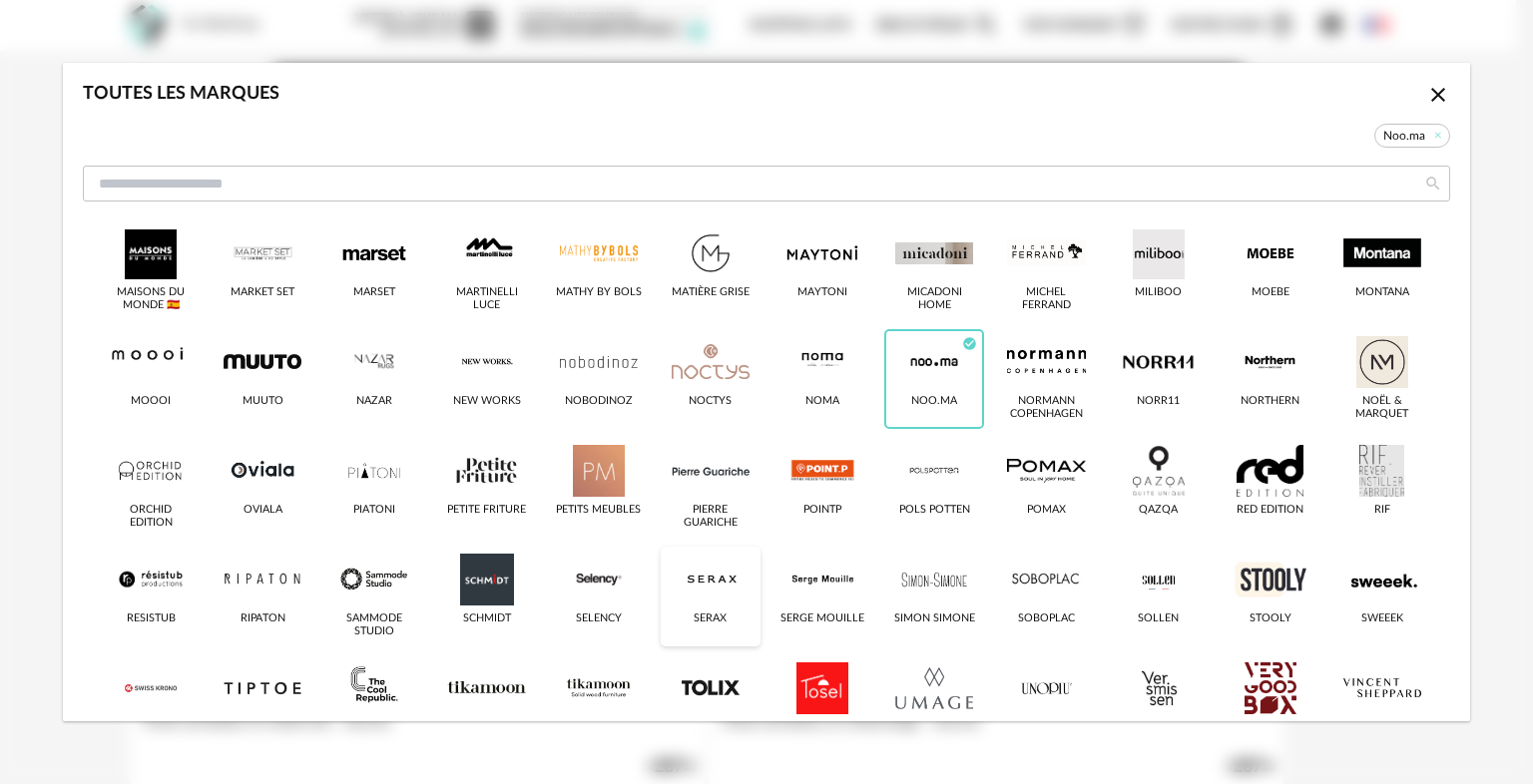 scroll, scrollTop: 869, scrollLeft: 0, axis: vertical 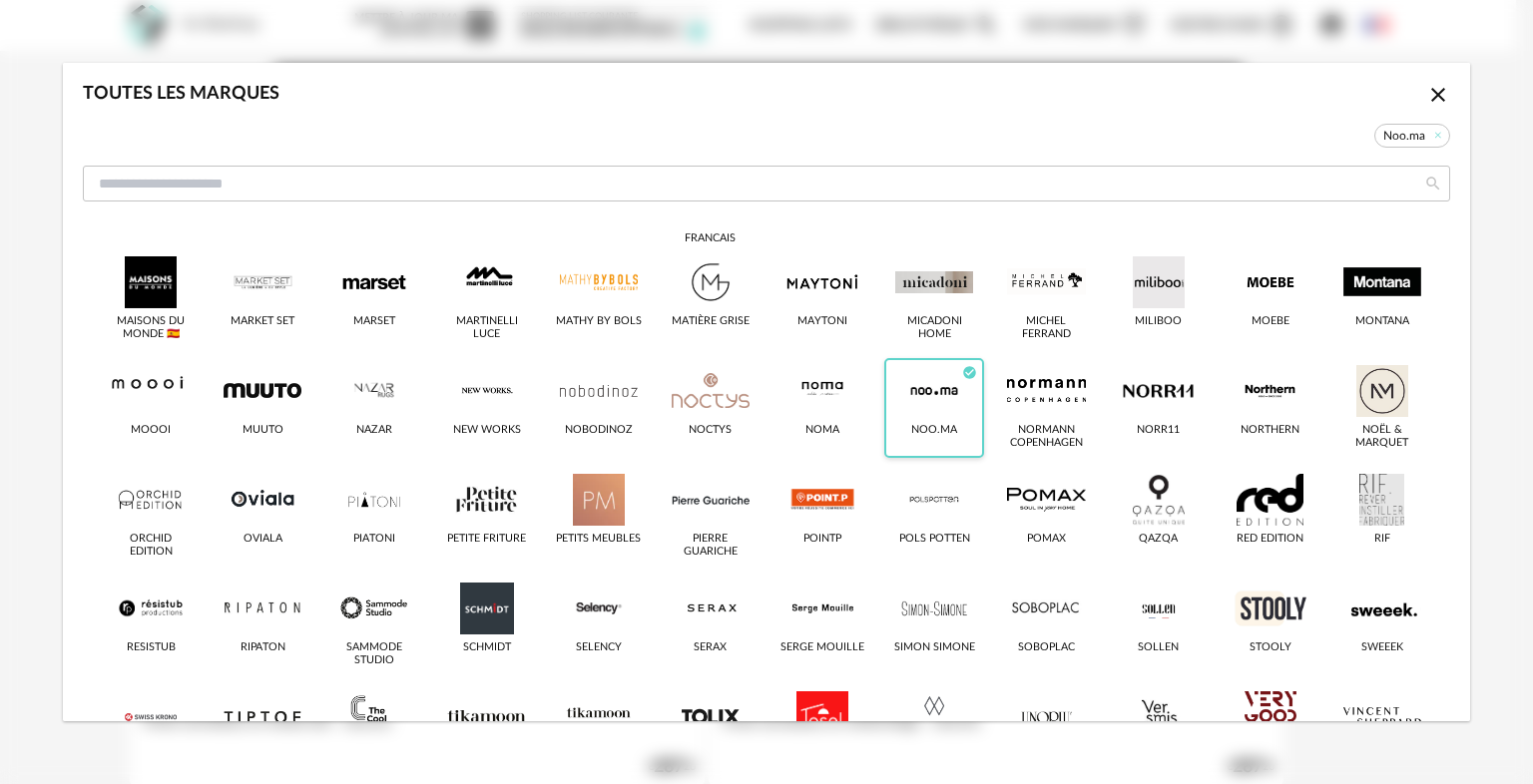 click on "Check Circle icon" 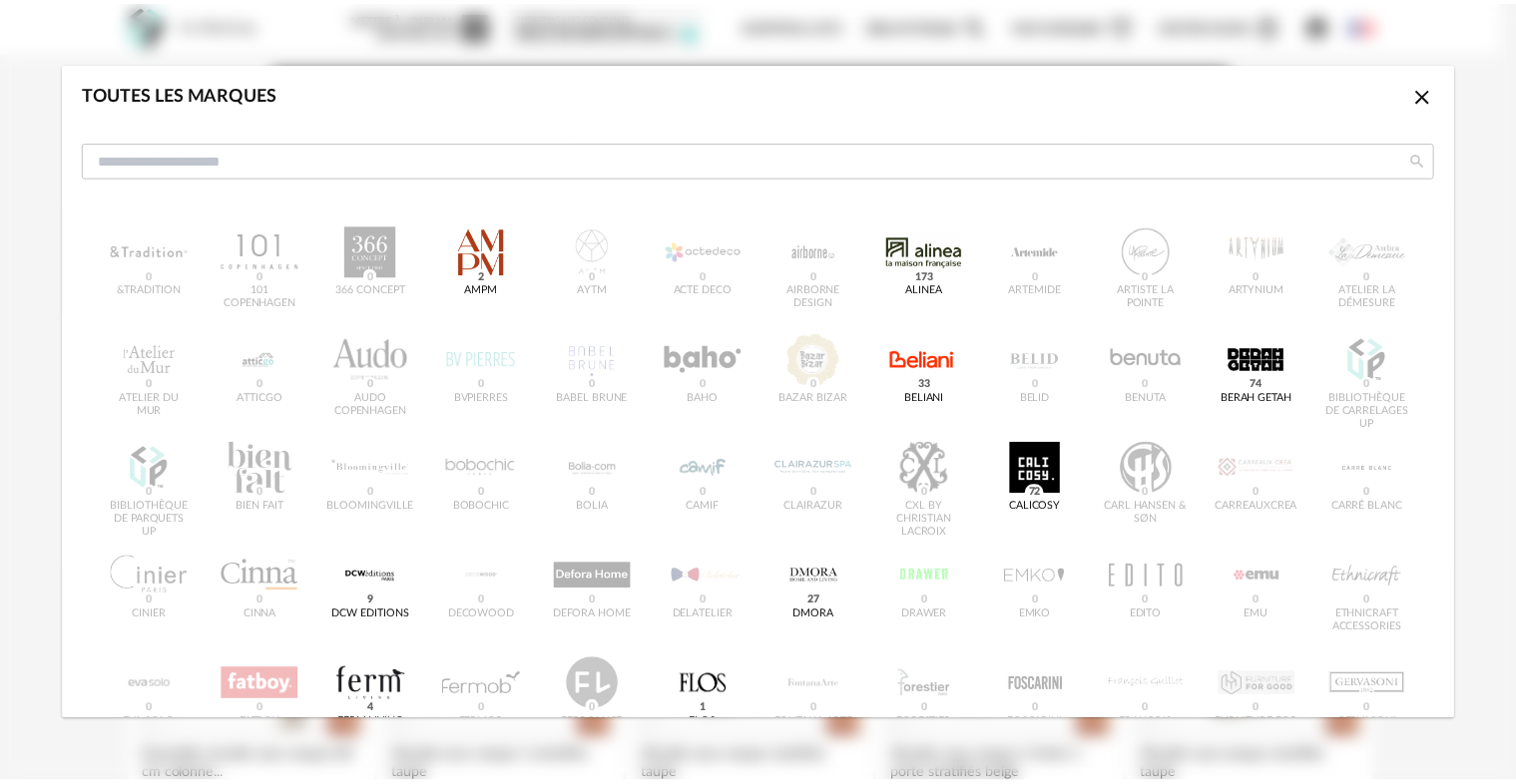 scroll, scrollTop: 0, scrollLeft: 0, axis: both 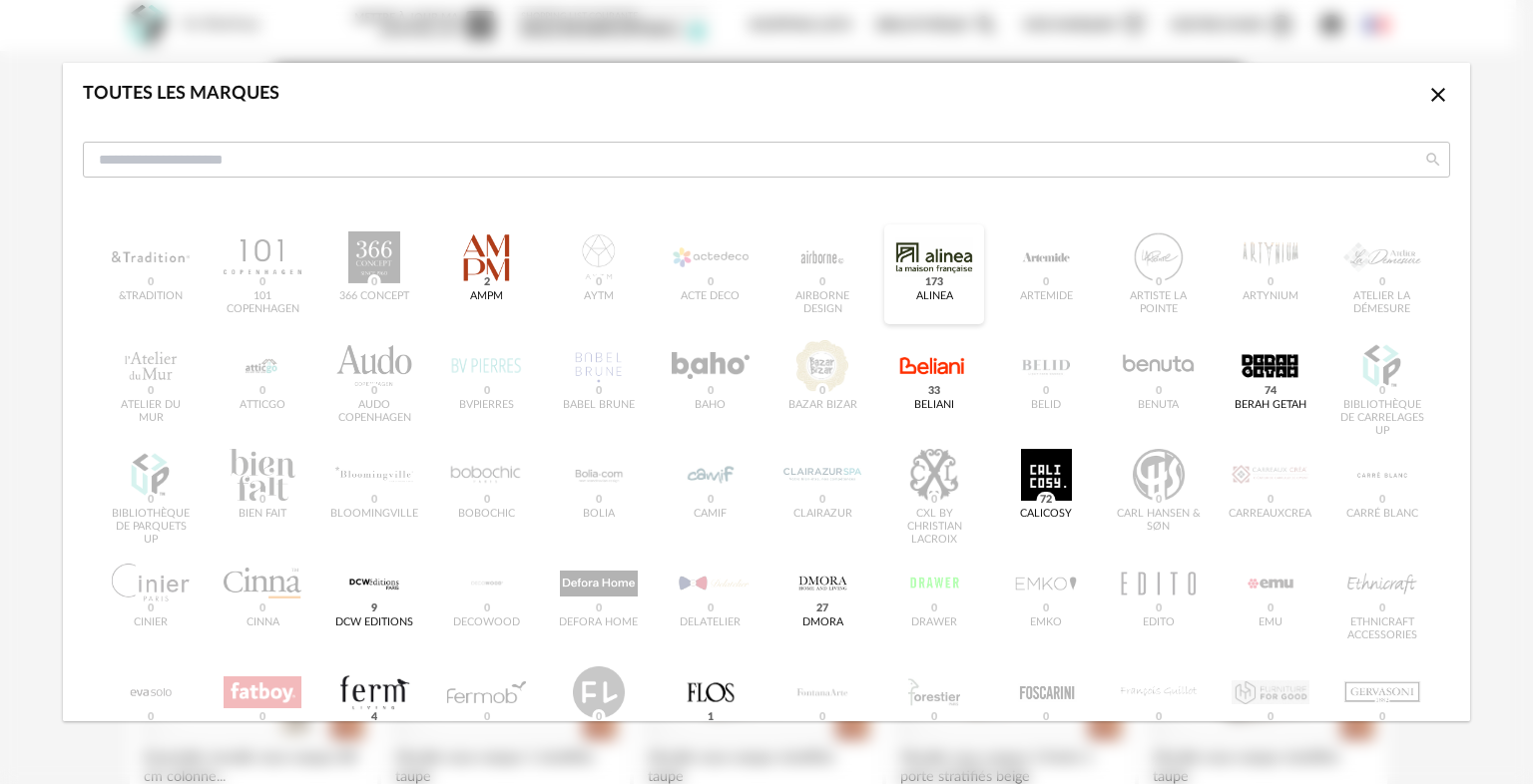 click at bounding box center (934, 257) 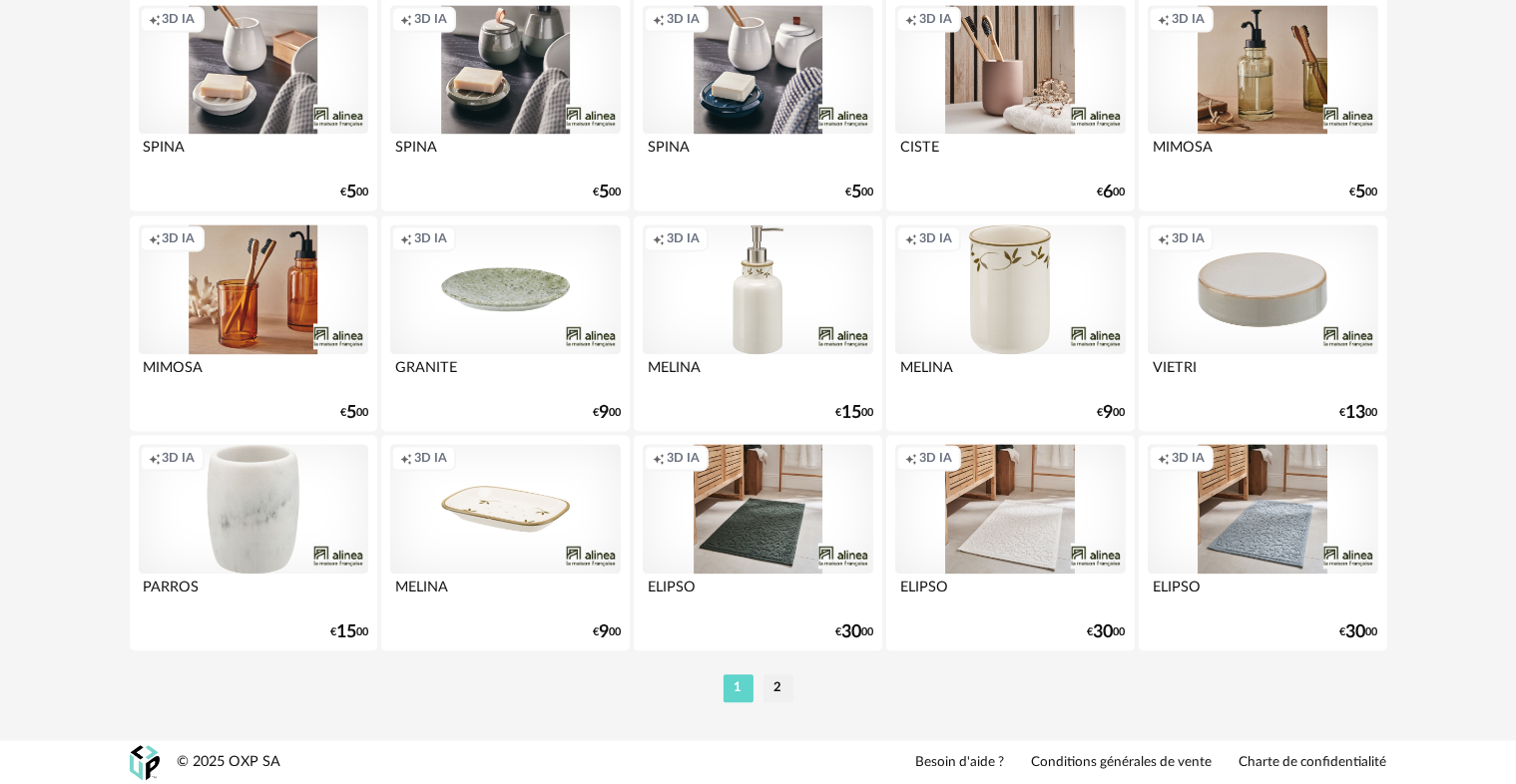 scroll, scrollTop: 4123, scrollLeft: 0, axis: vertical 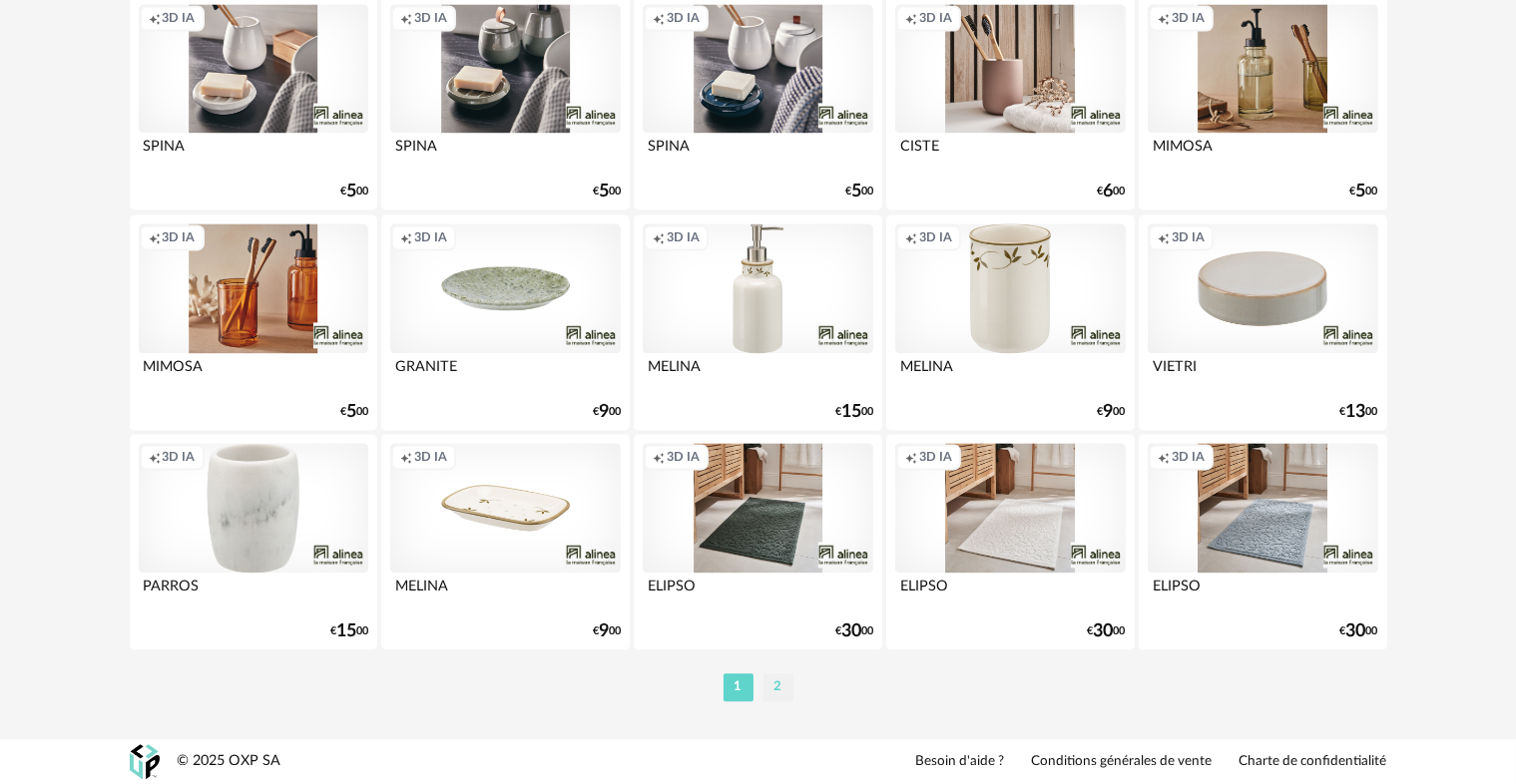 click on "2" at bounding box center [778, 687] 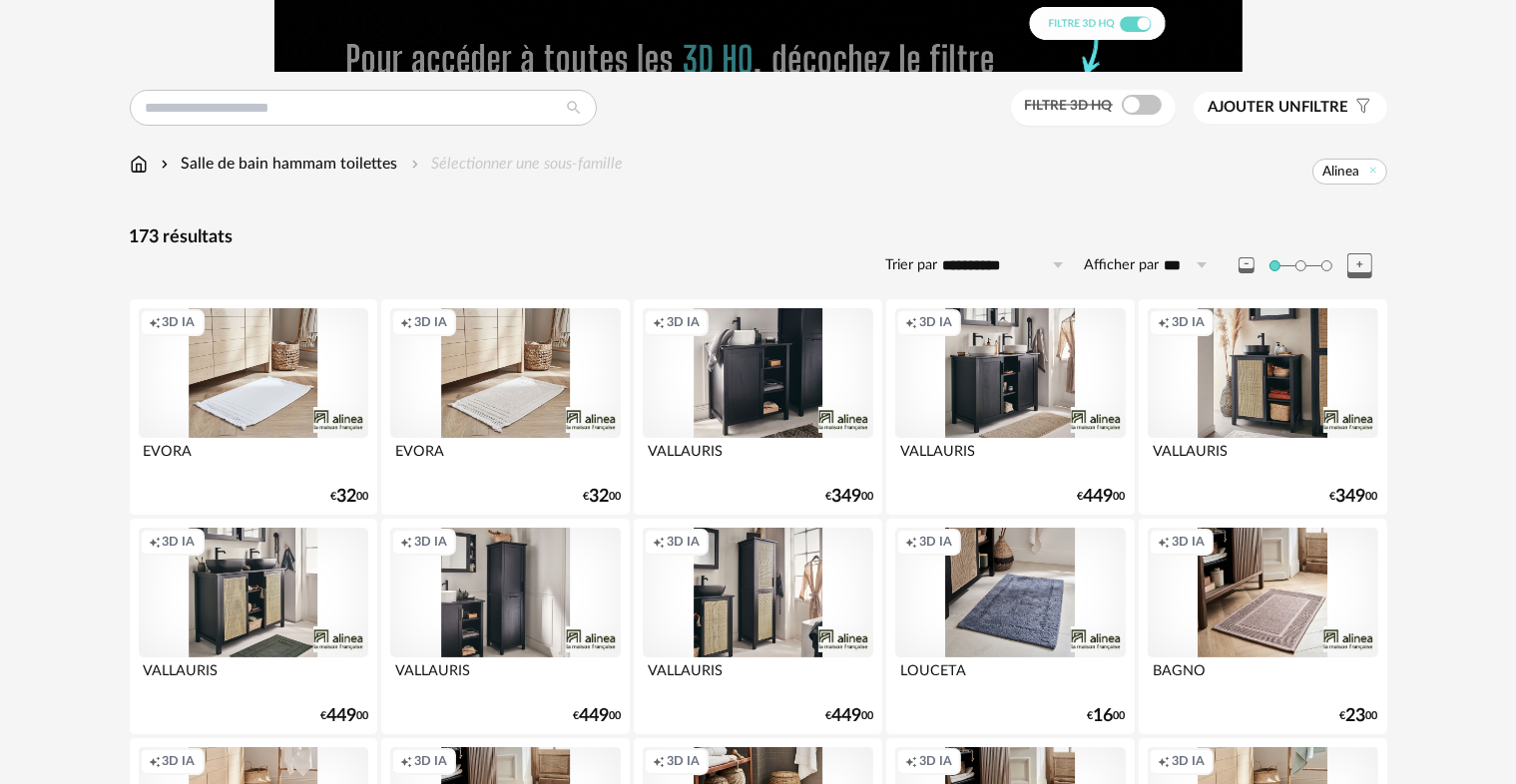 scroll, scrollTop: 0, scrollLeft: 0, axis: both 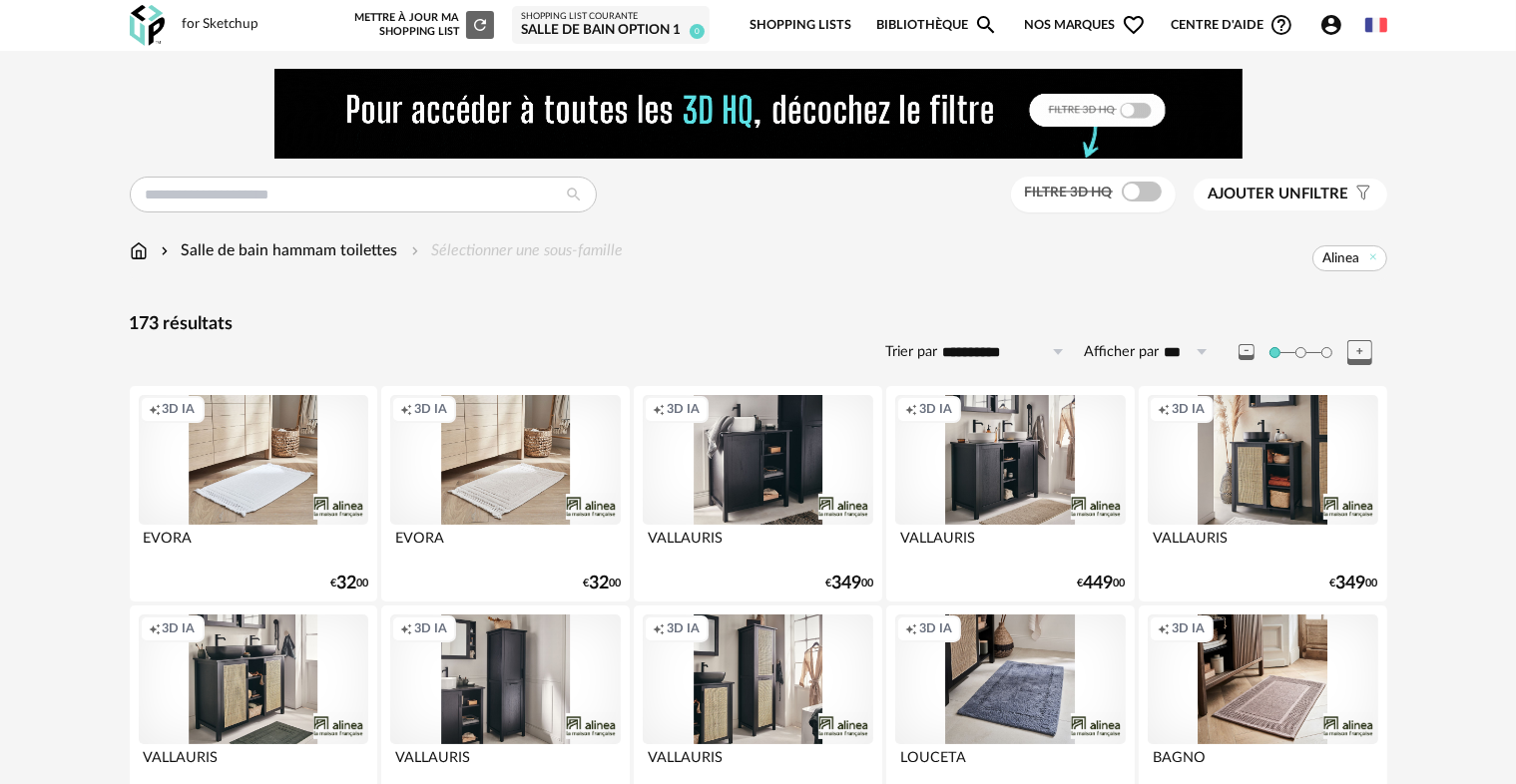 click on "Nos marques Heart Outline icon" at bounding box center [1085, 25] 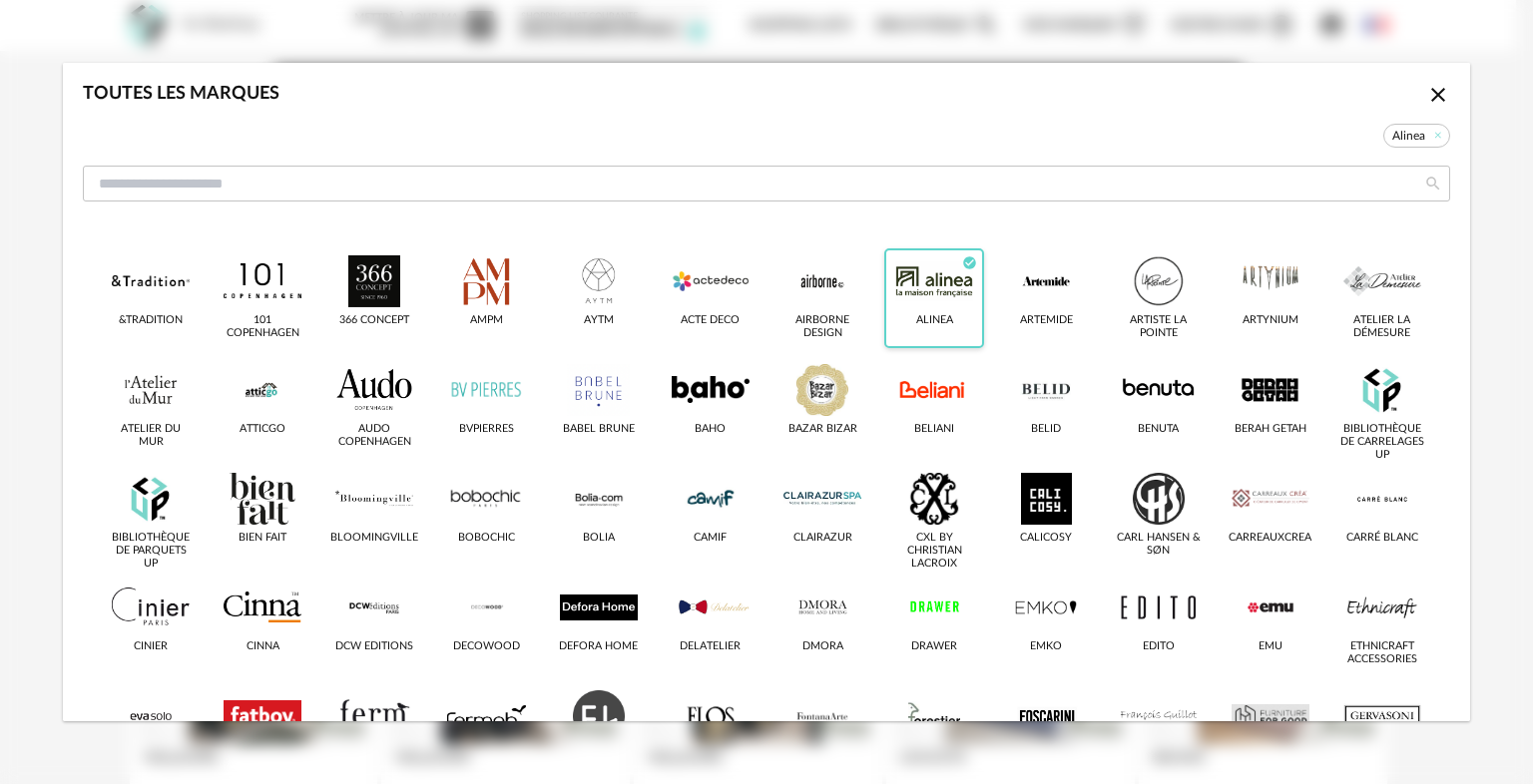 click on "Check Circle icon" 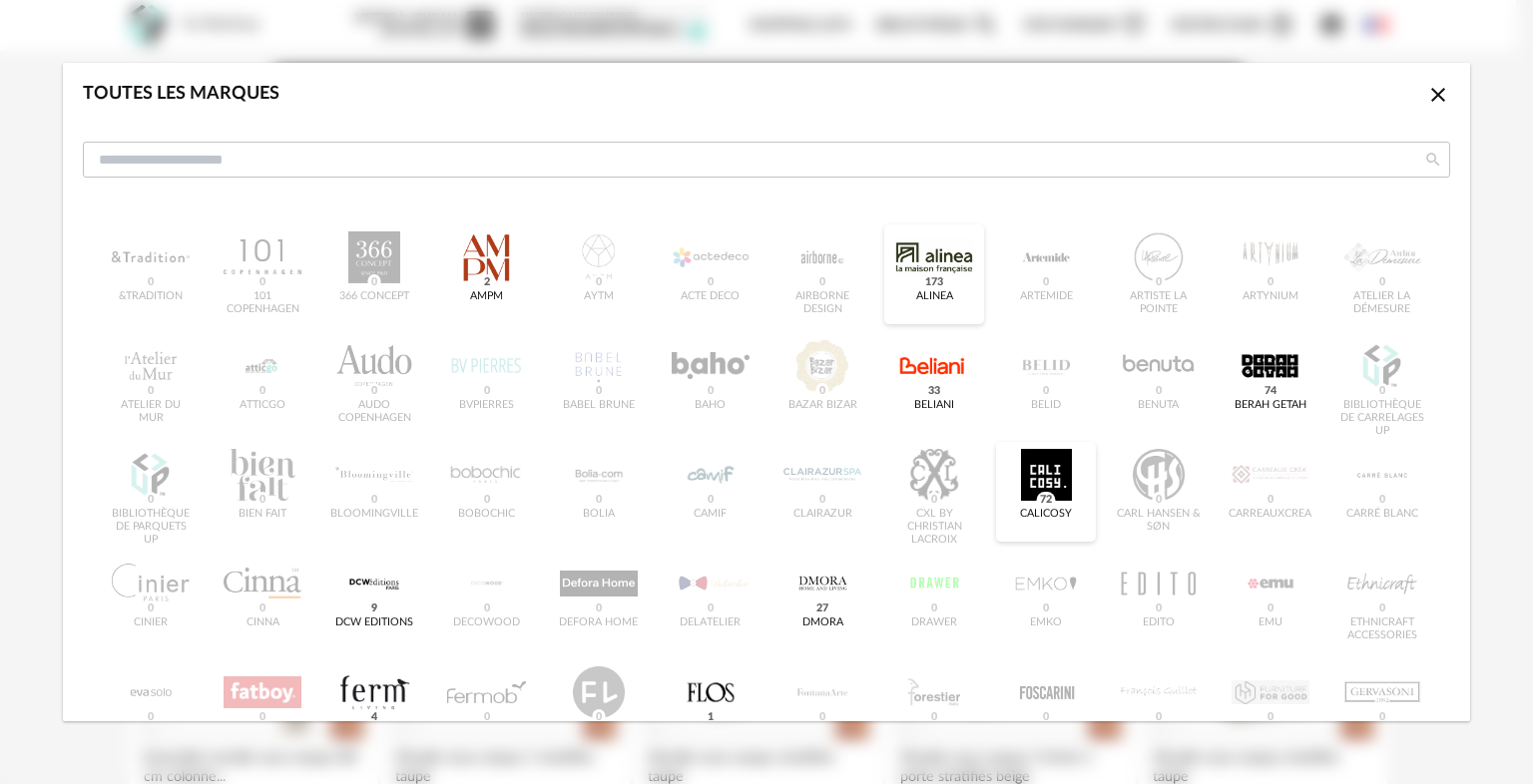 click at bounding box center [1046, 475] 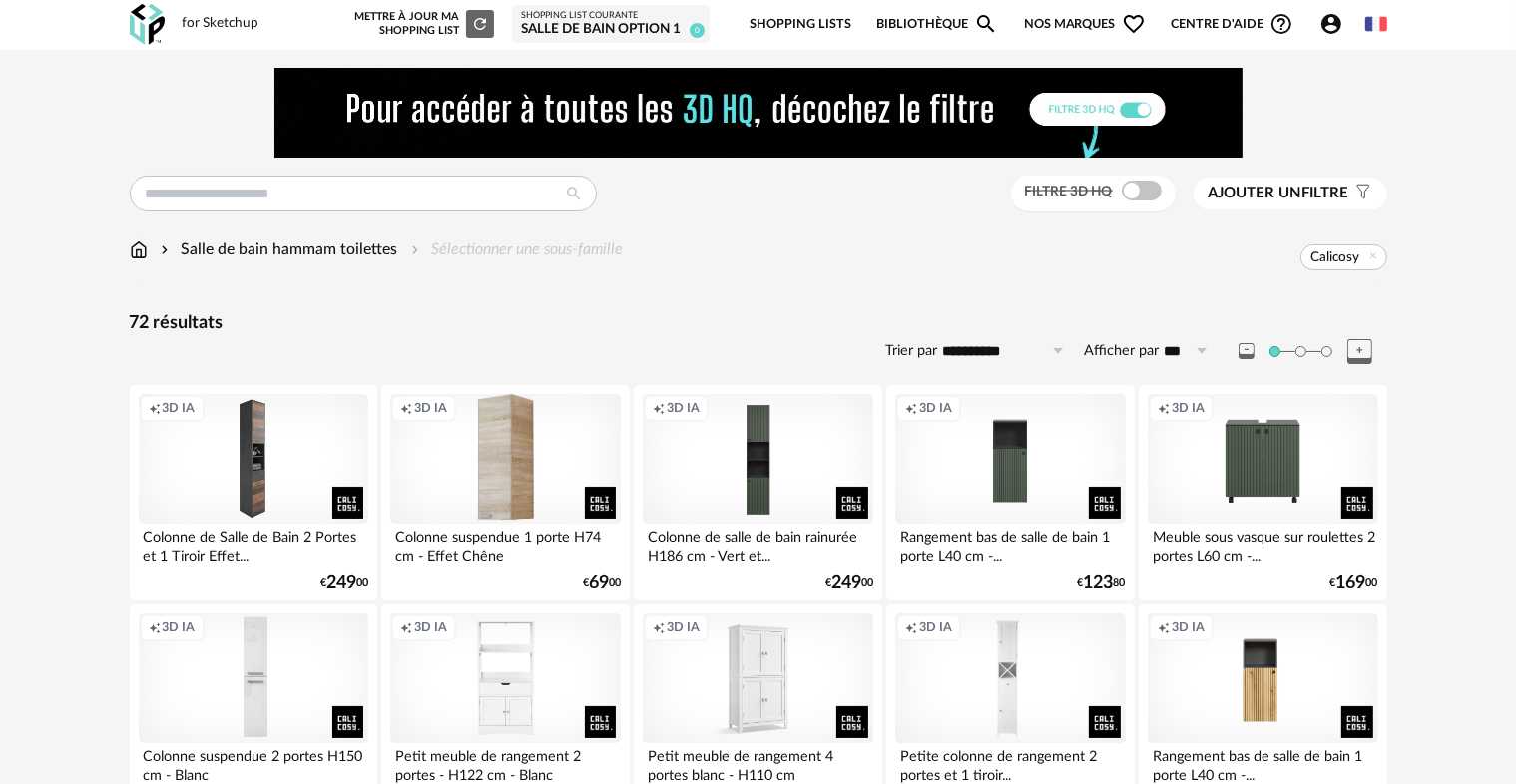 scroll, scrollTop: 0, scrollLeft: 0, axis: both 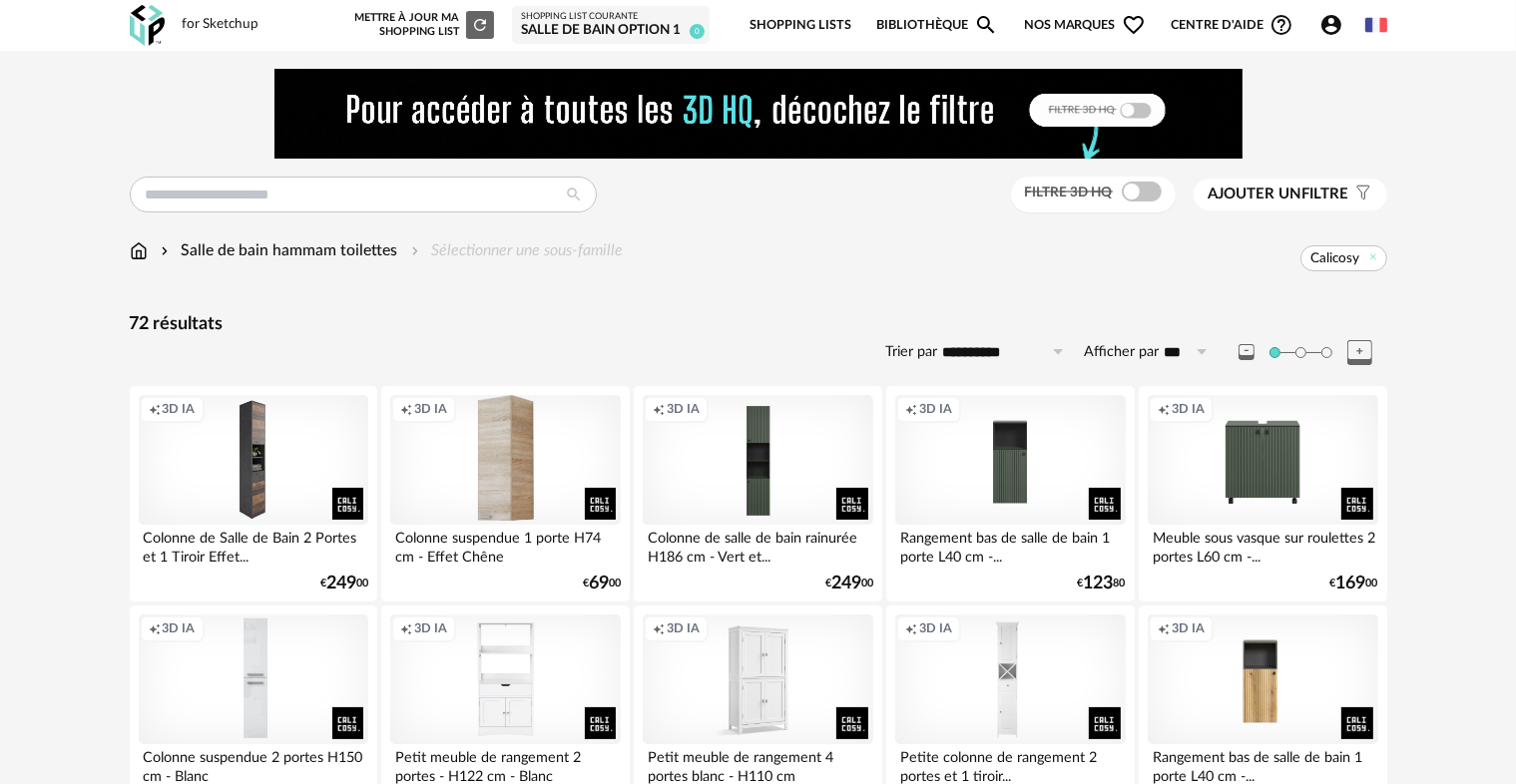 click on "Nos marques Heart Outline icon" at bounding box center [1085, 25] 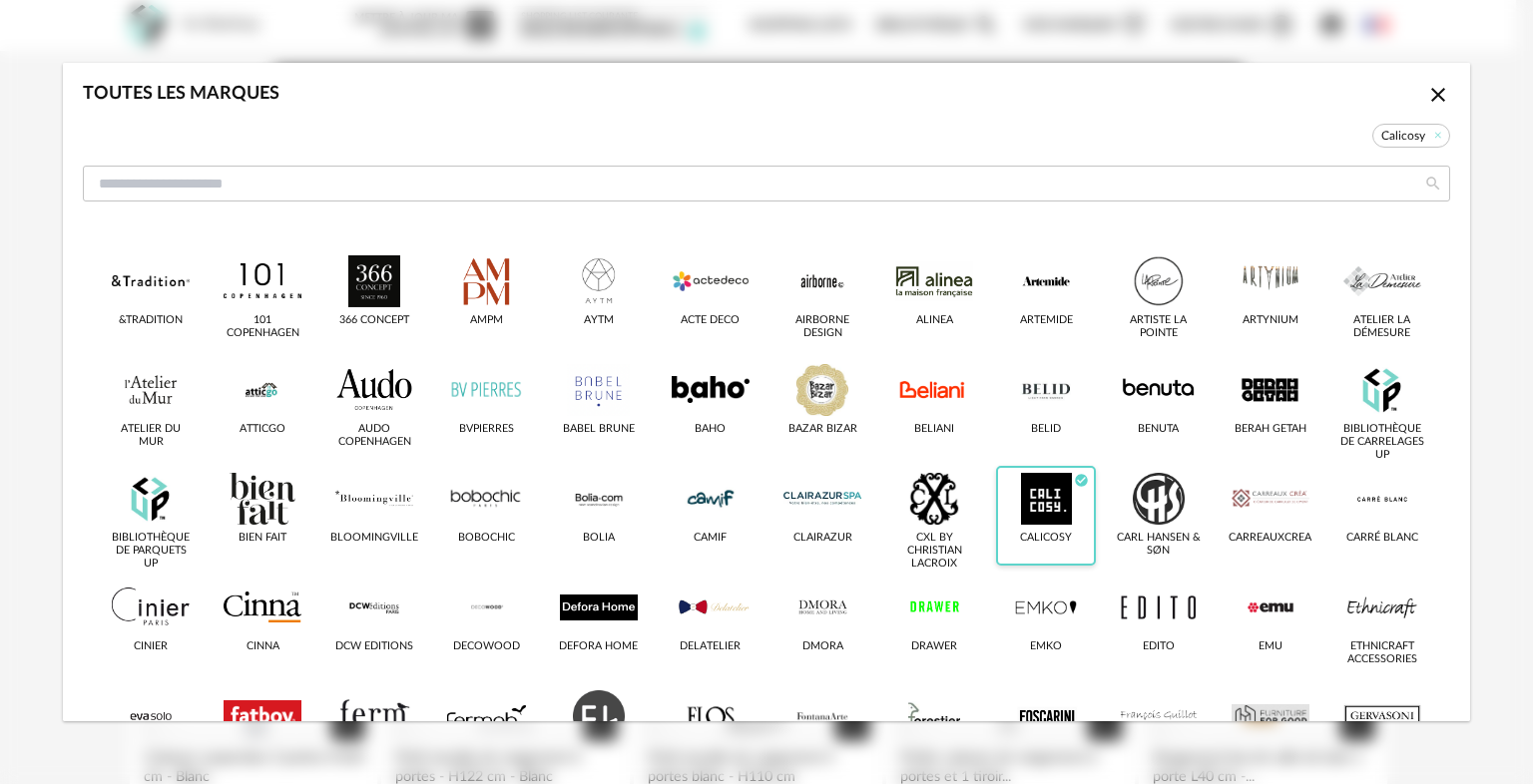 click on "Check Circle icon" 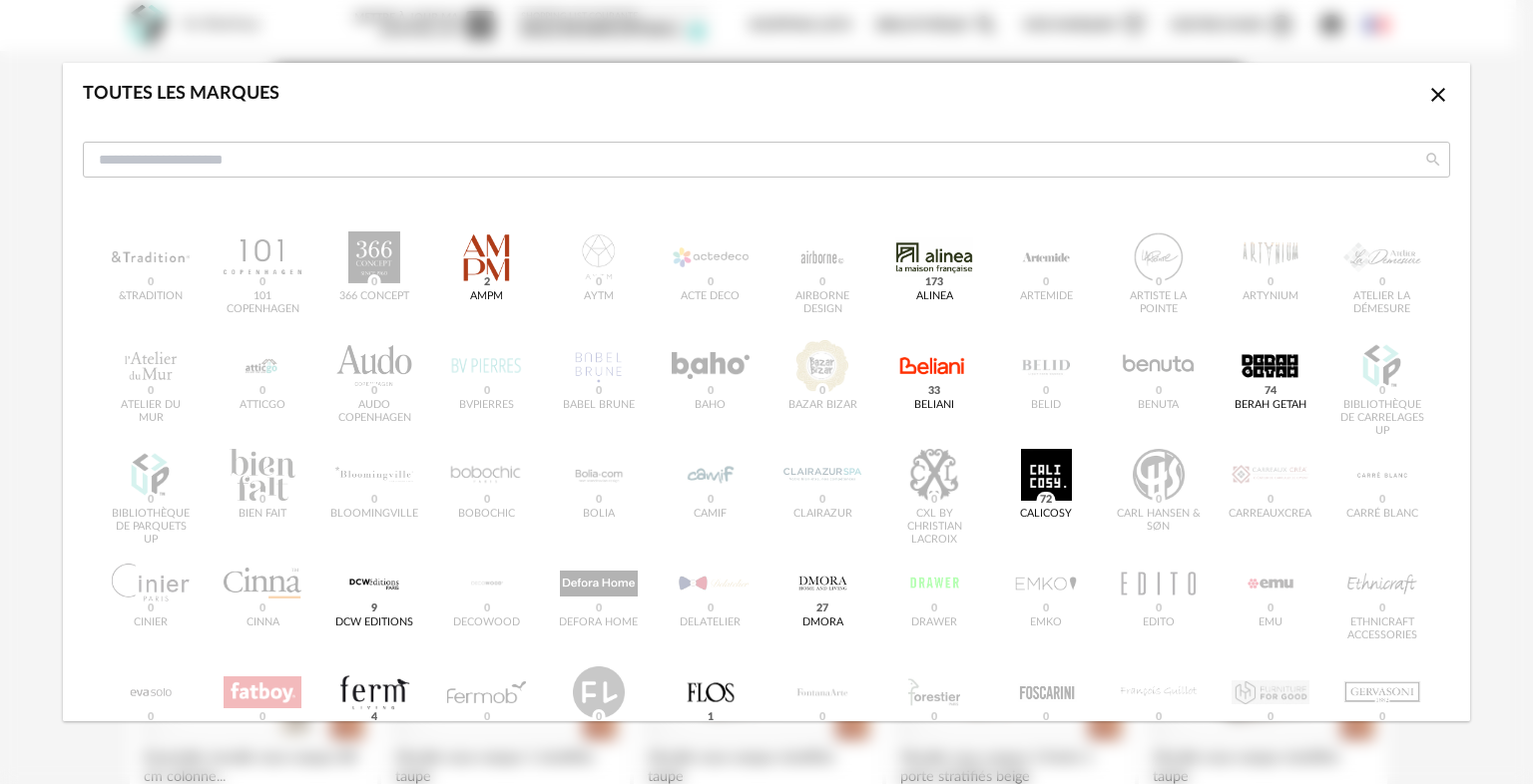 click on "Close icon" 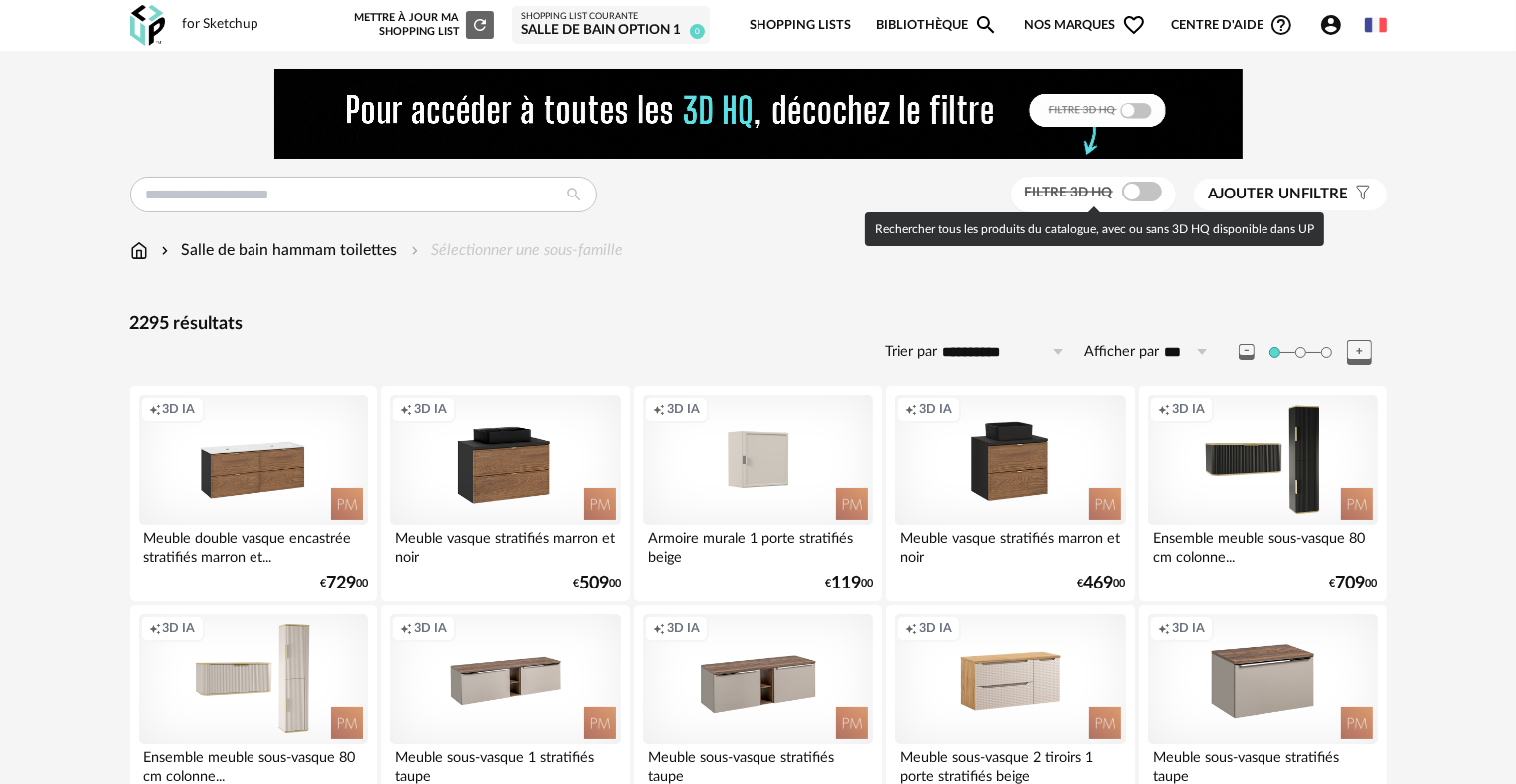 click at bounding box center [1142, 192] 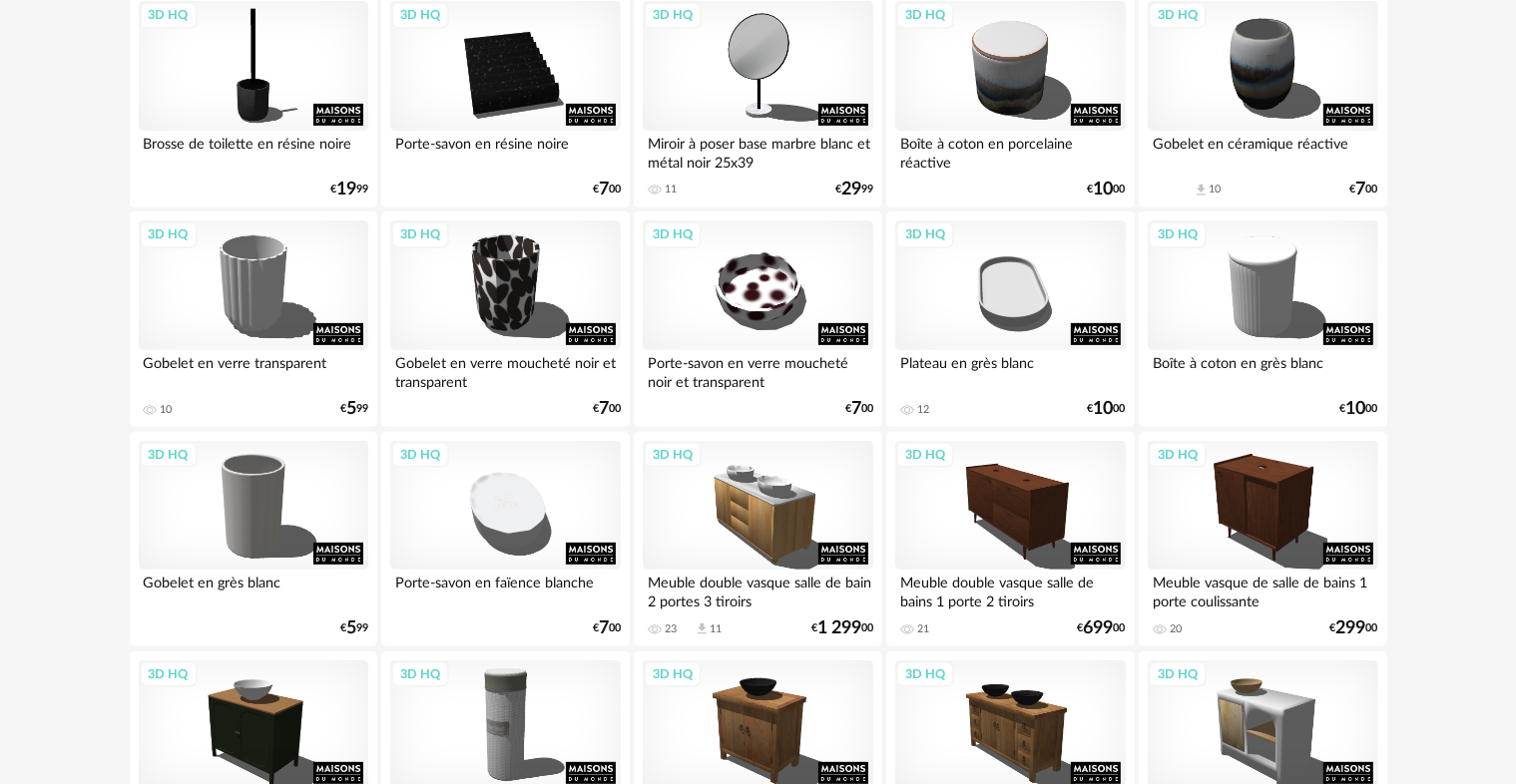 scroll, scrollTop: 798, scrollLeft: 0, axis: vertical 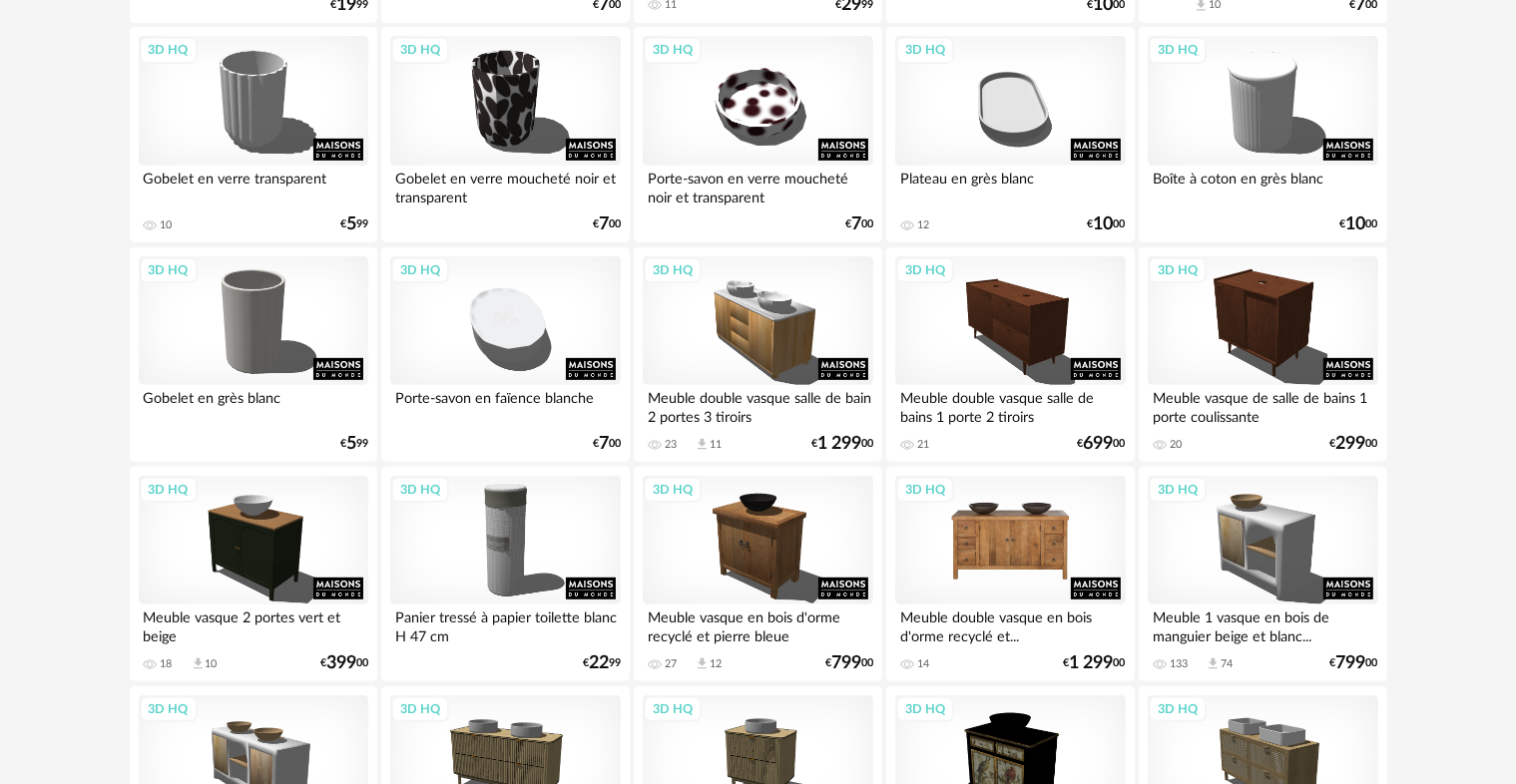 click on "3D HQ" at bounding box center (1010, 541) 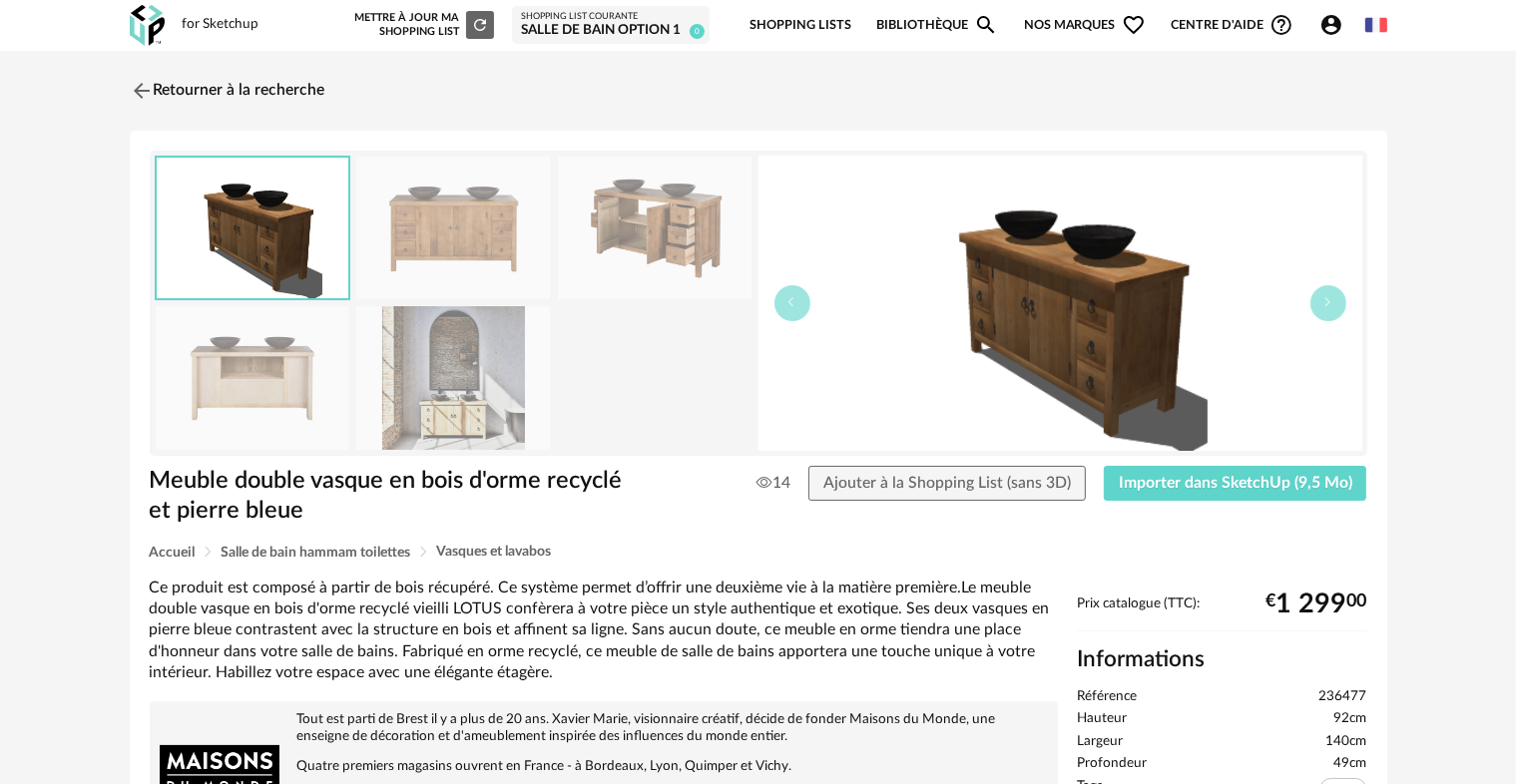 click at bounding box center (453, 377) 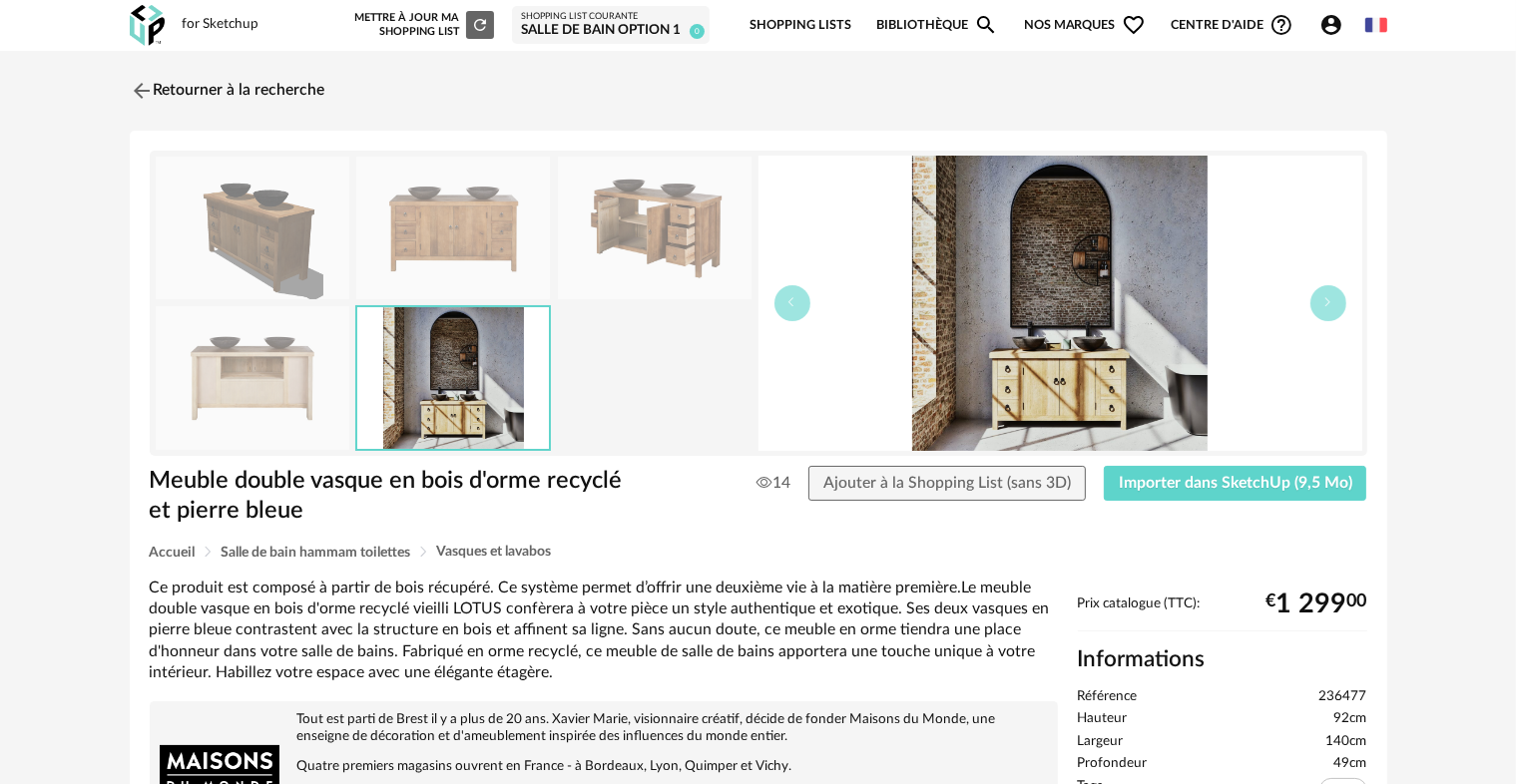 click at bounding box center (453, 227) 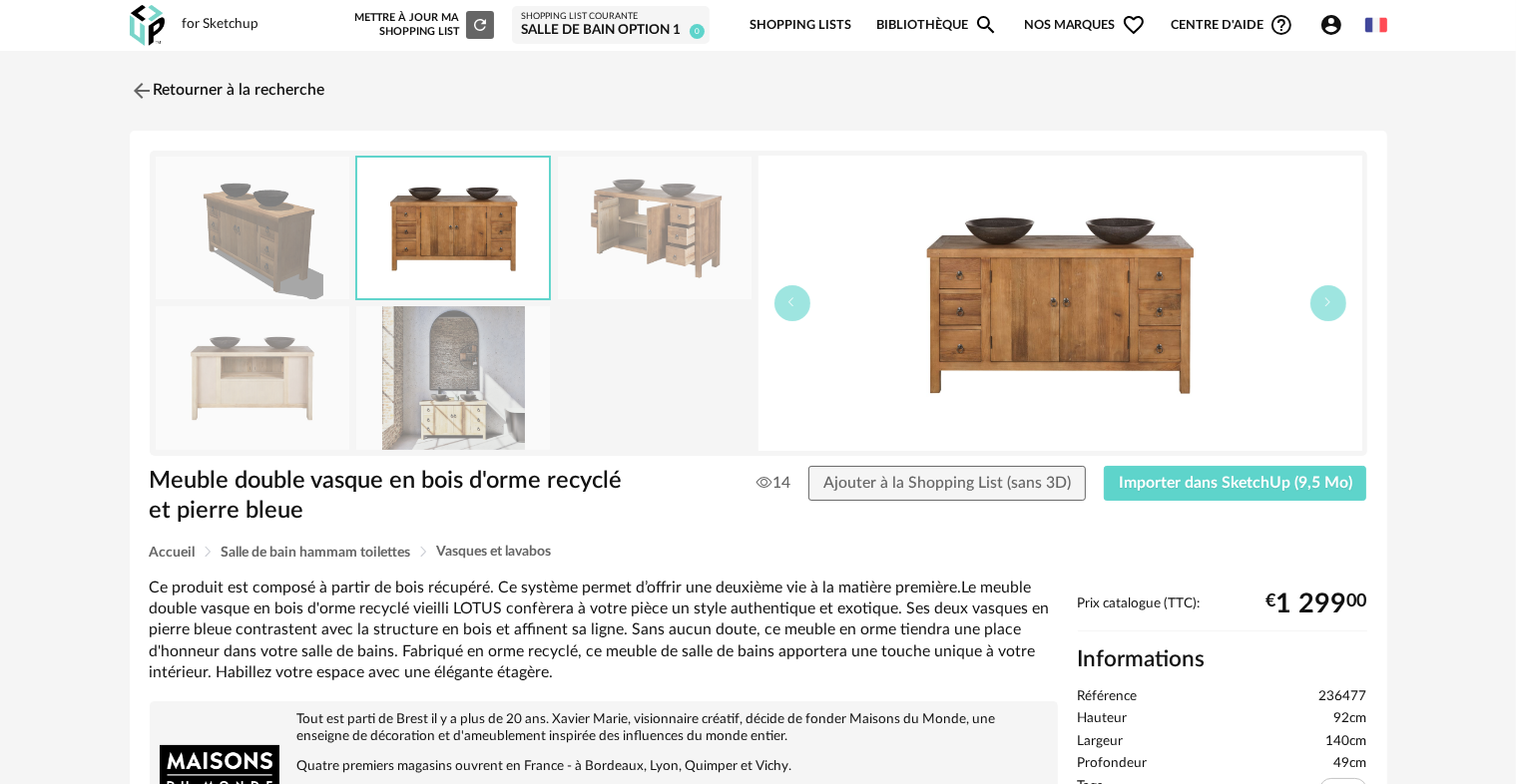 click at bounding box center [253, 227] 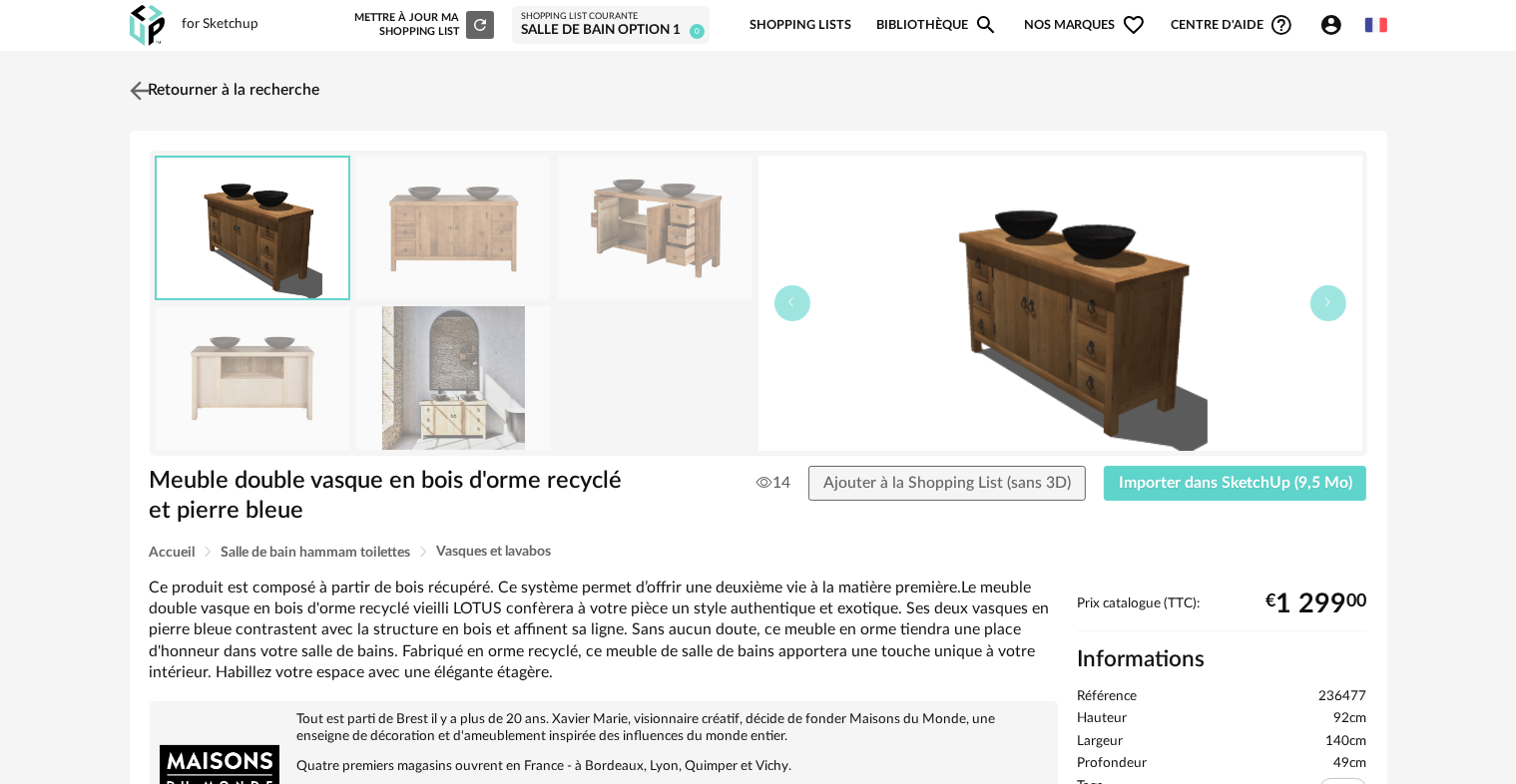 click at bounding box center (139, 90) 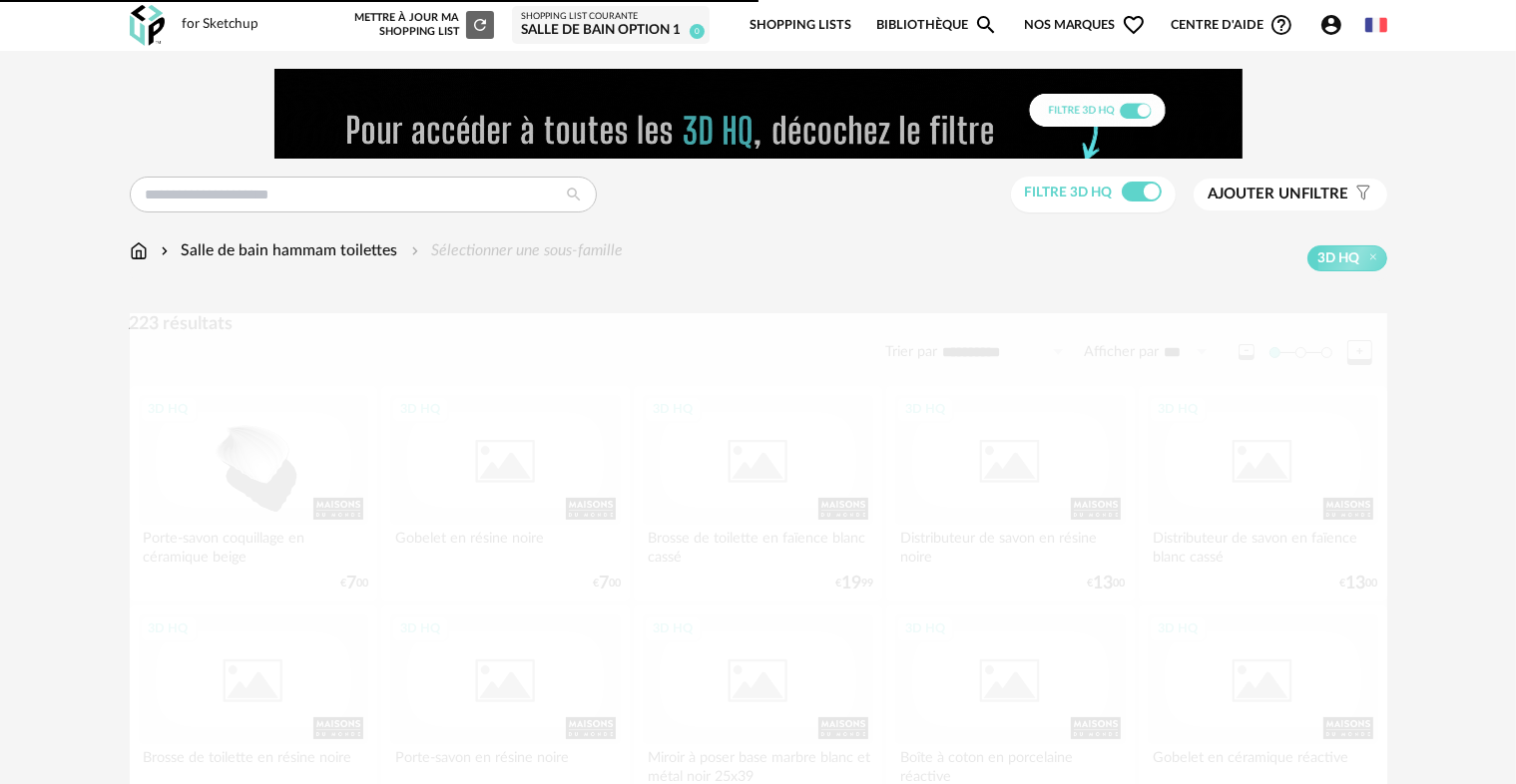 scroll, scrollTop: 798, scrollLeft: 0, axis: vertical 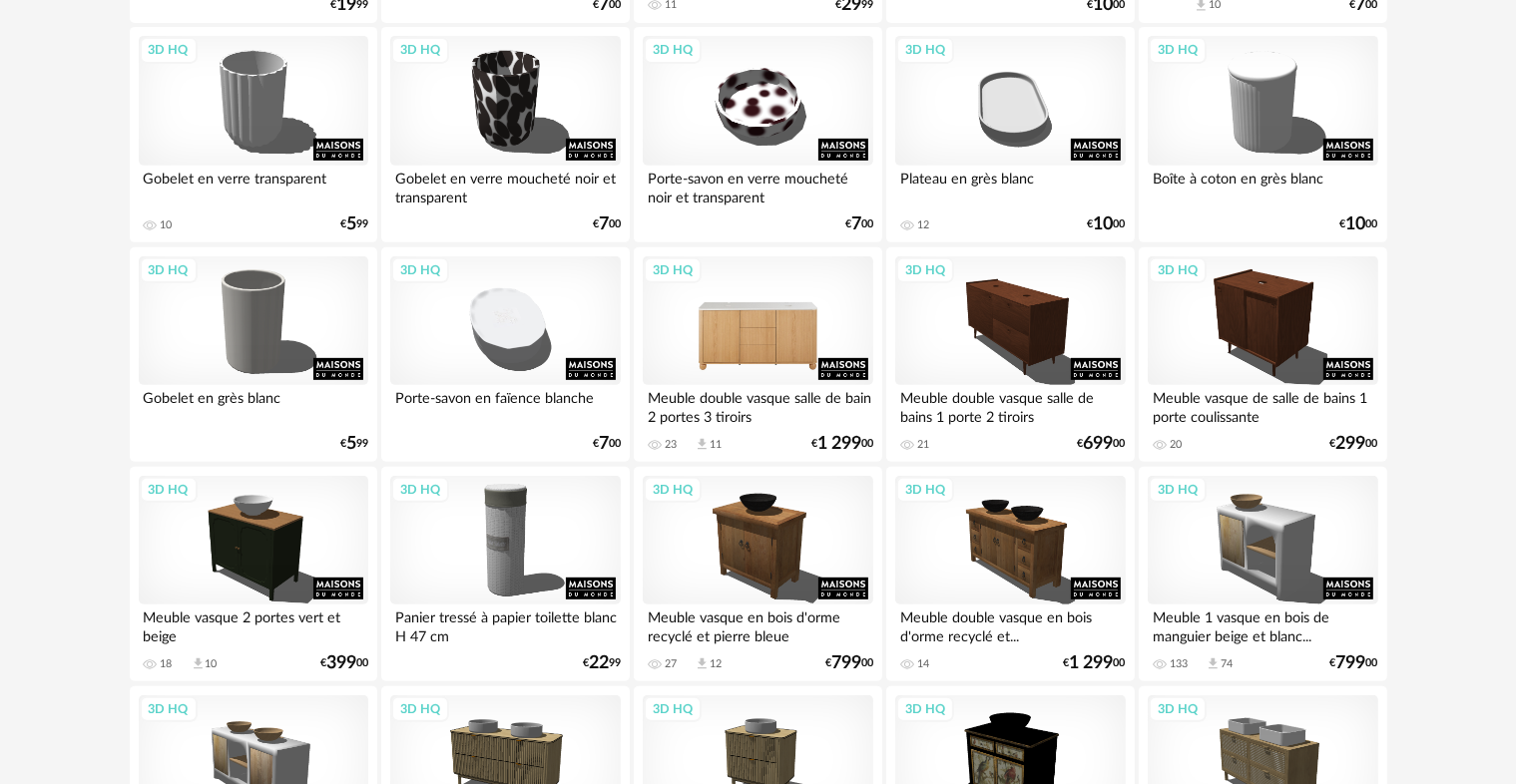 click on "3D HQ" at bounding box center (758, 321) 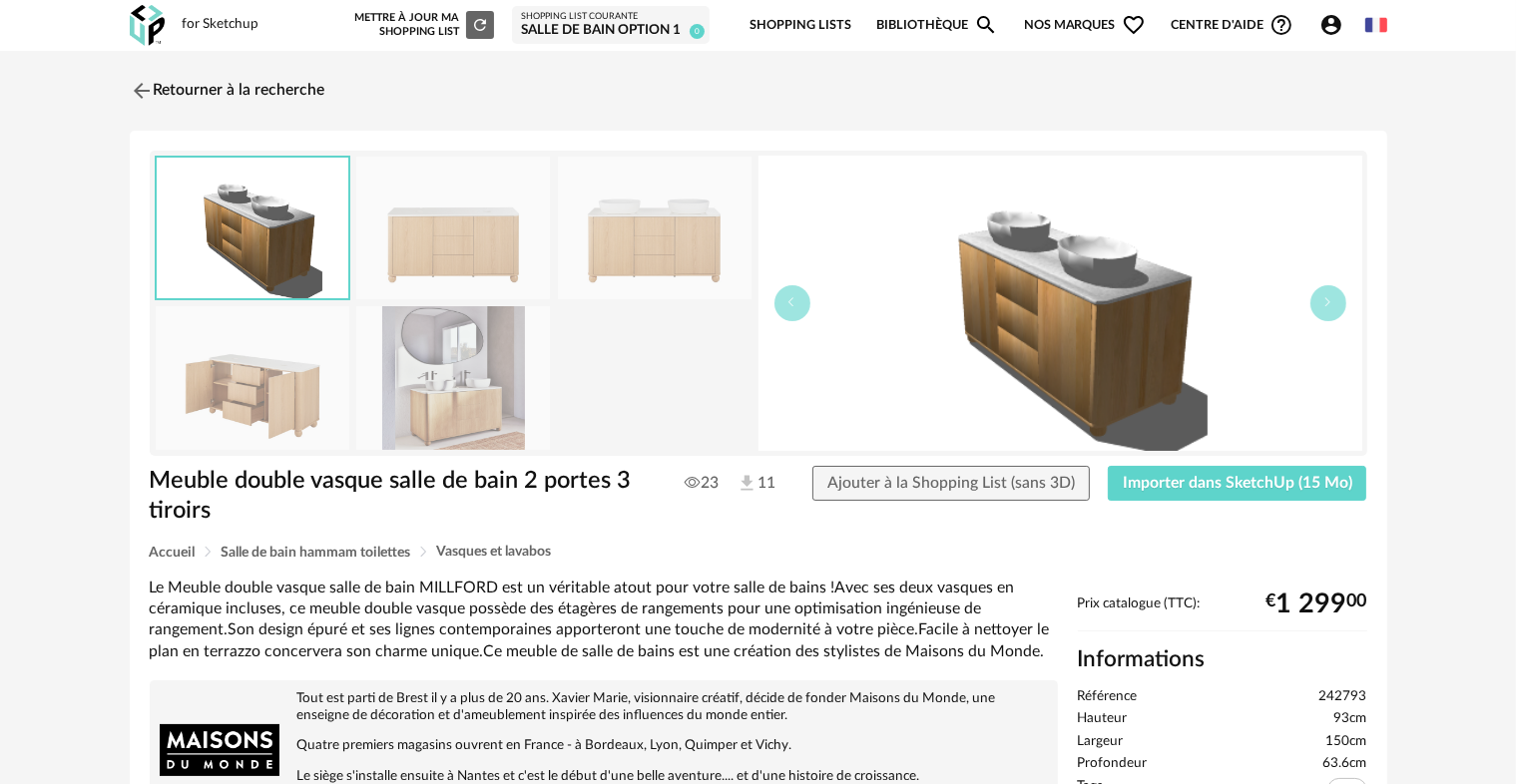 click at bounding box center [453, 227] 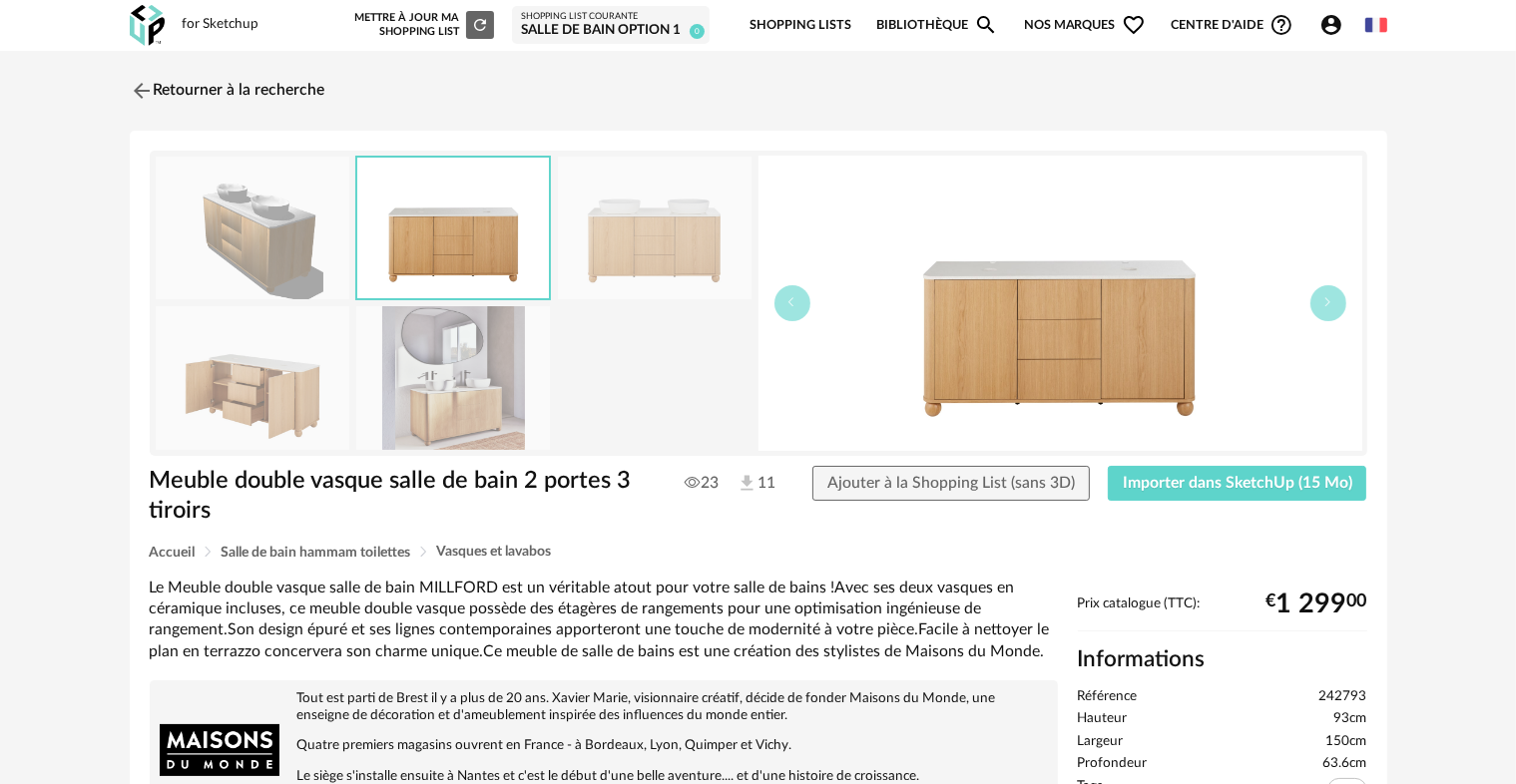 click at bounding box center [453, 377] 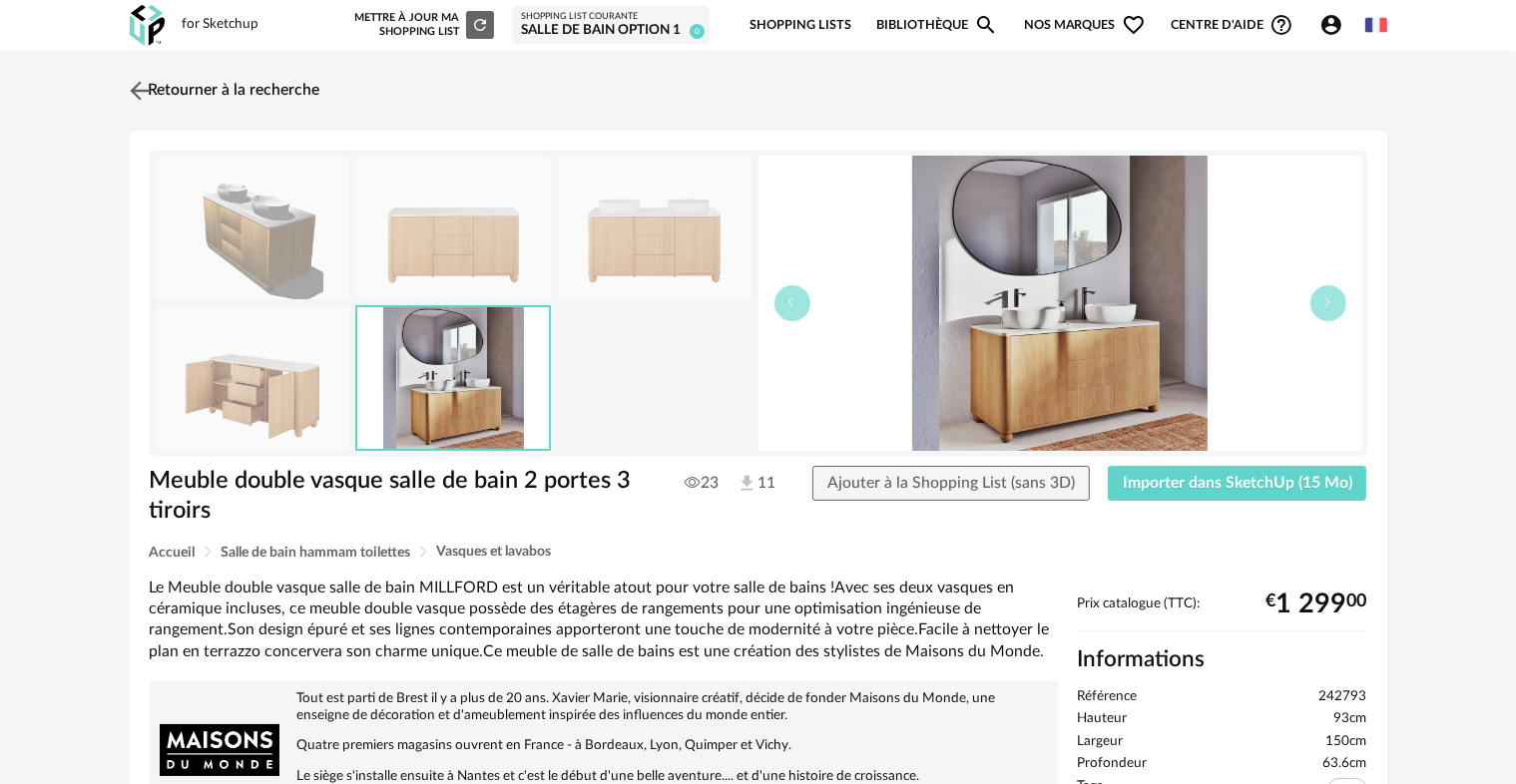 click at bounding box center (139, 90) 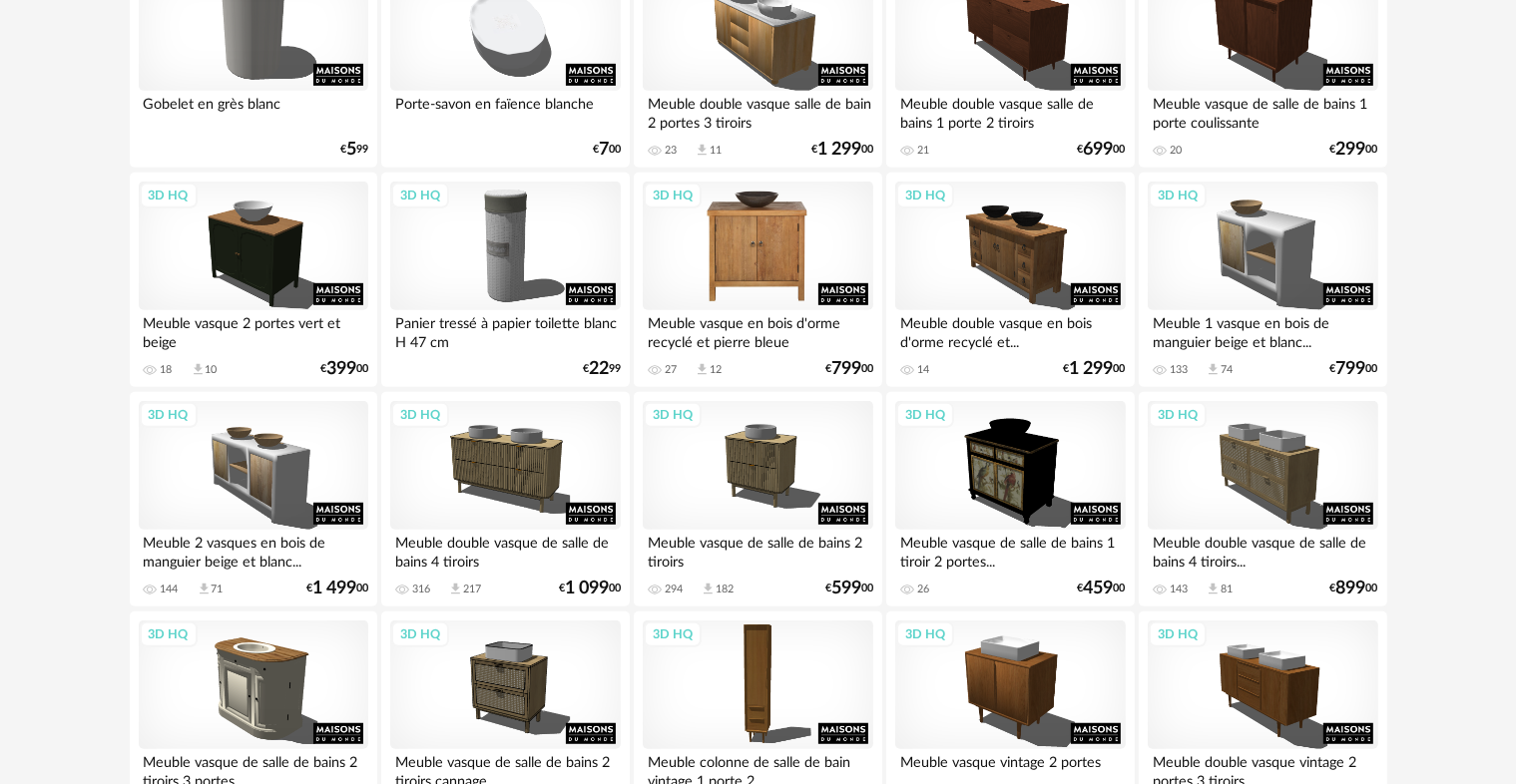 scroll, scrollTop: 1097, scrollLeft: 0, axis: vertical 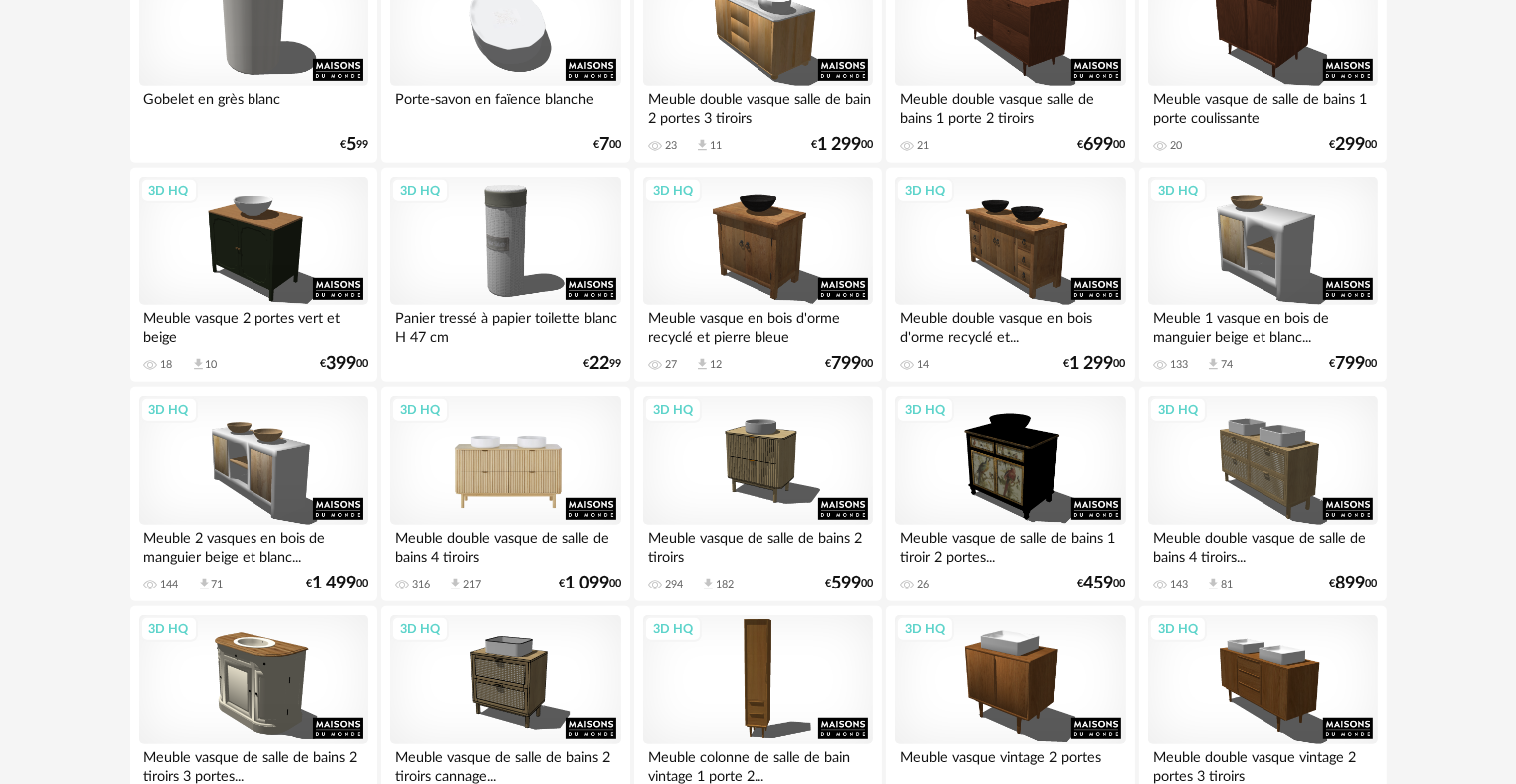 click on "3D HQ" at bounding box center (505, 461) 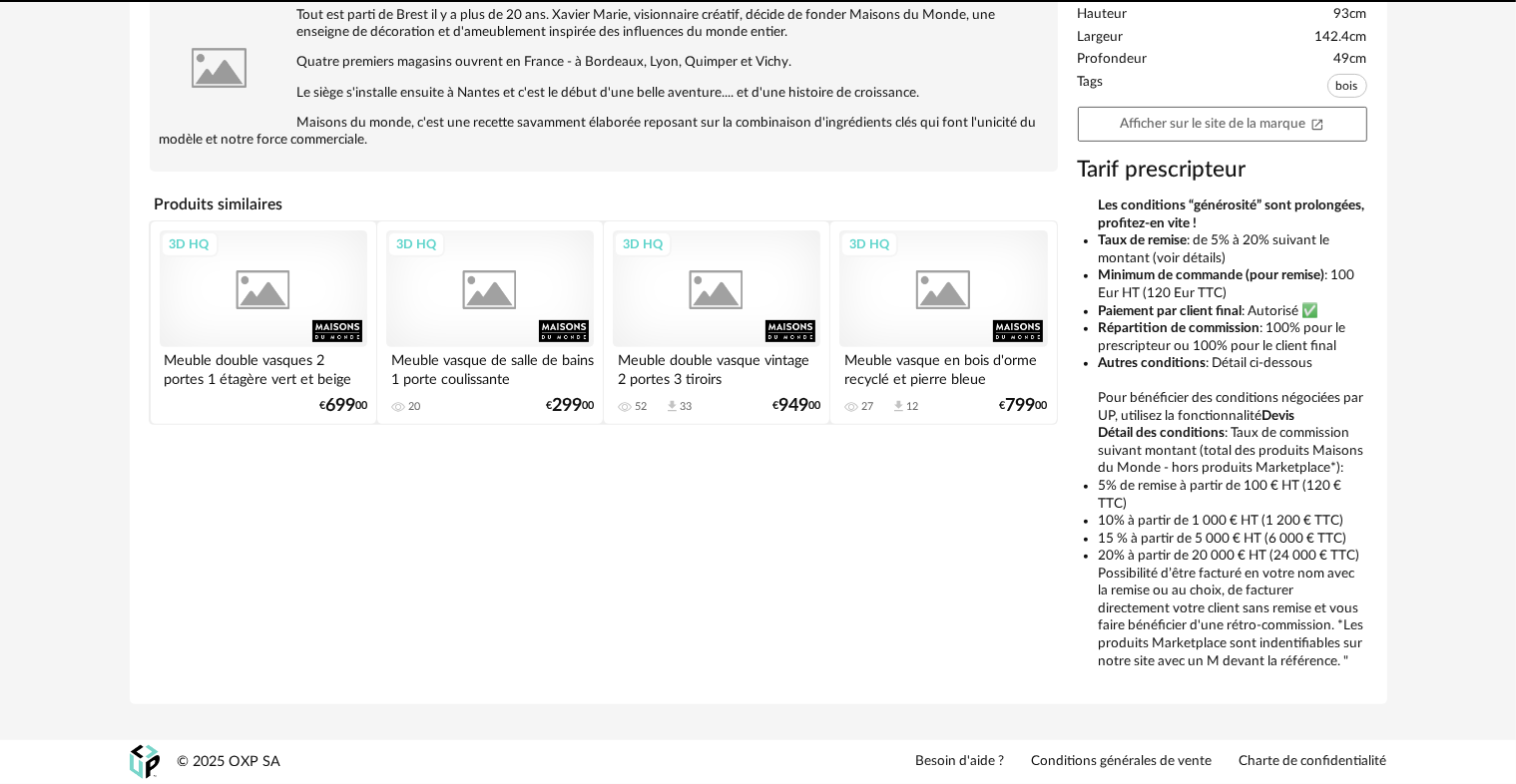 scroll, scrollTop: 0, scrollLeft: 0, axis: both 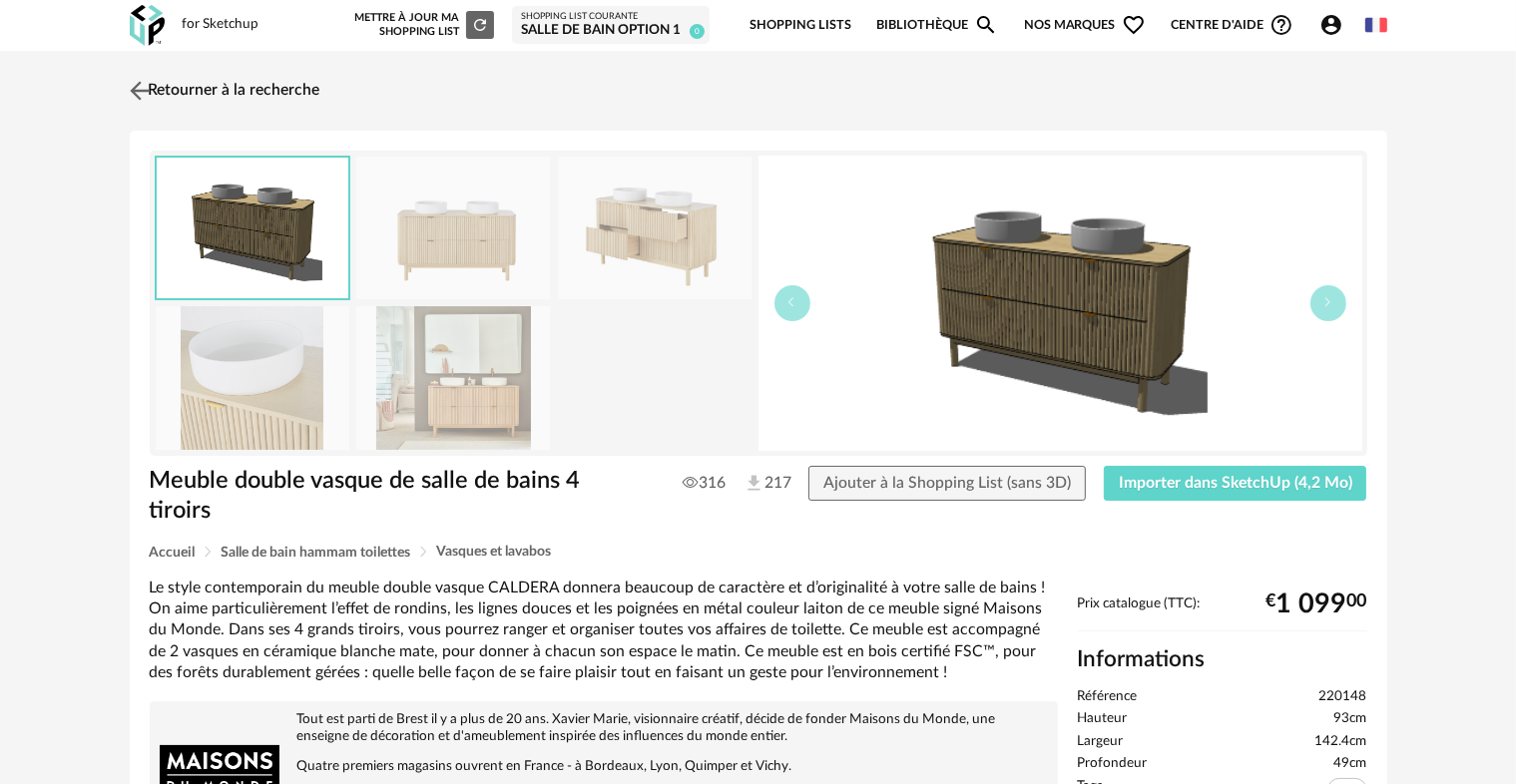 click at bounding box center [139, 90] 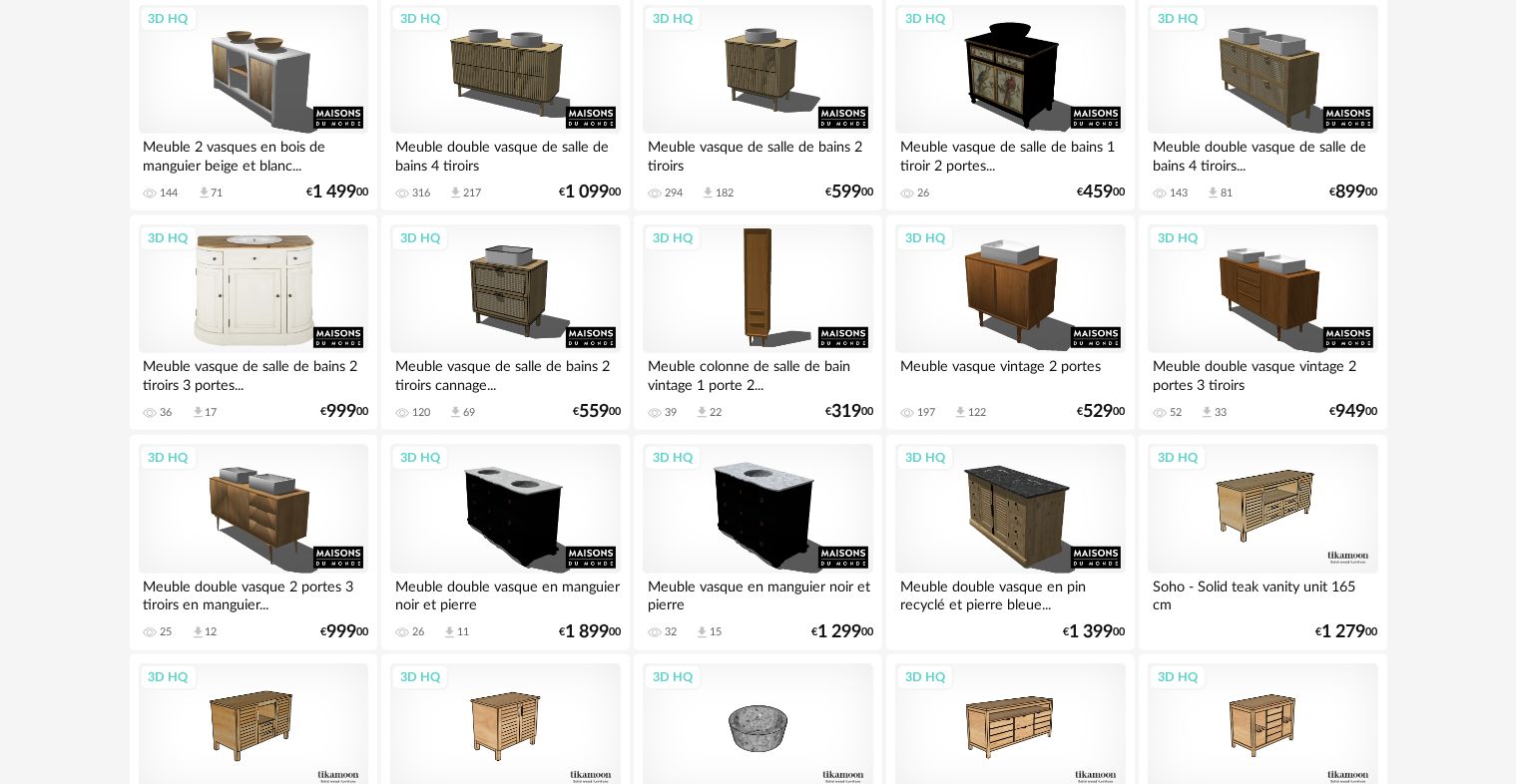 scroll, scrollTop: 1496, scrollLeft: 0, axis: vertical 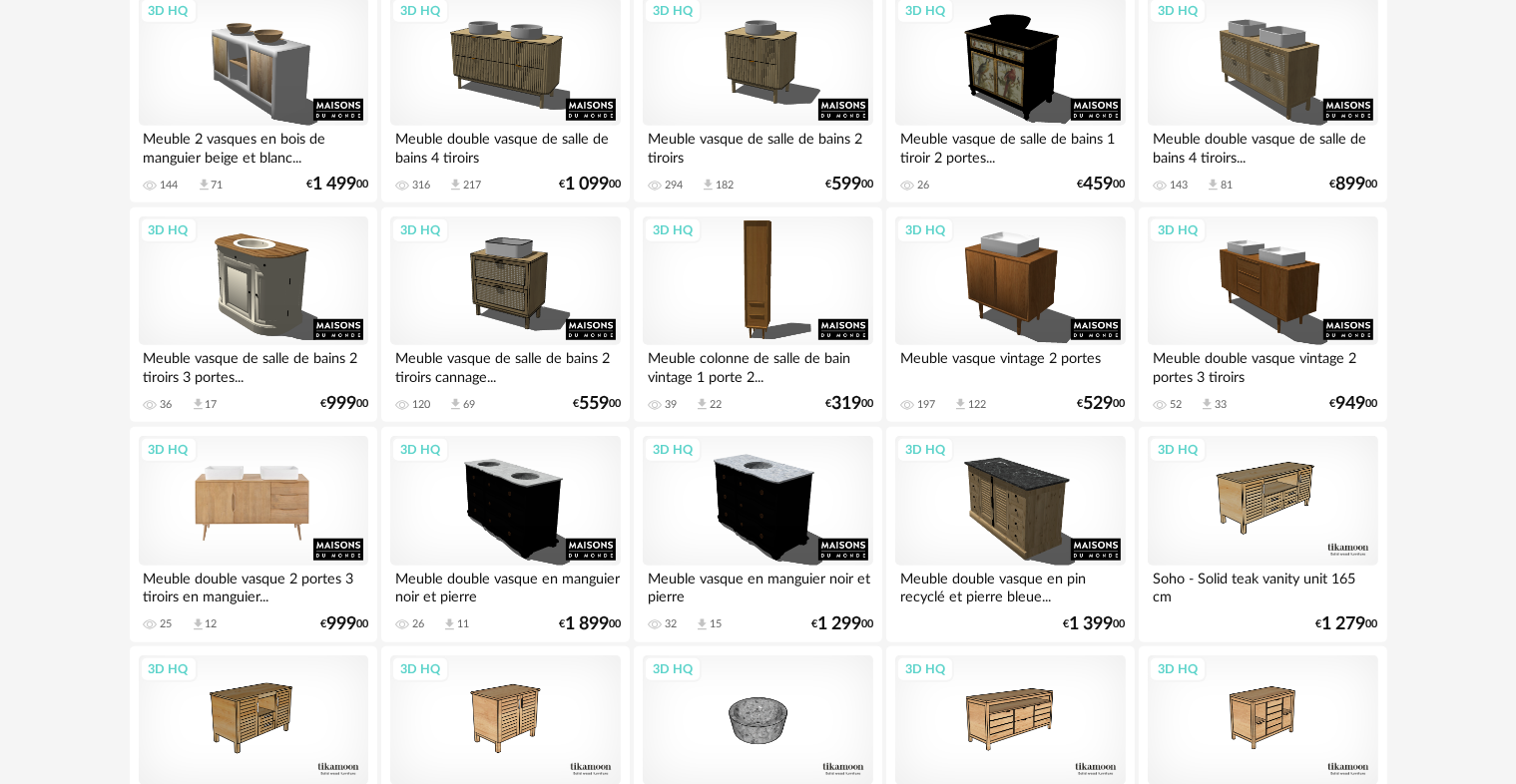 click on "3D HQ" at bounding box center (253, 501) 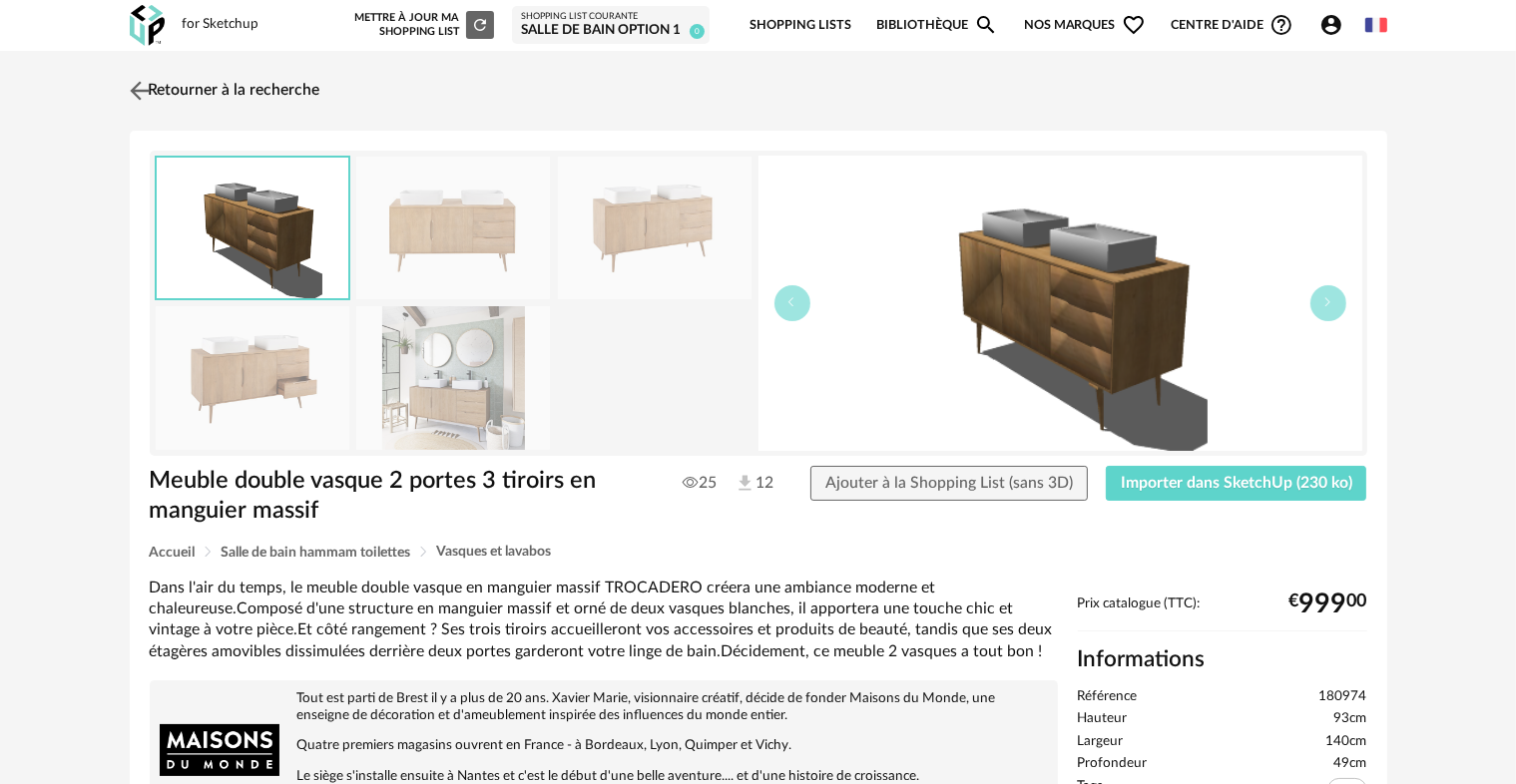 click at bounding box center [139, 90] 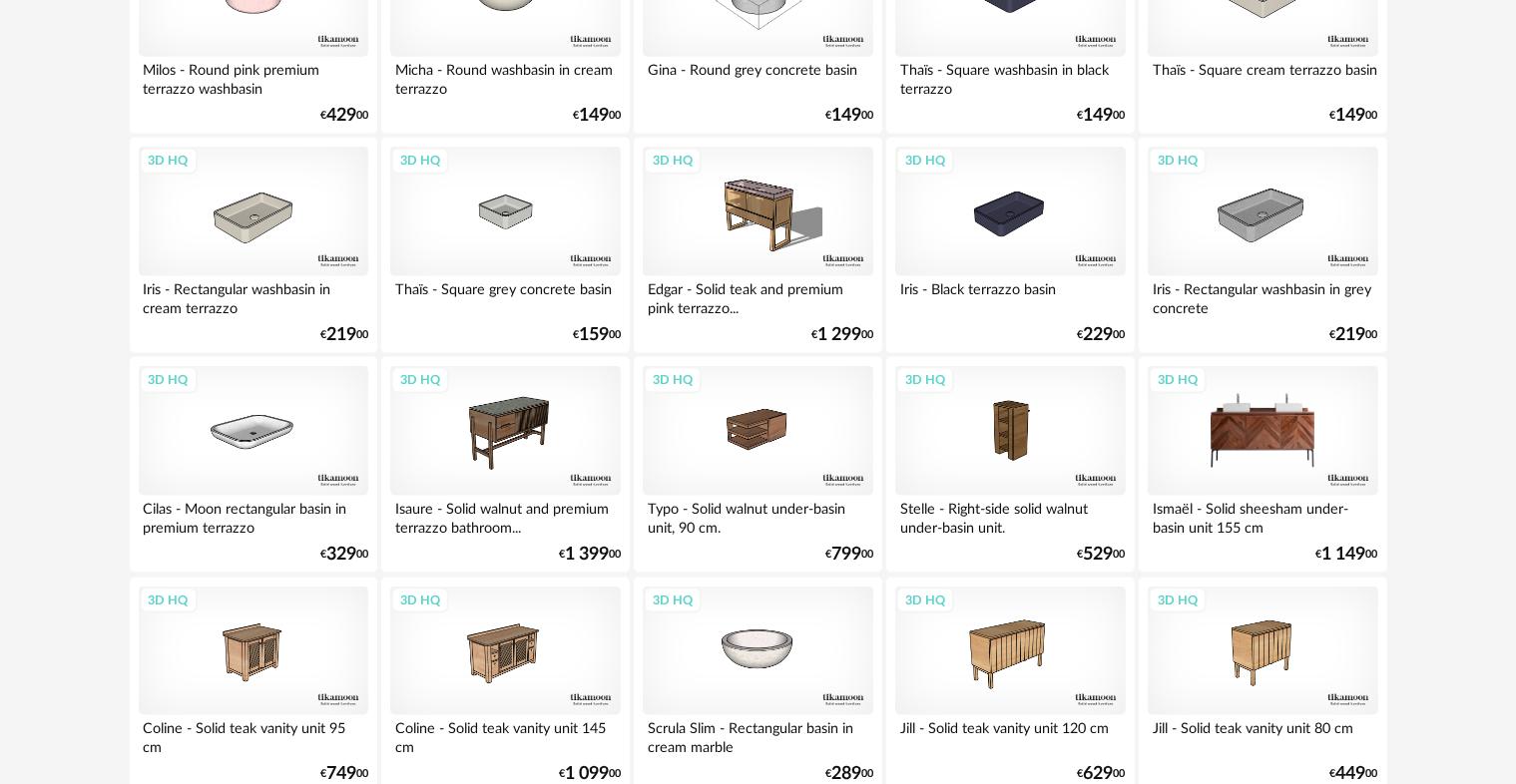 scroll, scrollTop: 2693, scrollLeft: 0, axis: vertical 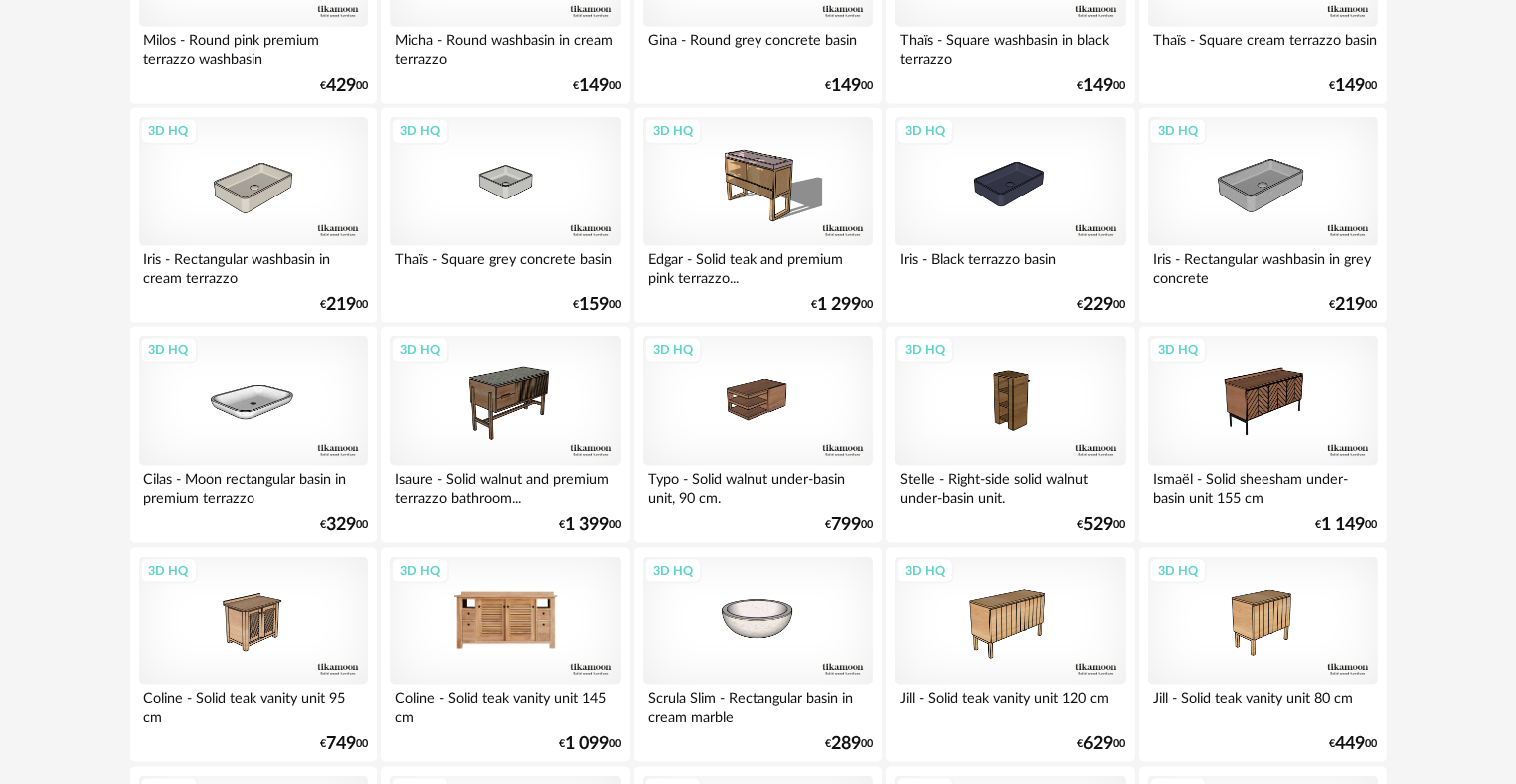 click on "3D HQ" at bounding box center (505, 621) 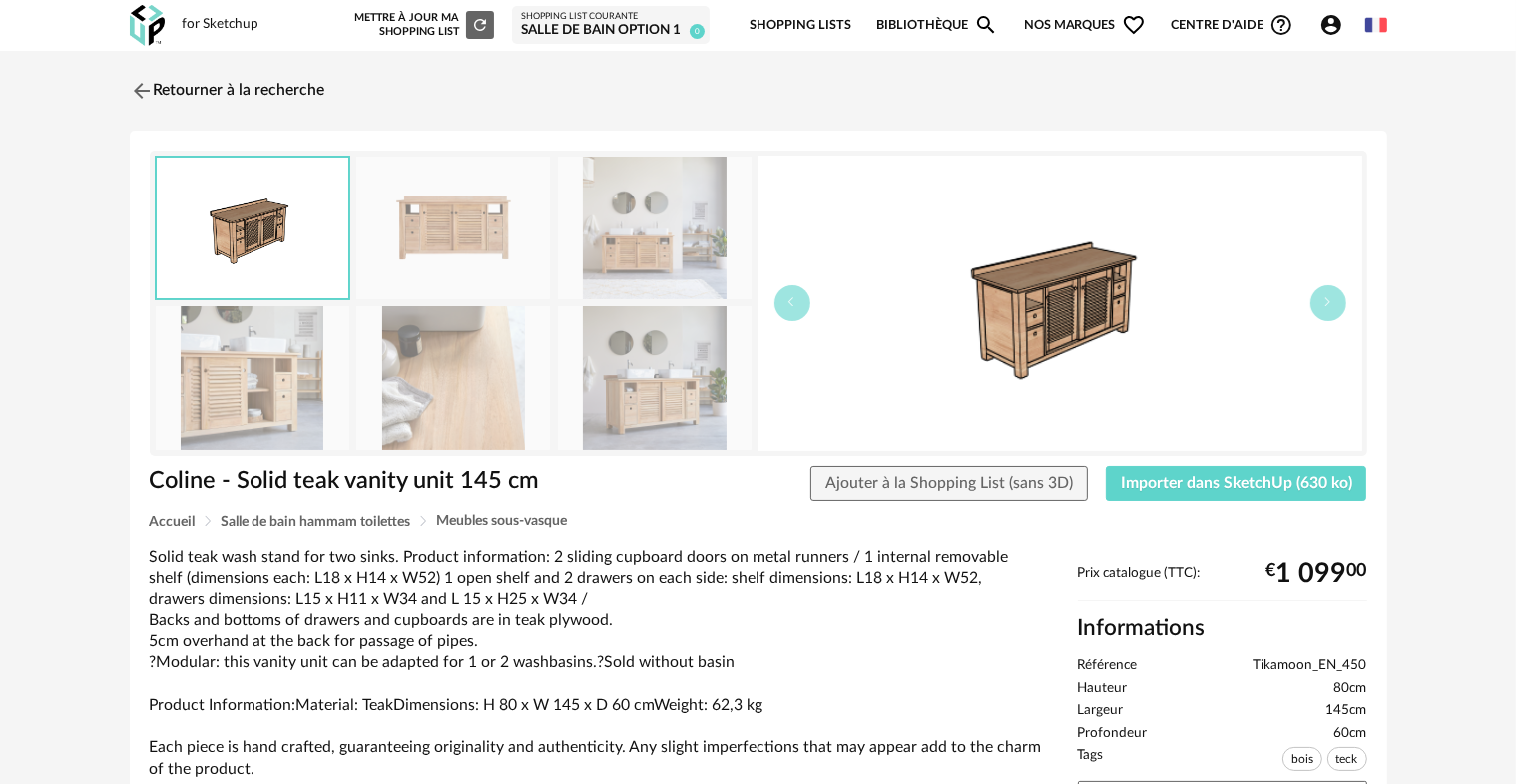 click at bounding box center [453, 227] 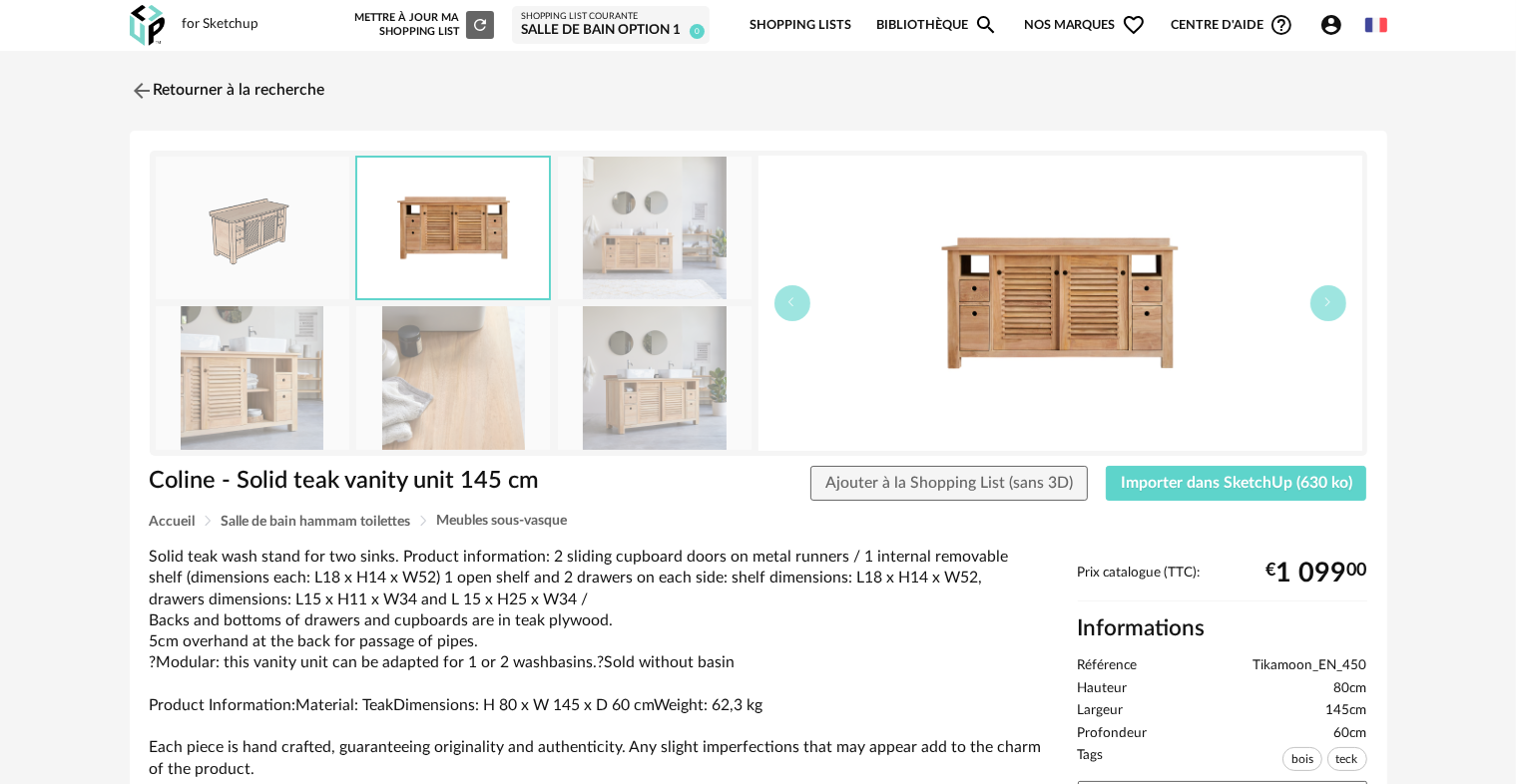 click at bounding box center [655, 227] 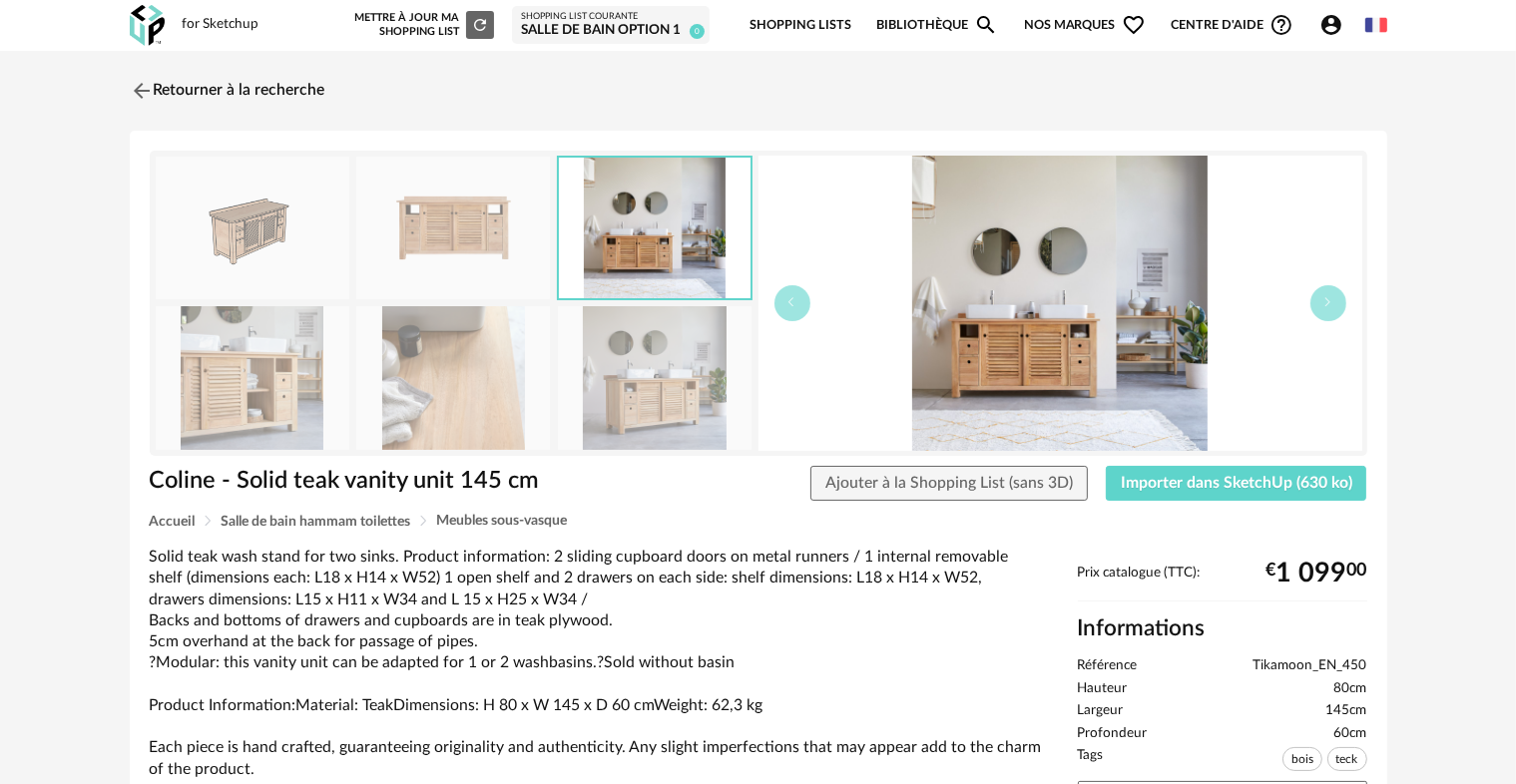 click at bounding box center (655, 377) 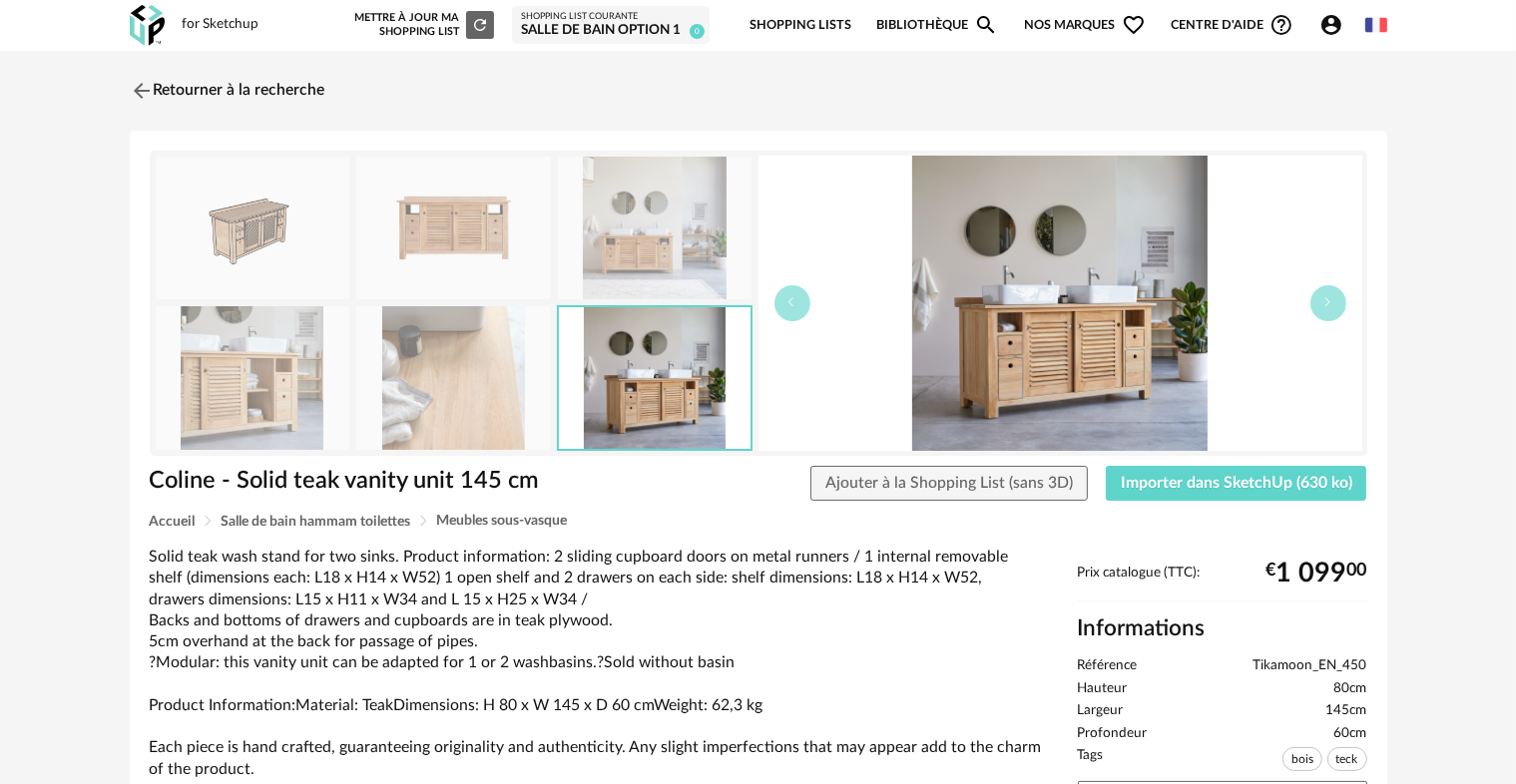 click at bounding box center [253, 377] 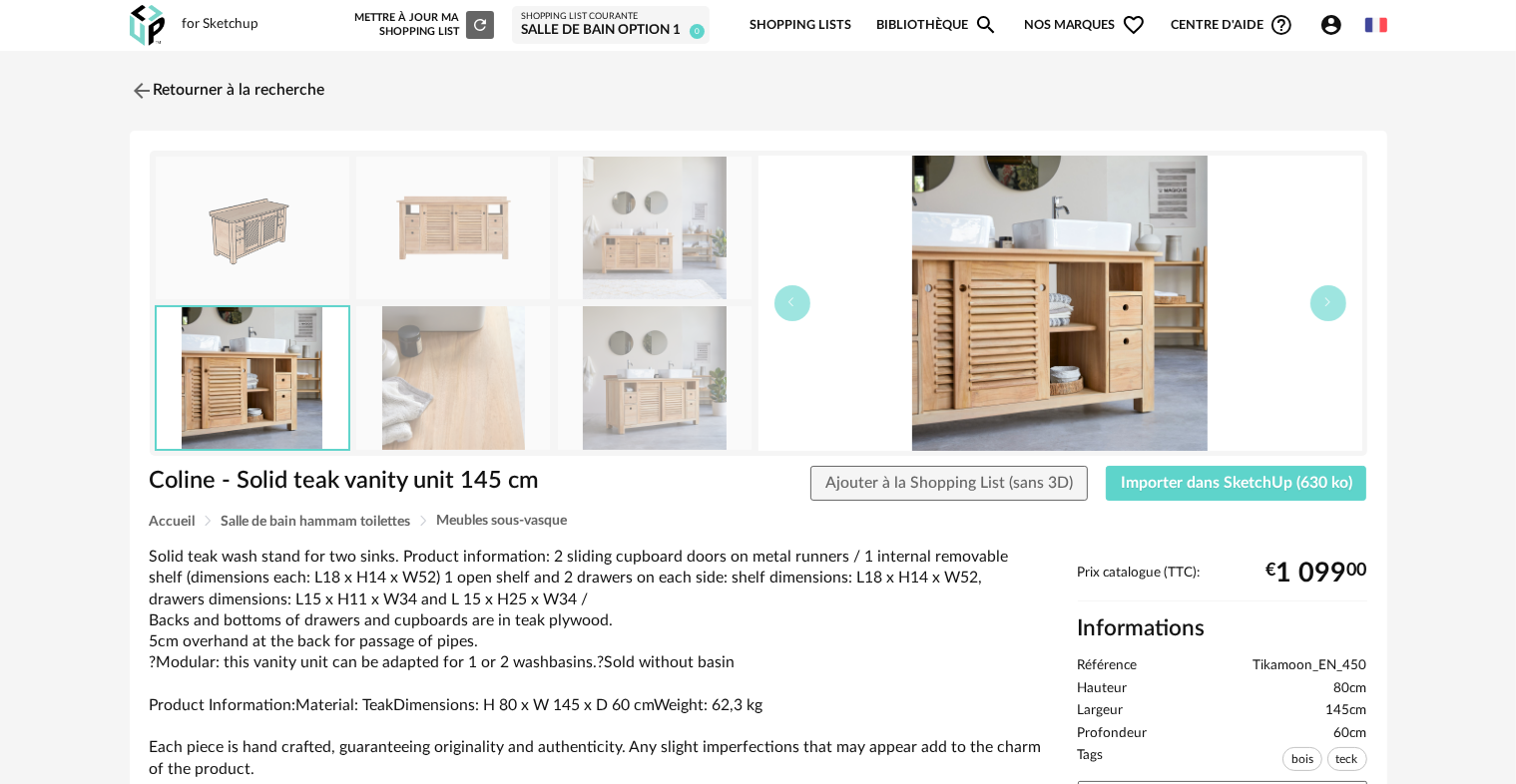 click at bounding box center [655, 377] 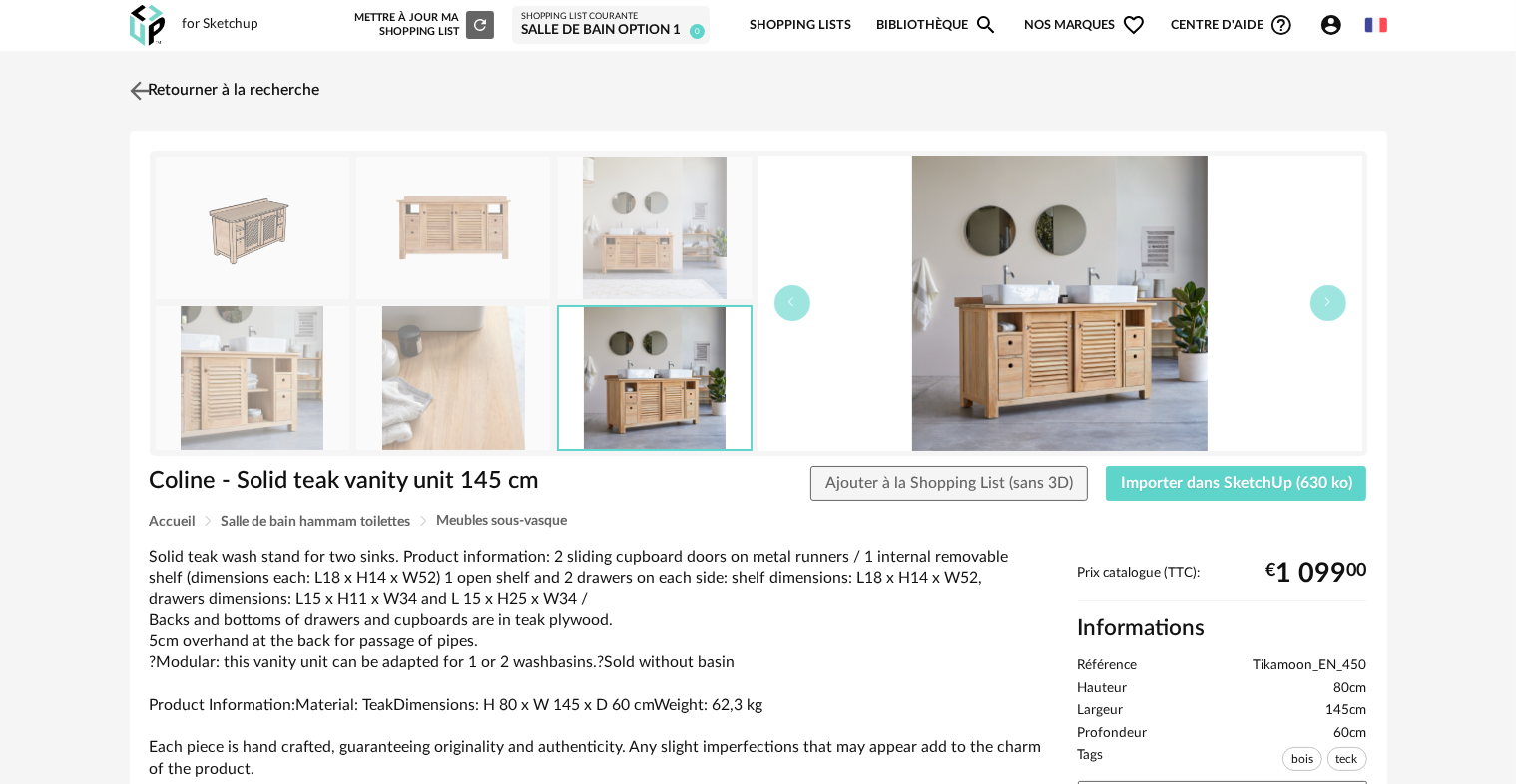 click at bounding box center (139, 90) 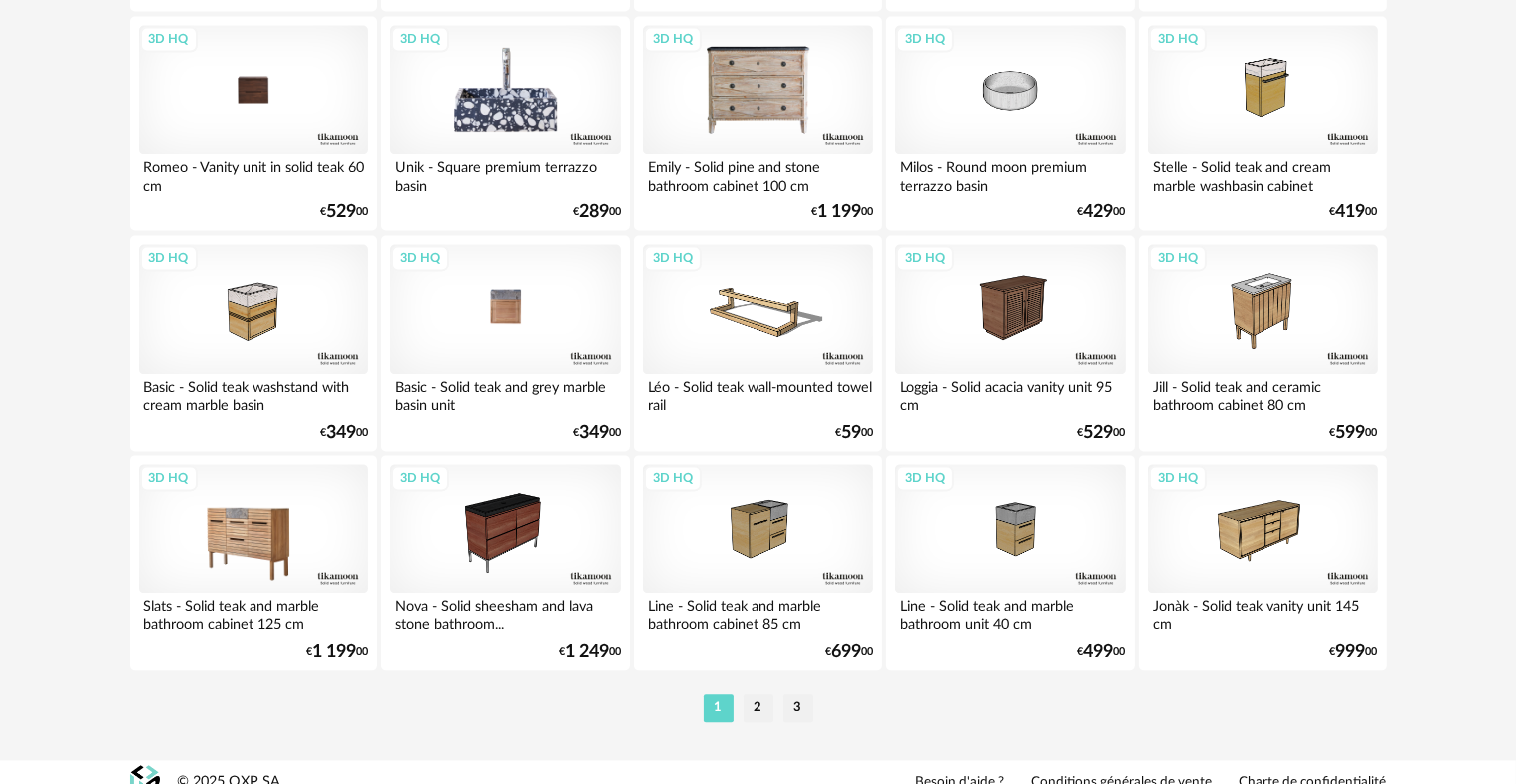 scroll, scrollTop: 4123, scrollLeft: 0, axis: vertical 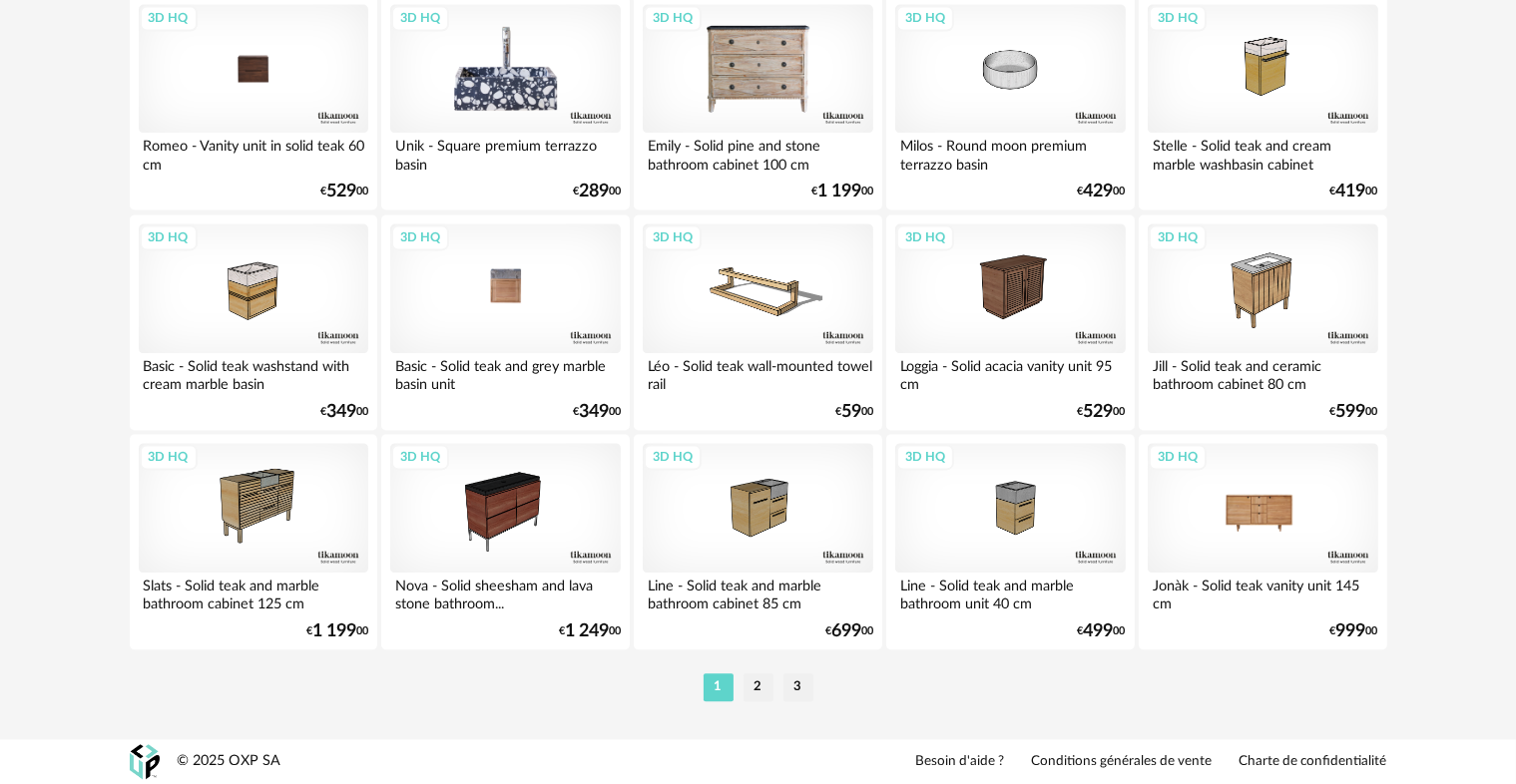 click on "3D HQ" at bounding box center [1263, 508] 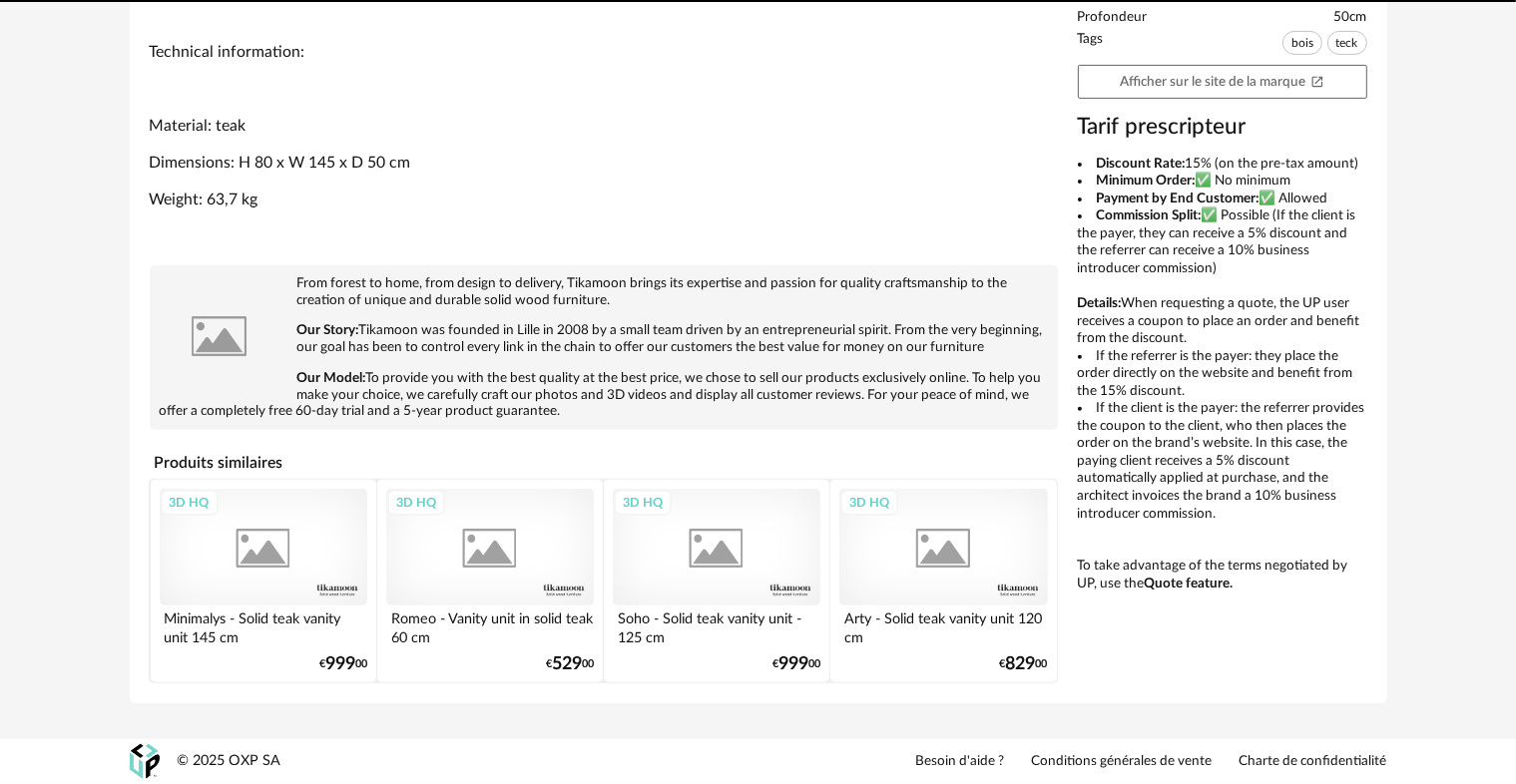 scroll, scrollTop: 0, scrollLeft: 0, axis: both 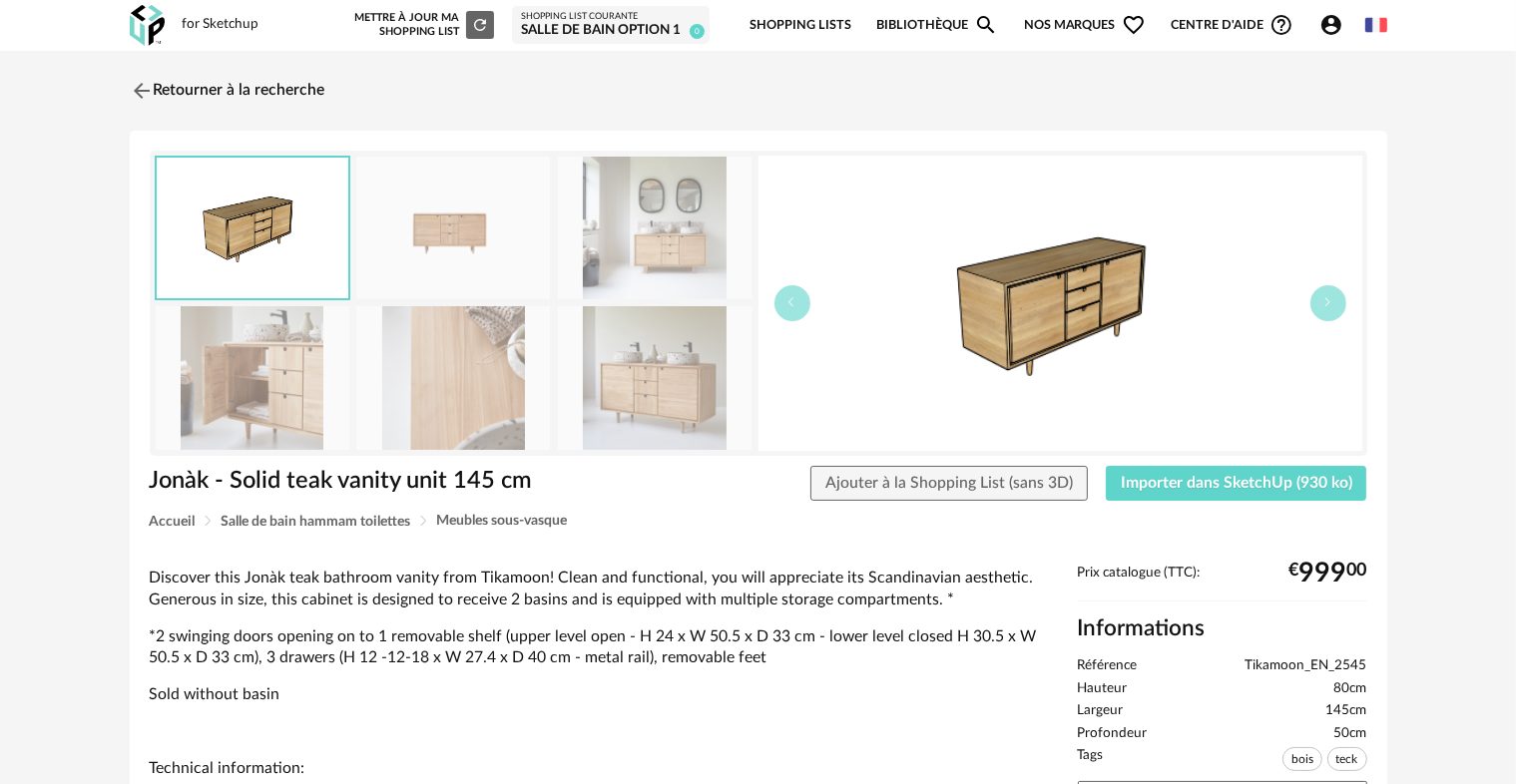 click at bounding box center (453, 227) 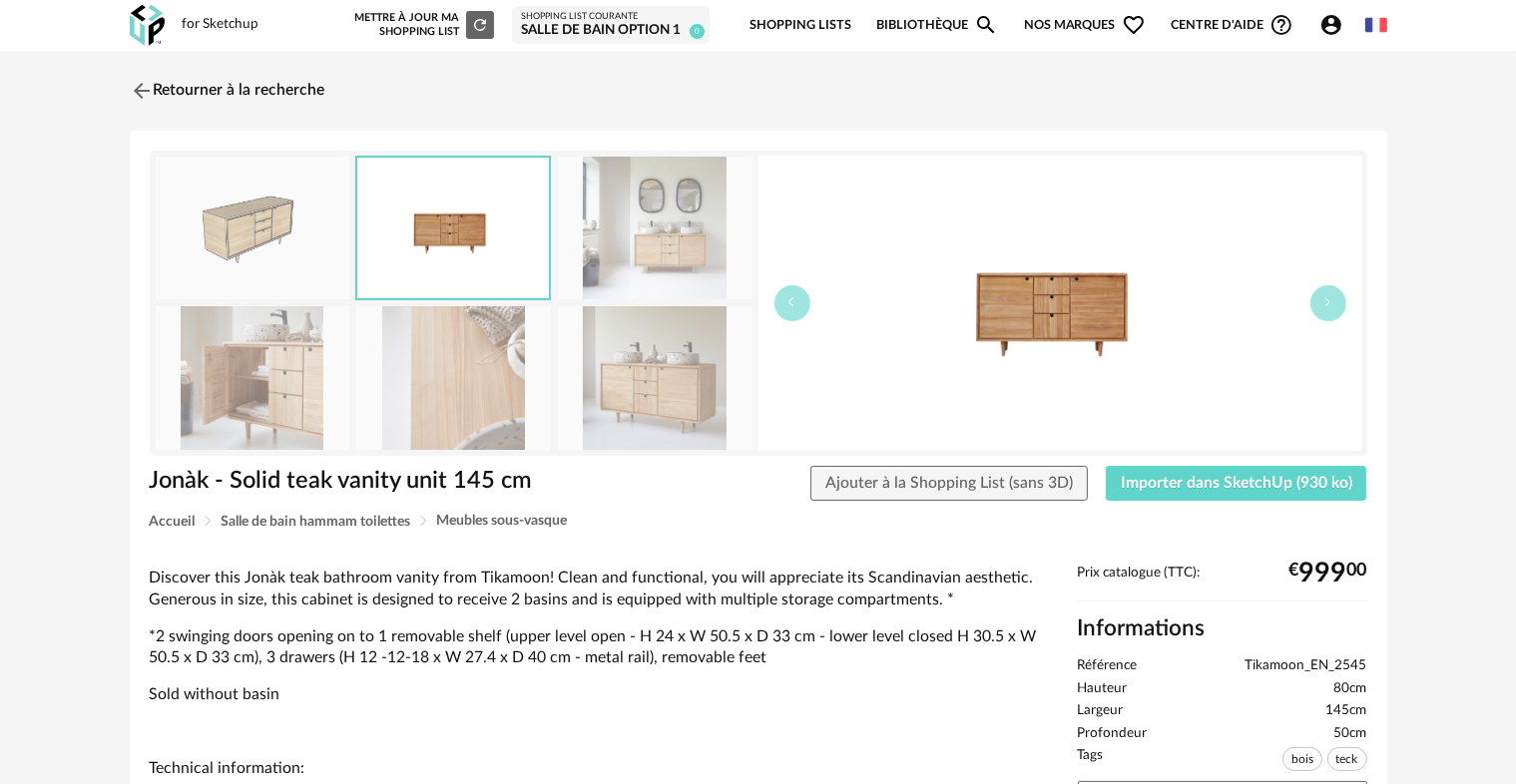 click at bounding box center (655, 227) 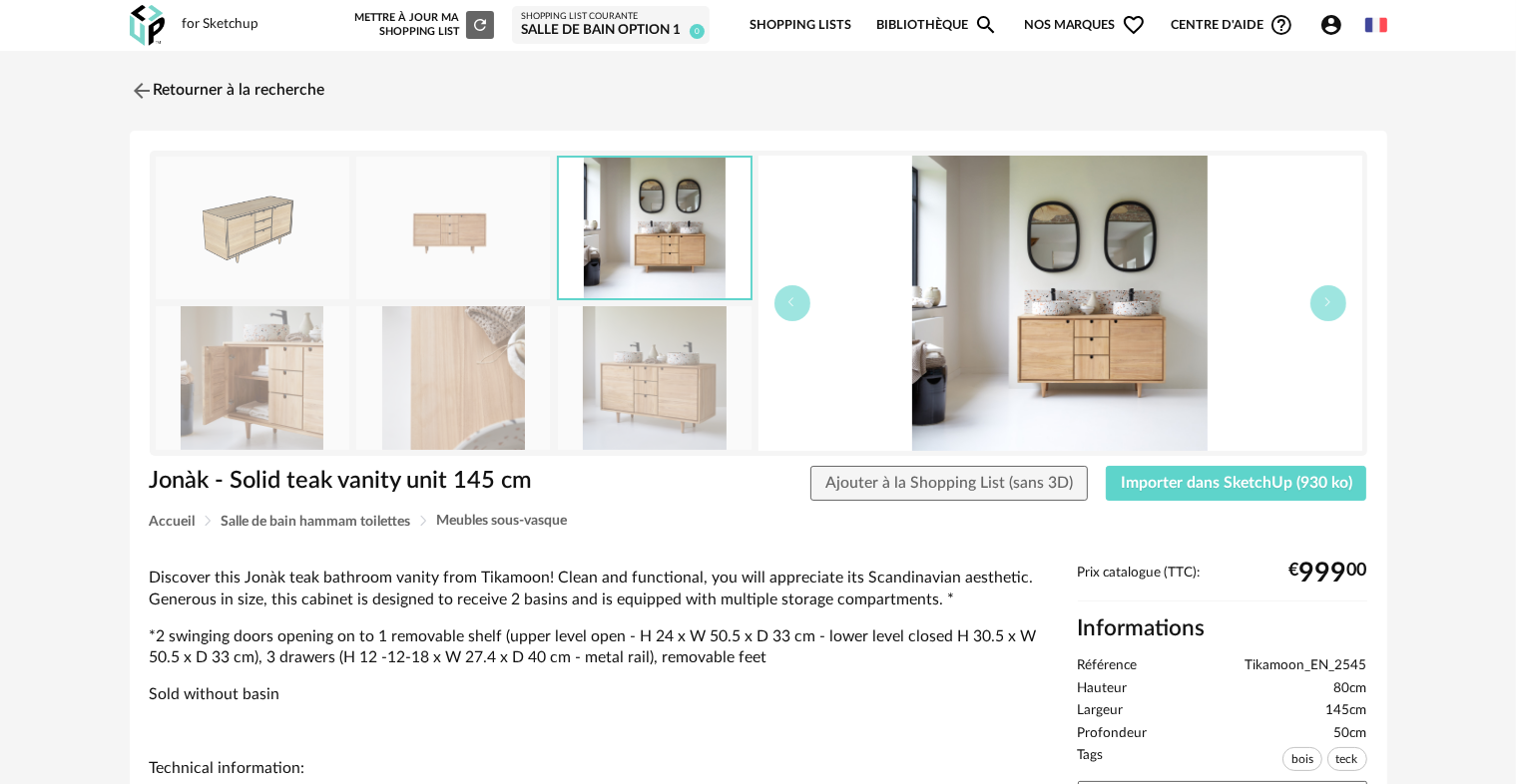 click at bounding box center (655, 377) 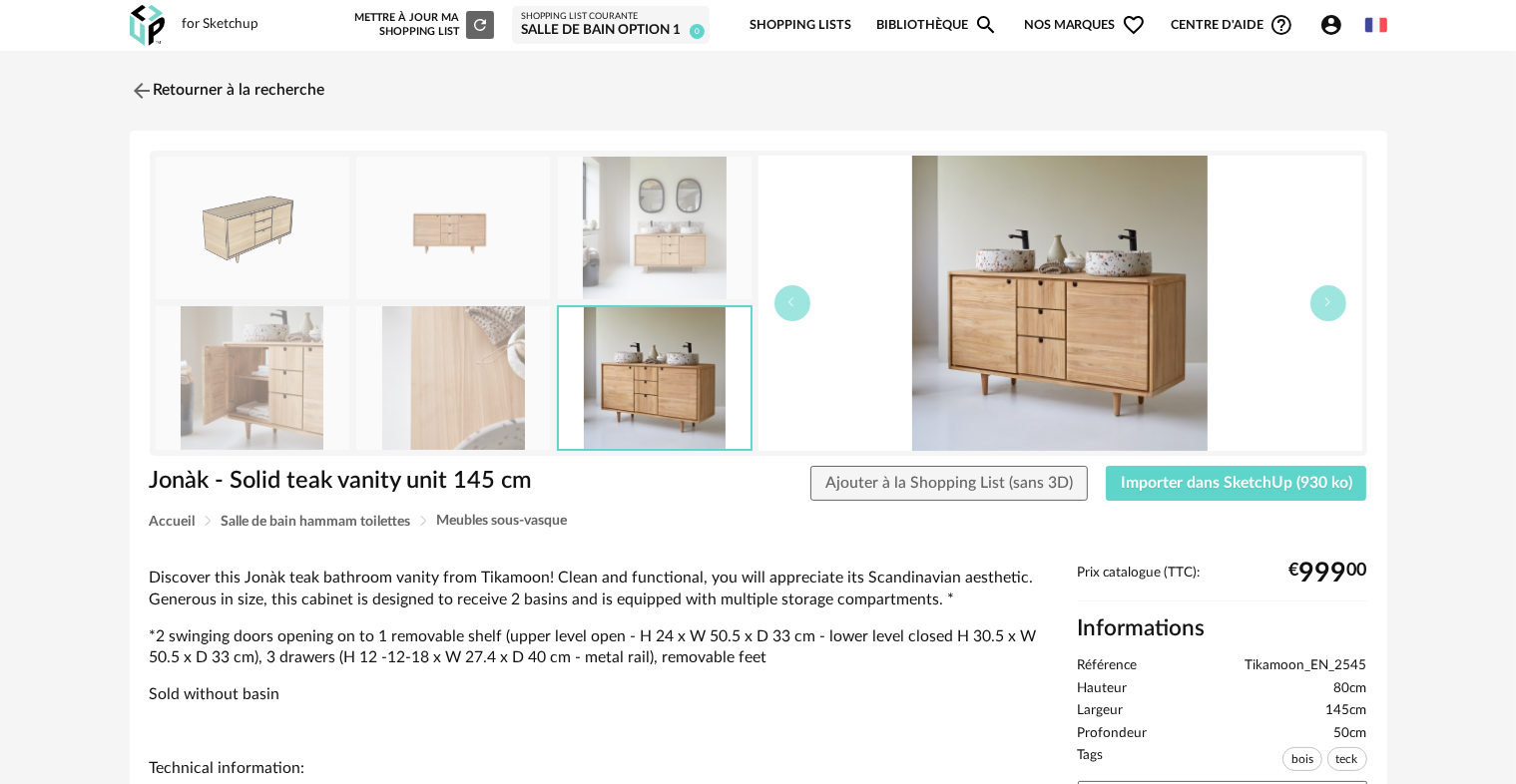 click at bounding box center [453, 377] 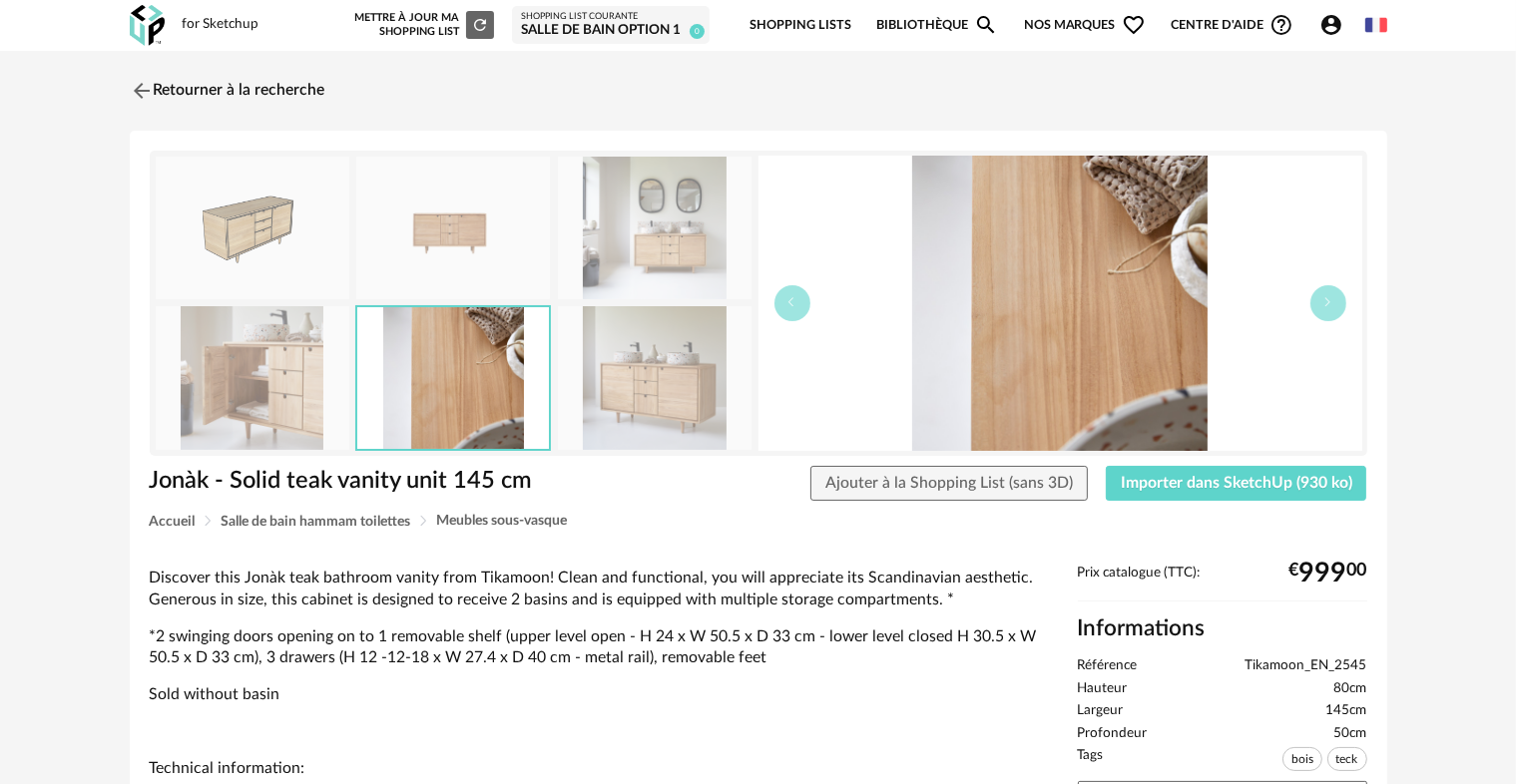 click at bounding box center [253, 377] 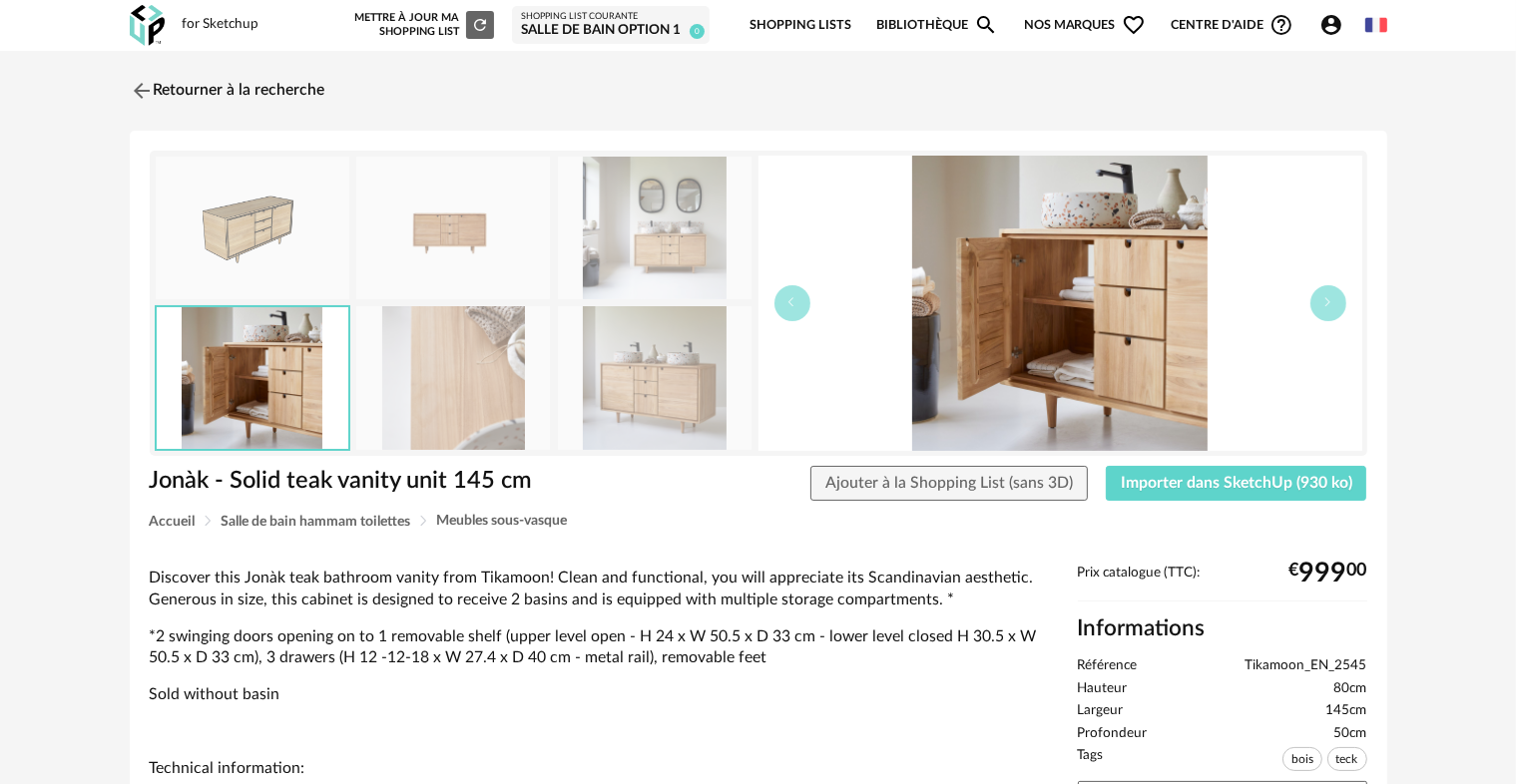 click at bounding box center [655, 377] 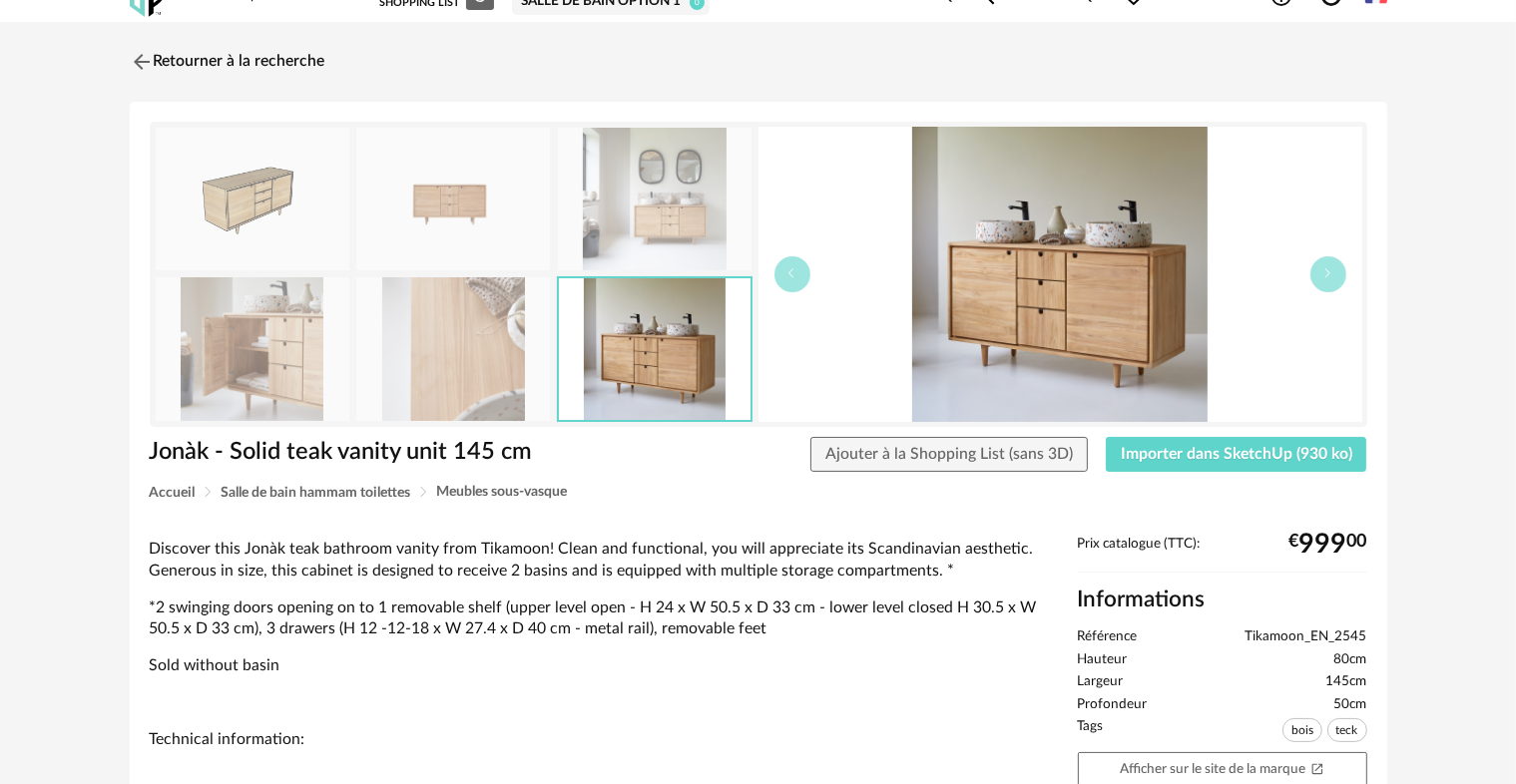 scroll, scrollTop: 0, scrollLeft: 0, axis: both 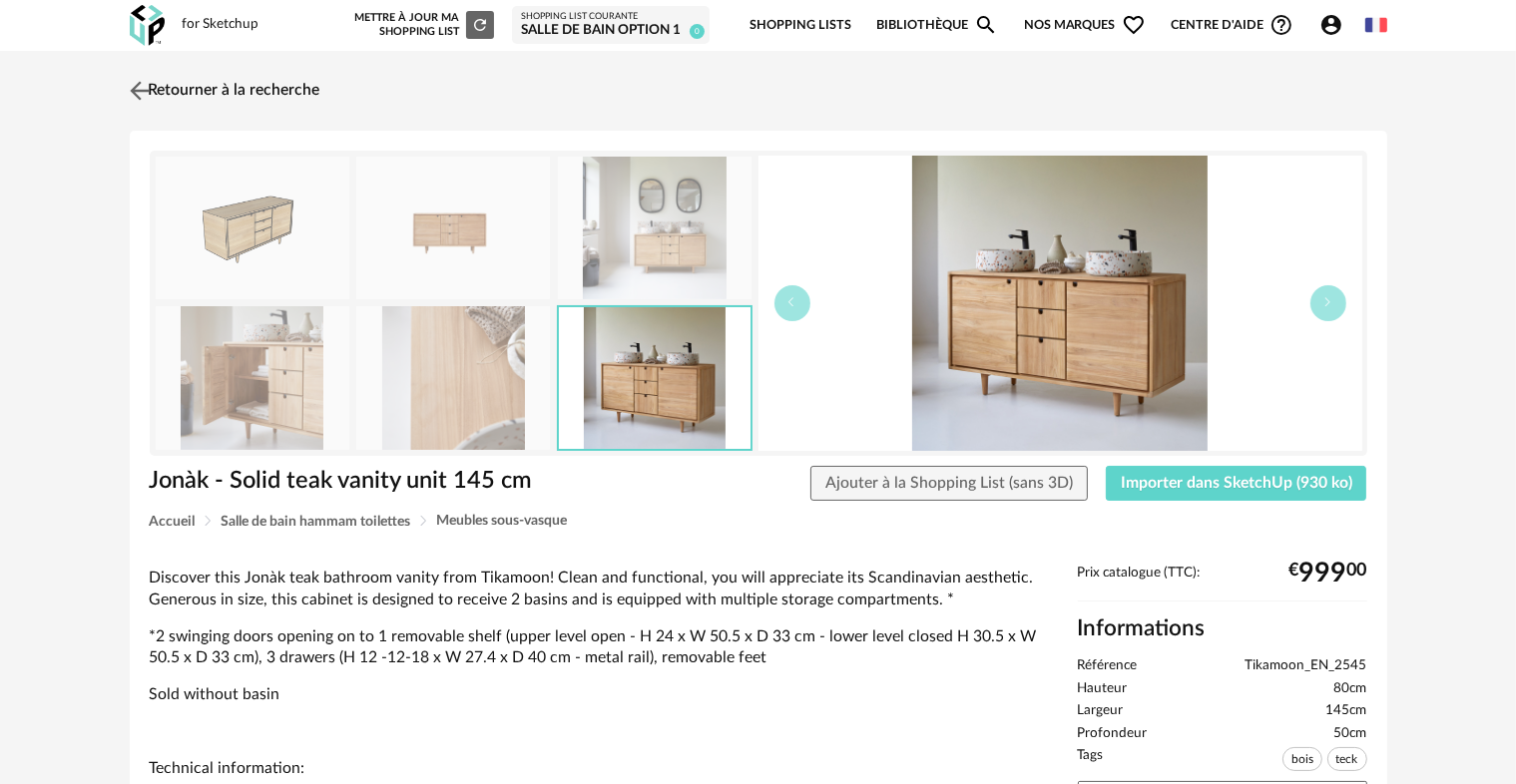 click at bounding box center [139, 90] 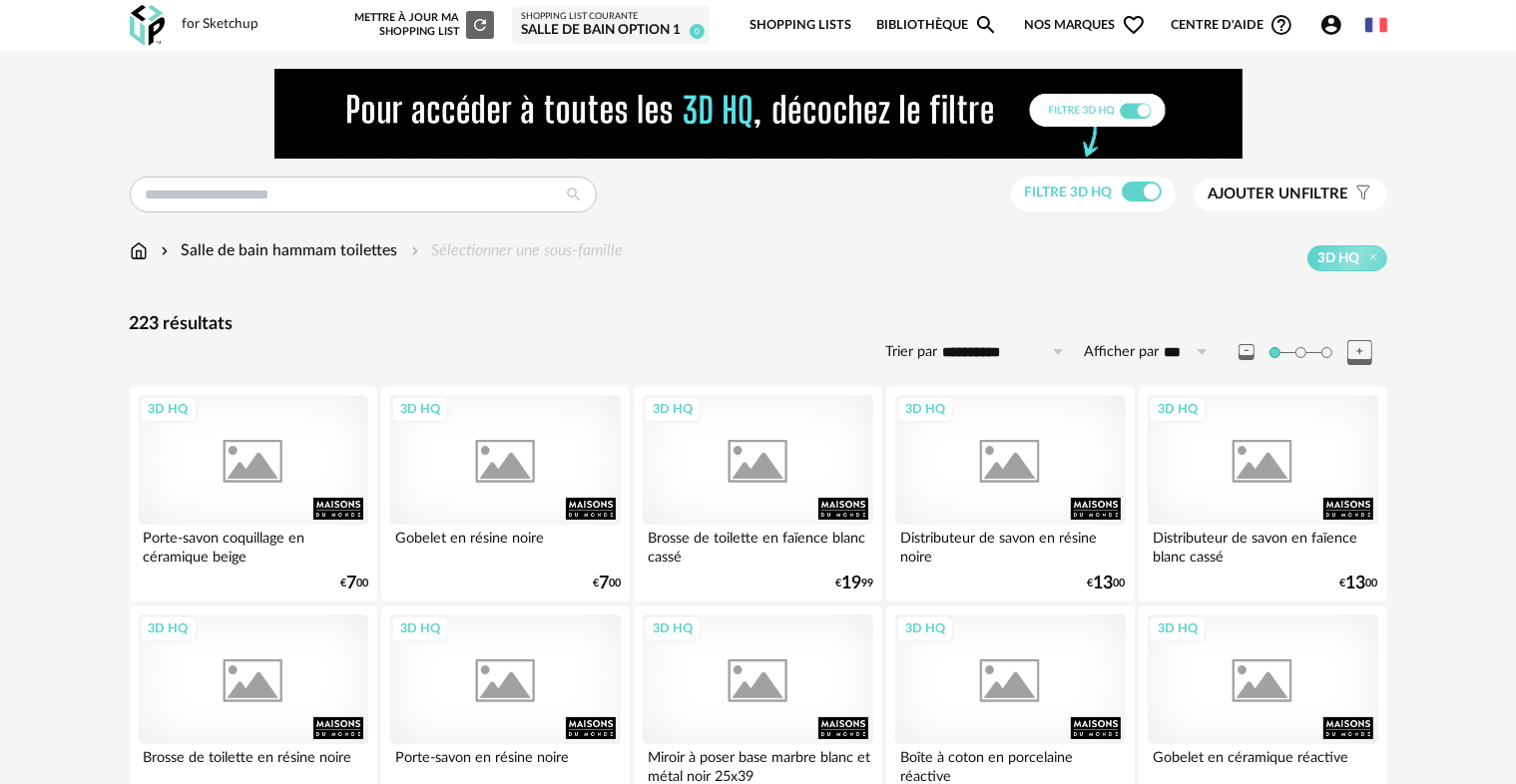 scroll, scrollTop: 4123, scrollLeft: 0, axis: vertical 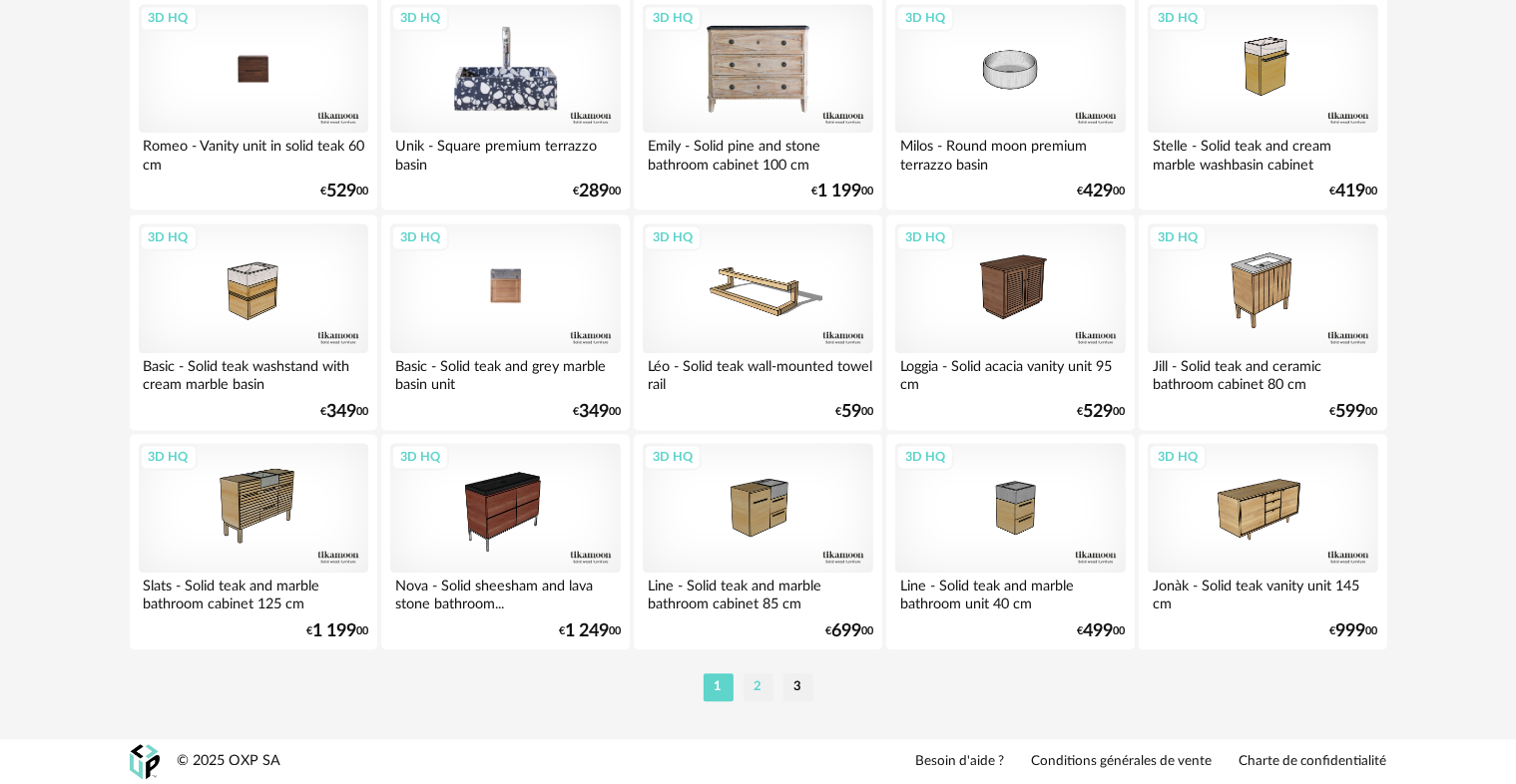 click on "2" at bounding box center (758, 687) 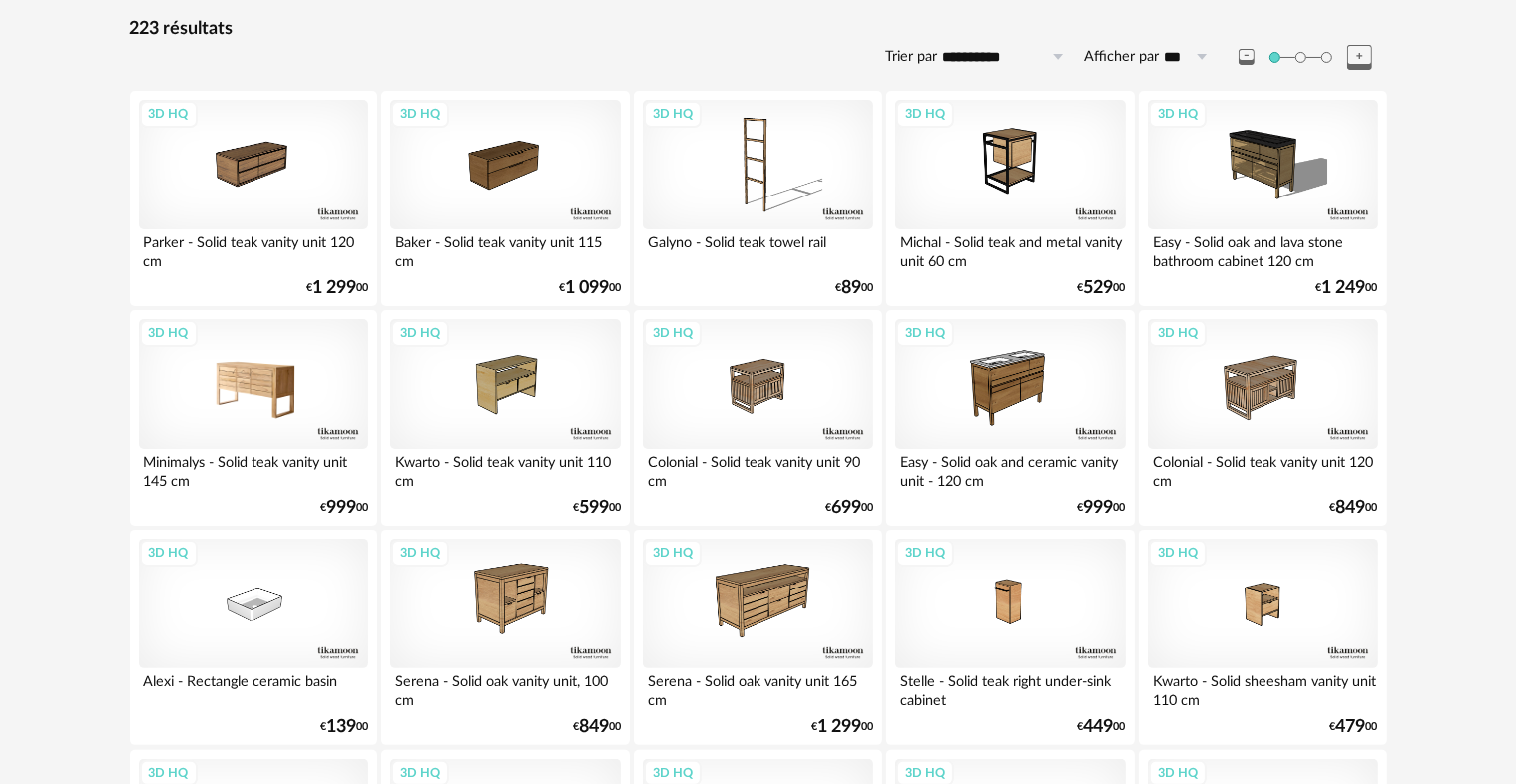 scroll, scrollTop: 299, scrollLeft: 0, axis: vertical 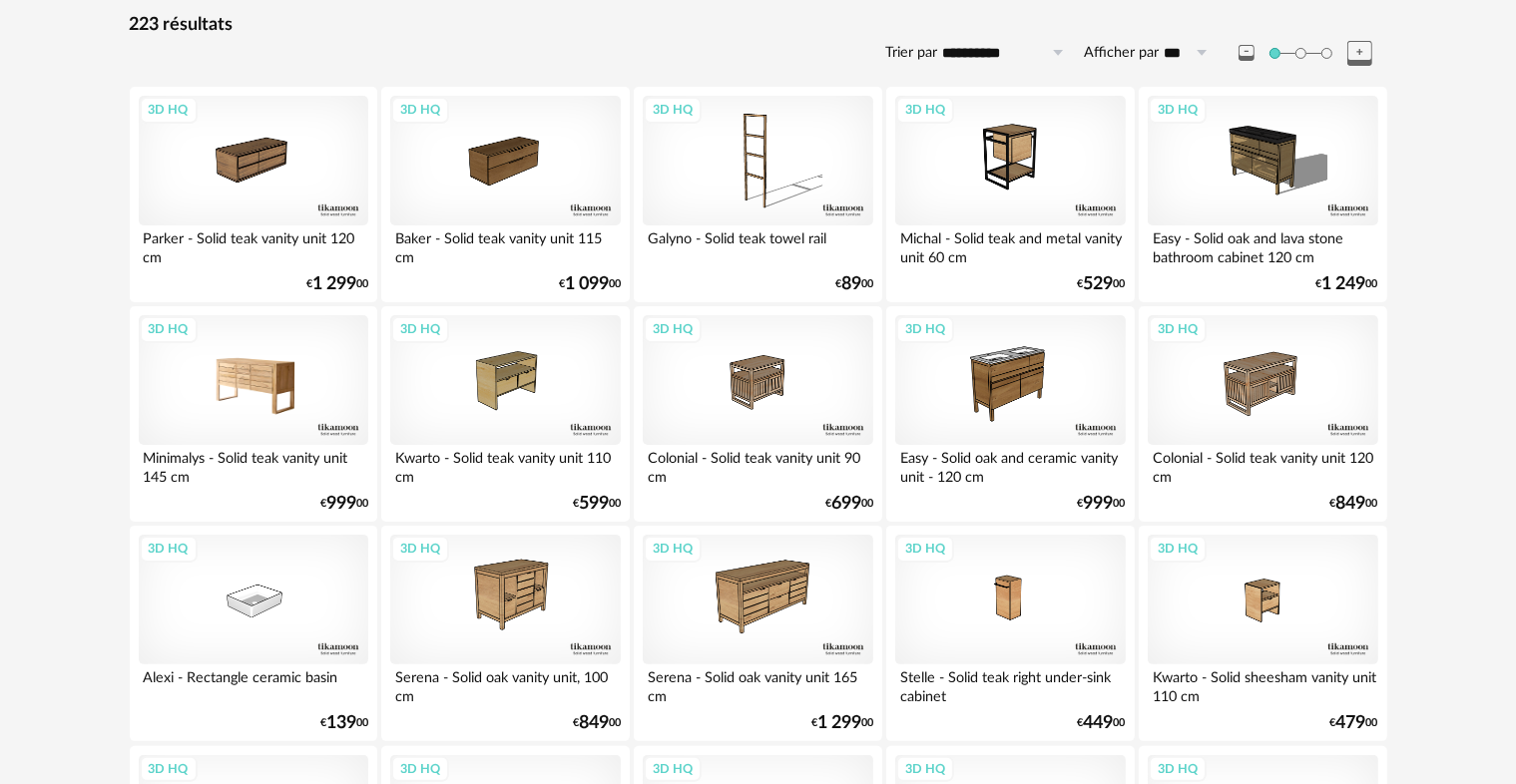 click on "3D HQ" at bounding box center (253, 380) 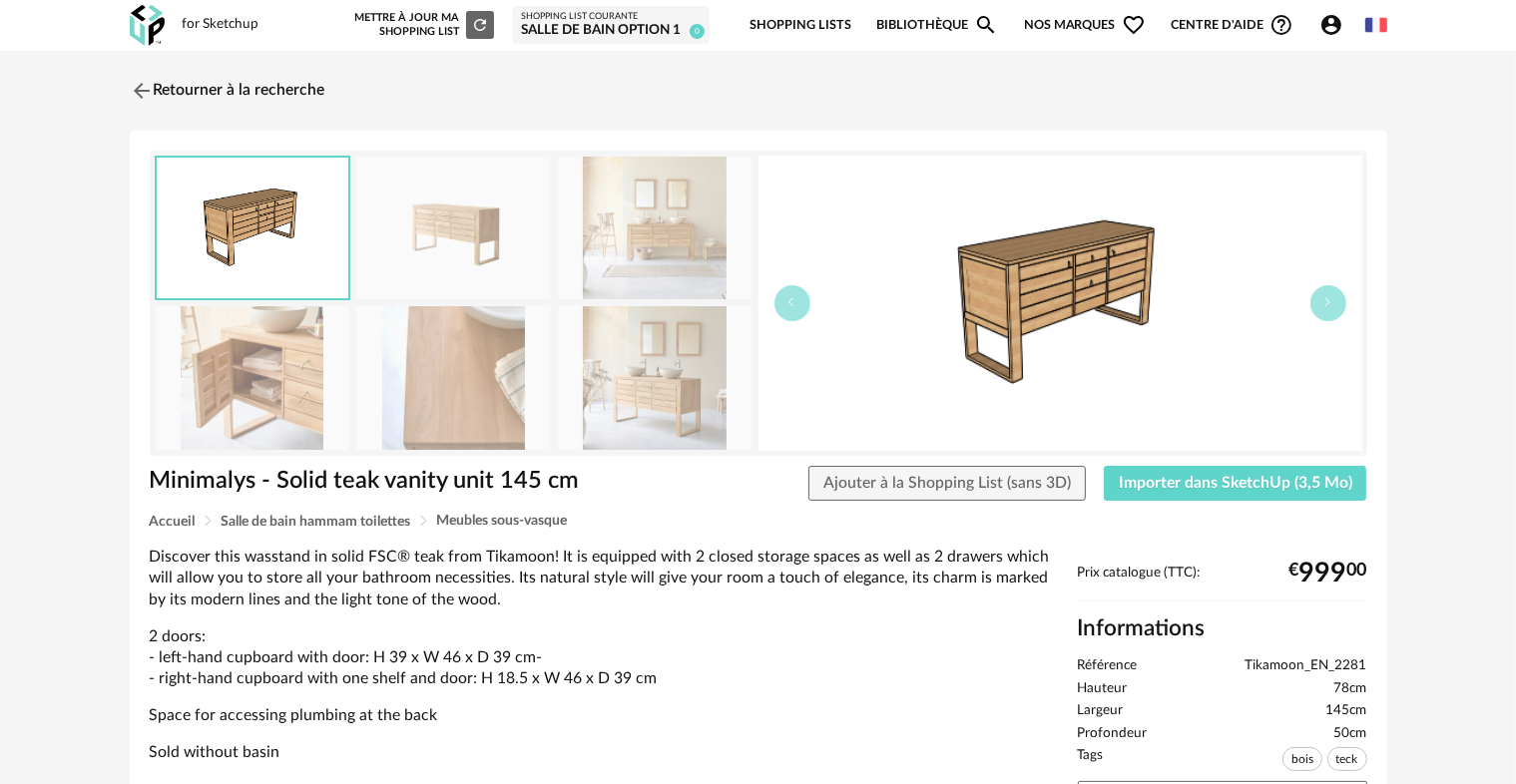 click at bounding box center [453, 227] 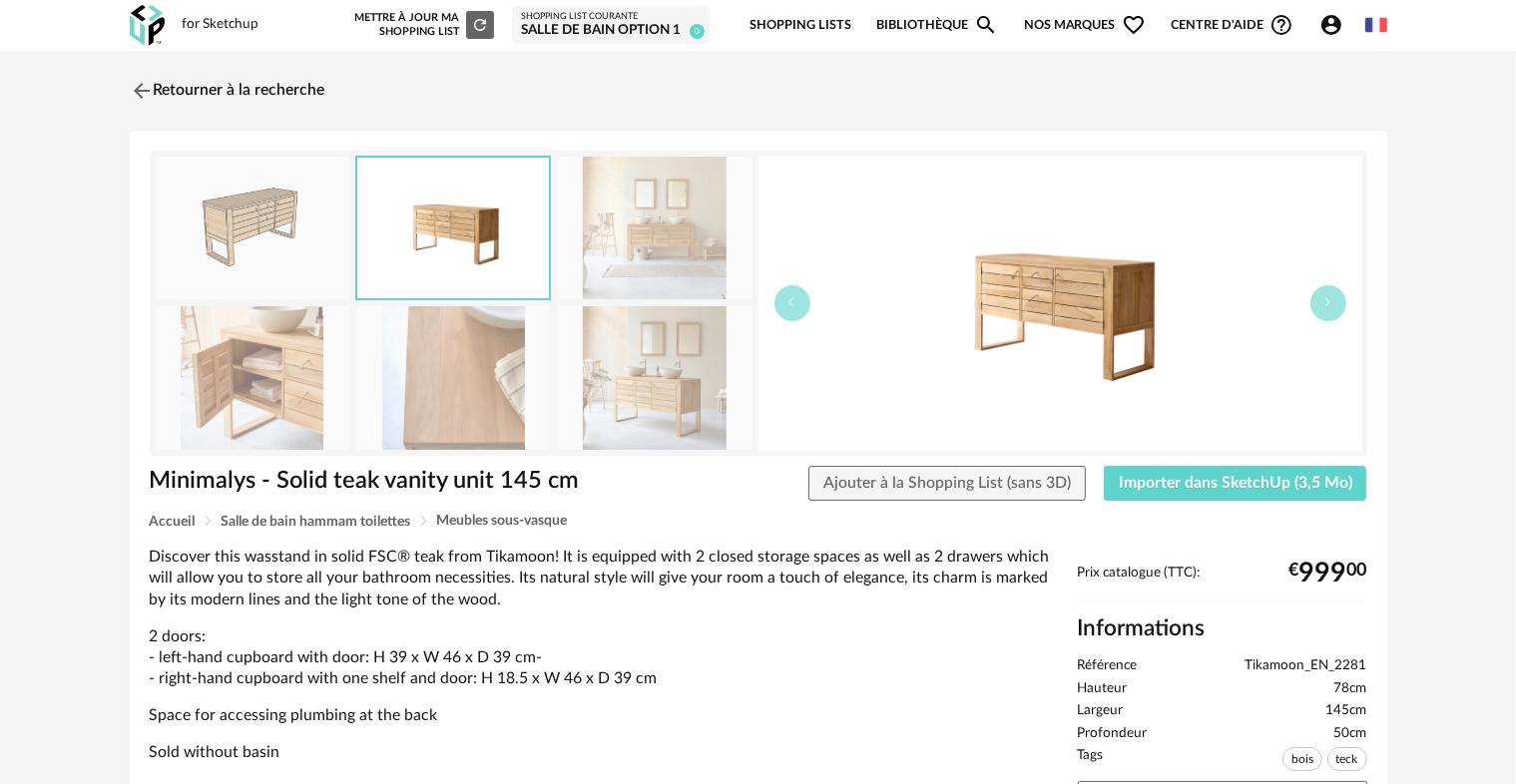 click at bounding box center (655, 227) 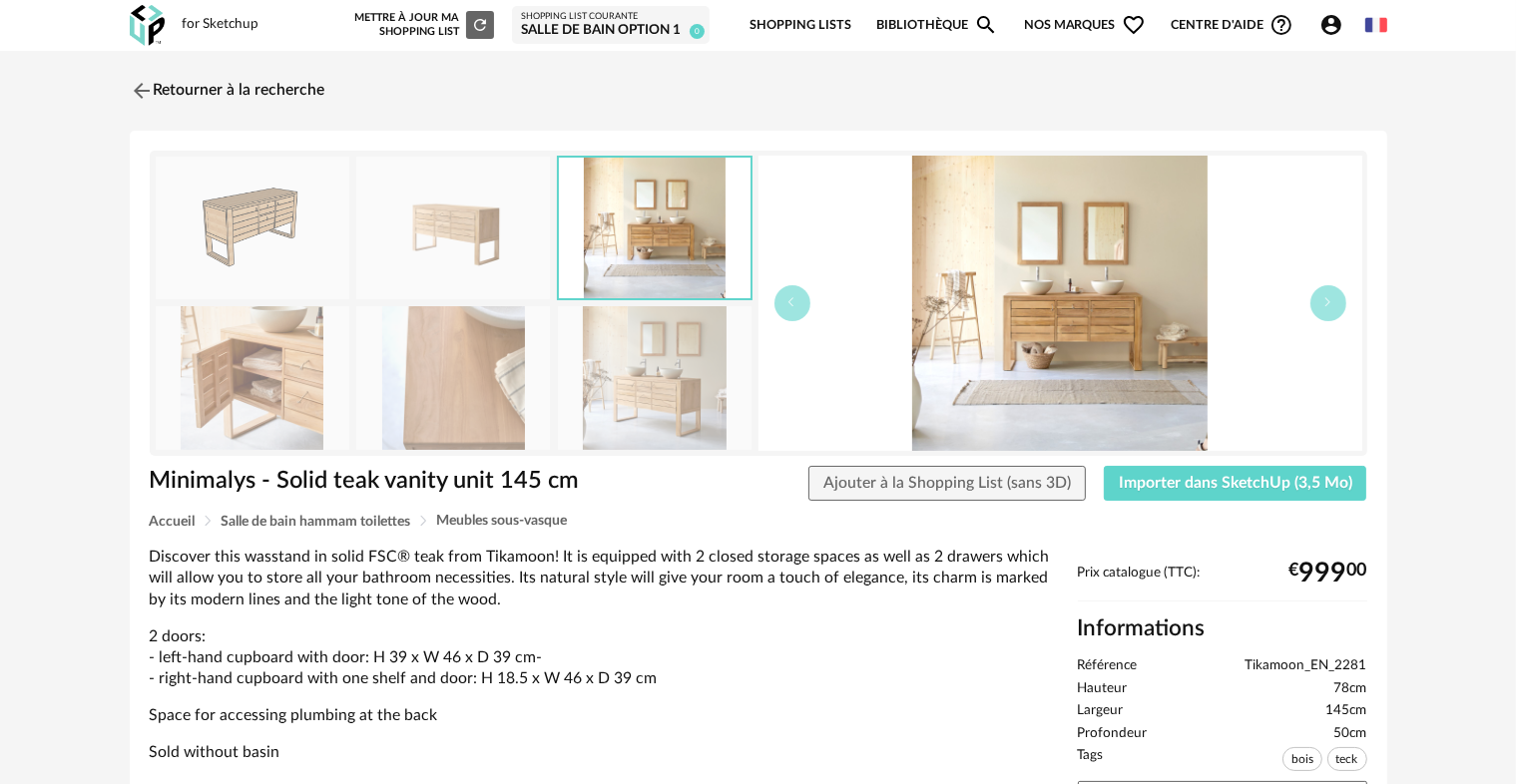 click at bounding box center [655, 377] 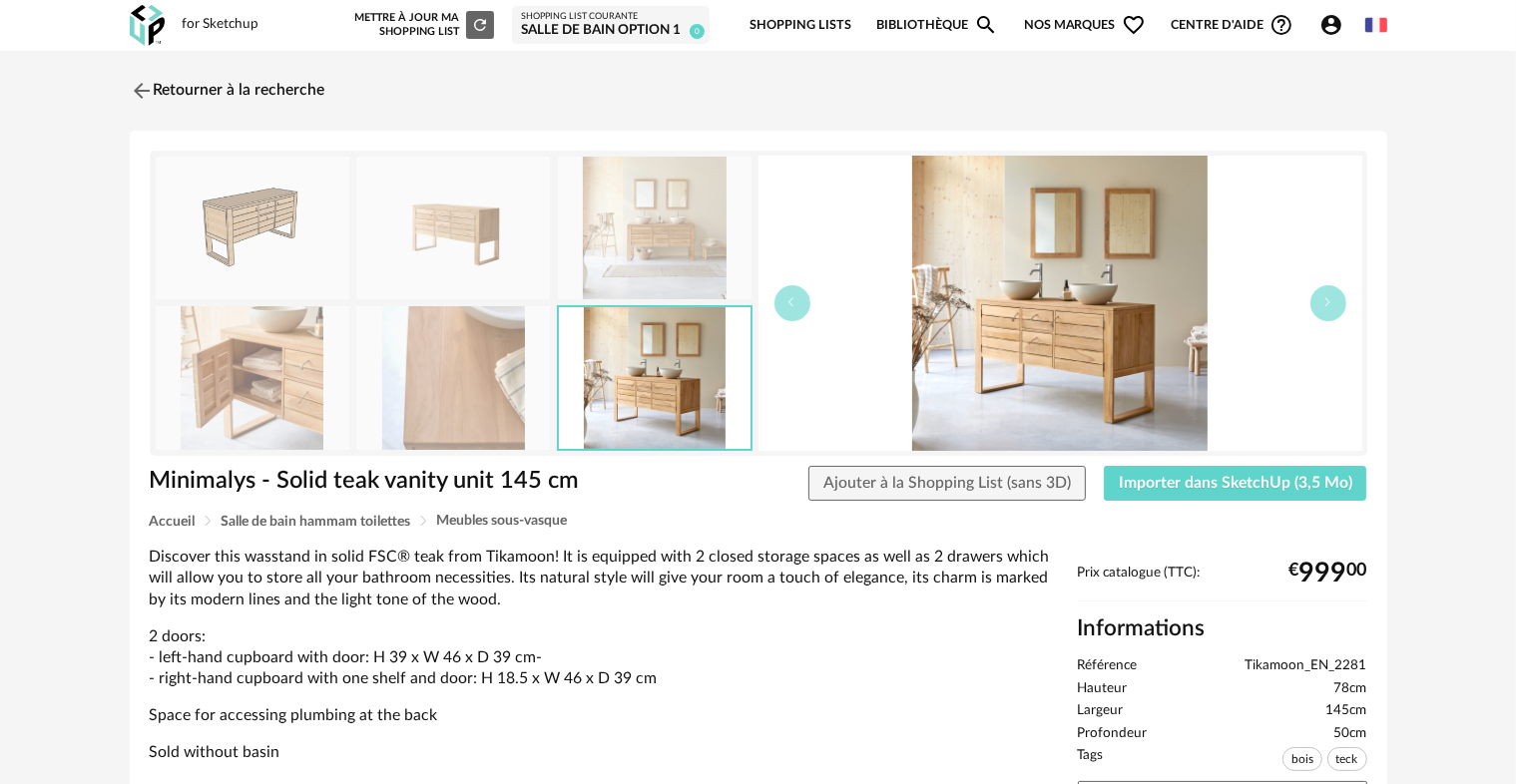 click at bounding box center [453, 377] 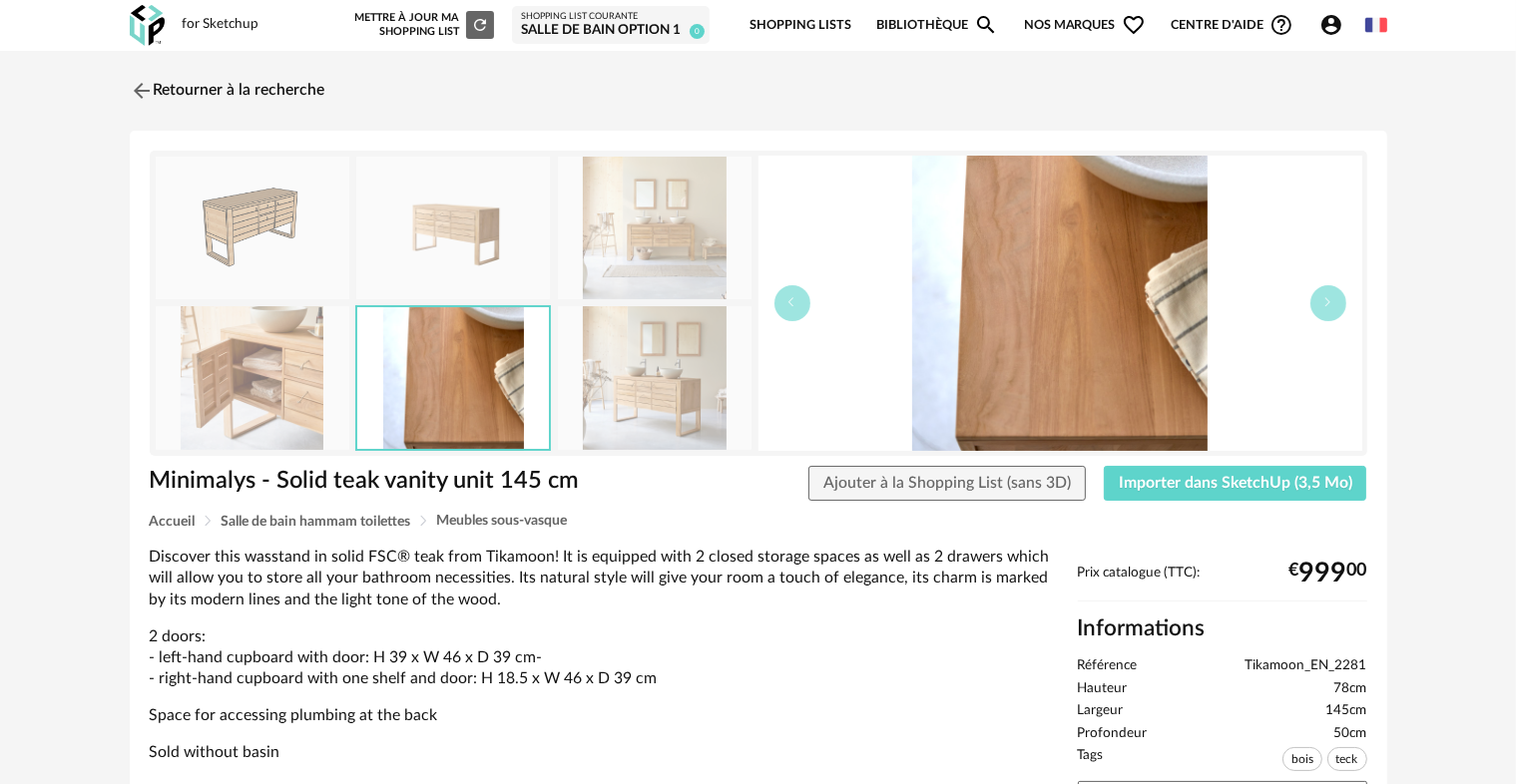 click at bounding box center (253, 377) 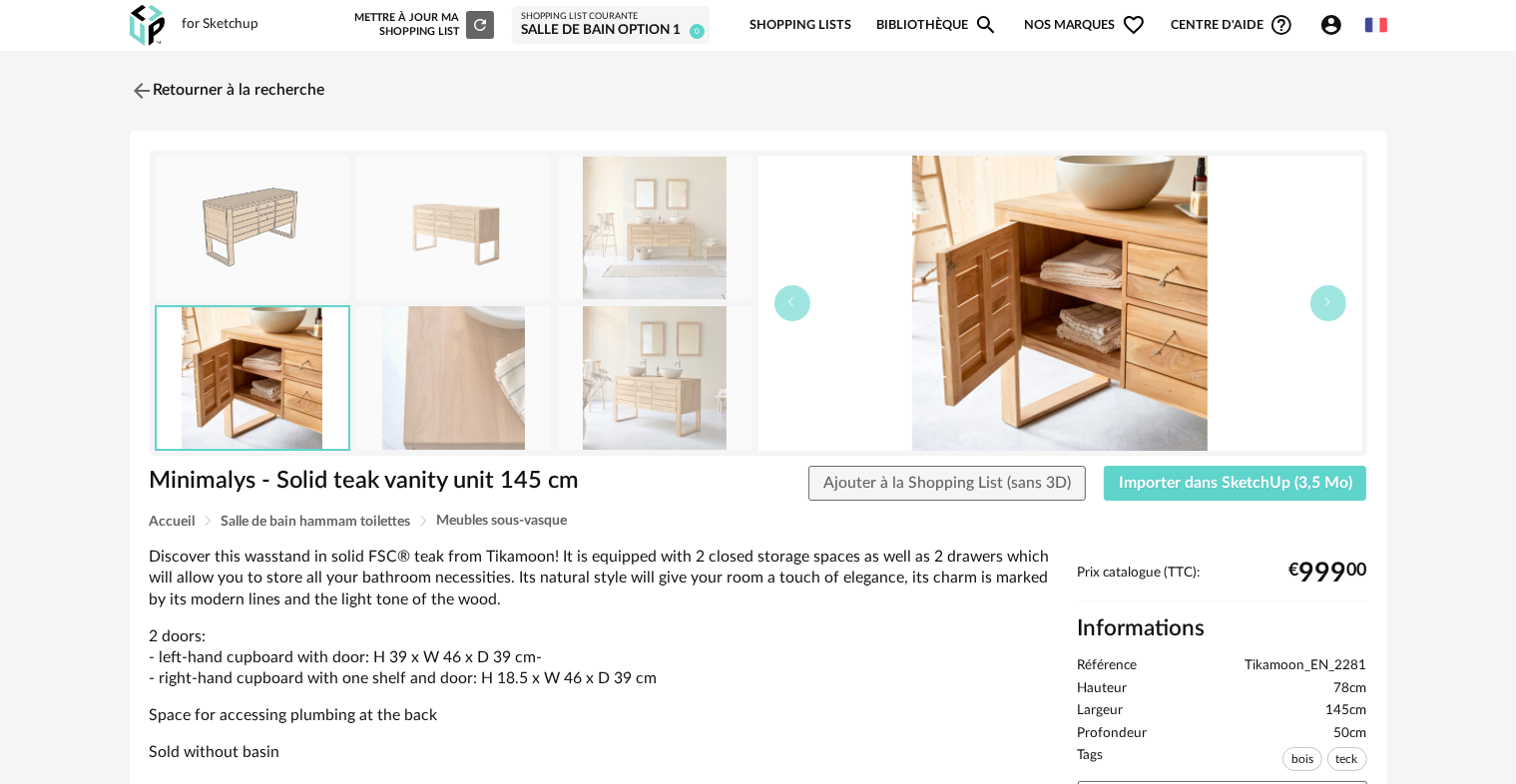 click at bounding box center [453, 377] 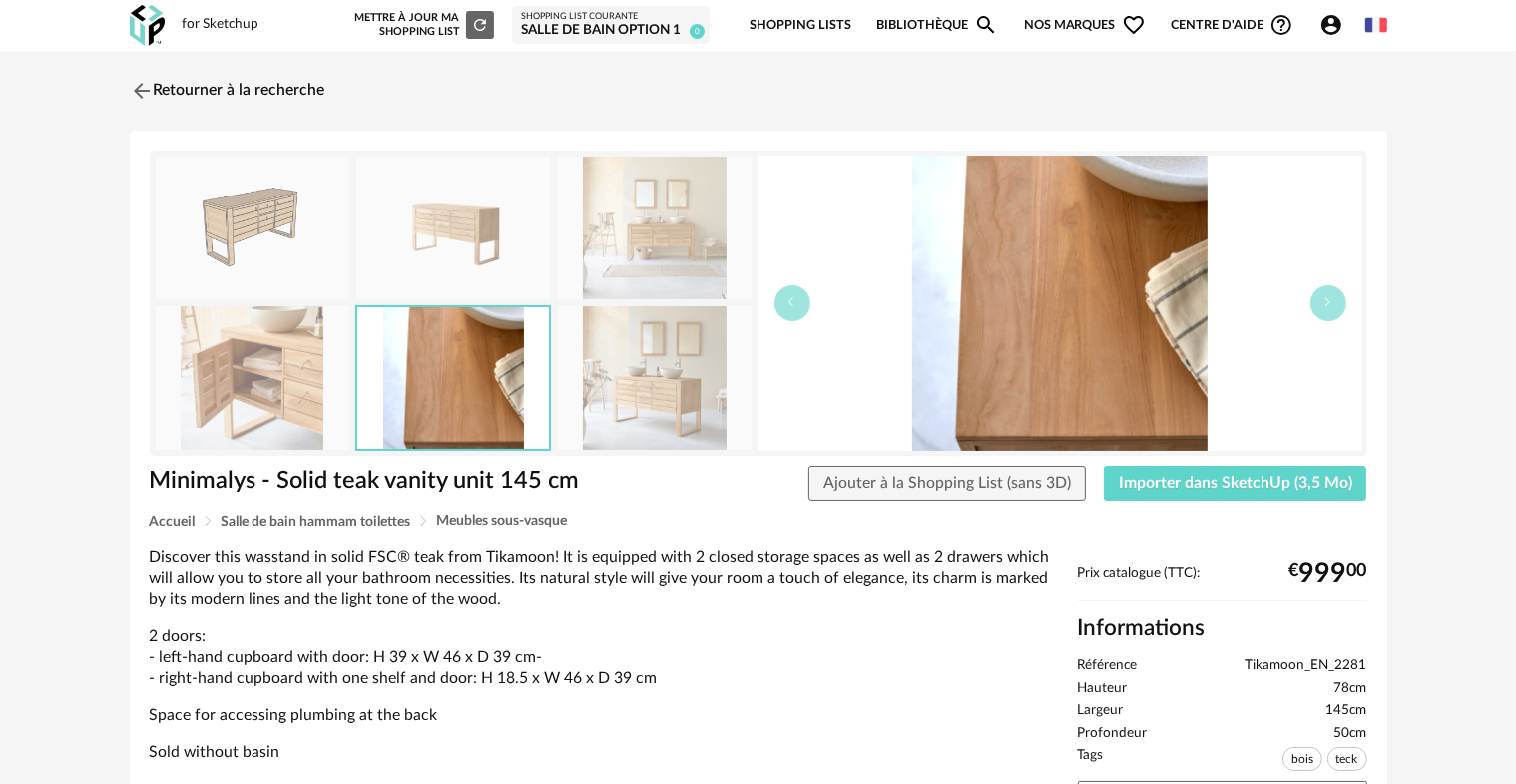 click at bounding box center (655, 377) 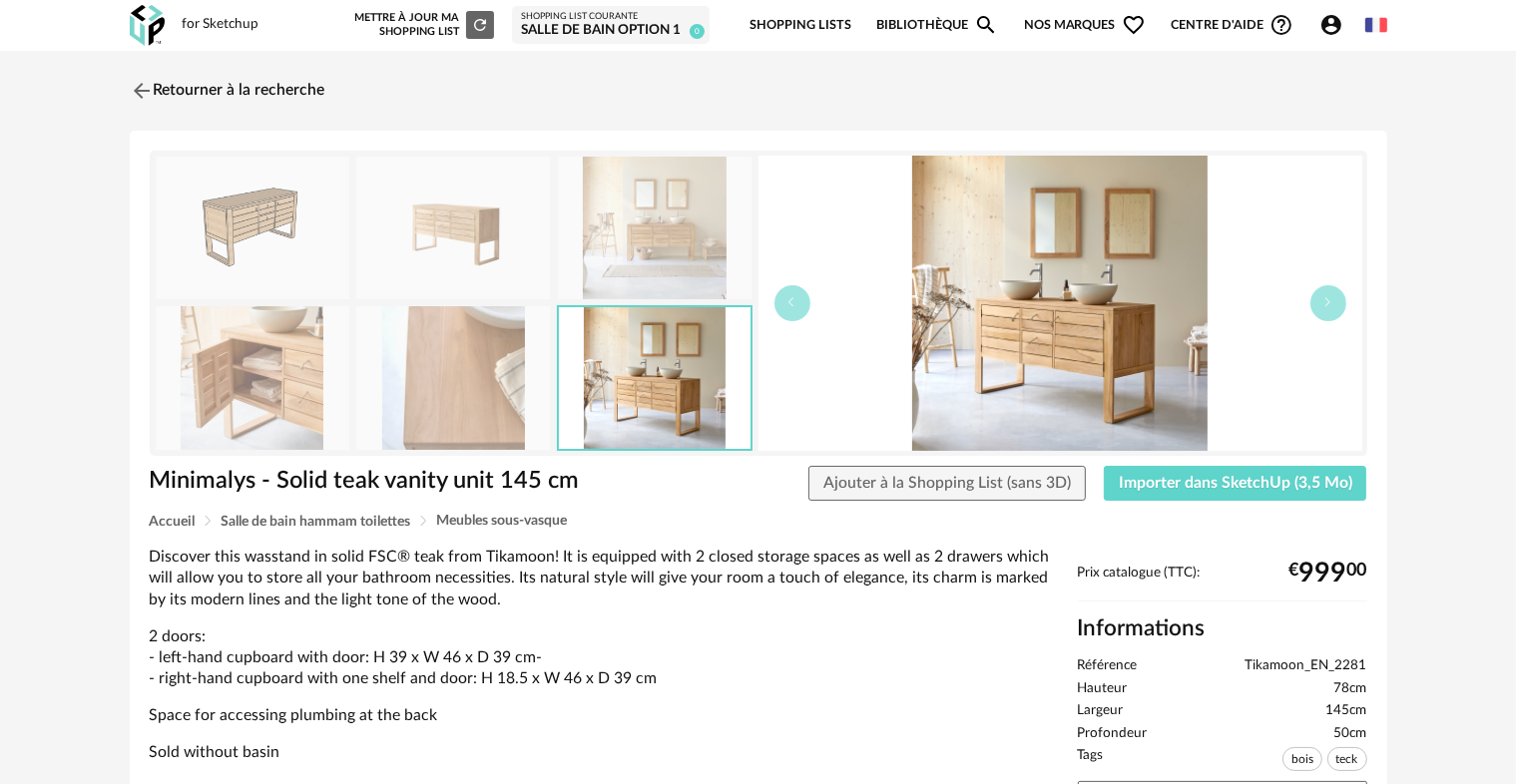 click at bounding box center [453, 377] 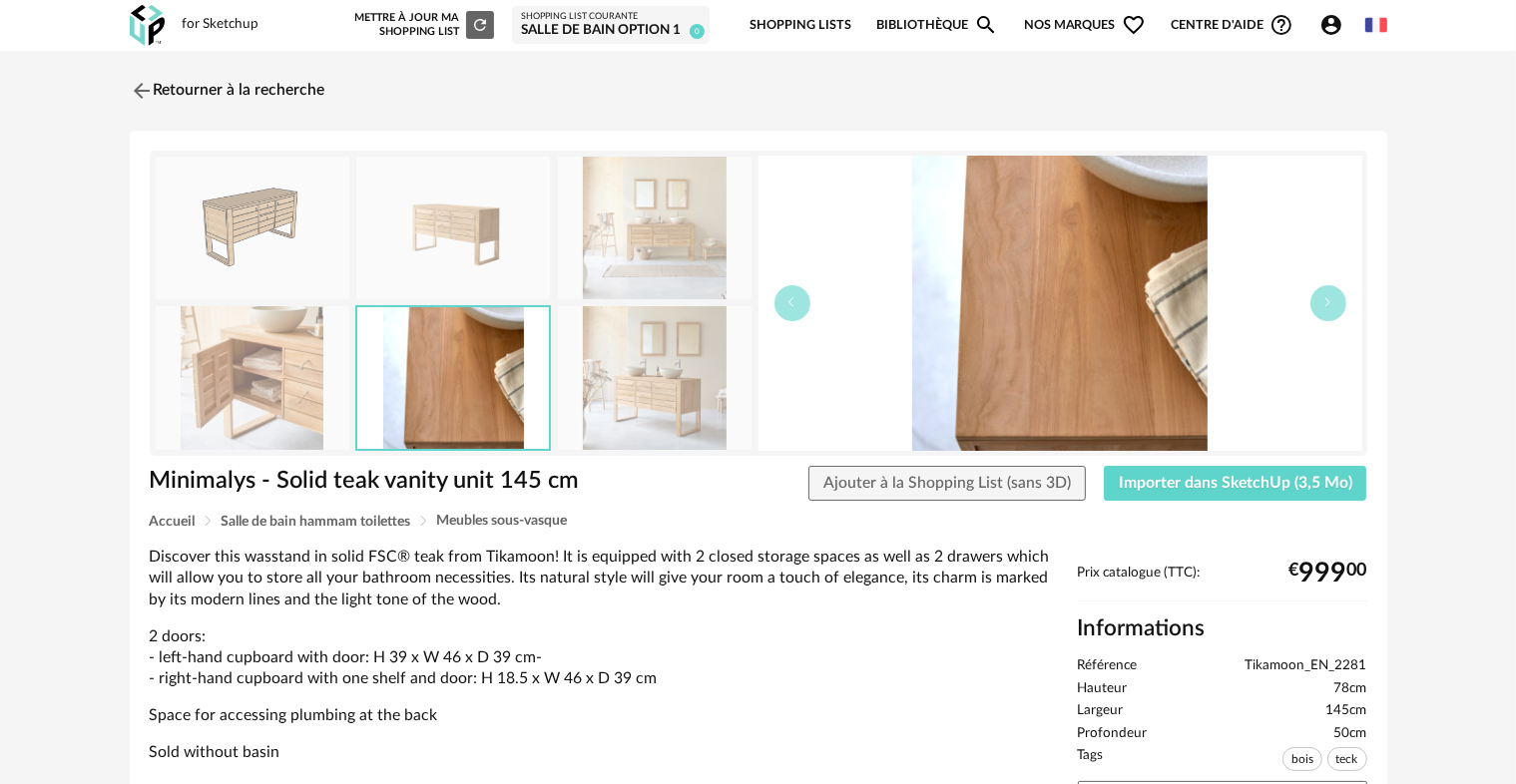 click at bounding box center (253, 377) 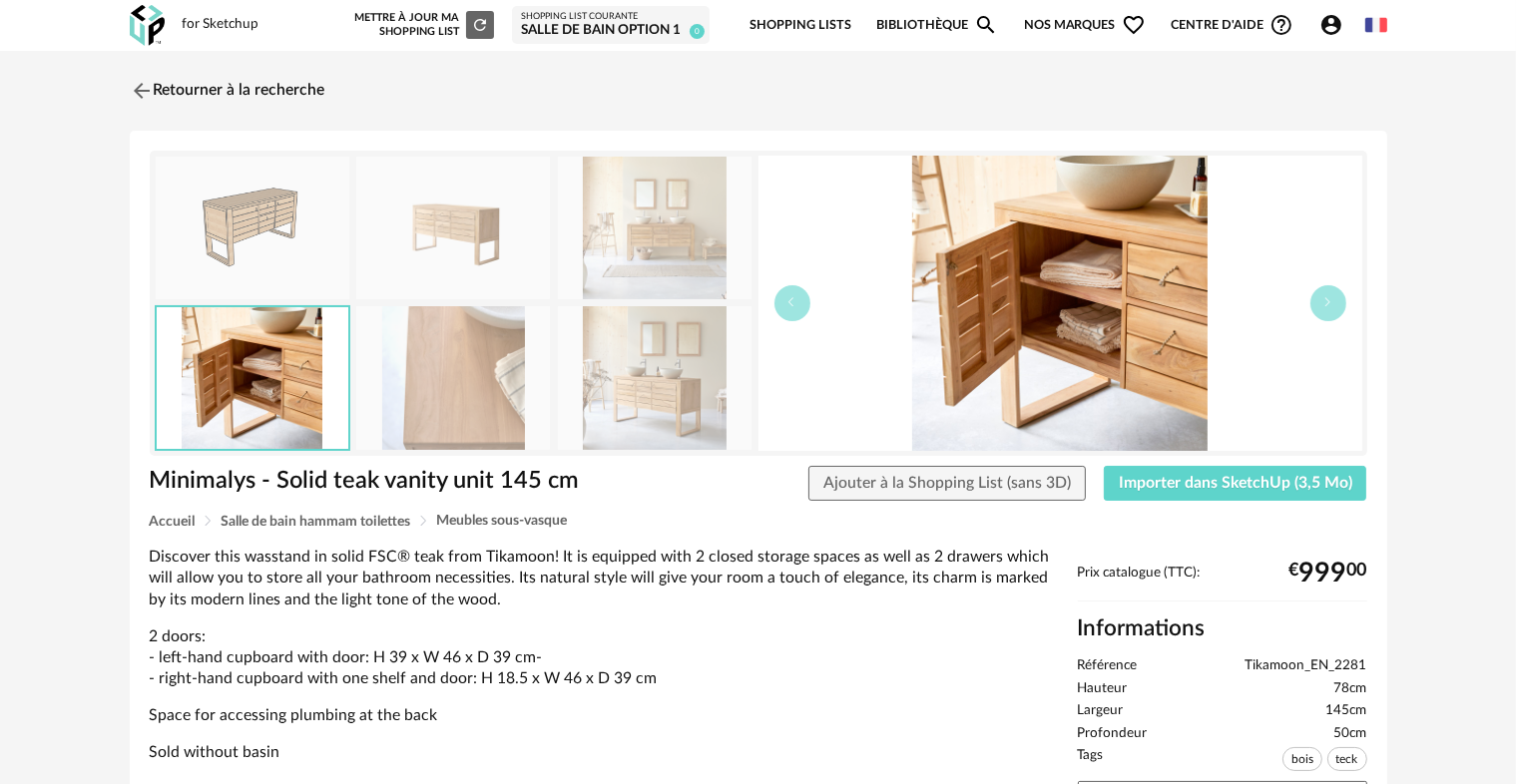 click at bounding box center [655, 377] 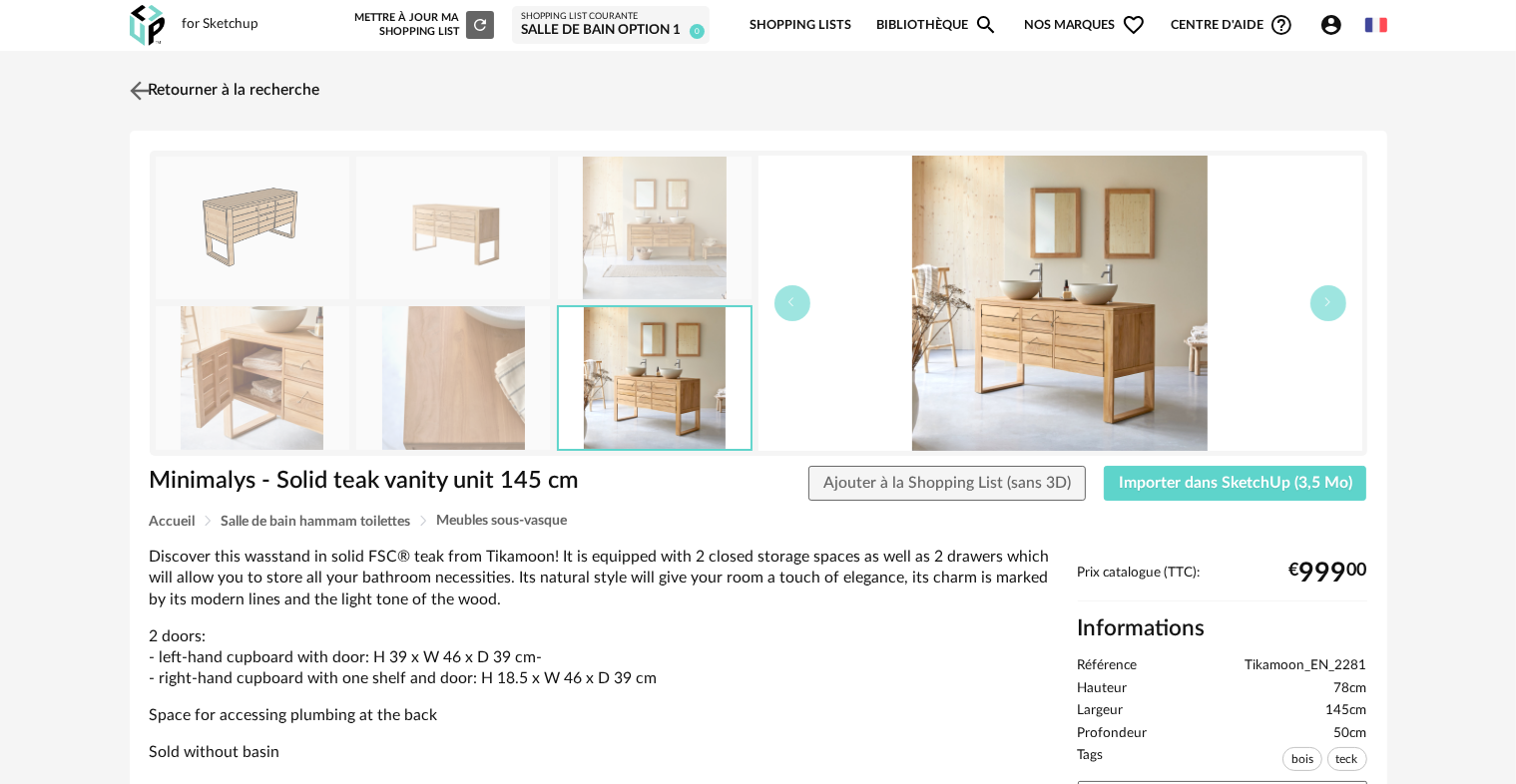 click at bounding box center [139, 90] 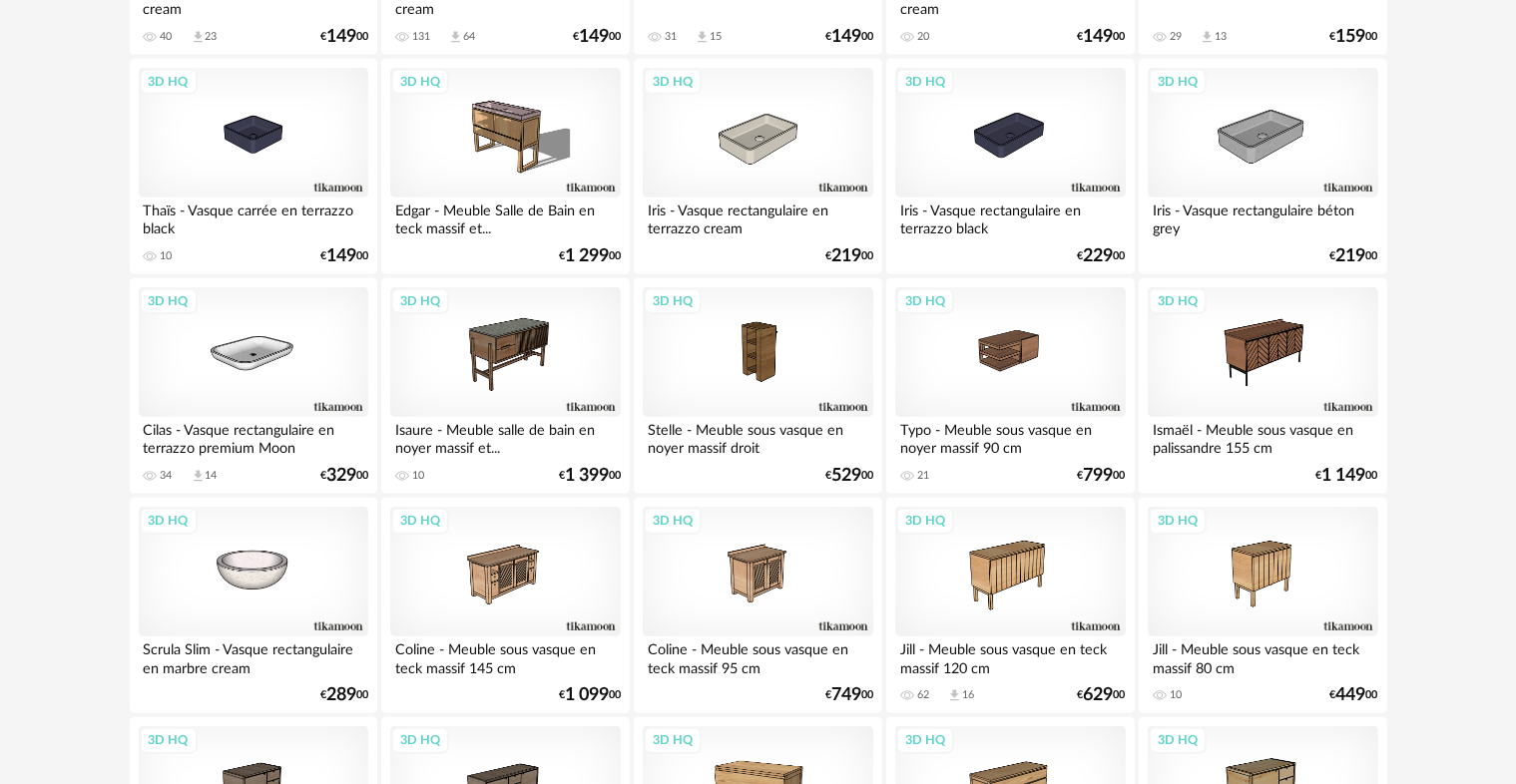 scroll, scrollTop: 2095, scrollLeft: 0, axis: vertical 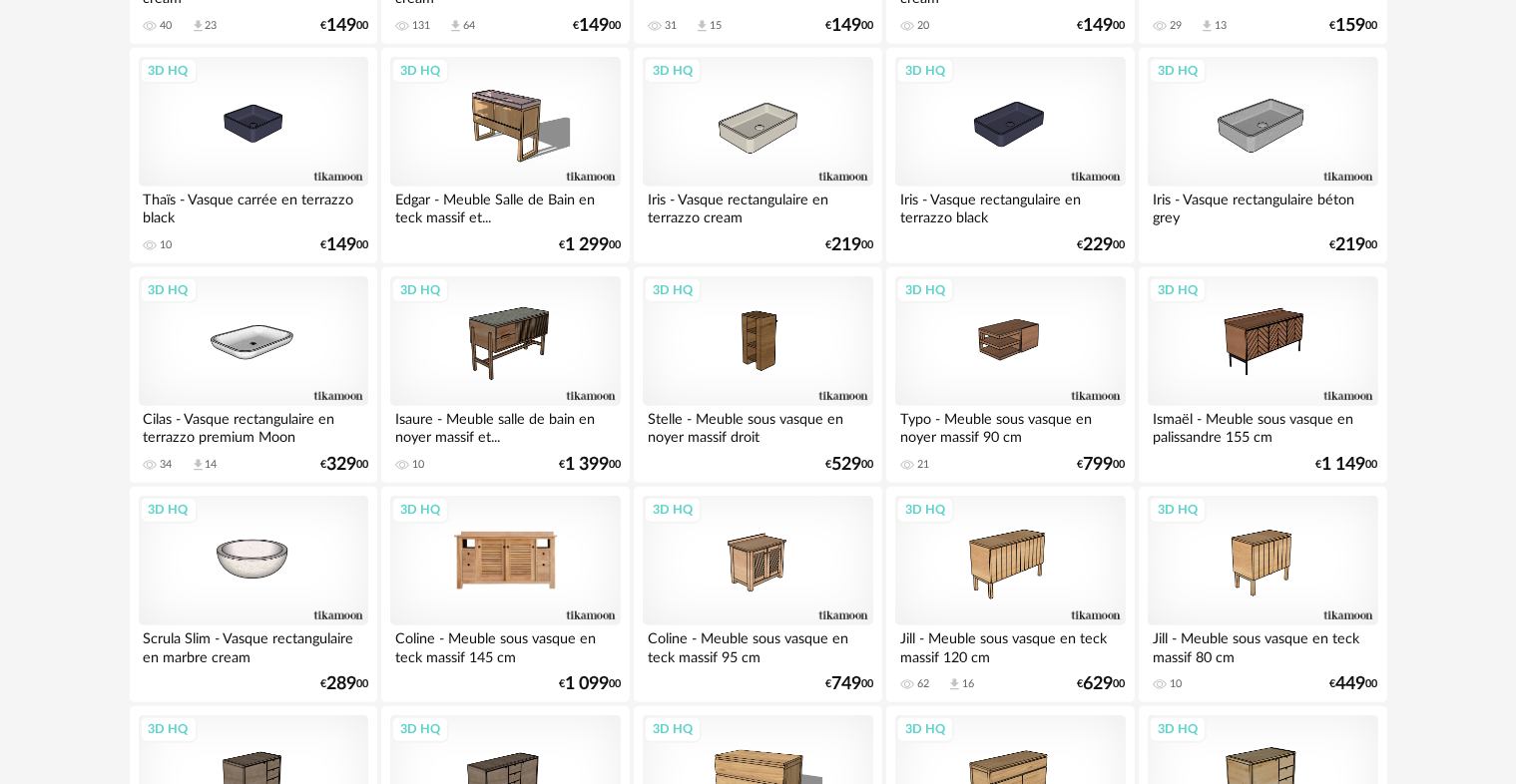 click on "3D HQ" at bounding box center (505, 561) 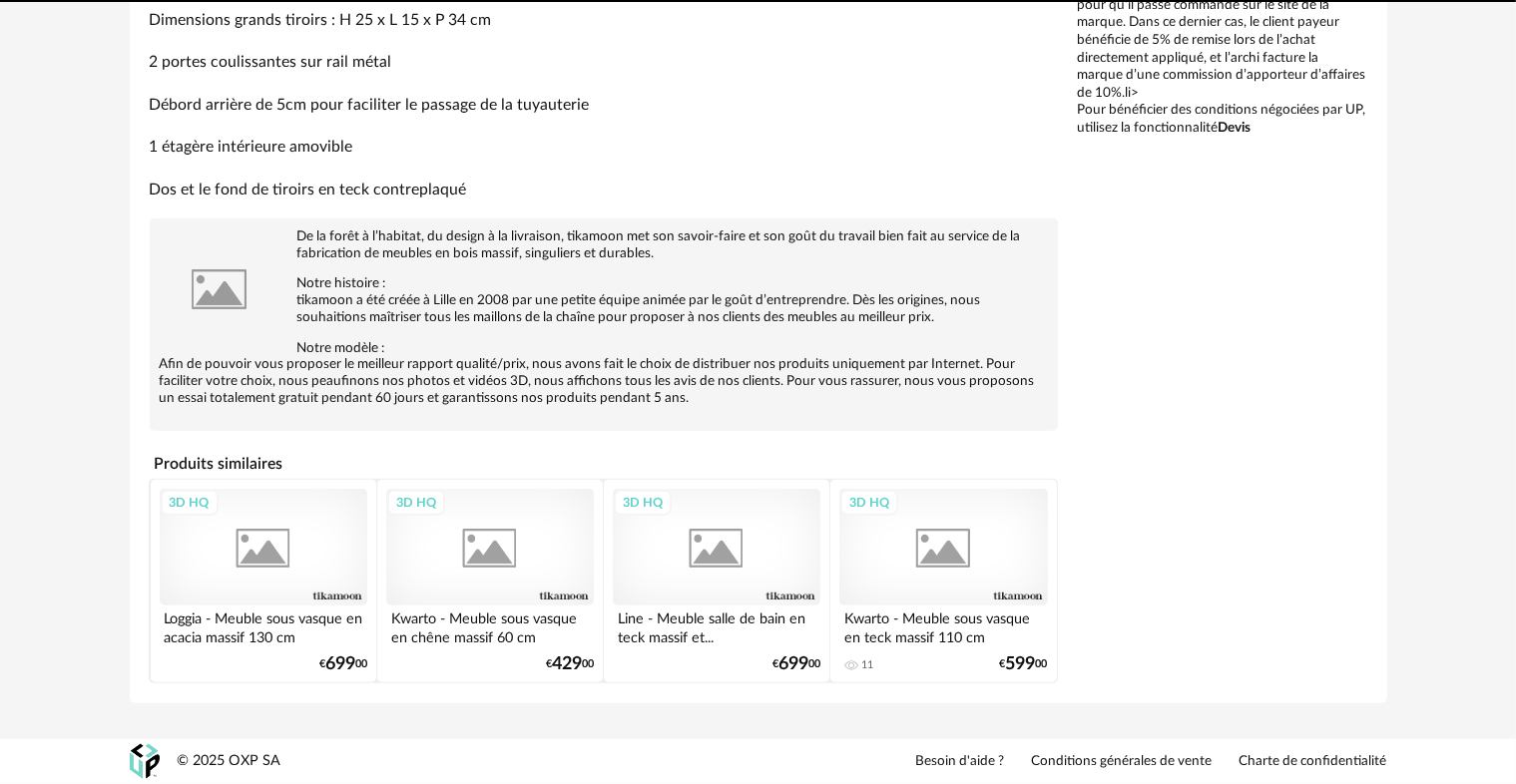scroll, scrollTop: 0, scrollLeft: 0, axis: both 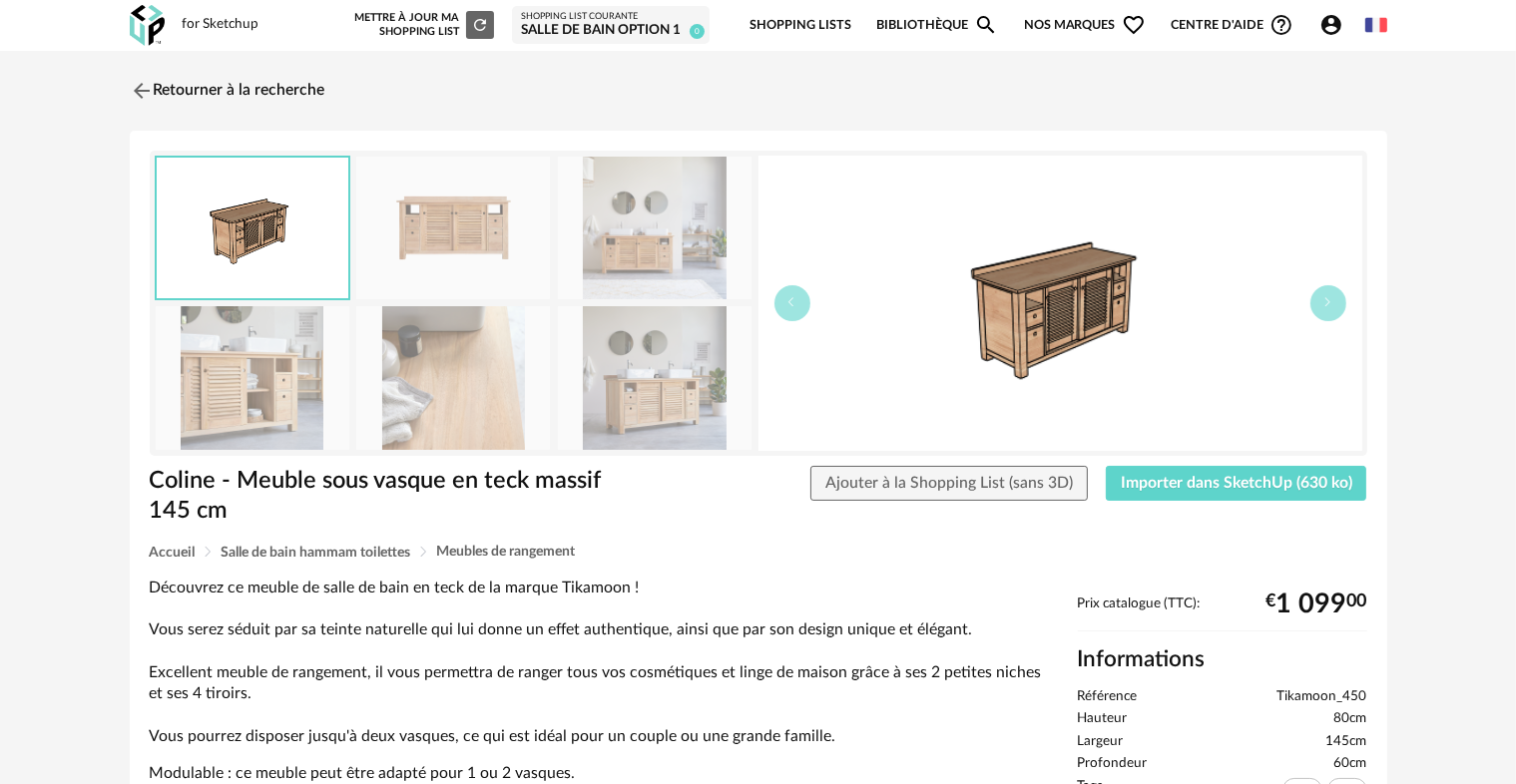 click at bounding box center (453, 227) 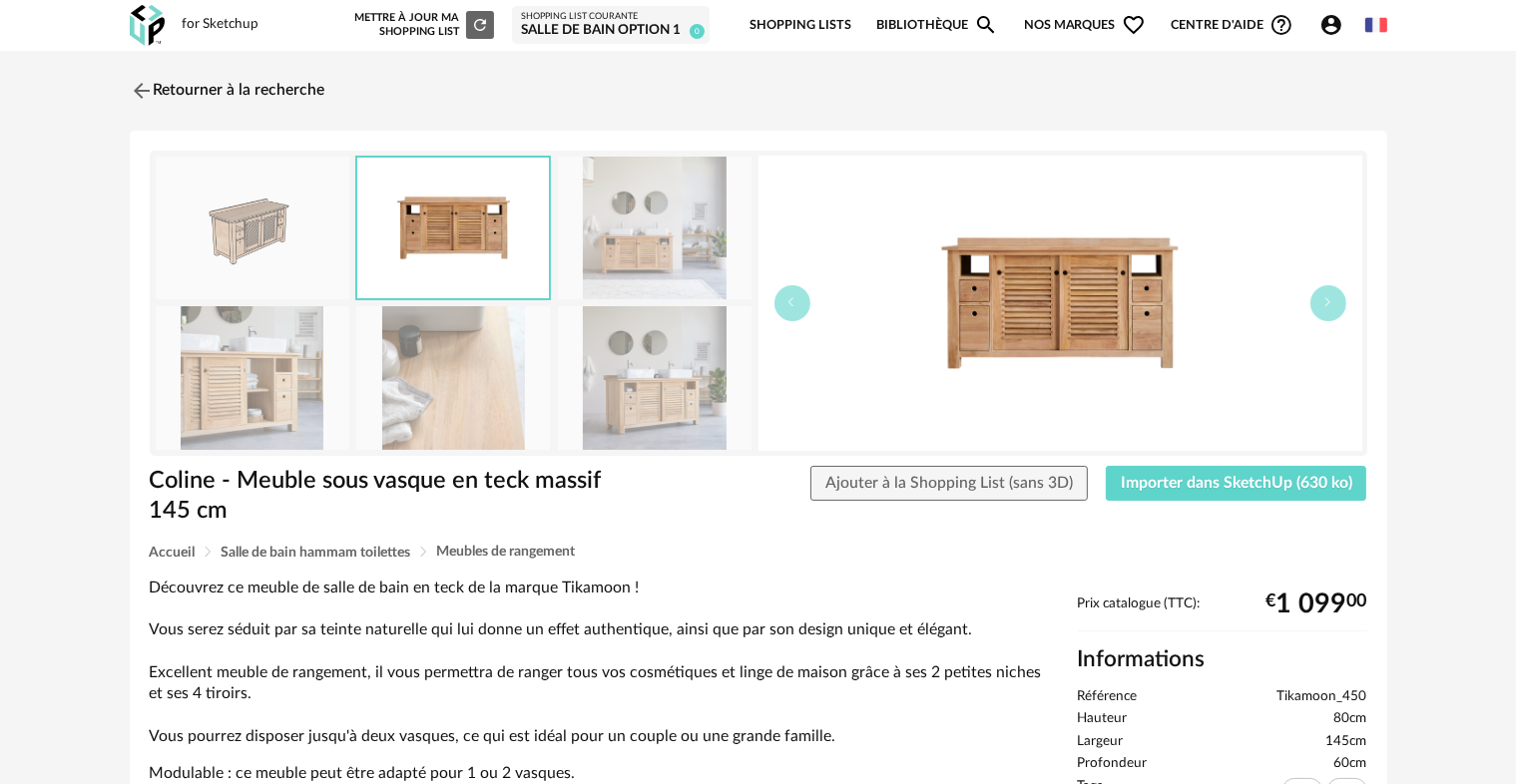 click at bounding box center (655, 377) 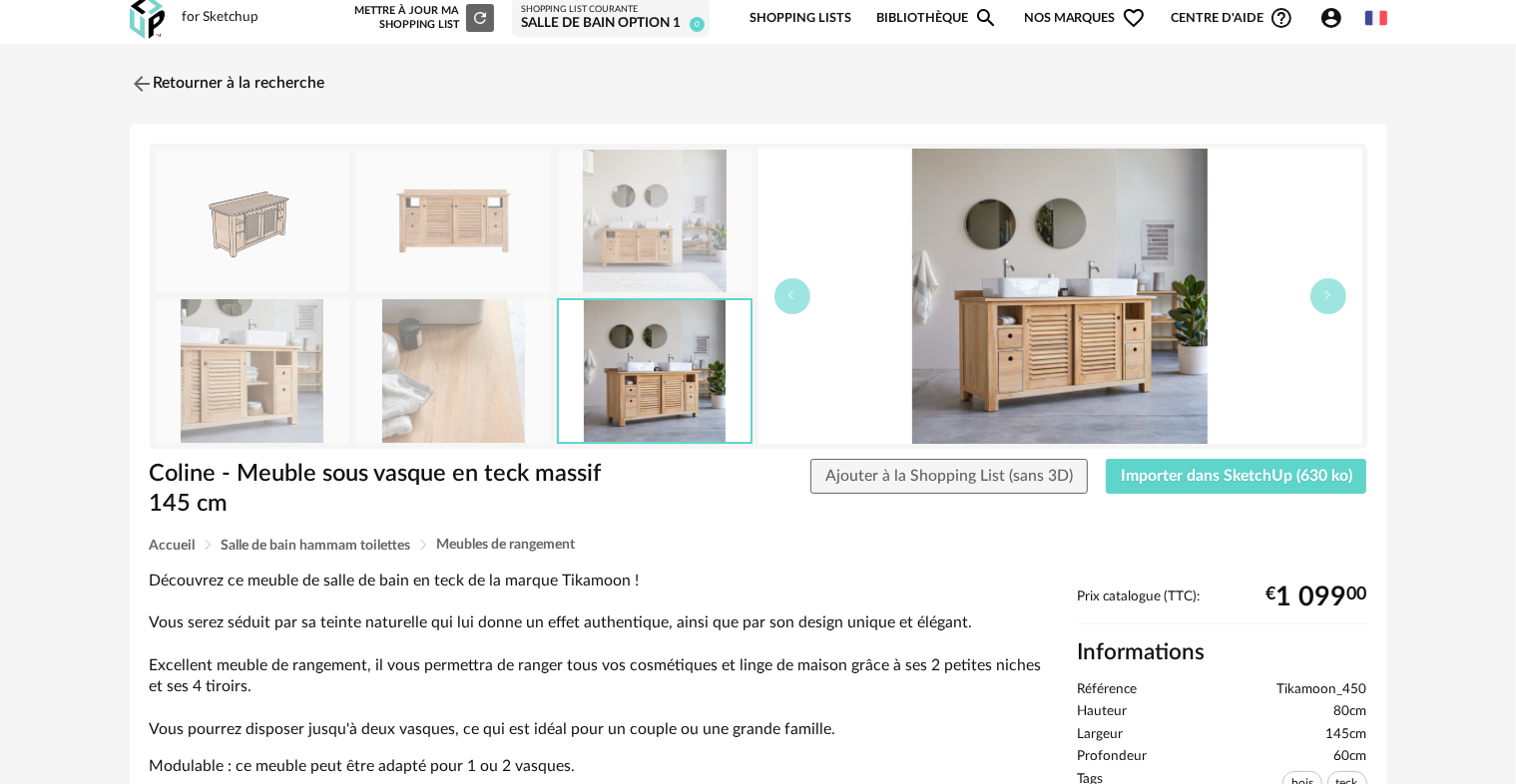 scroll, scrollTop: 0, scrollLeft: 0, axis: both 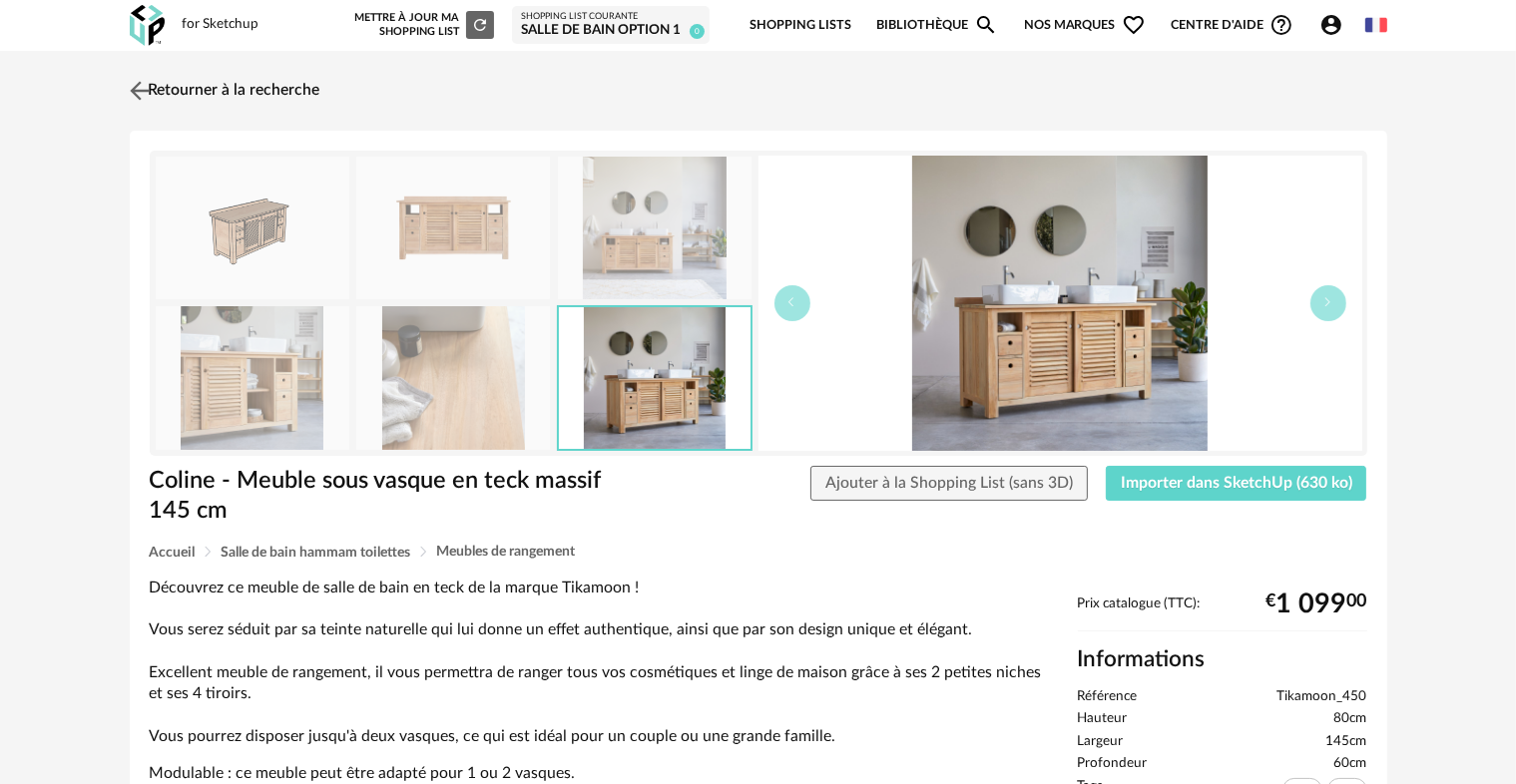 click at bounding box center (139, 90) 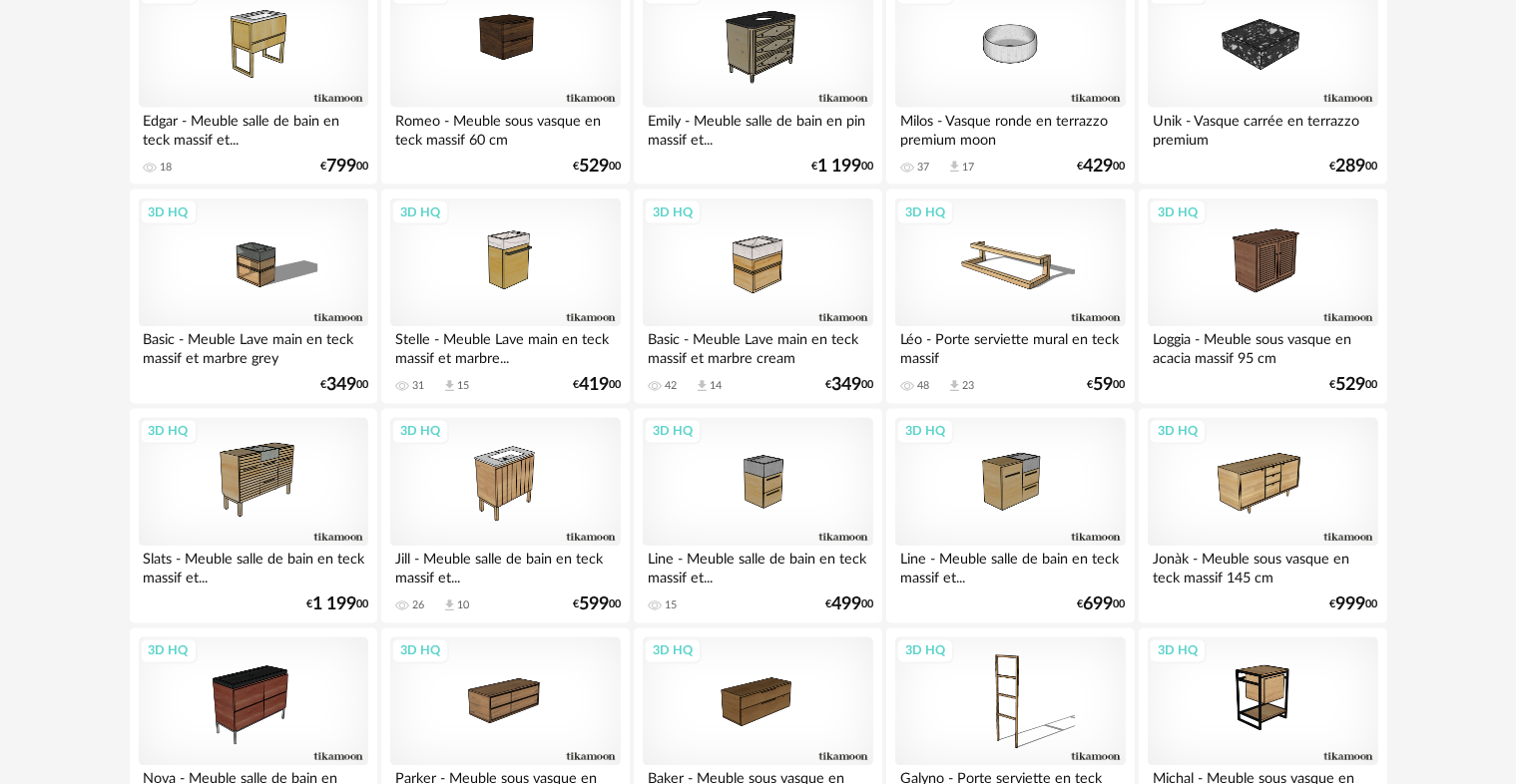 scroll, scrollTop: 3491, scrollLeft: 0, axis: vertical 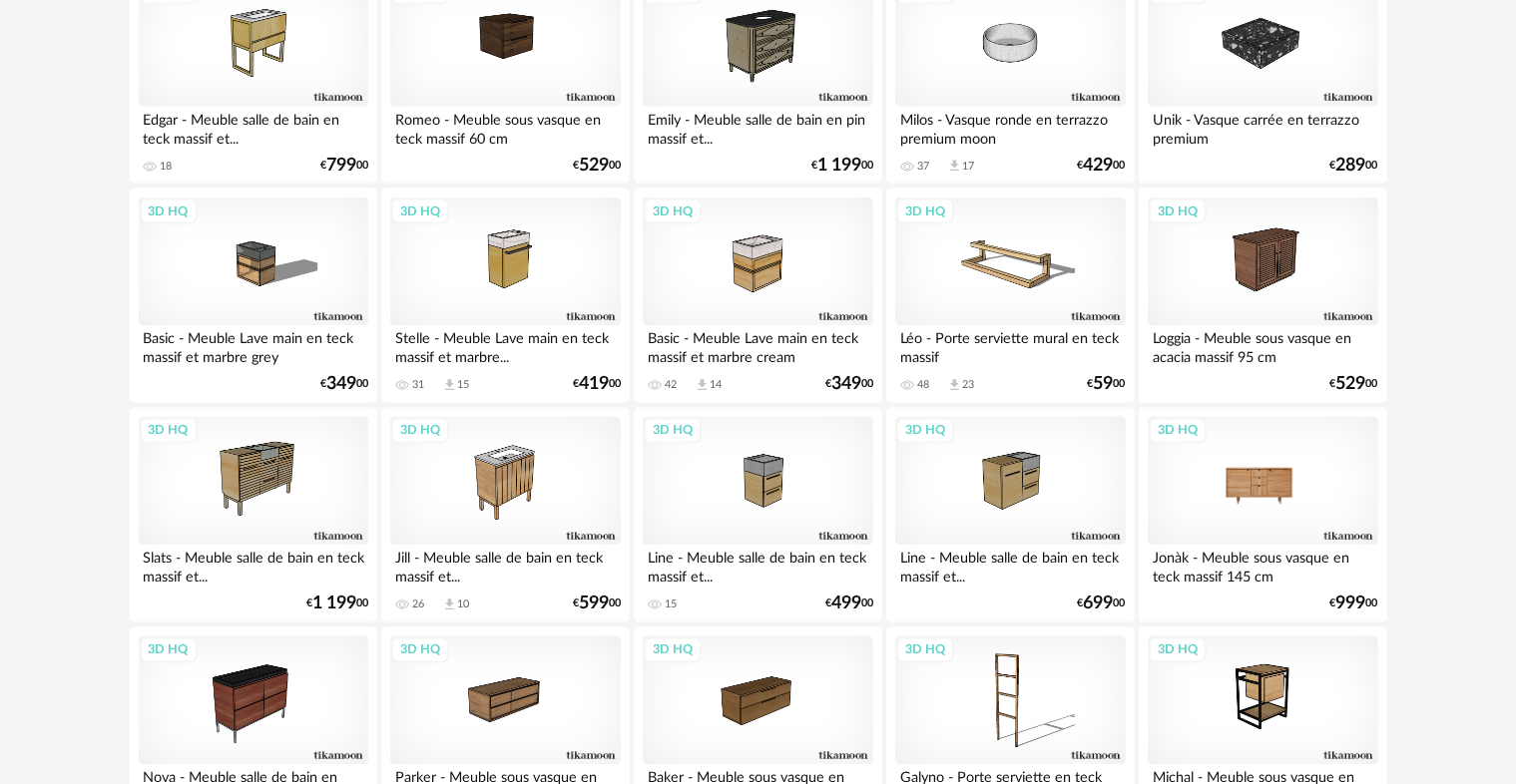 click on "3D HQ" at bounding box center (1263, 482) 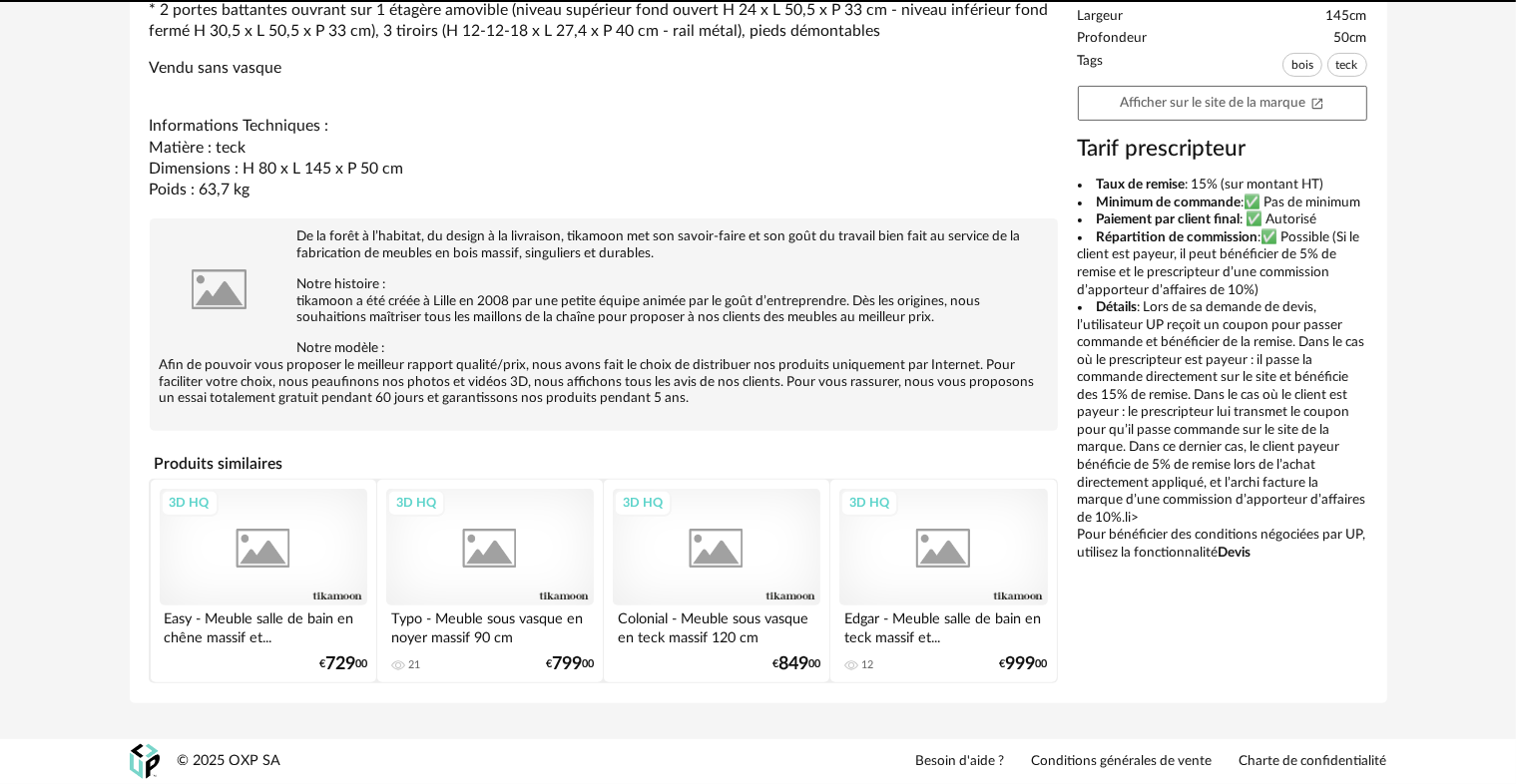 scroll, scrollTop: 0, scrollLeft: 0, axis: both 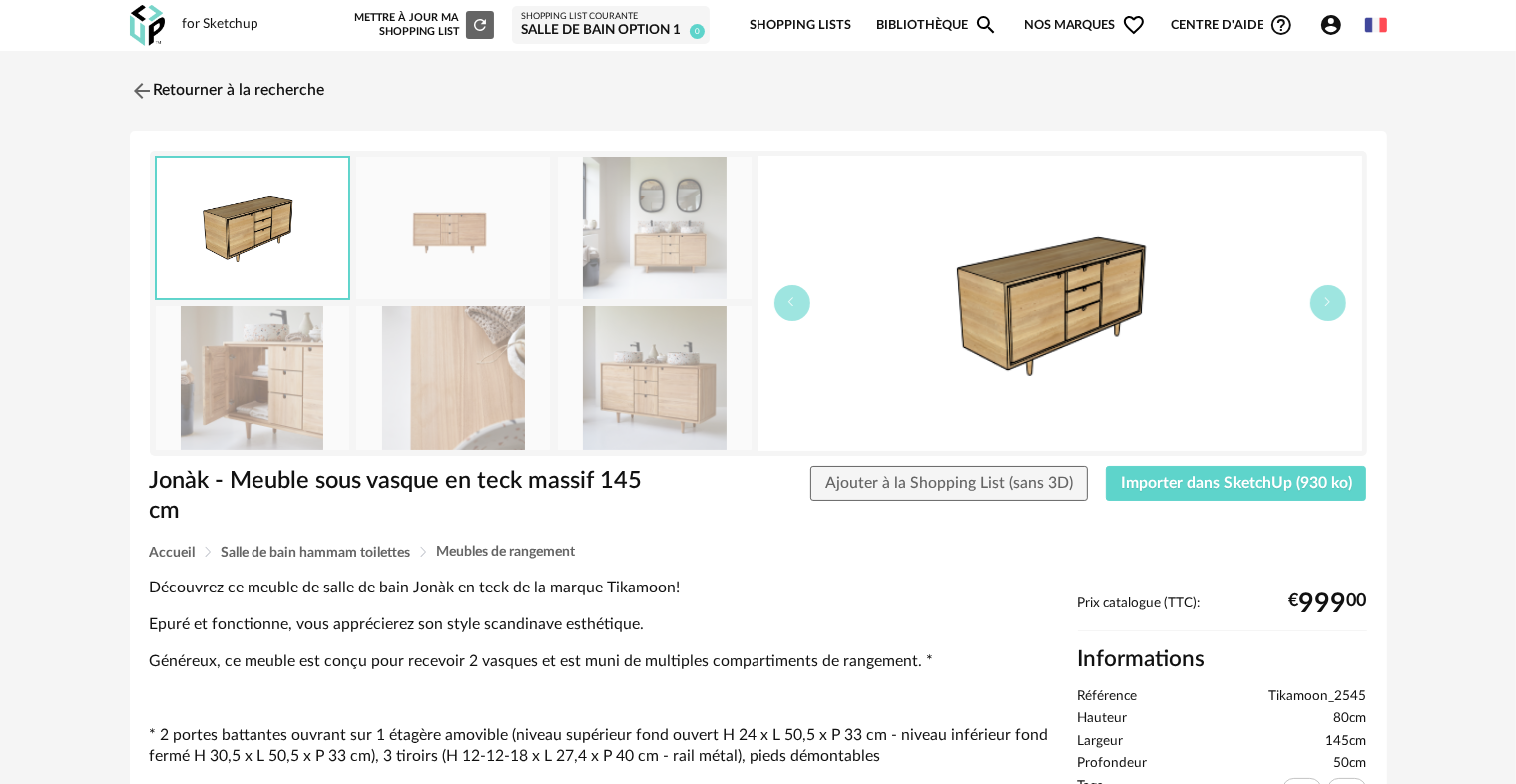 click at bounding box center [453, 227] 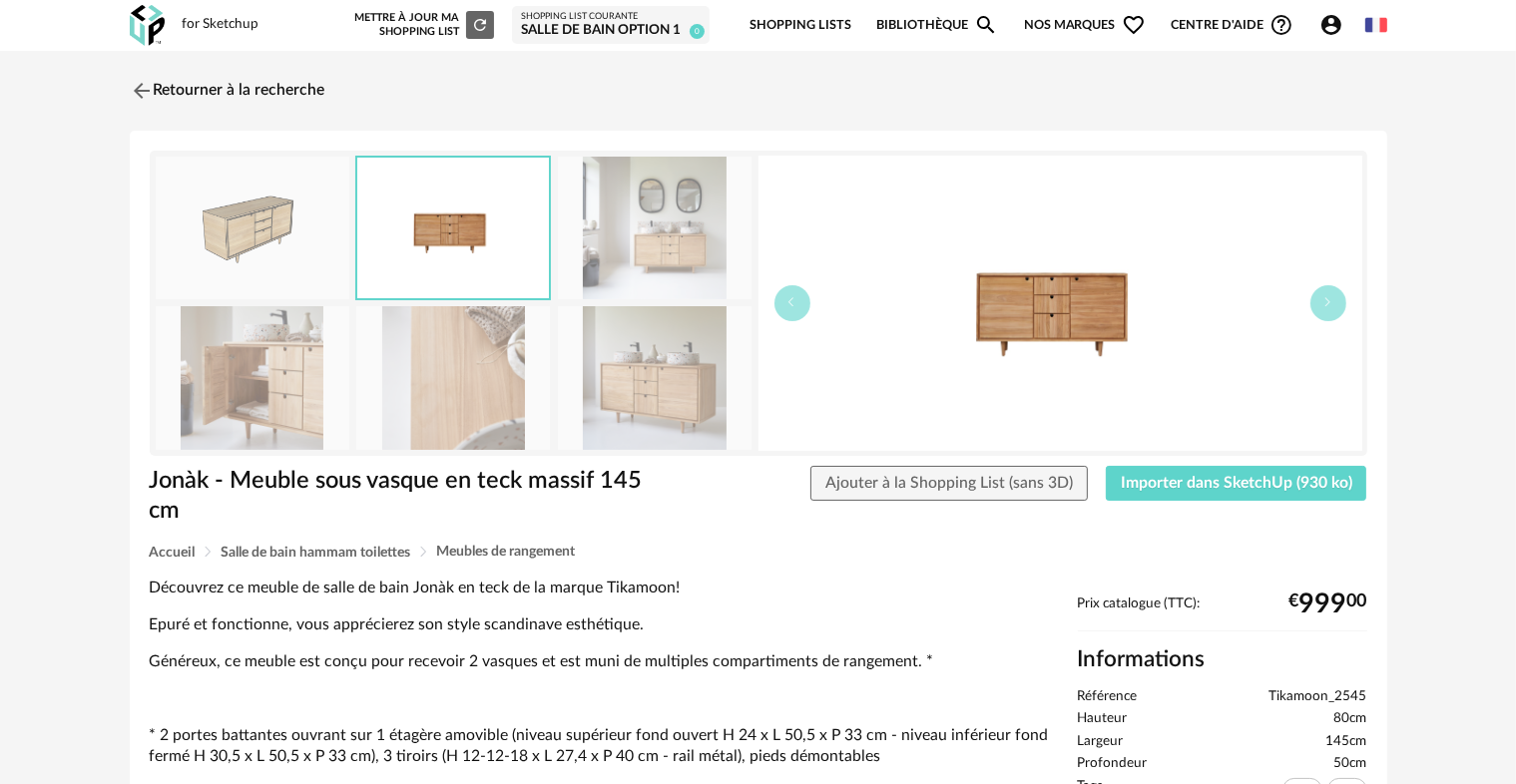 click at bounding box center [655, 227] 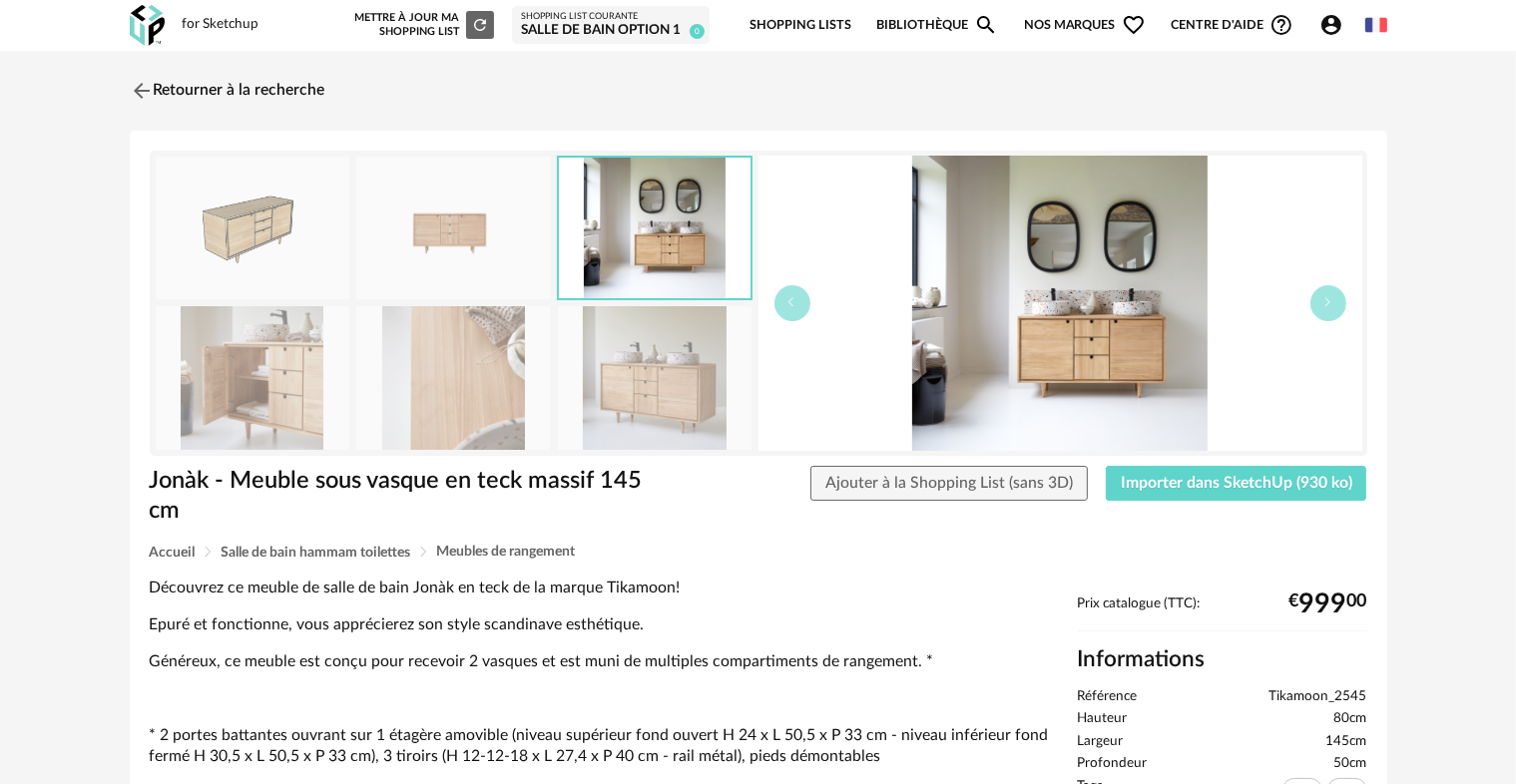 click at bounding box center [253, 377] 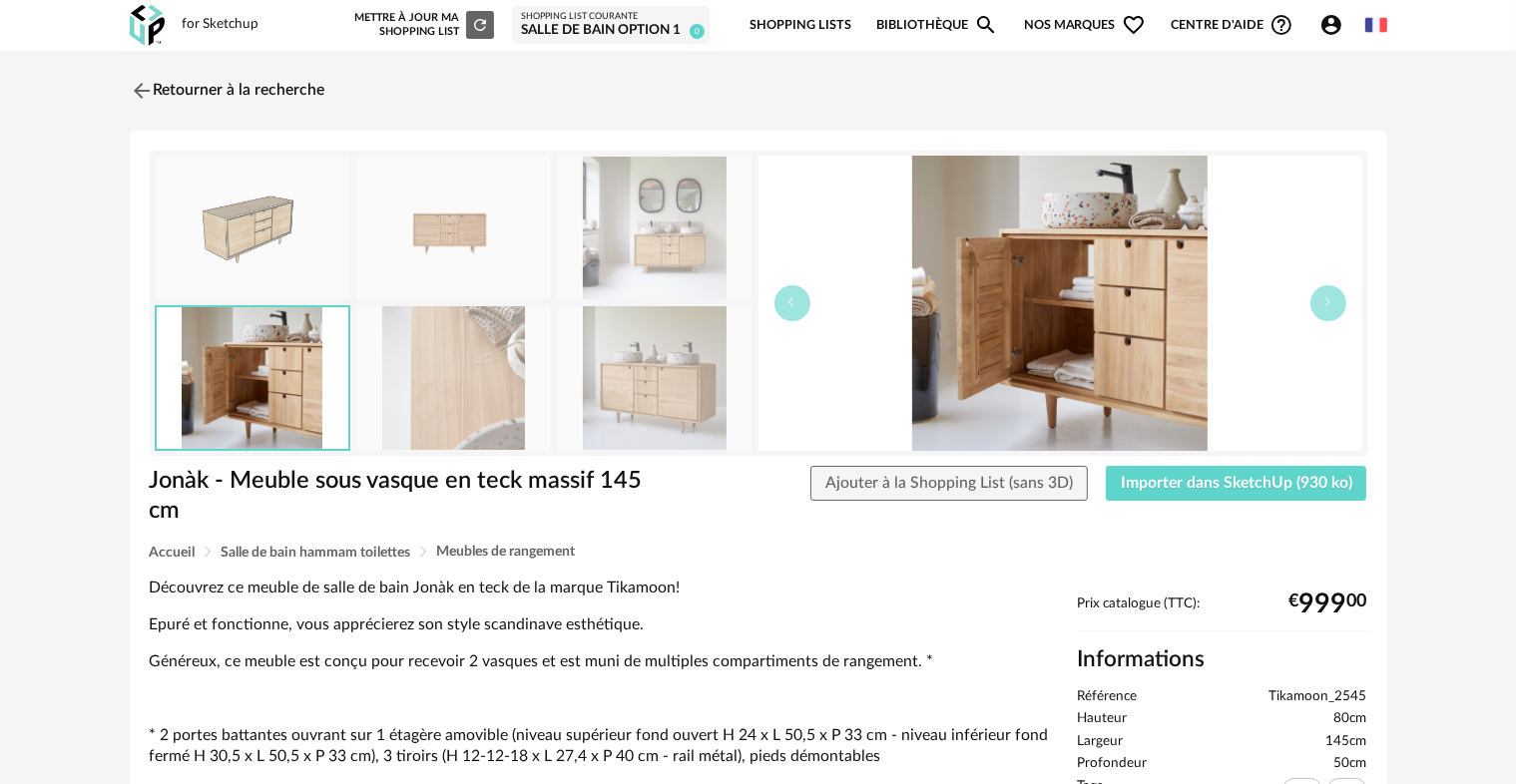 click at bounding box center (453, 377) 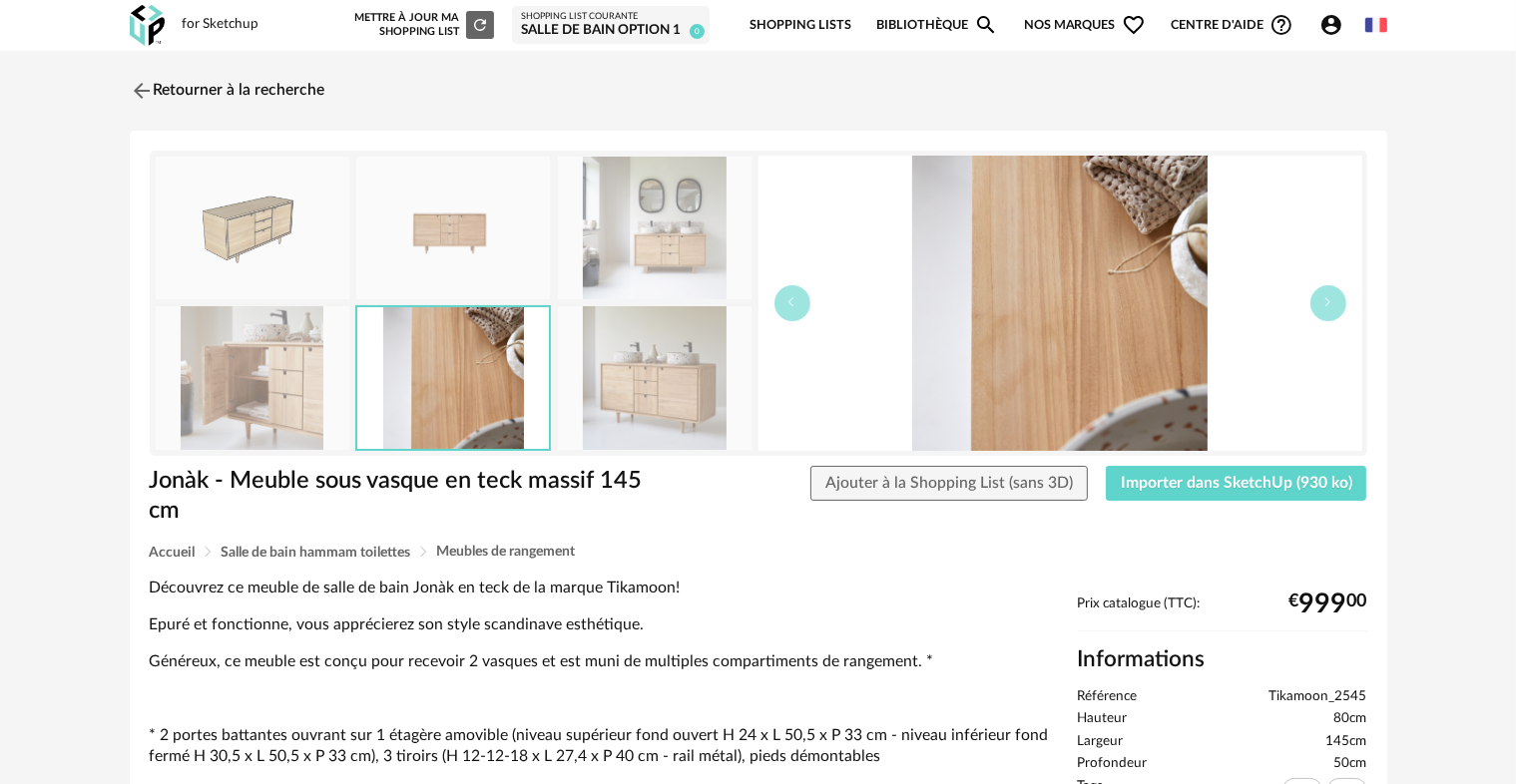 click at bounding box center [655, 377] 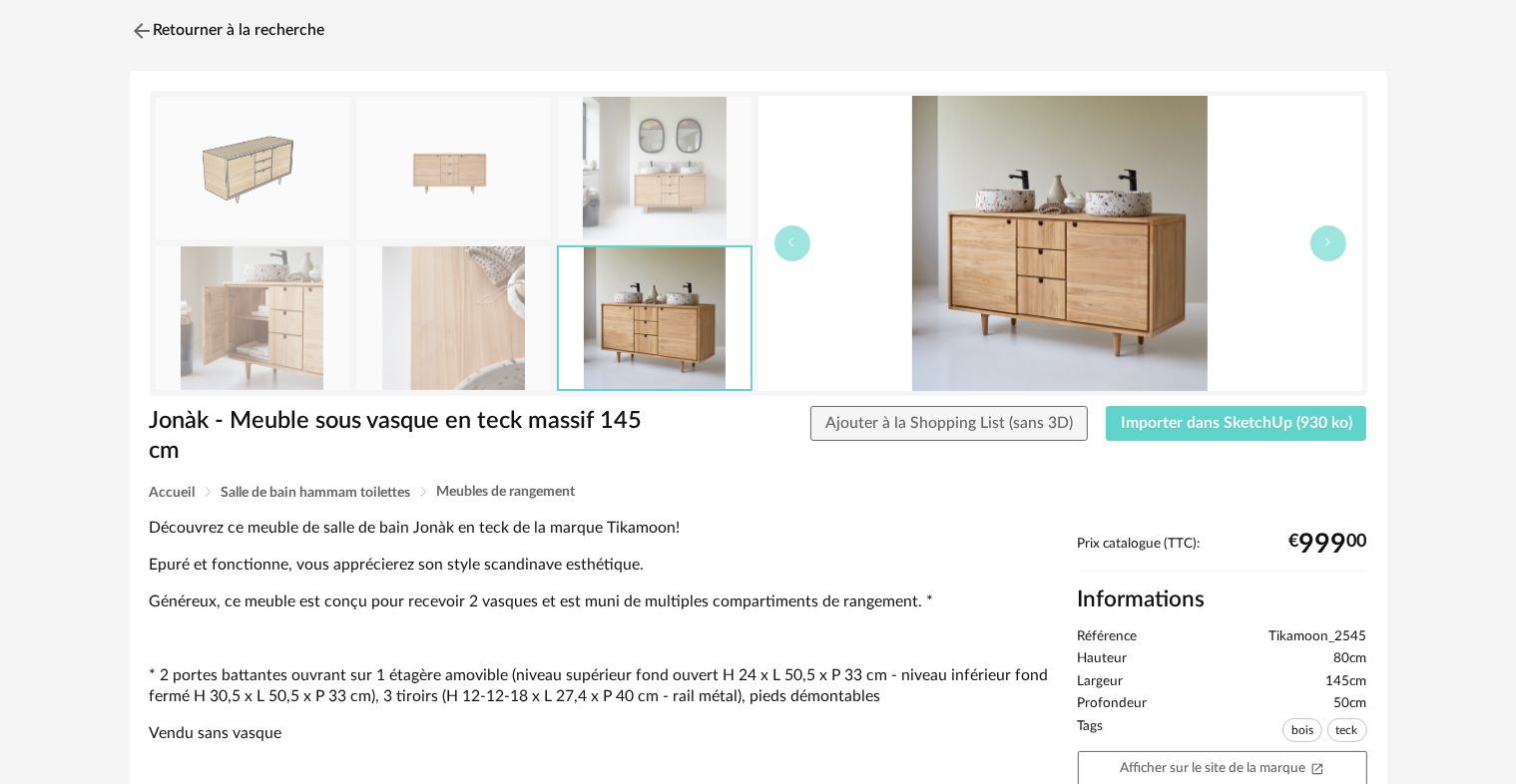 scroll, scrollTop: 0, scrollLeft: 0, axis: both 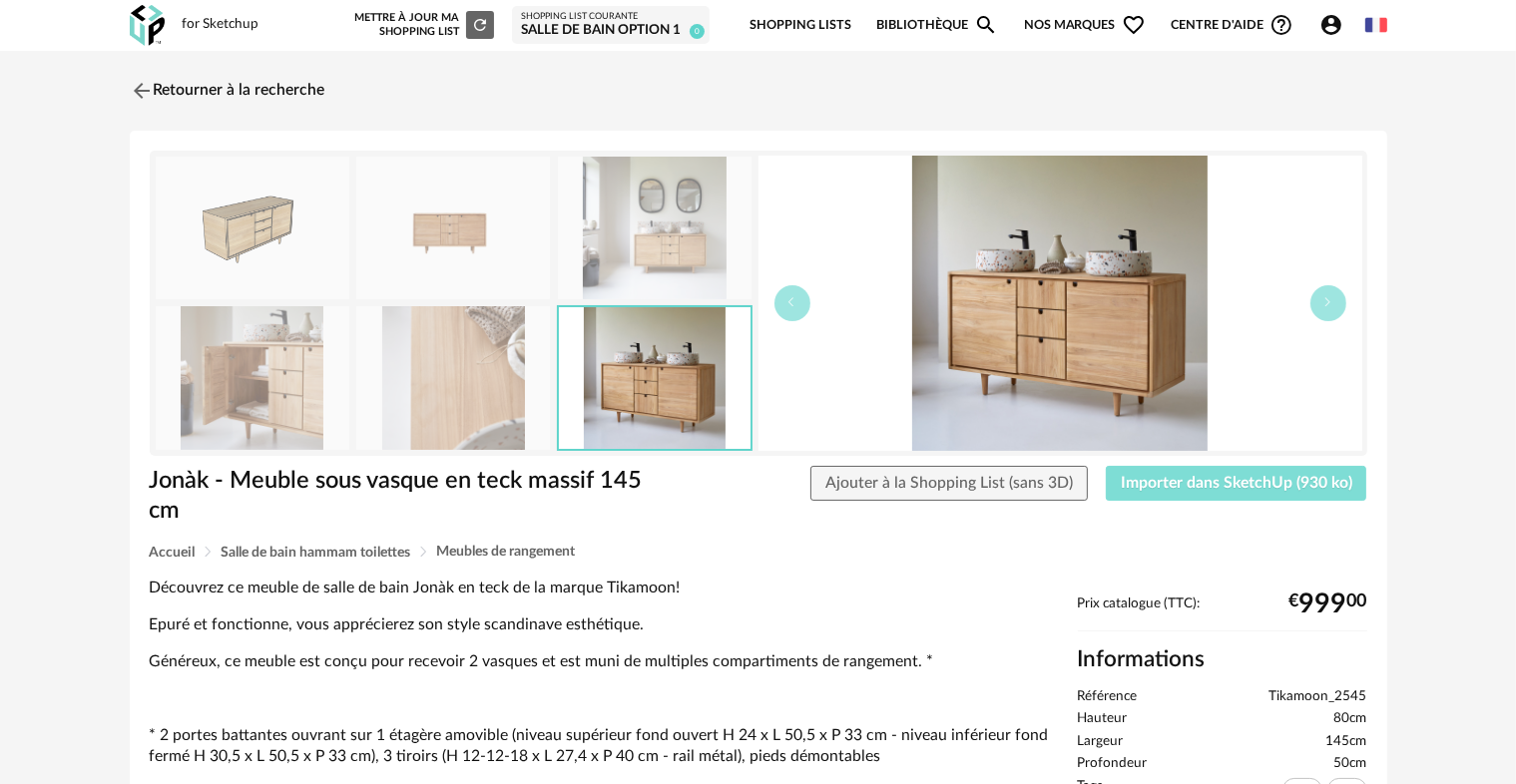 click on "Importer dans SketchUp (930 ko)" at bounding box center [1237, 483] 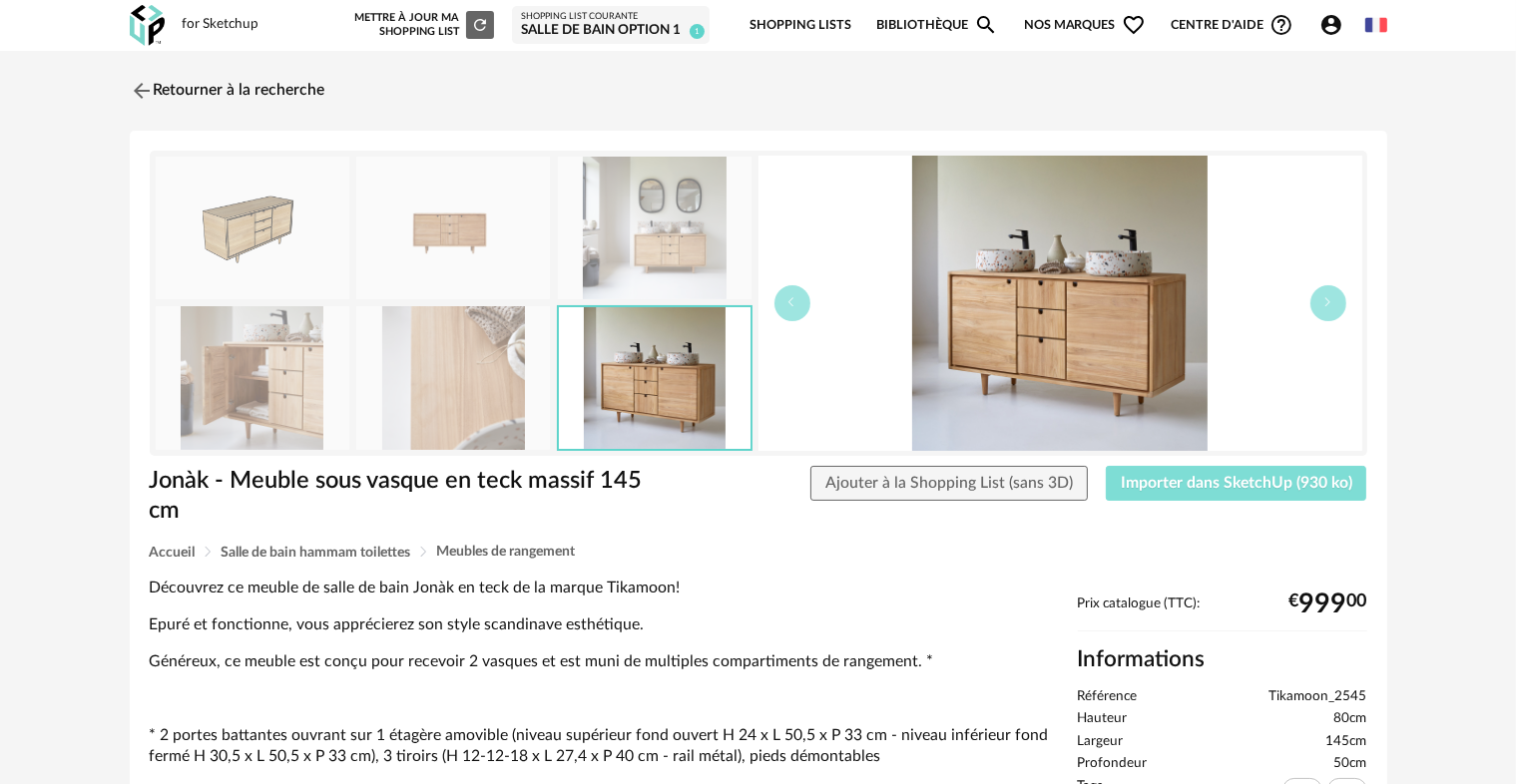 type 